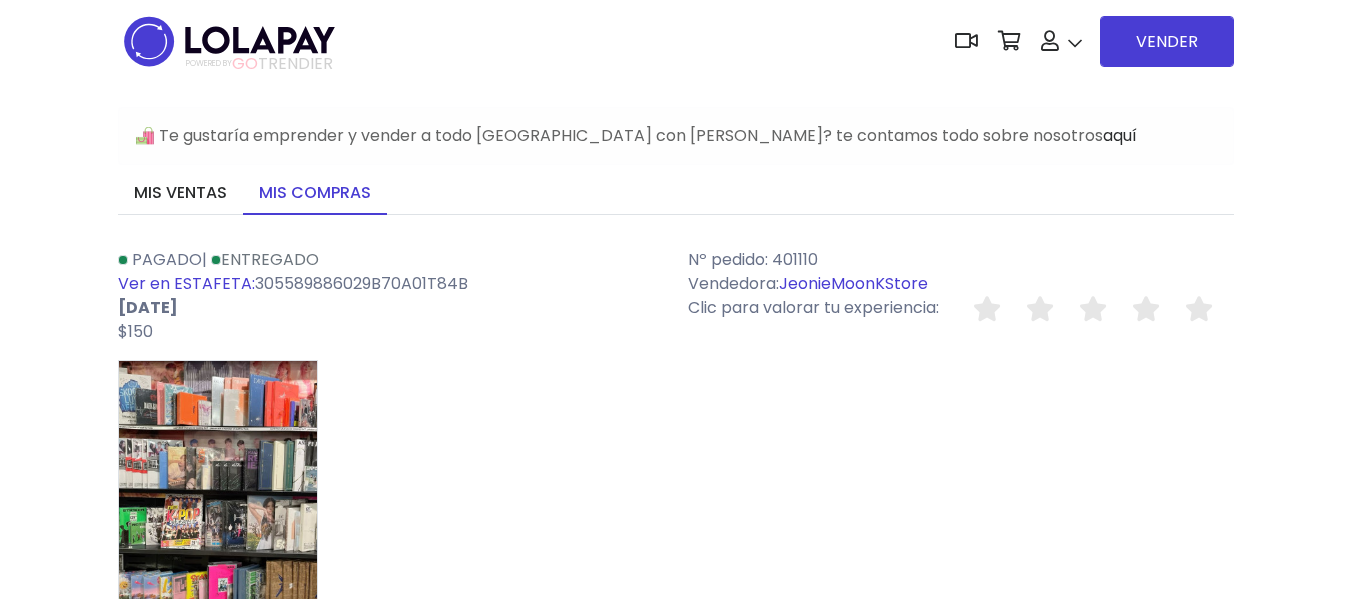 scroll, scrollTop: 0, scrollLeft: 0, axis: both 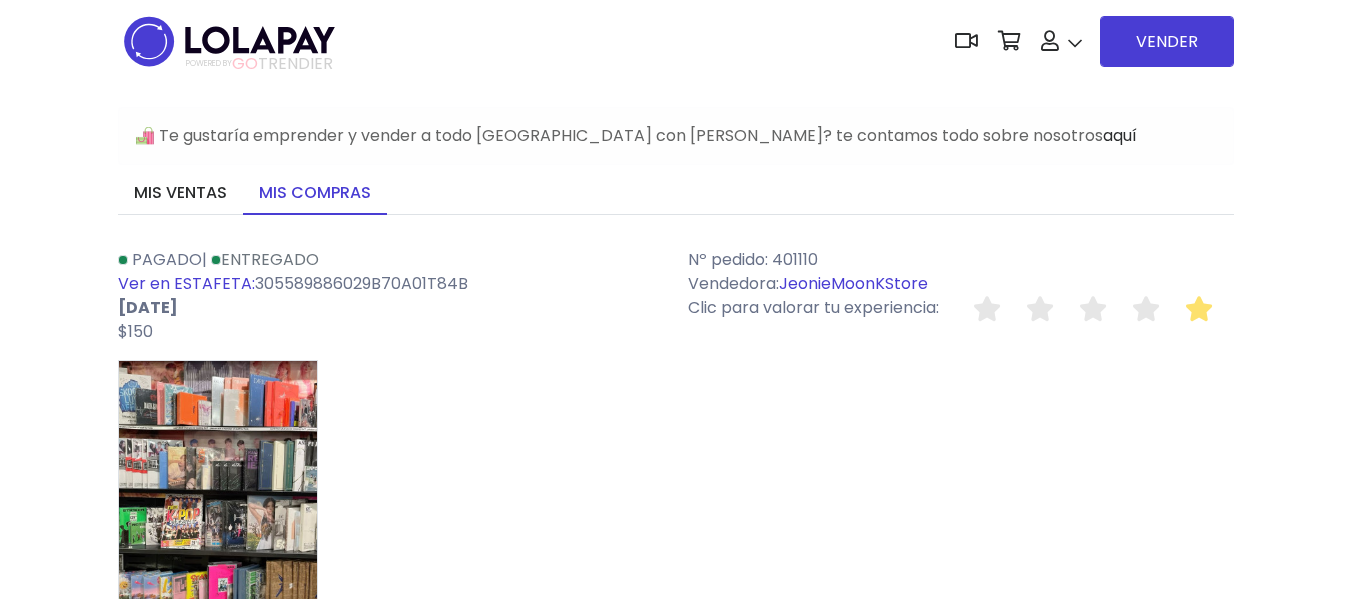 click at bounding box center [1199, 308] 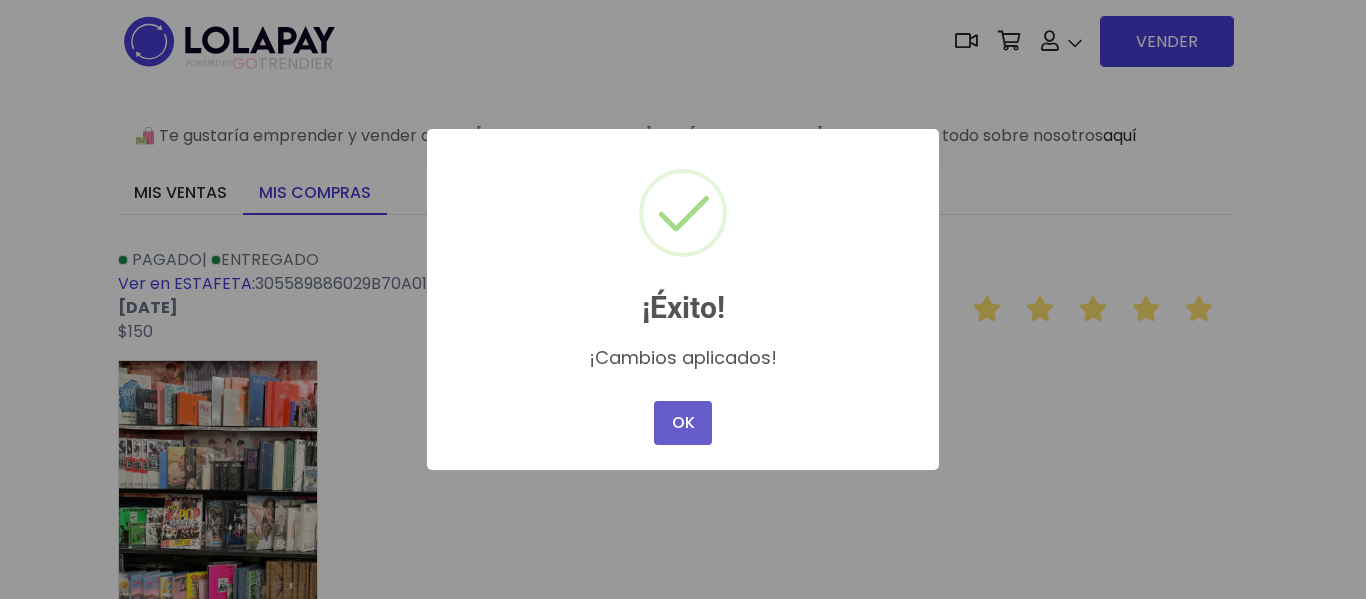 click on "OK" at bounding box center [683, 423] 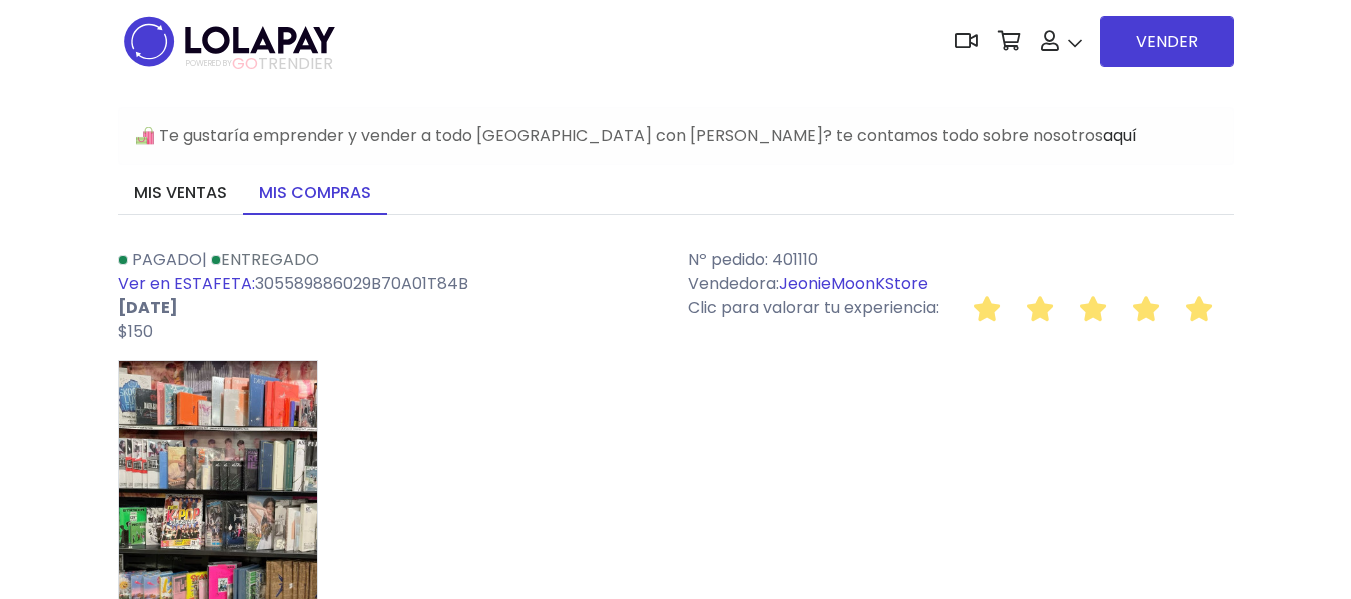 click on "JeonieMoonKStore" at bounding box center [853, 283] 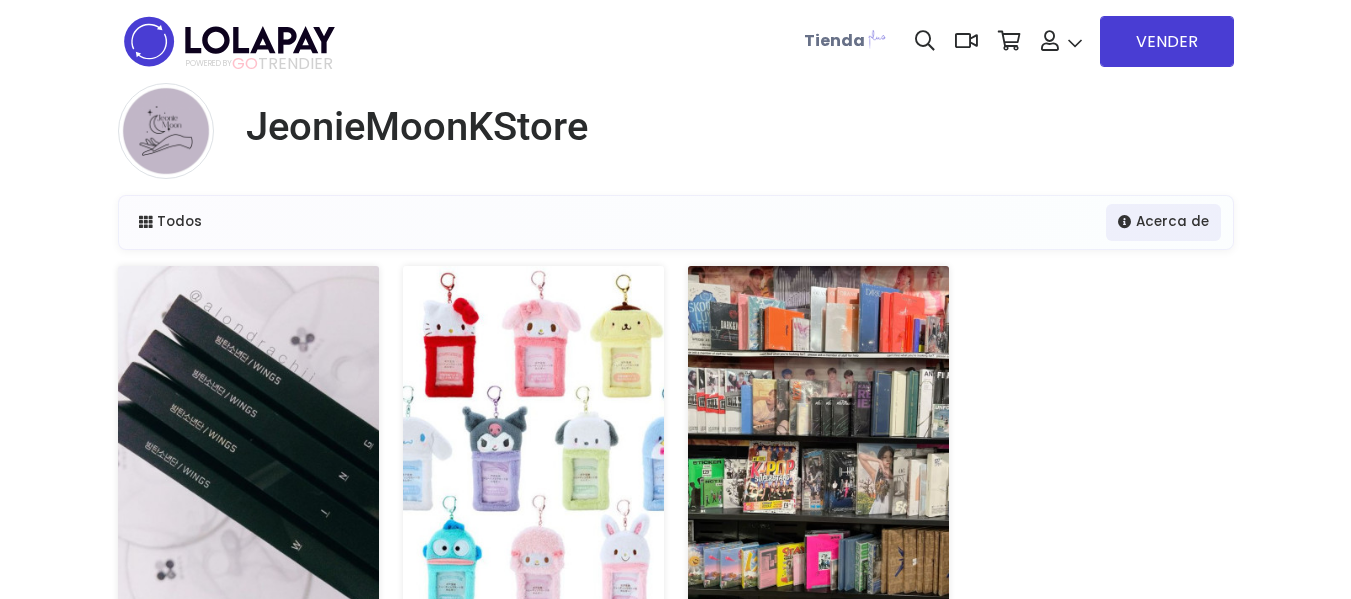 scroll, scrollTop: 0, scrollLeft: 0, axis: both 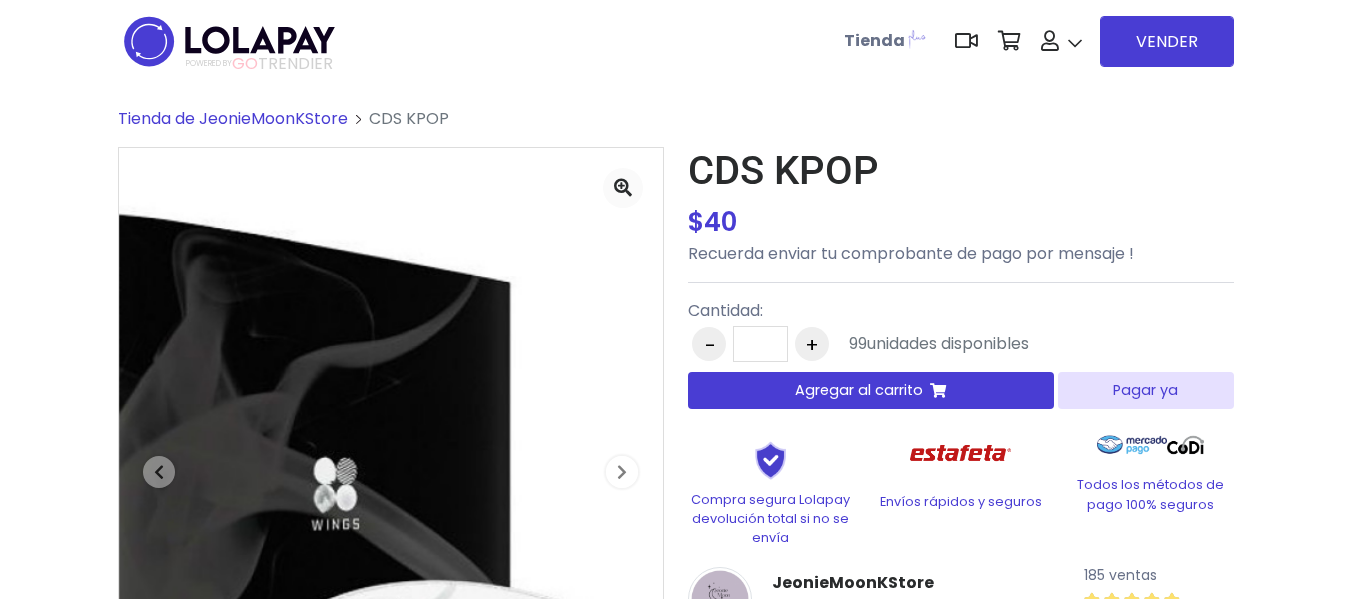 click on "Agregar al carrito" at bounding box center [859, 390] 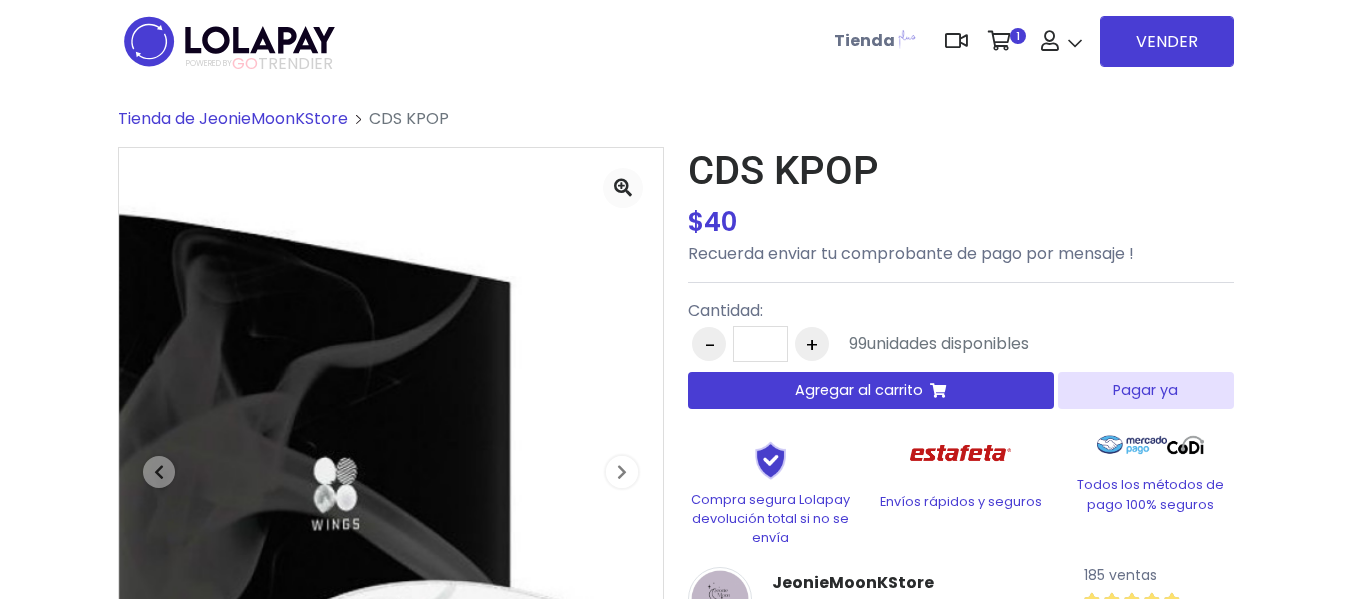 click on "Agregar al carrito" at bounding box center [859, 390] 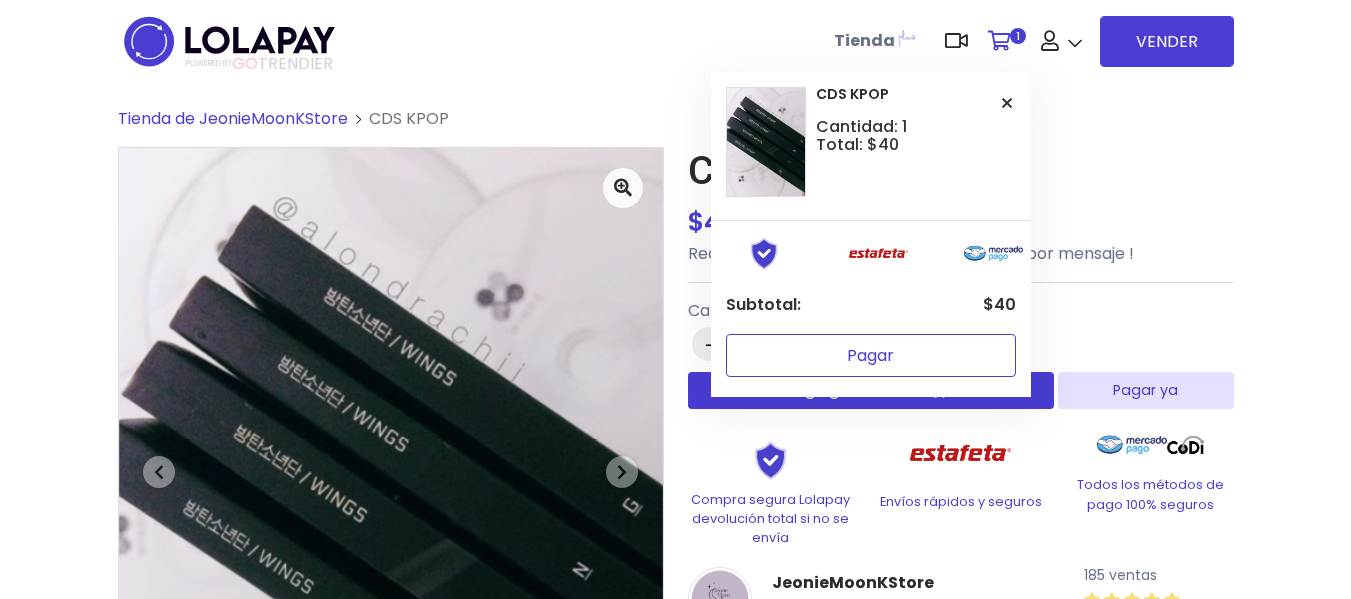 click on "Pagar" at bounding box center (871, 355) 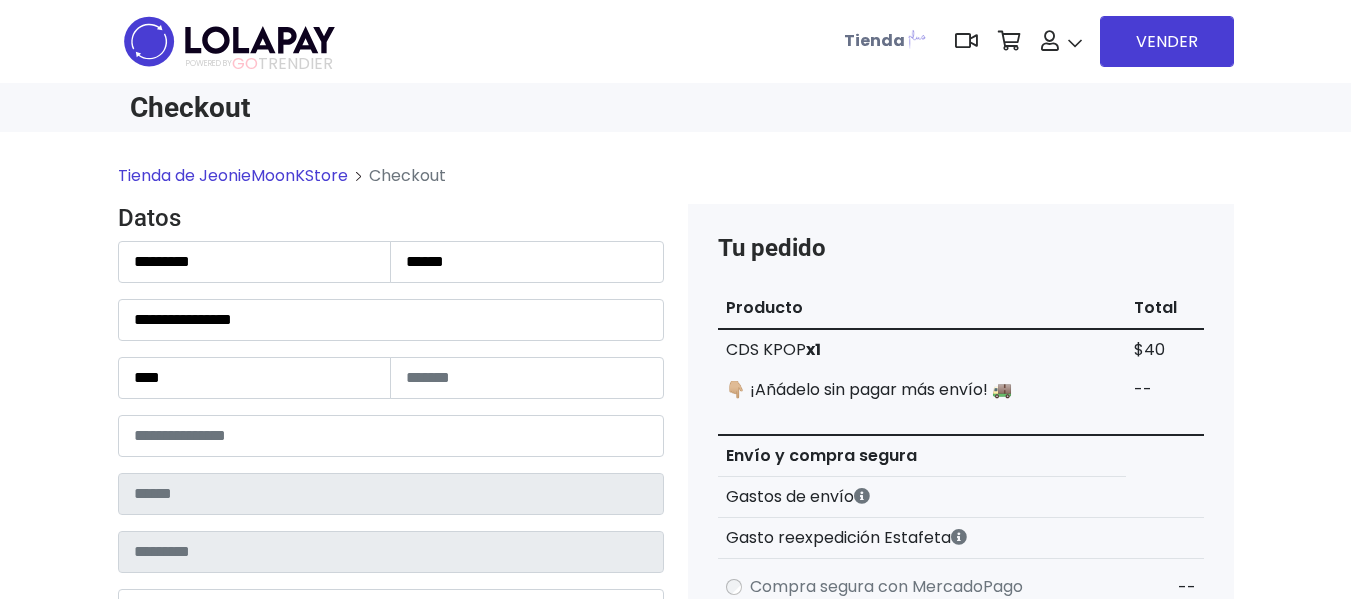 scroll, scrollTop: 0, scrollLeft: 0, axis: both 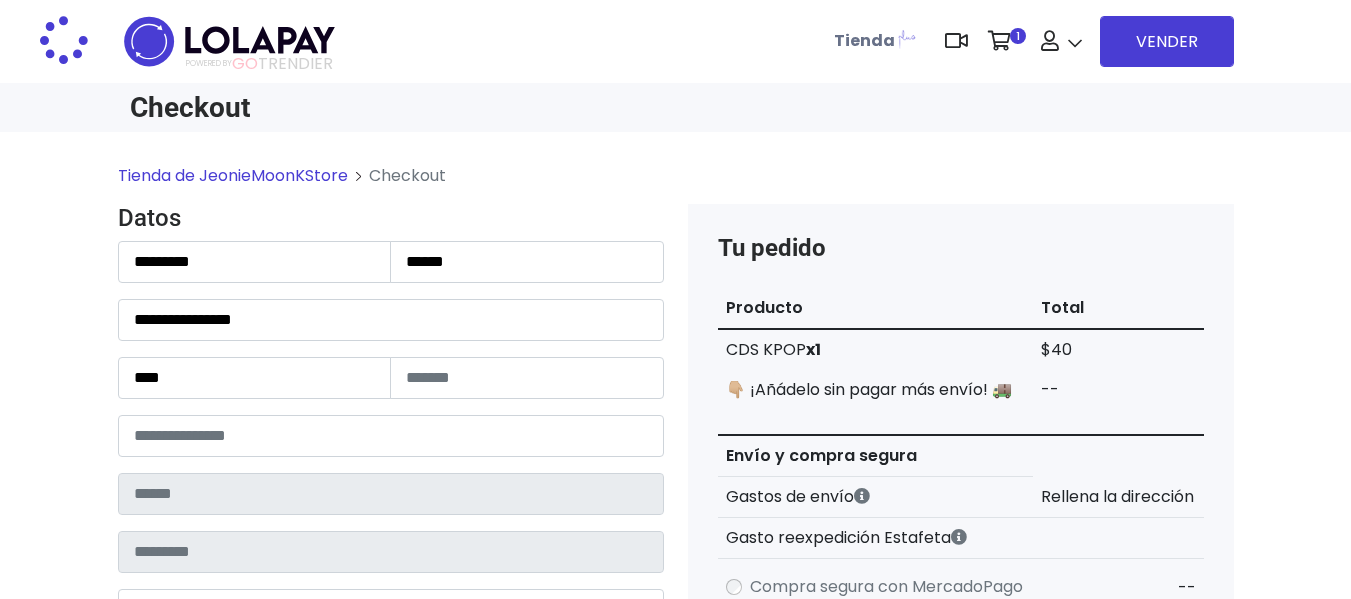 type on "**********" 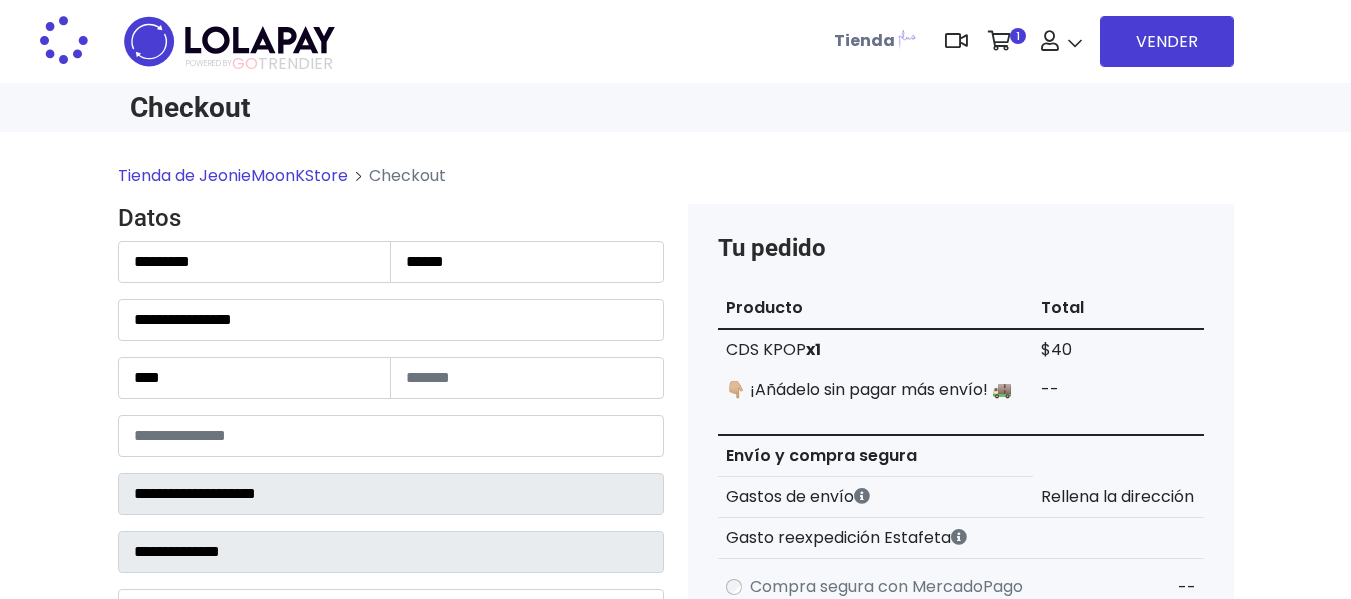 select on "**********" 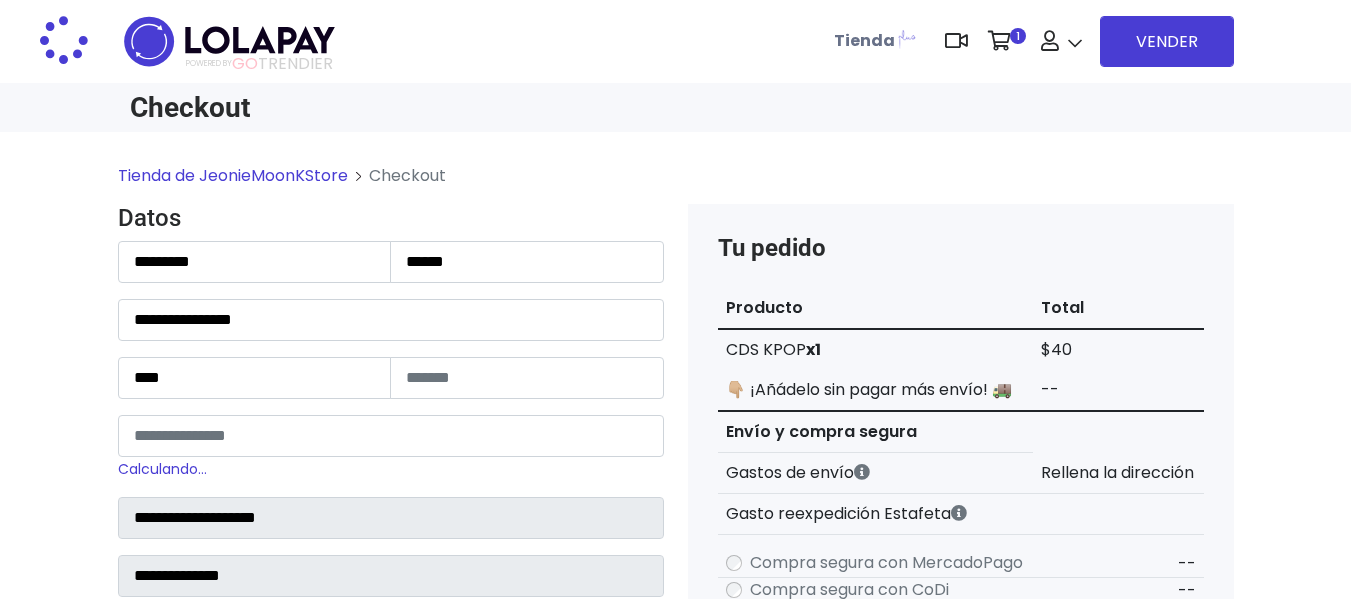 scroll, scrollTop: 1902, scrollLeft: 0, axis: vertical 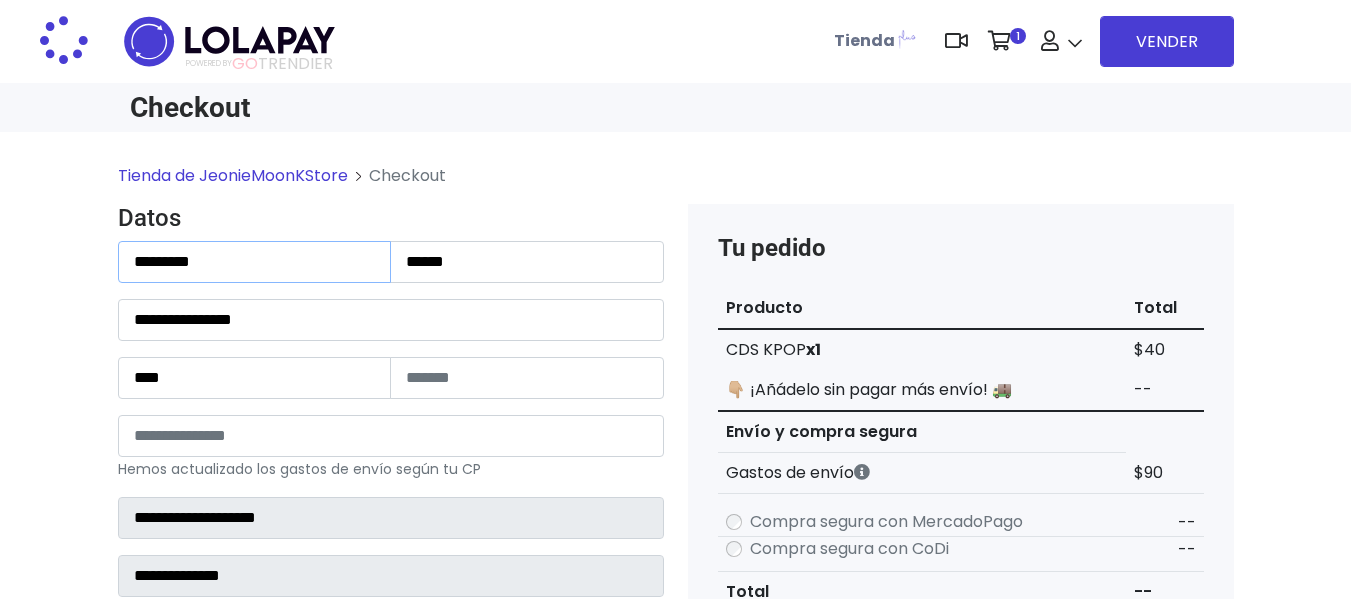 drag, startPoint x: 273, startPoint y: 271, endPoint x: 0, endPoint y: 260, distance: 273.22153 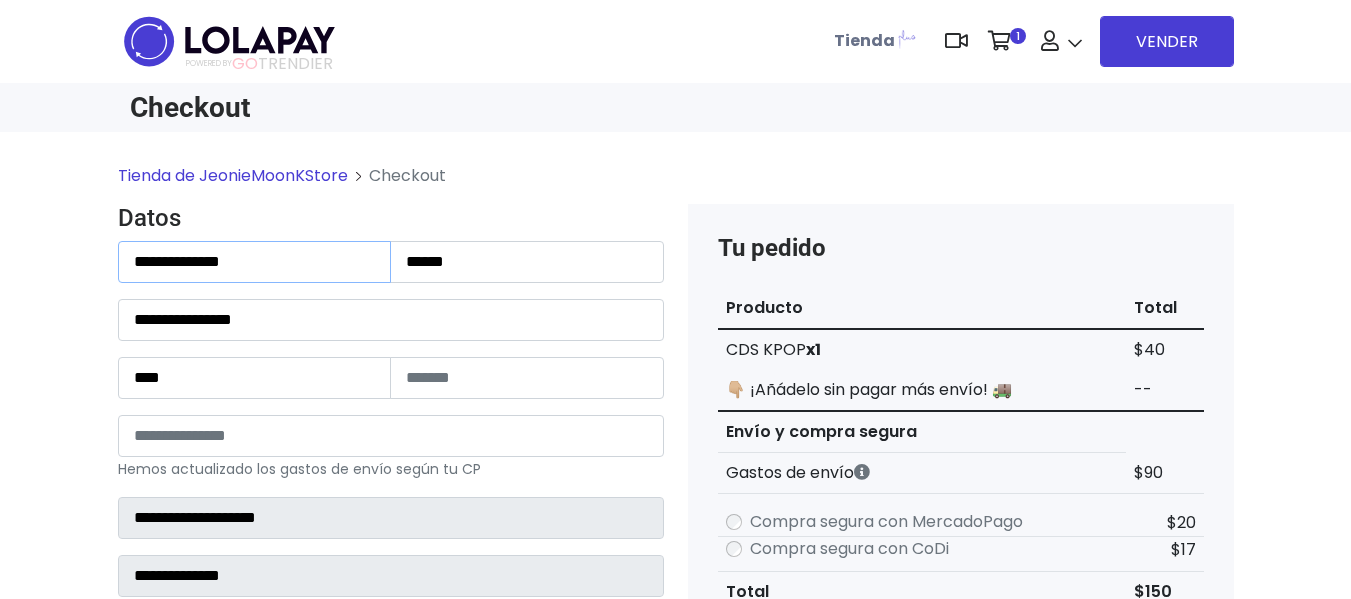 type on "**********" 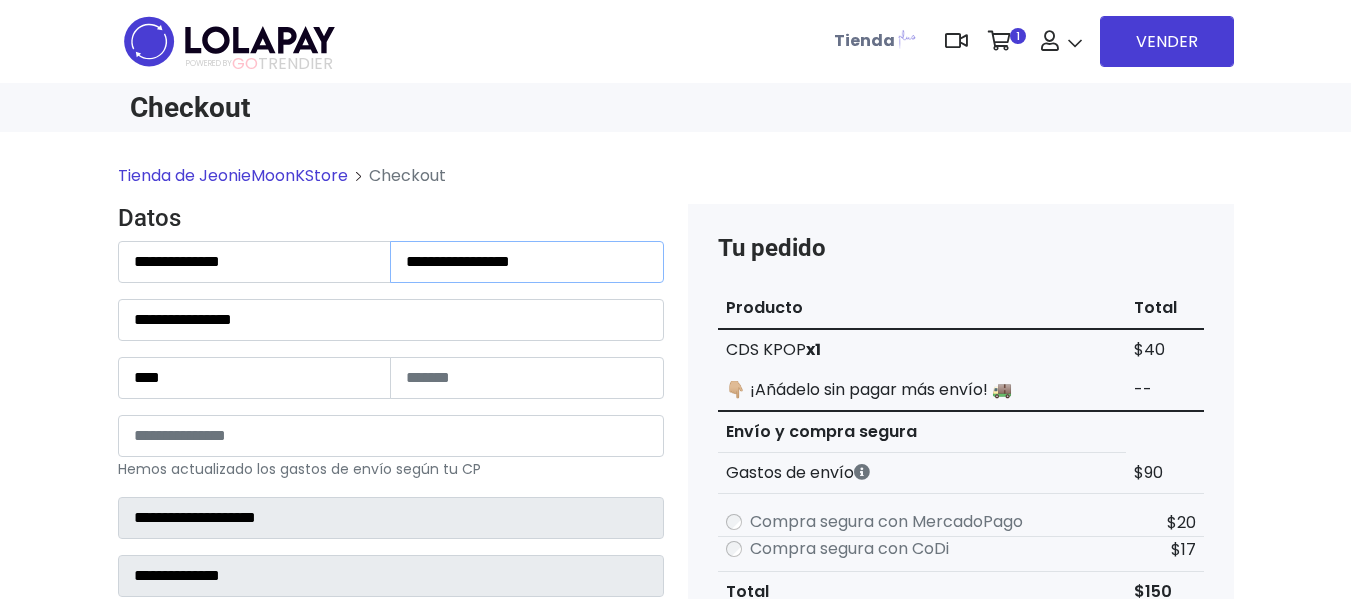 type on "**********" 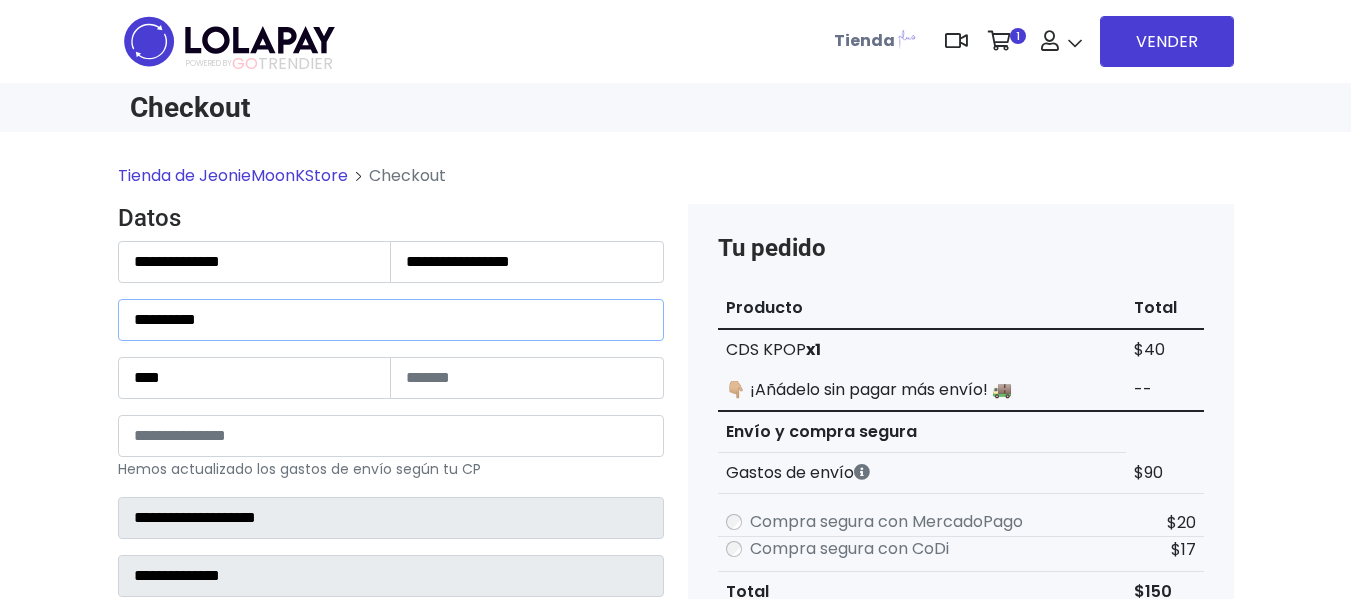 type on "**********" 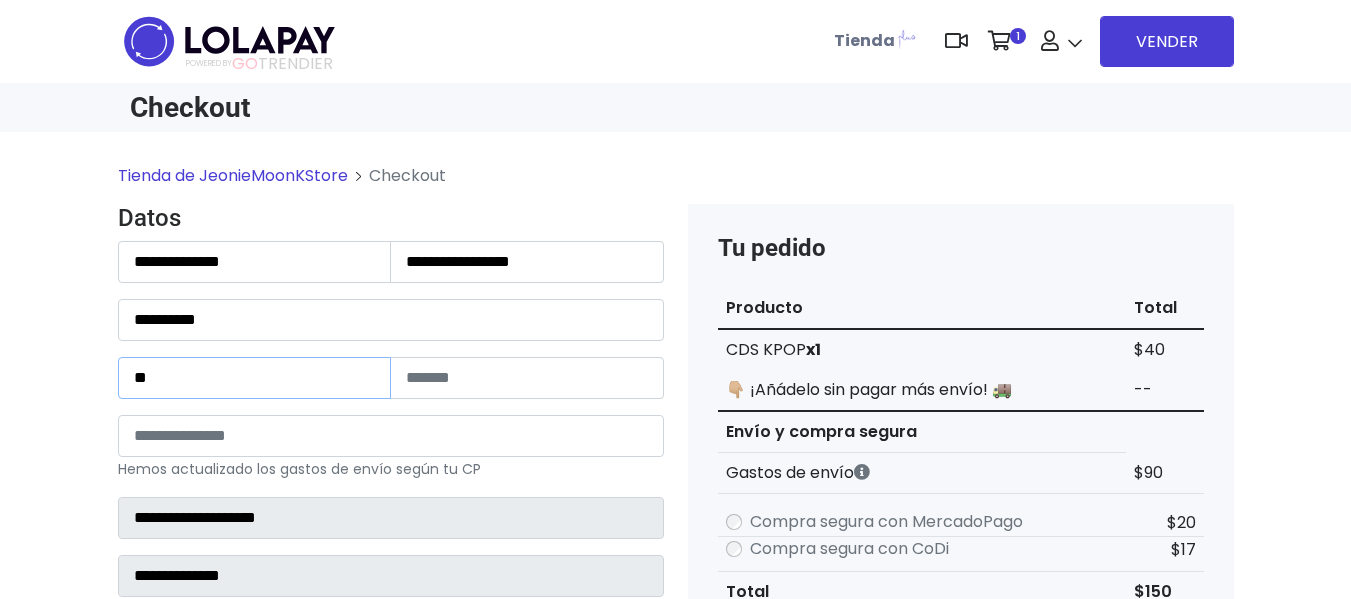 type on "**" 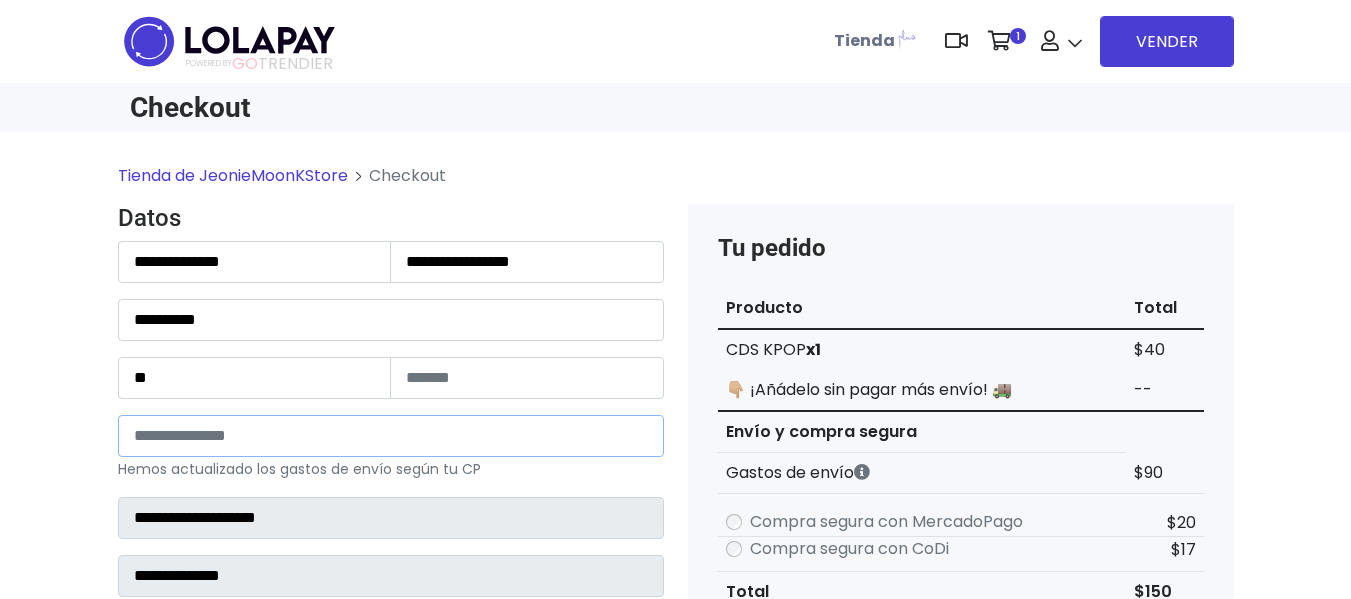 type on "*****" 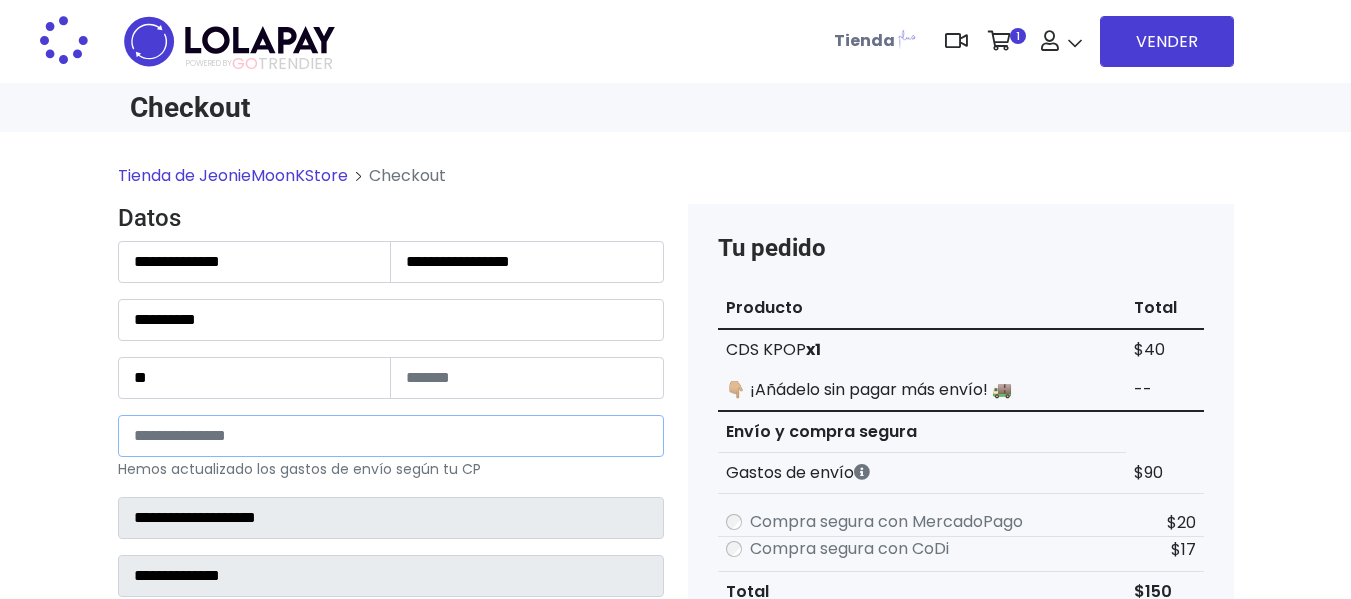 type on "******" 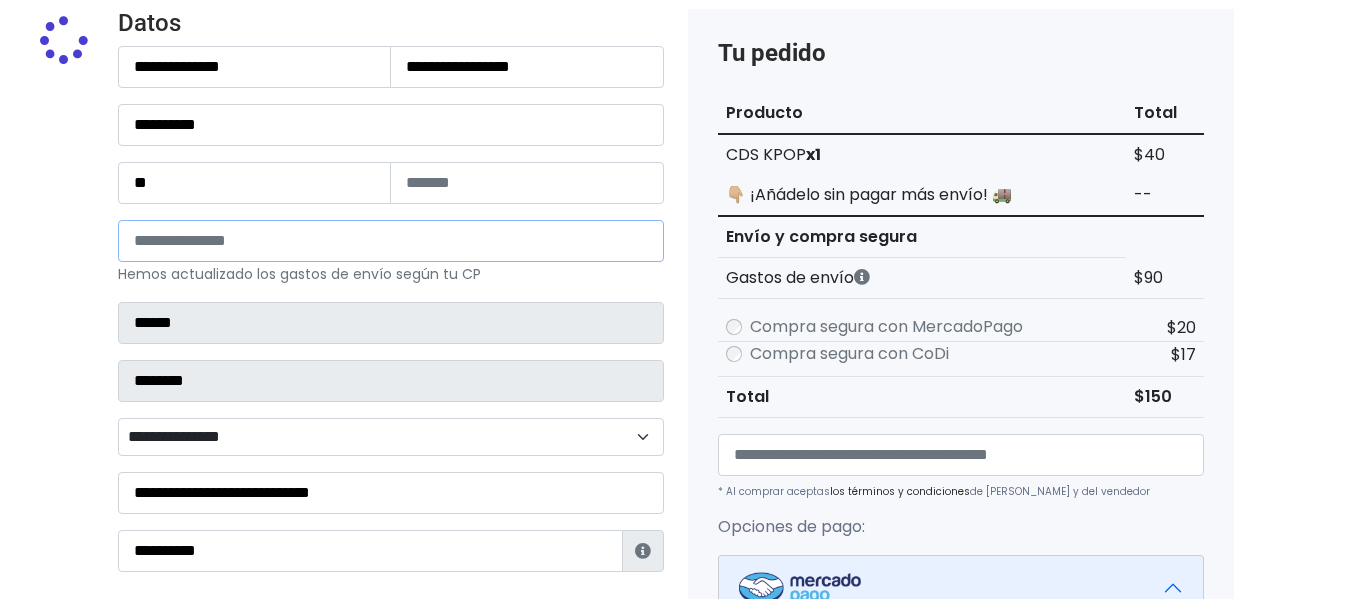 select 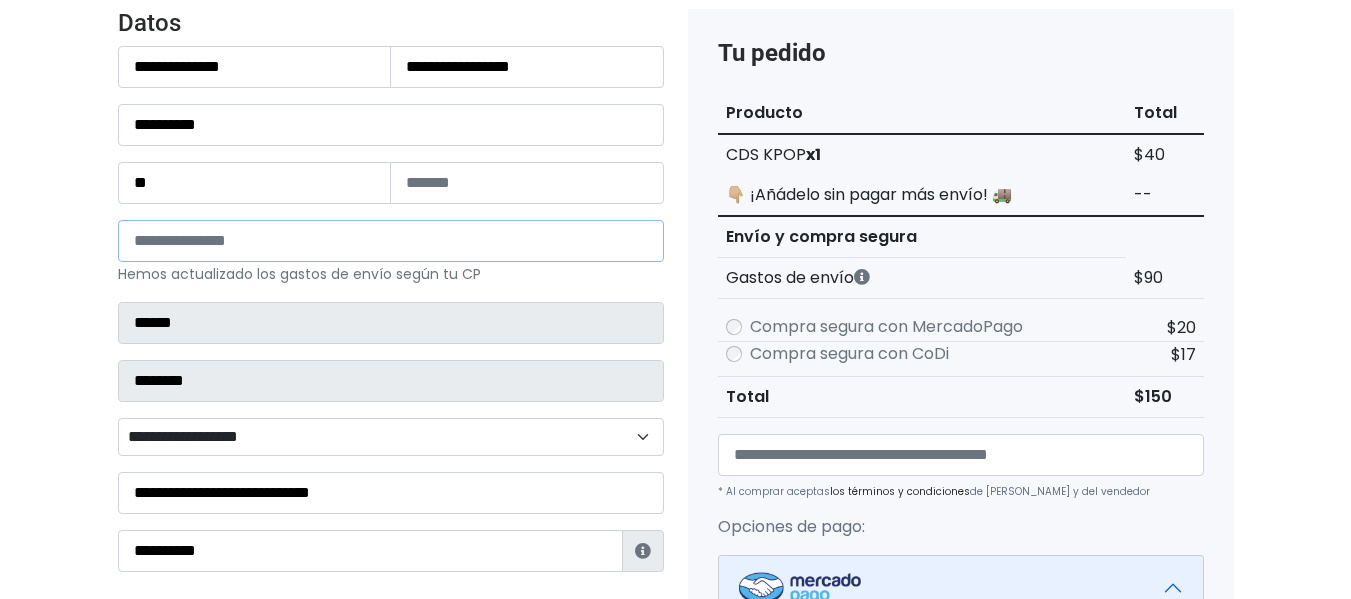 scroll, scrollTop: 300, scrollLeft: 0, axis: vertical 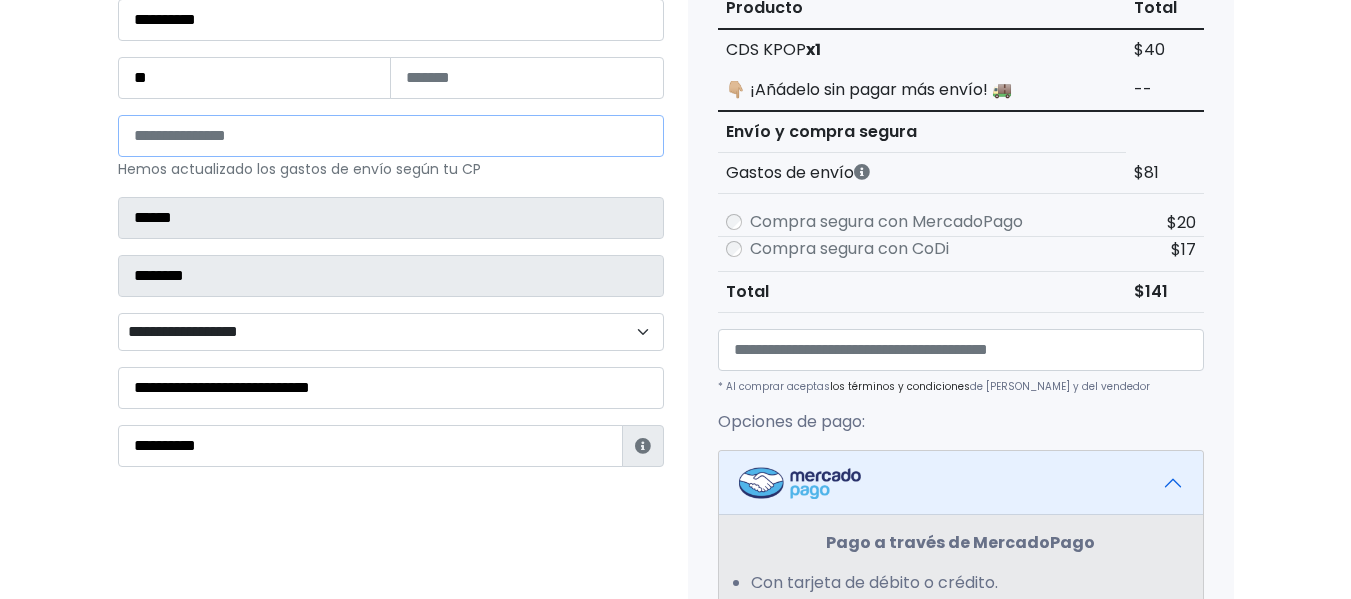 type on "*****" 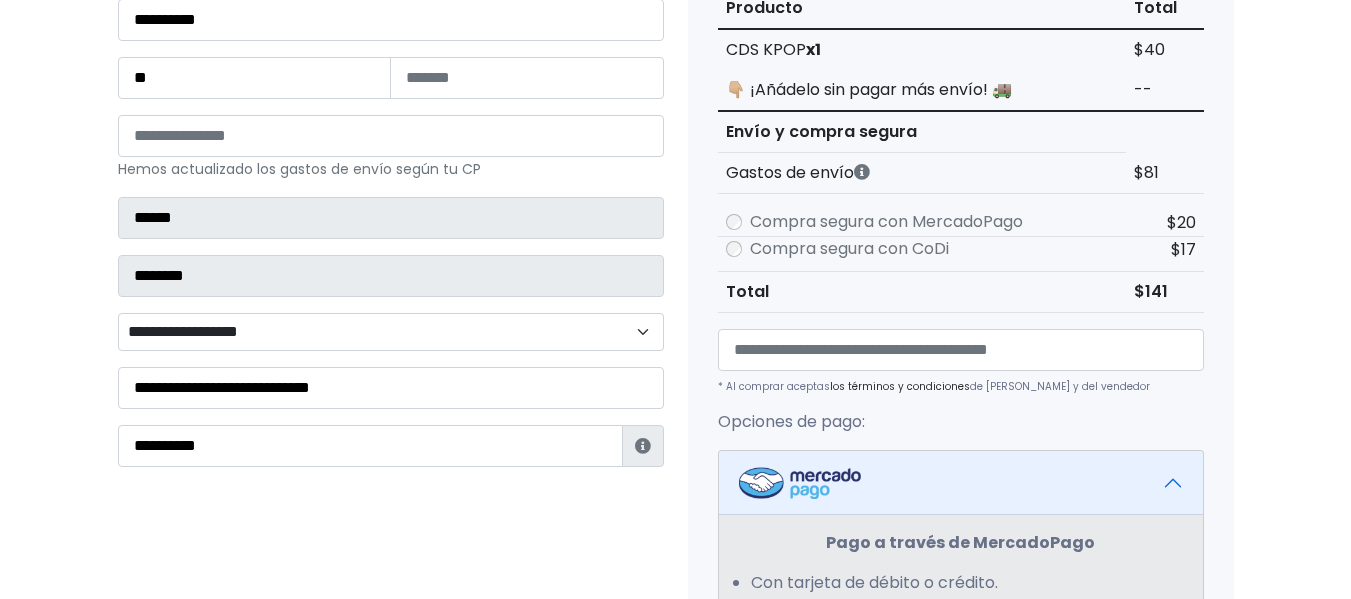 click on "**********" at bounding box center (391, 332) 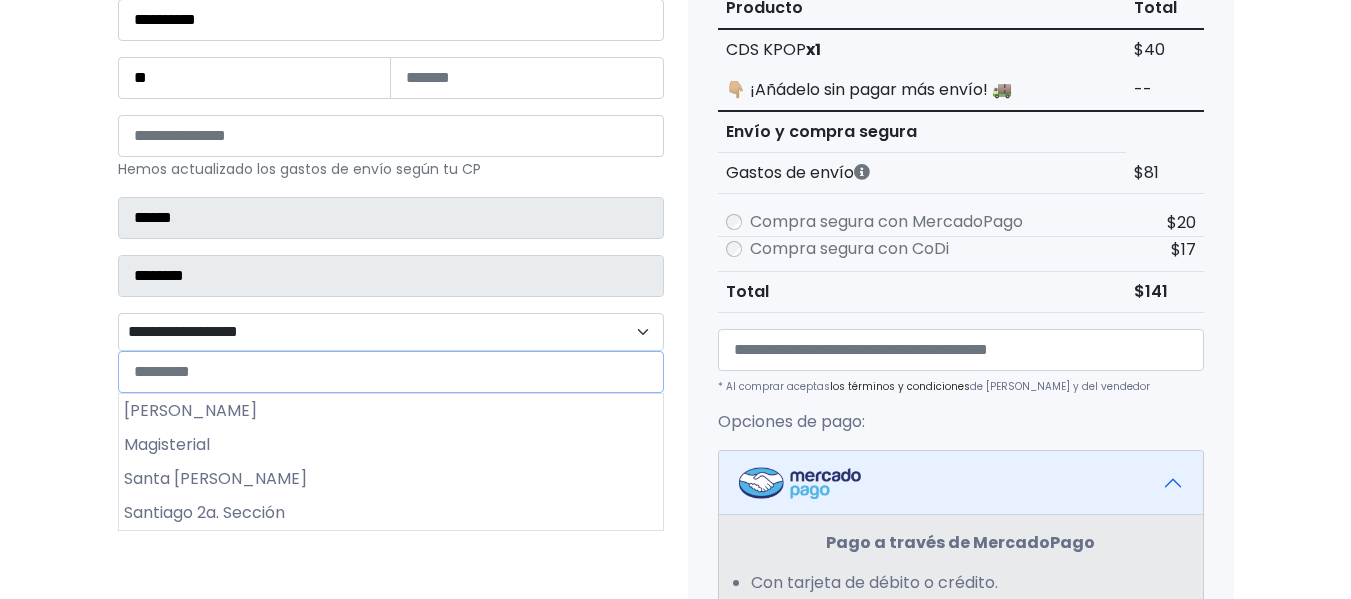 type on "*" 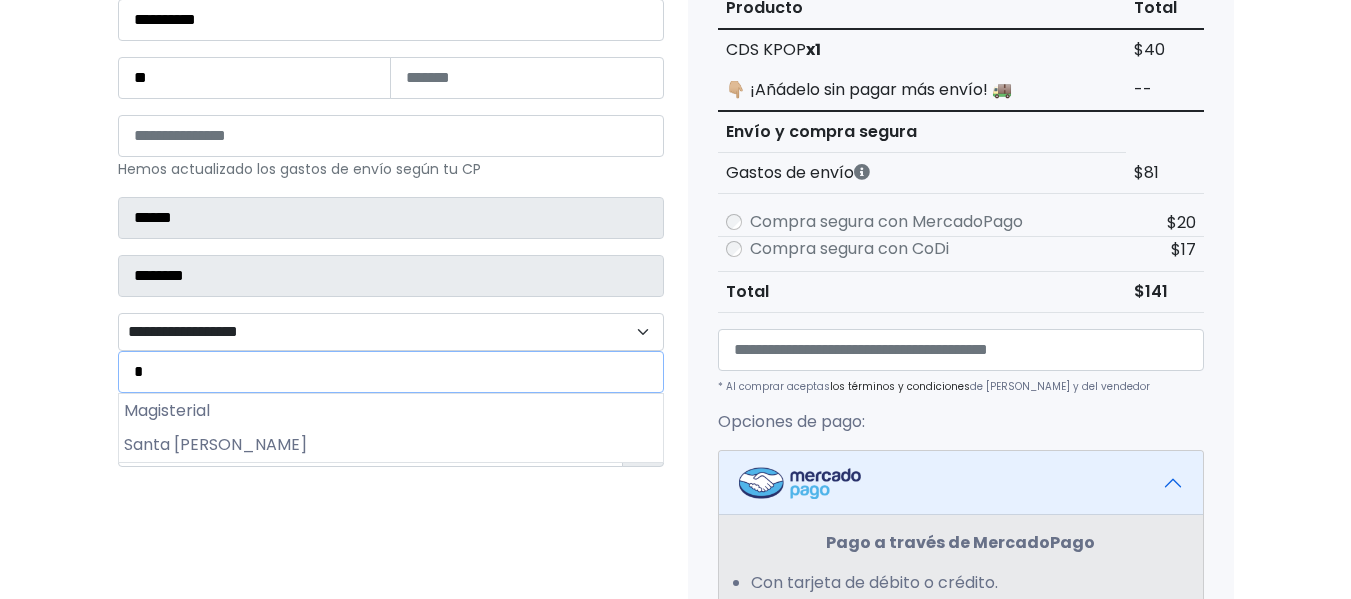 type 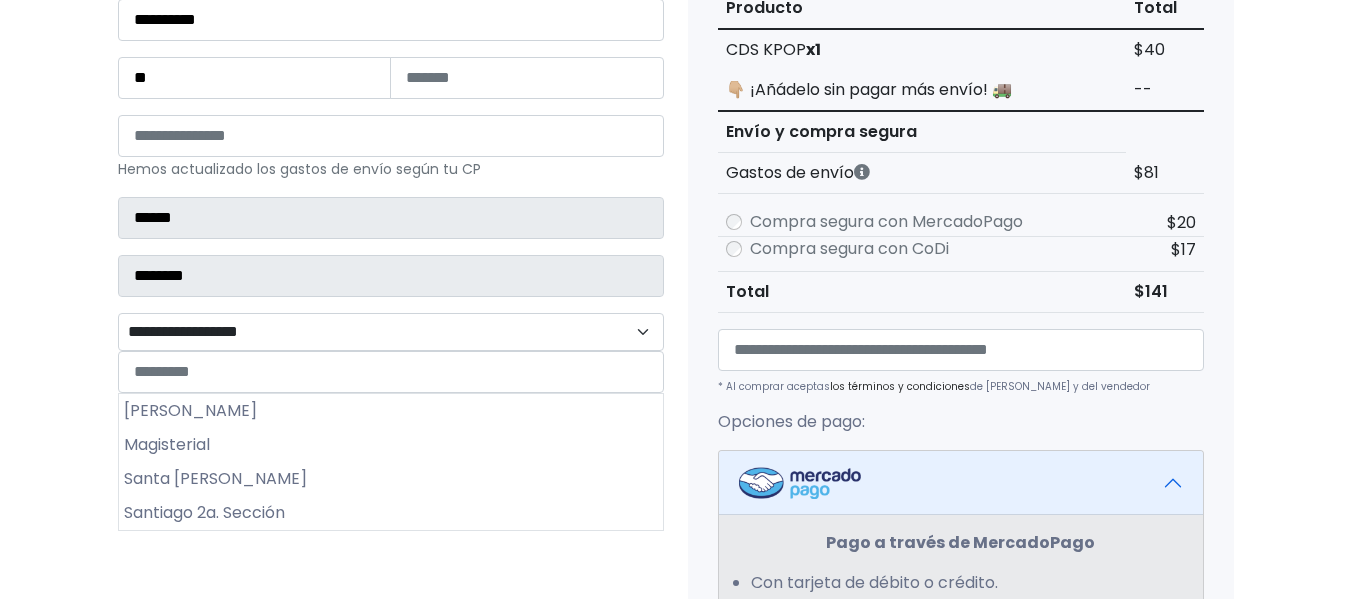 click on "Tienda de JeonieMoonKStore
Checkout
Datos
Información de Estafeta
Este CP es Ocurre Forzoso para Estafeta , por lo tanto es  responsabilidad del comprador hacer seguimiento del pedido y recogerlo en sucursal . No se hace devolución del costo de envío si el pedido regresa a remitente.
📦 ¿Dónde lo tengo que recoger?" at bounding box center (675, 493) 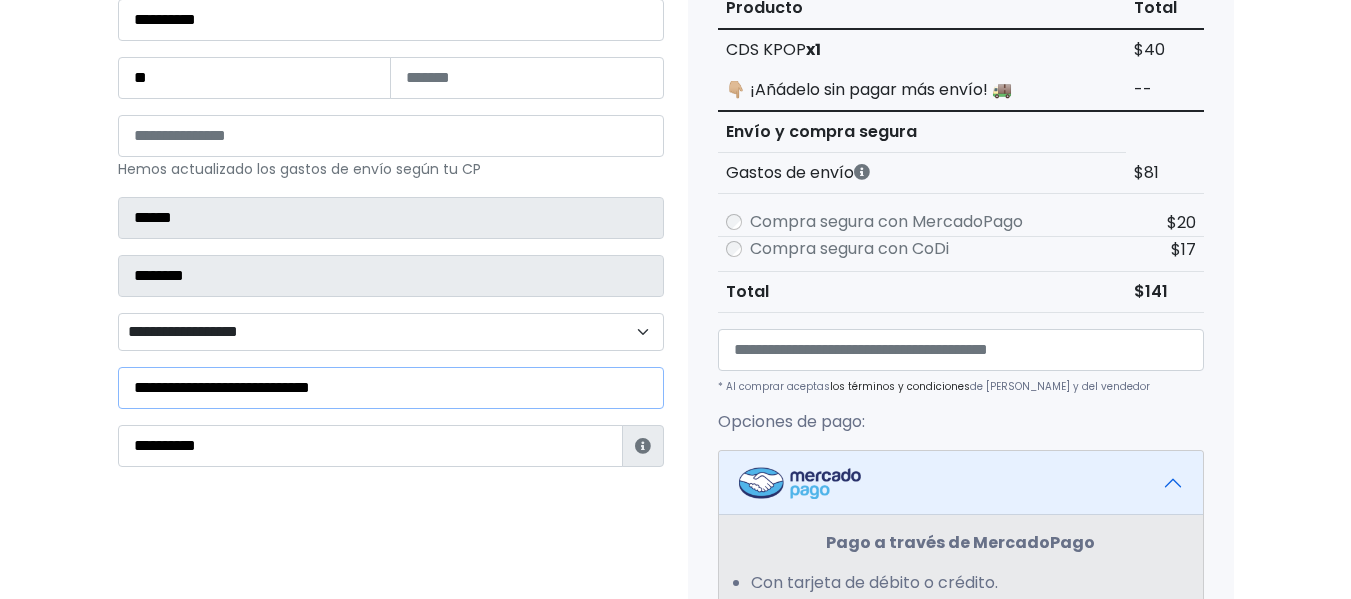 type on "**" 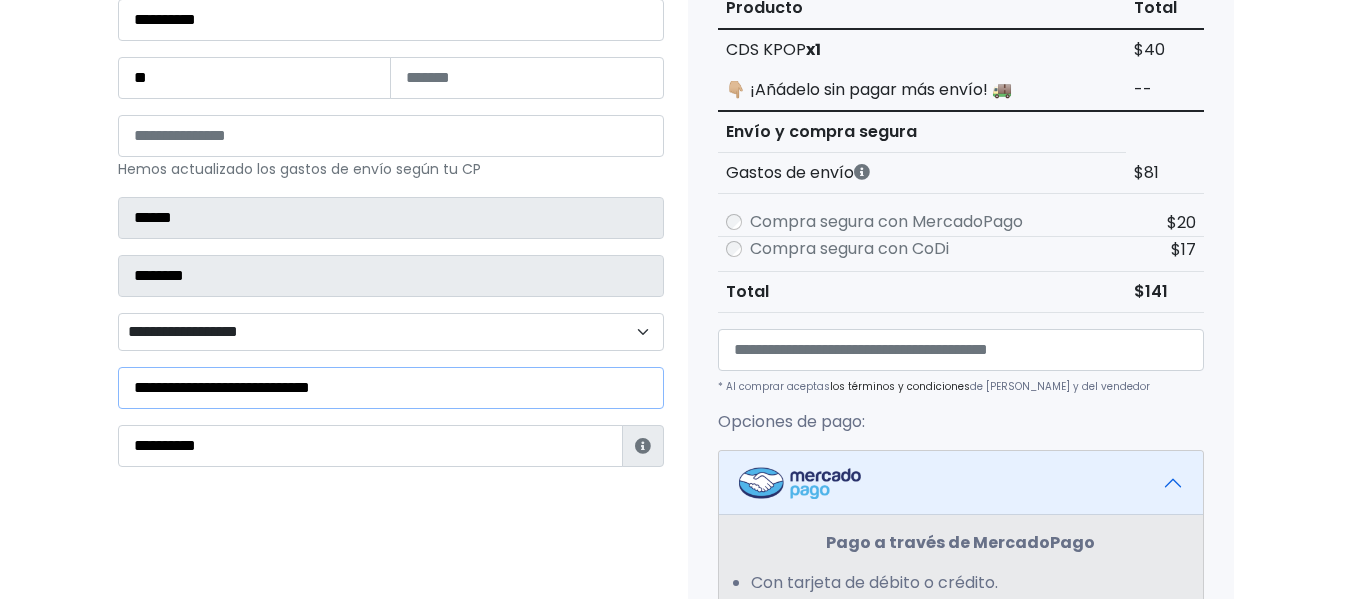 drag, startPoint x: 433, startPoint y: 395, endPoint x: 59, endPoint y: 398, distance: 374.01202 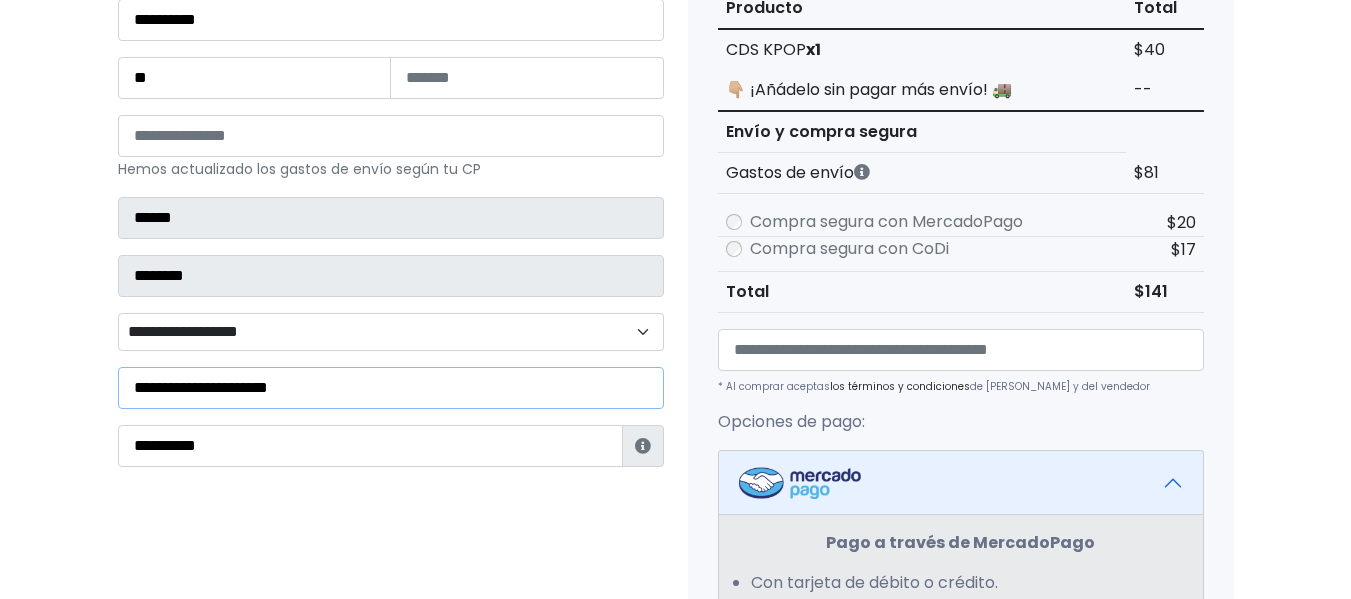 type on "**********" 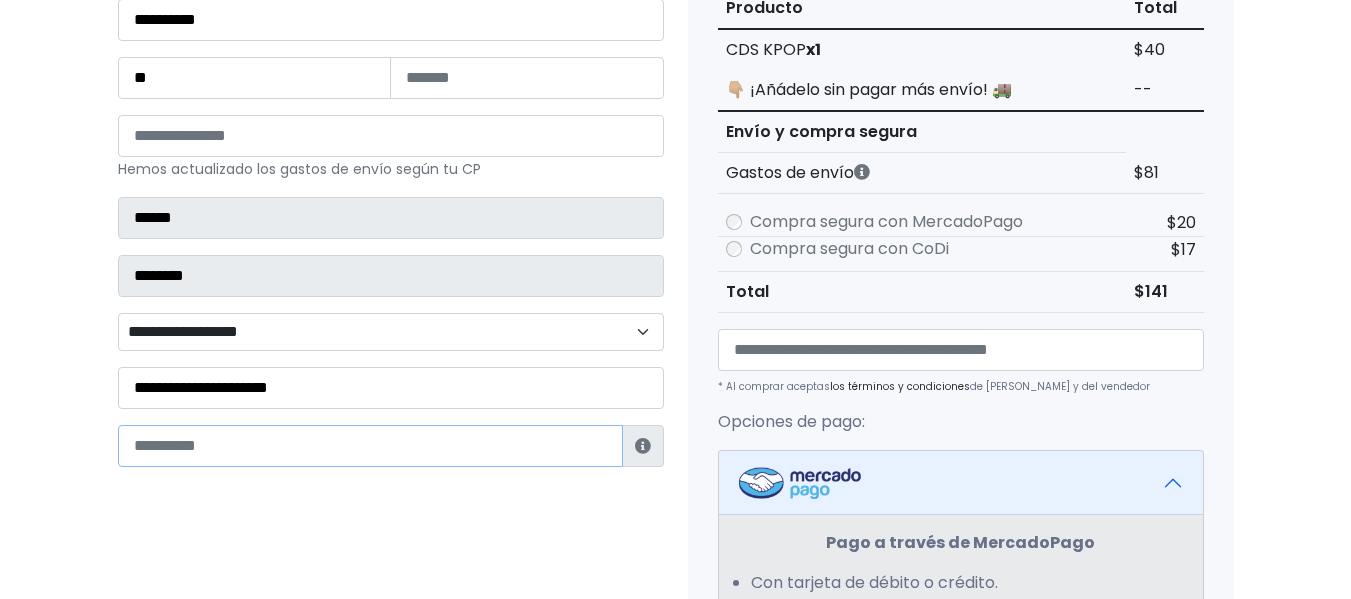 type on "*" 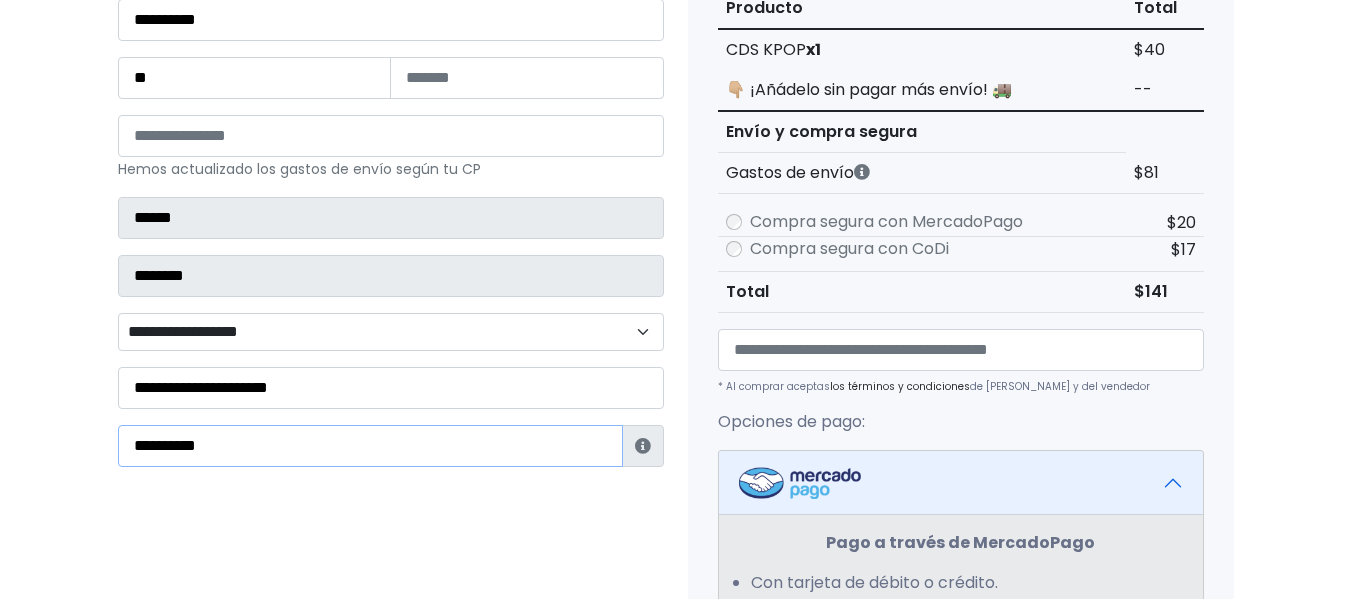 type on "**********" 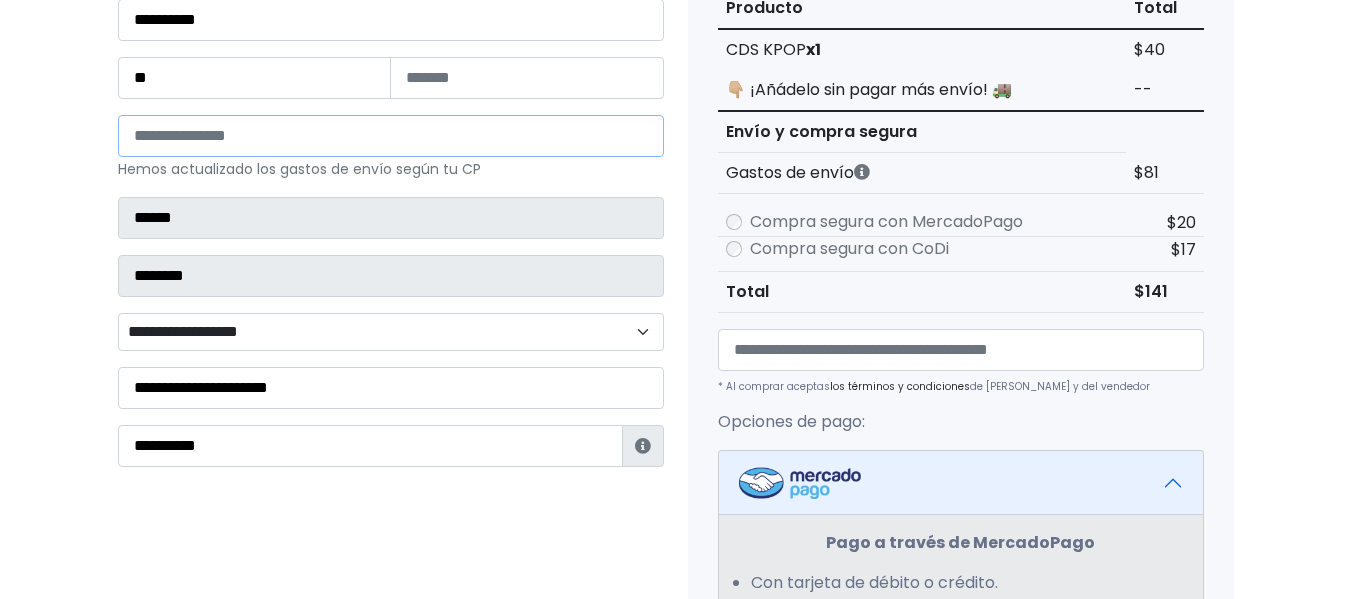 click on "*****" at bounding box center (391, 136) 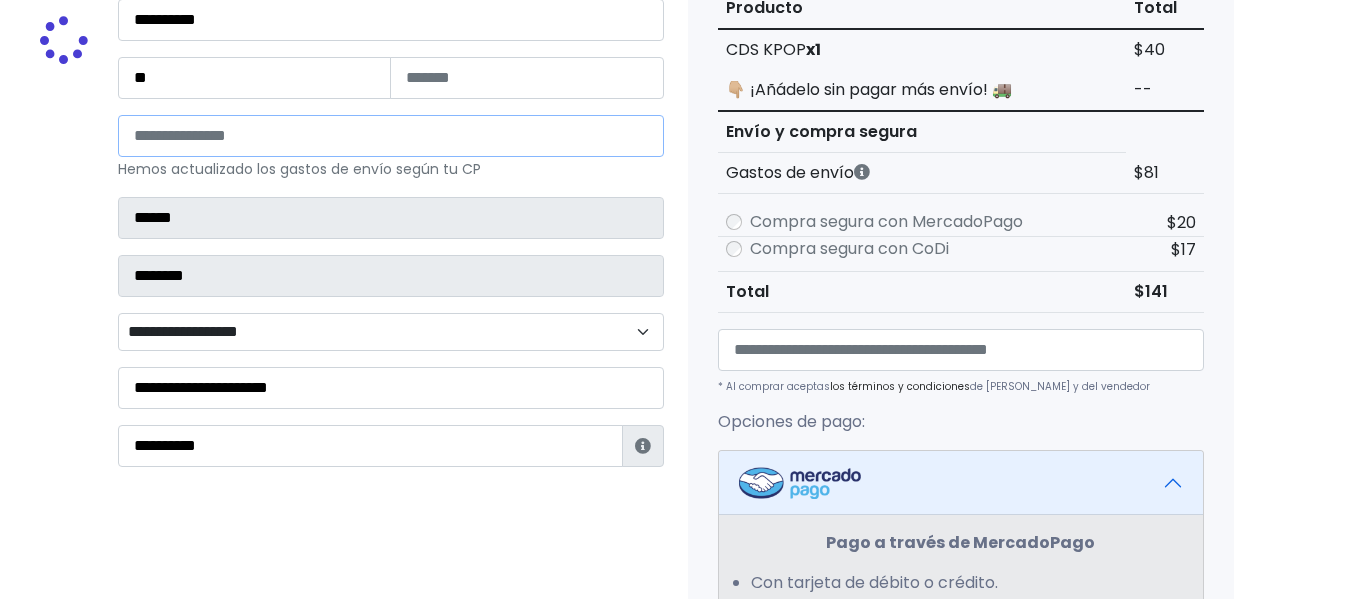 select 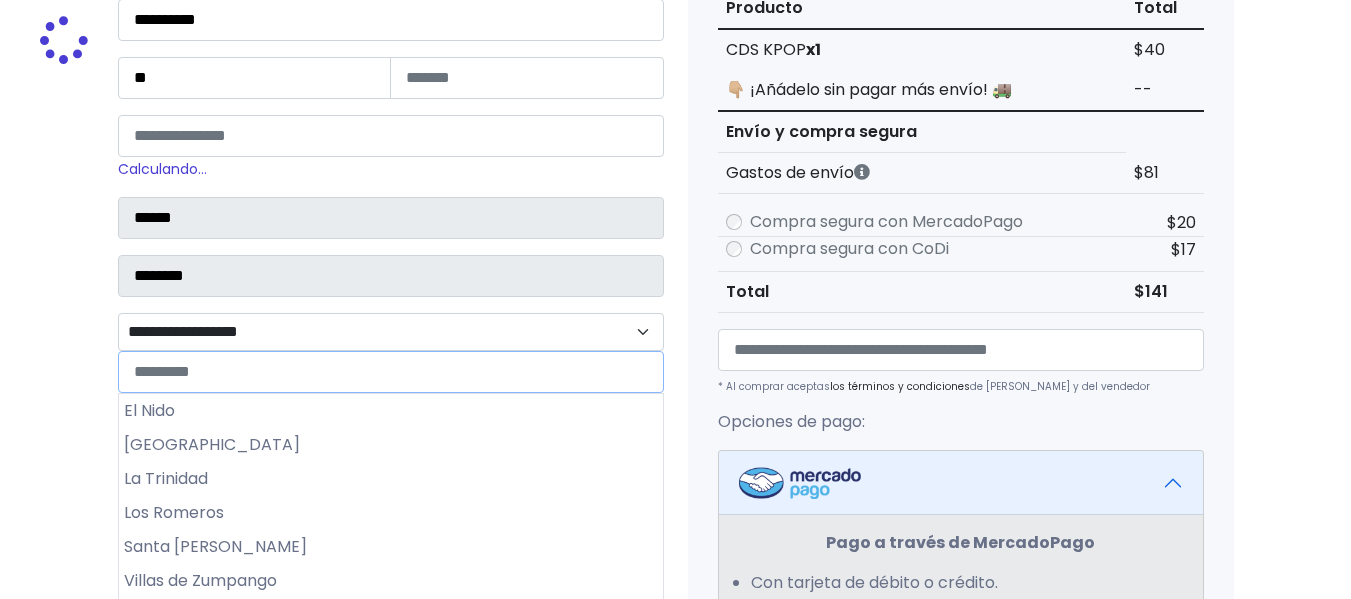 click on "**********" at bounding box center [391, 332] 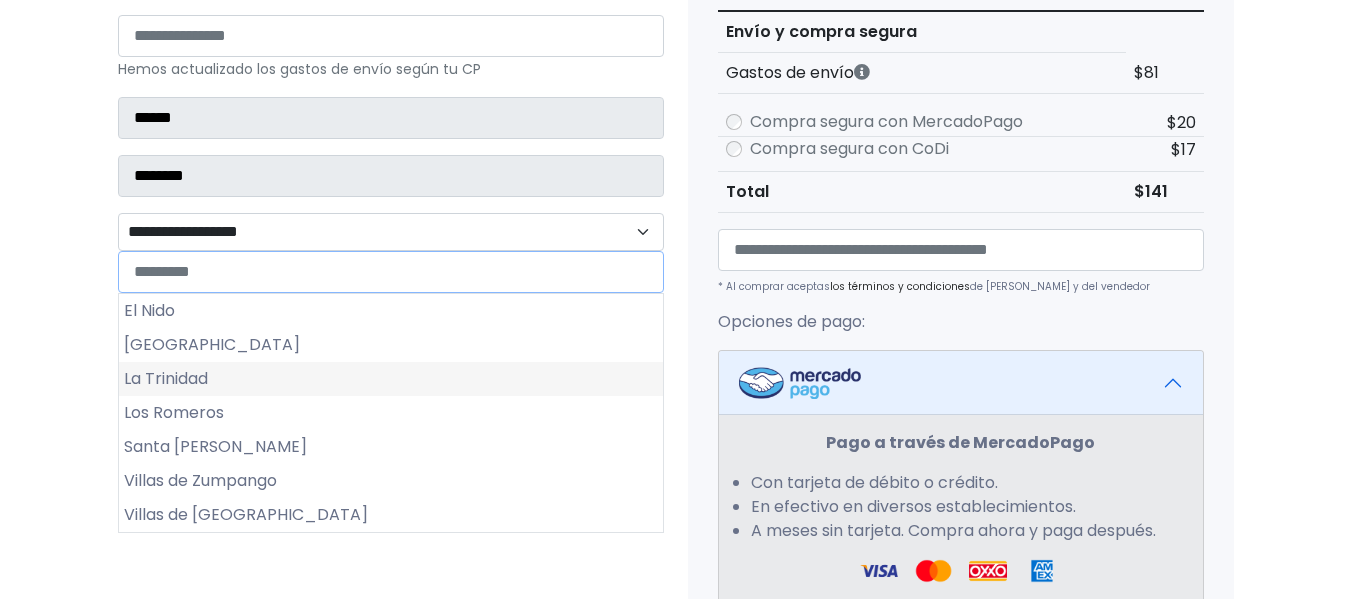 scroll, scrollTop: 500, scrollLeft: 0, axis: vertical 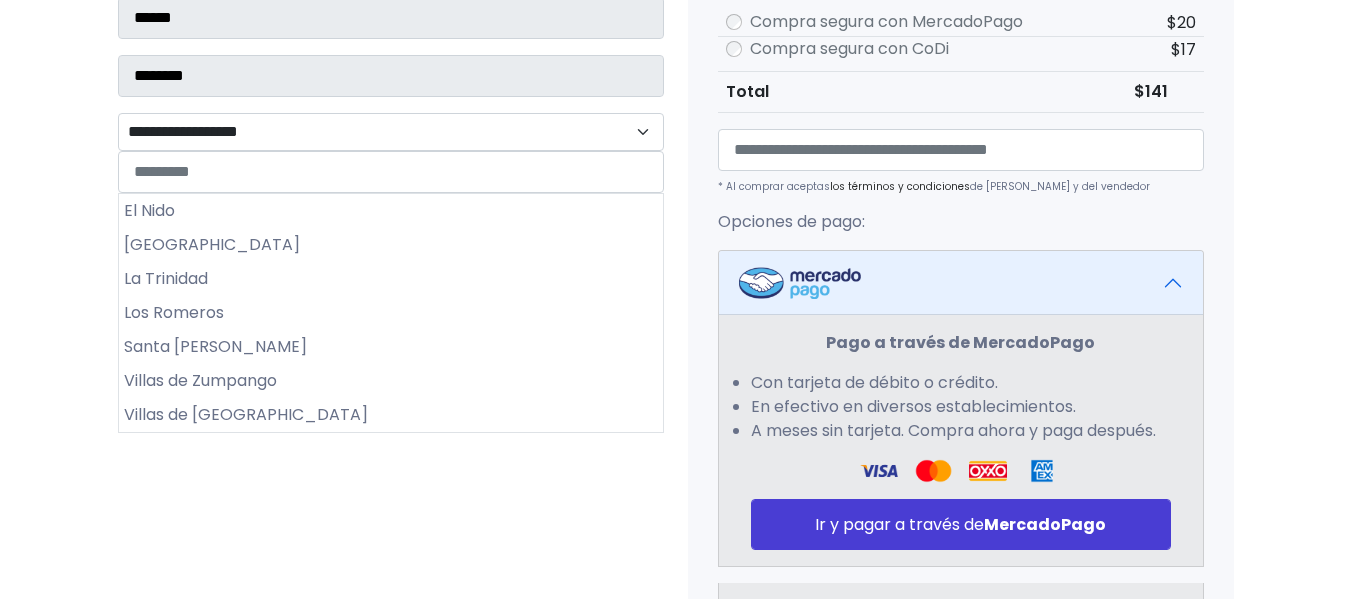 click on "**********" at bounding box center [391, 132] 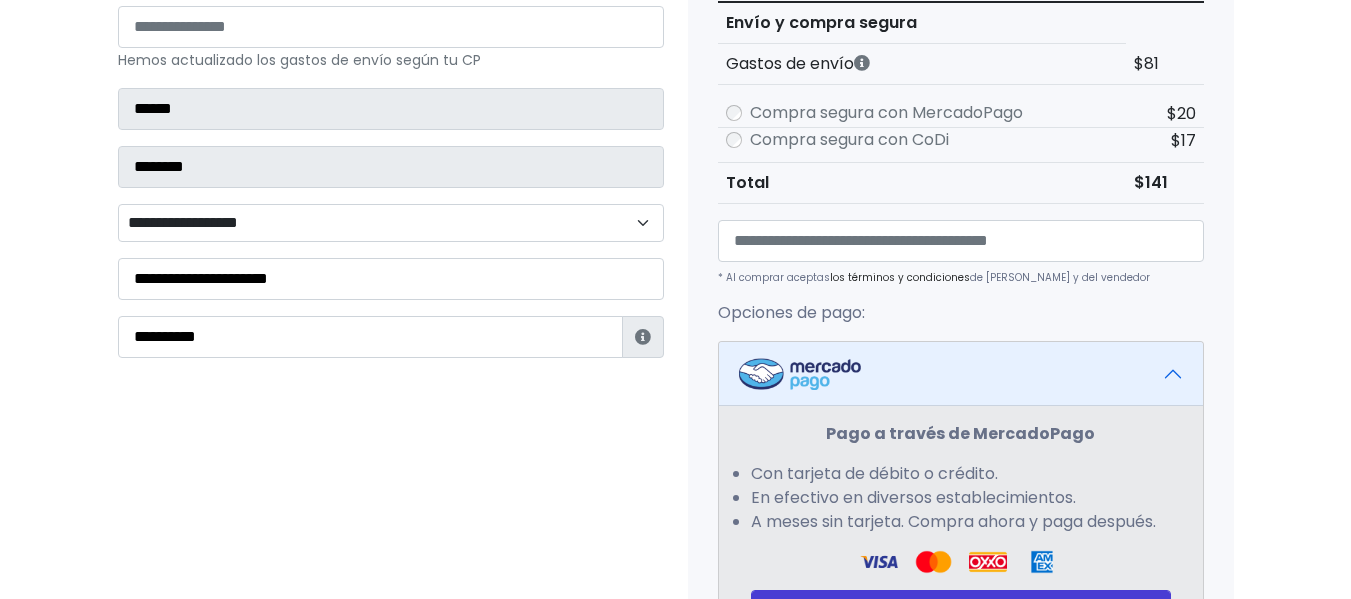 scroll, scrollTop: 300, scrollLeft: 0, axis: vertical 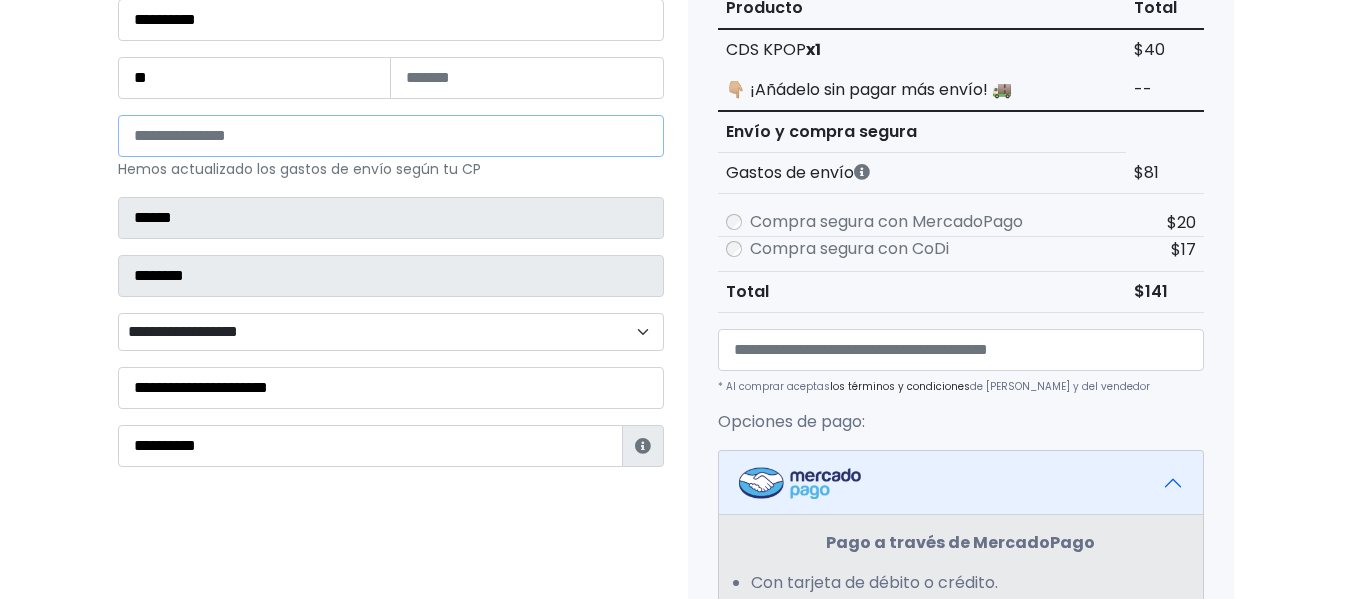 click on "*****" at bounding box center [391, 136] 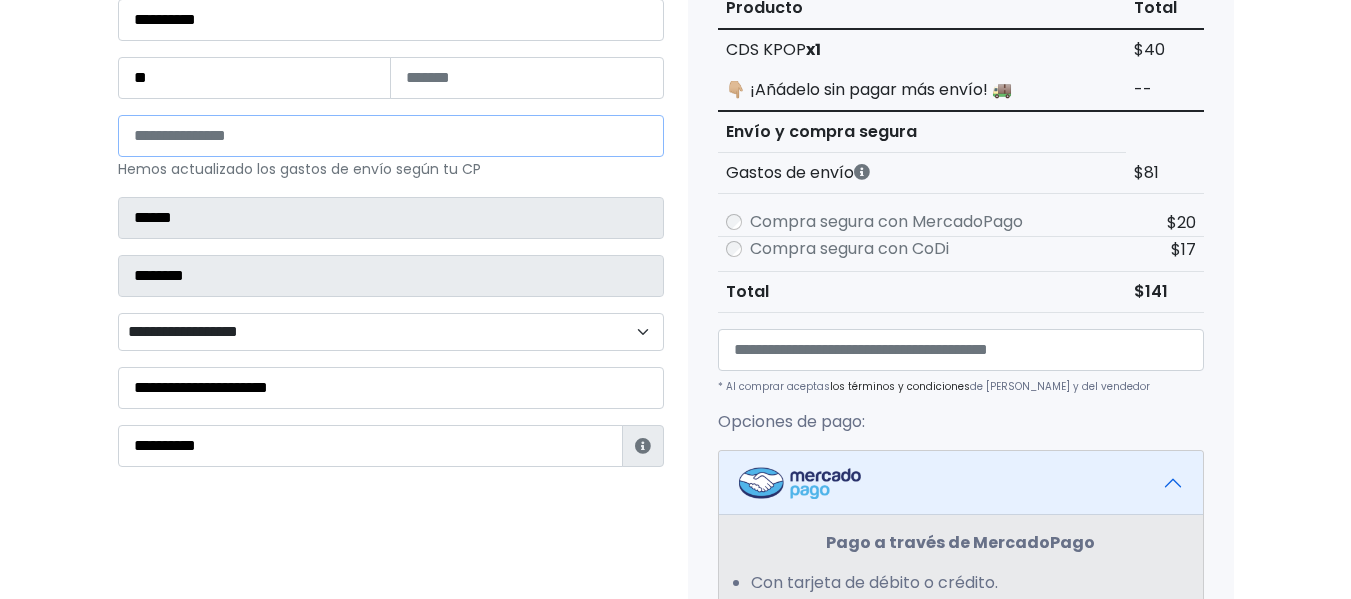type on "*****" 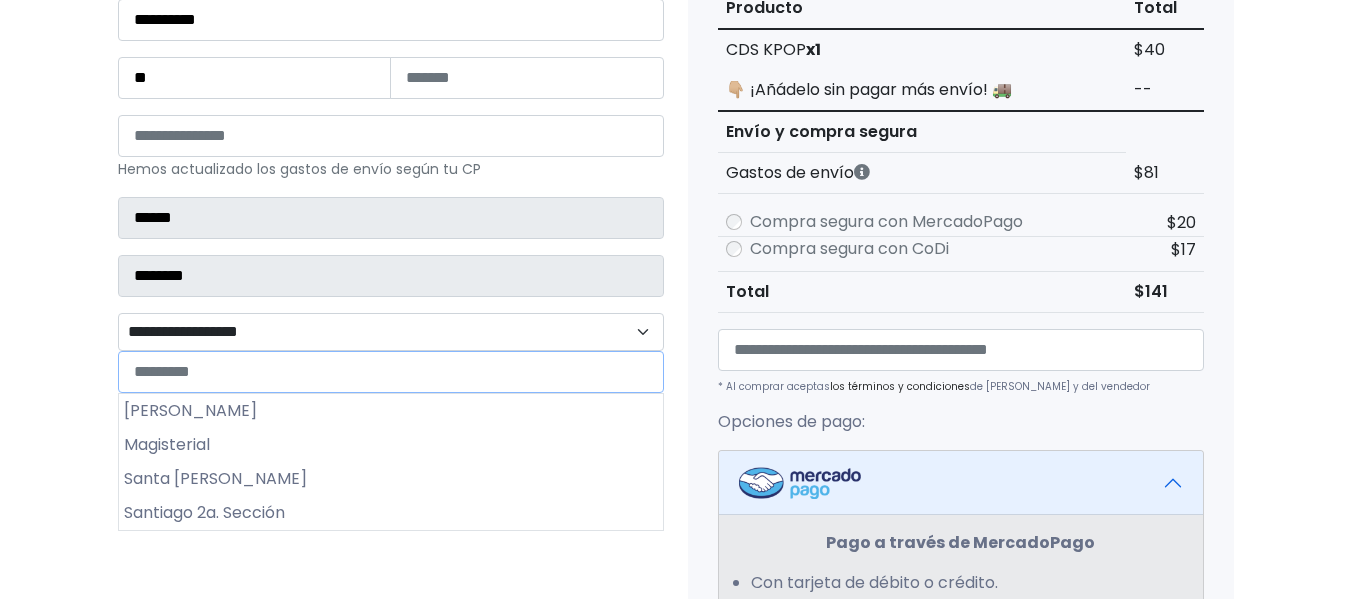 click on "**********" at bounding box center (391, 332) 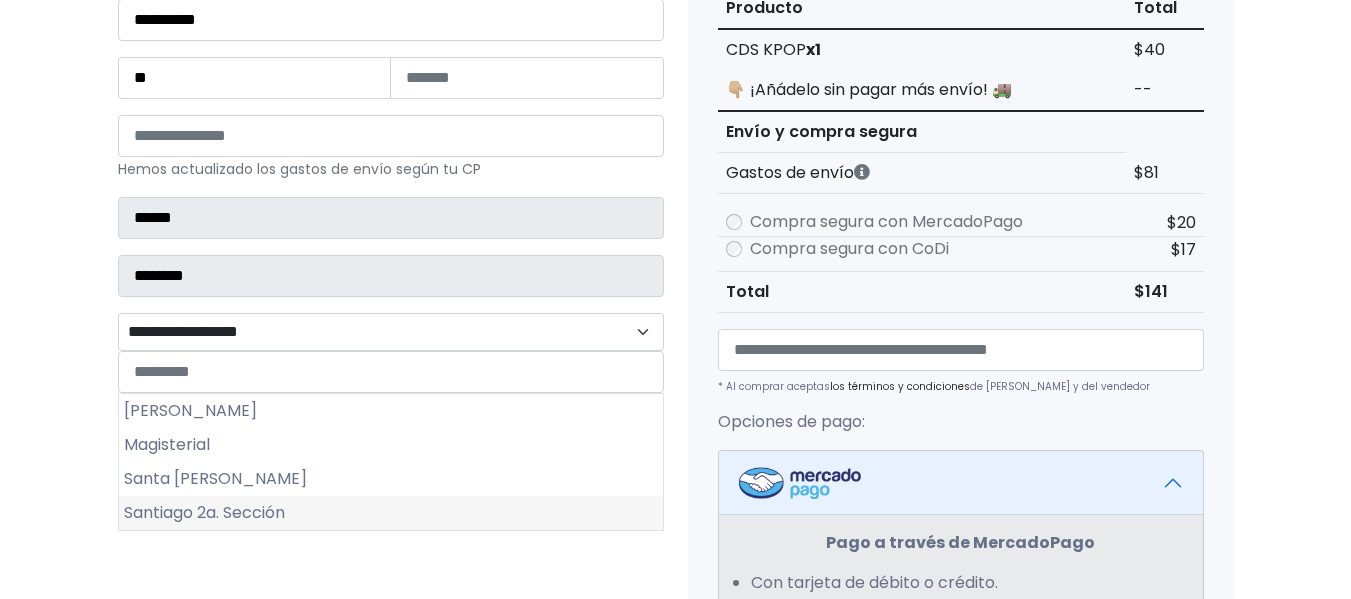 click on "Santiago 2a. Sección" at bounding box center (391, 513) 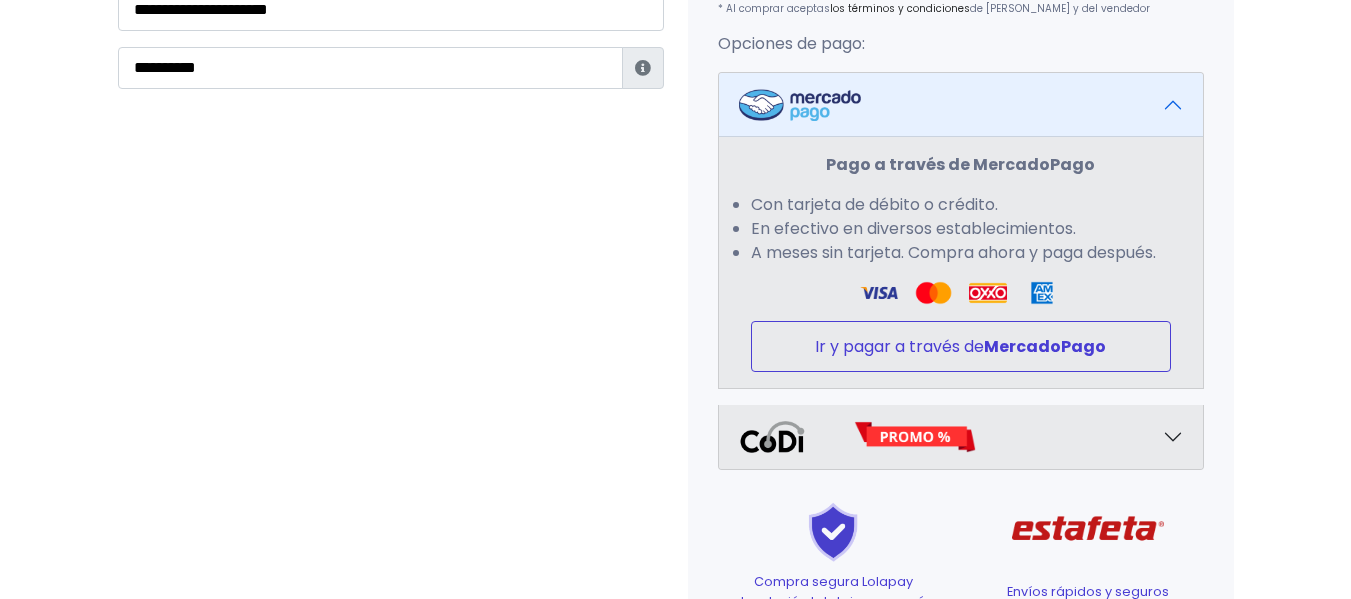 scroll, scrollTop: 700, scrollLeft: 0, axis: vertical 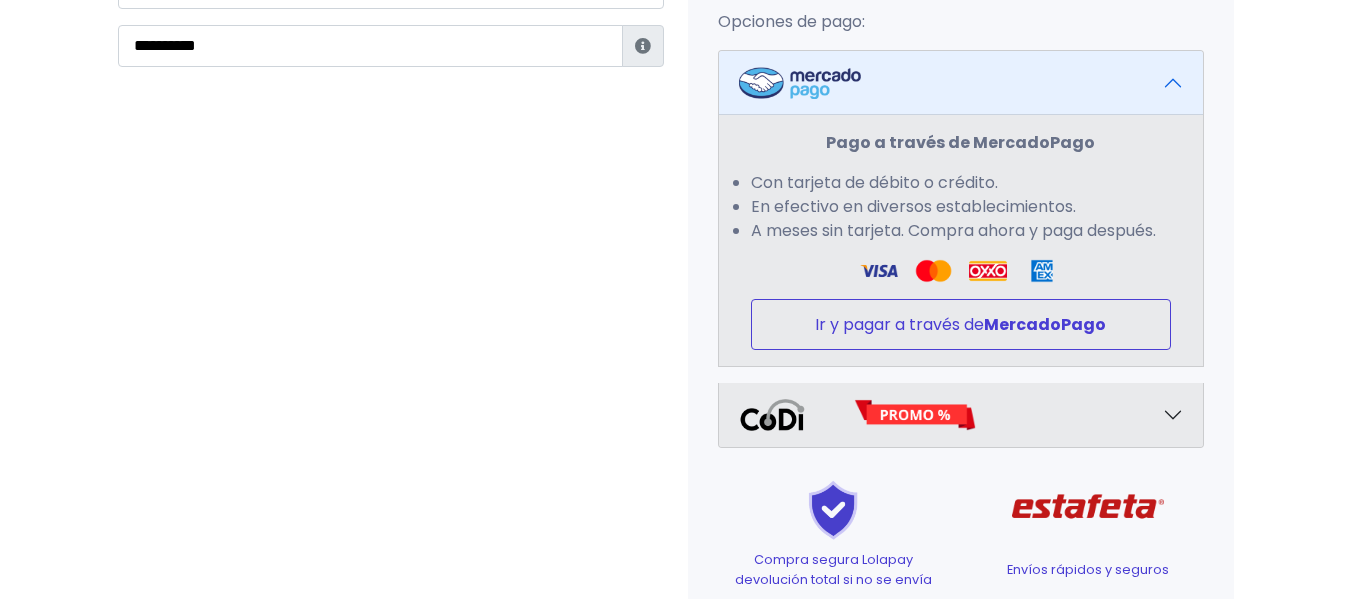 click on "MercadoPago" at bounding box center [1045, 324] 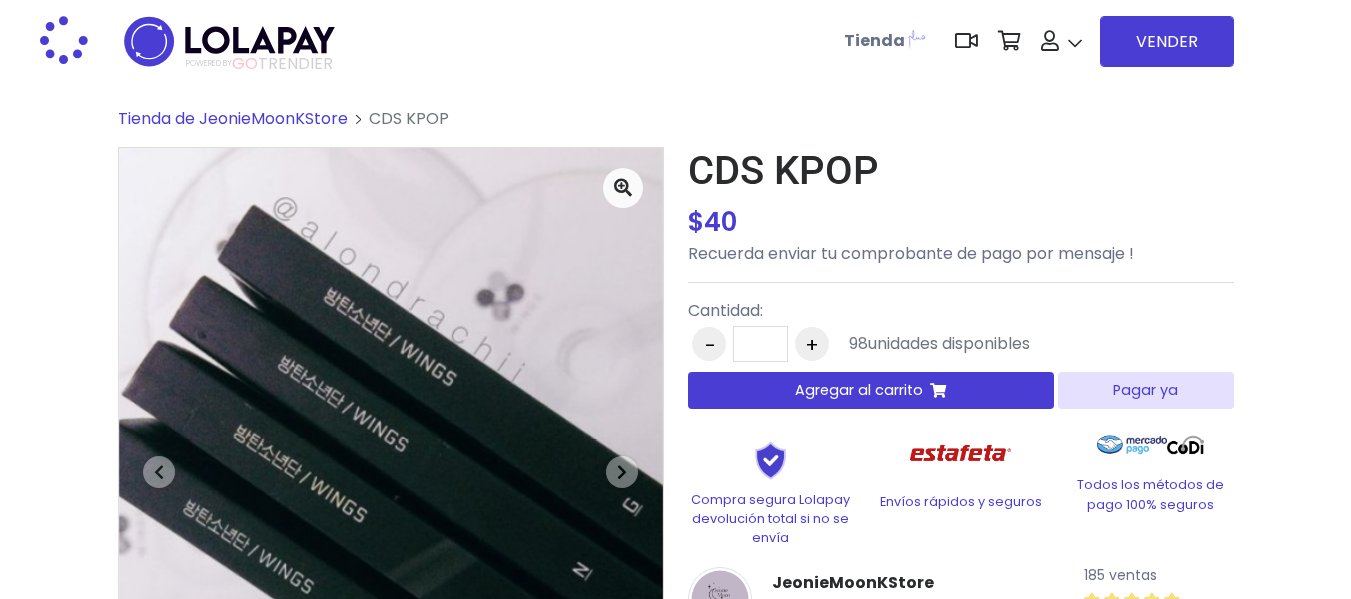 click on "Agregar al carrito" at bounding box center [859, 390] 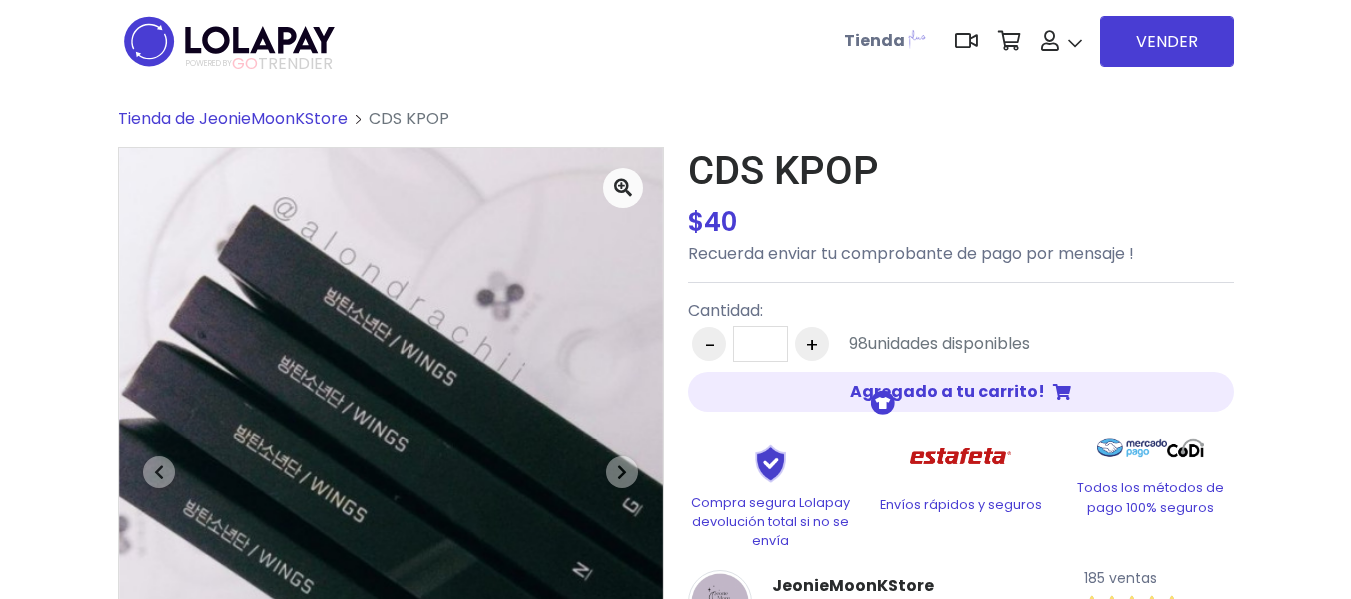 scroll, scrollTop: 0, scrollLeft: 0, axis: both 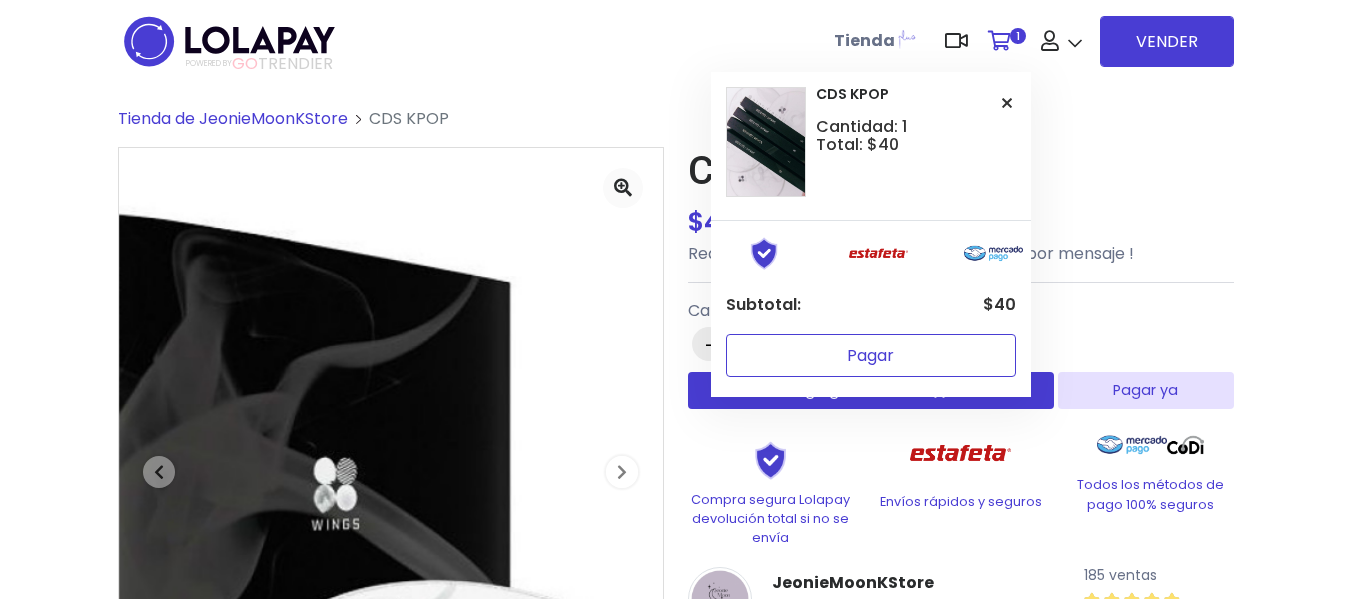 click on "Pagar" at bounding box center (871, 355) 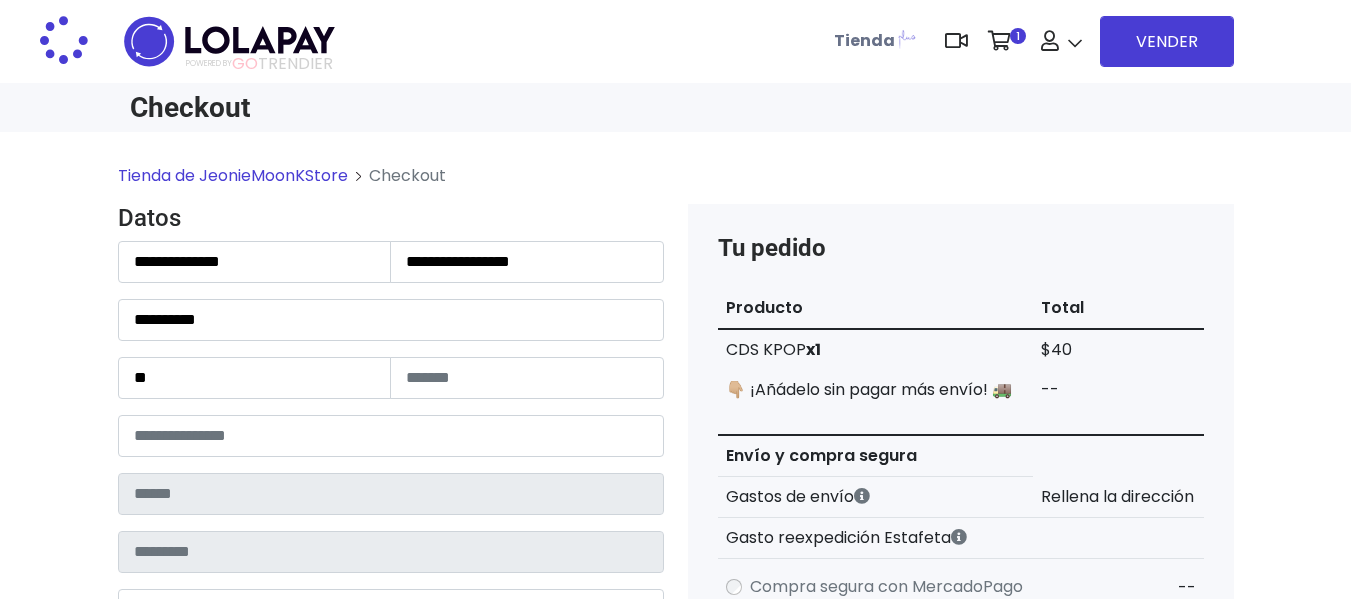 scroll, scrollTop: 0, scrollLeft: 0, axis: both 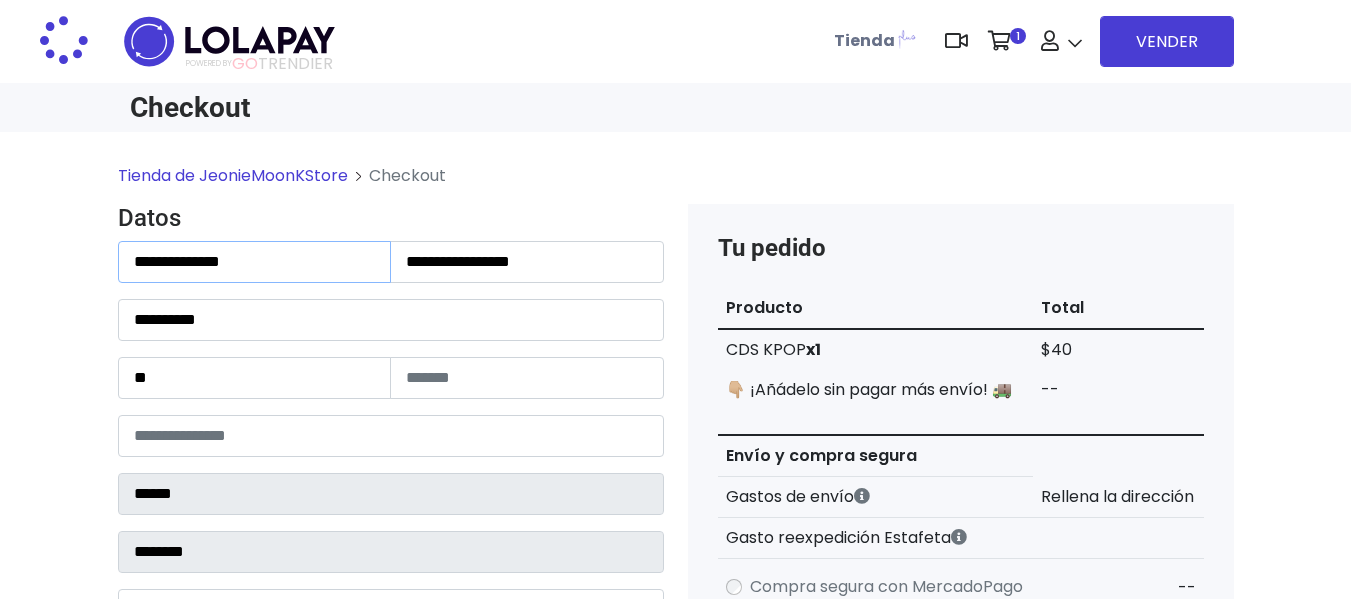 select on "**********" 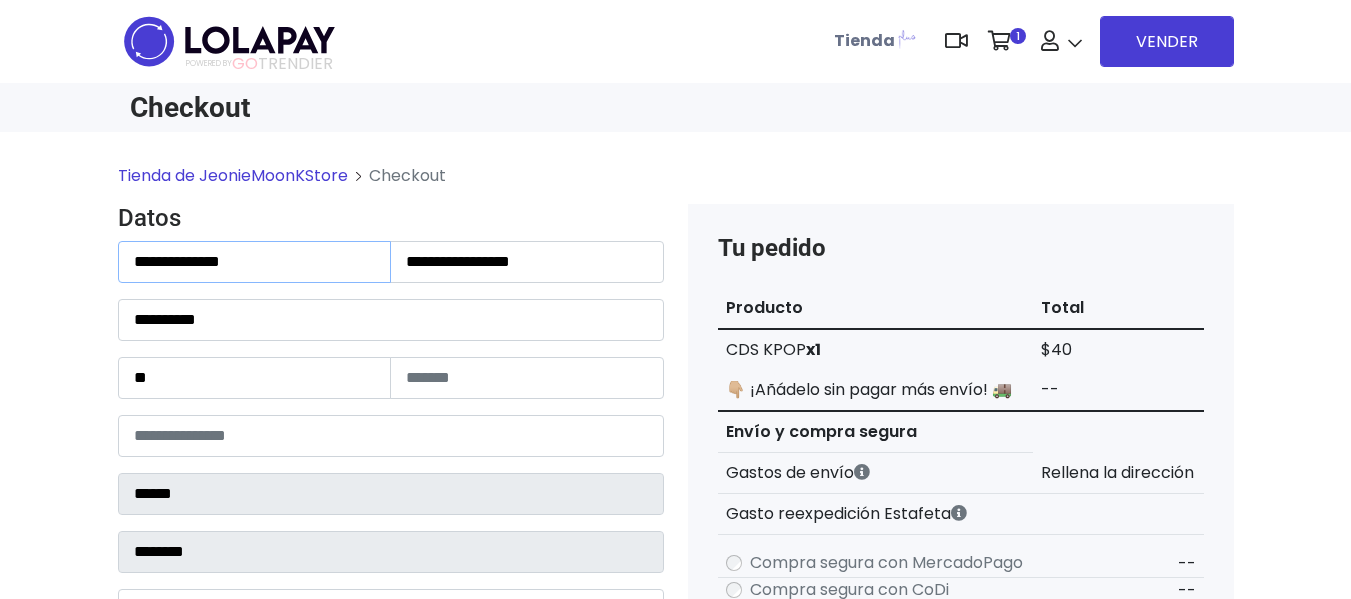 drag, startPoint x: 287, startPoint y: 255, endPoint x: 0, endPoint y: 266, distance: 287.21072 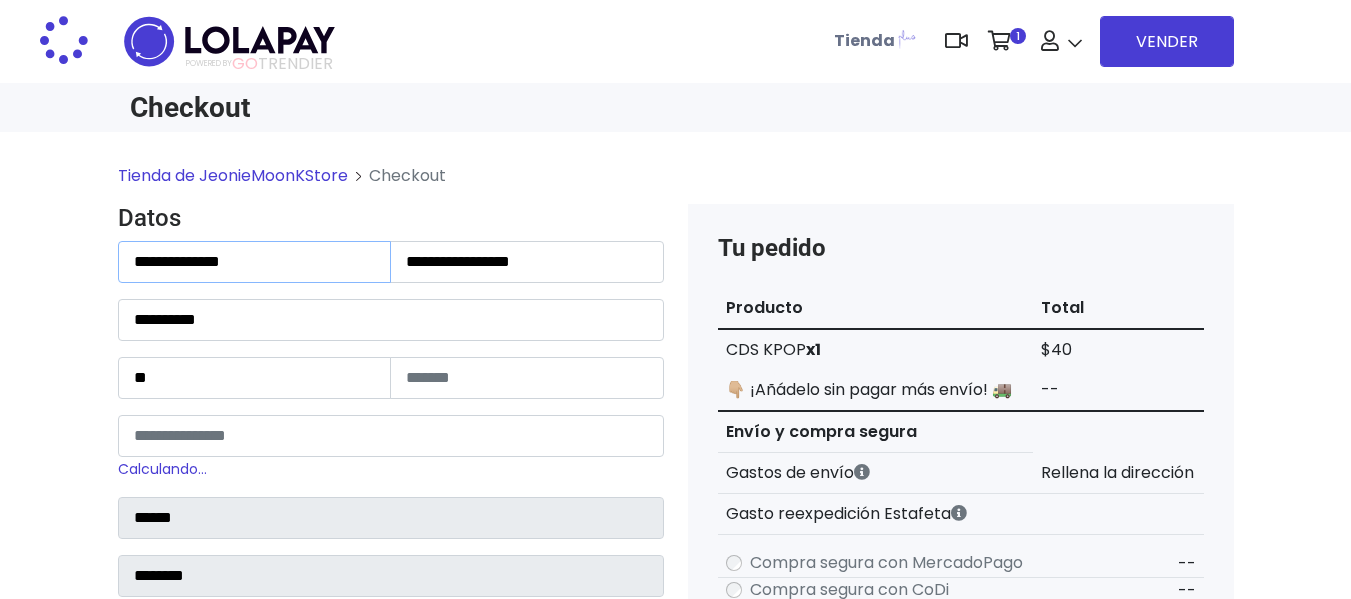 scroll, scrollTop: 1902, scrollLeft: 0, axis: vertical 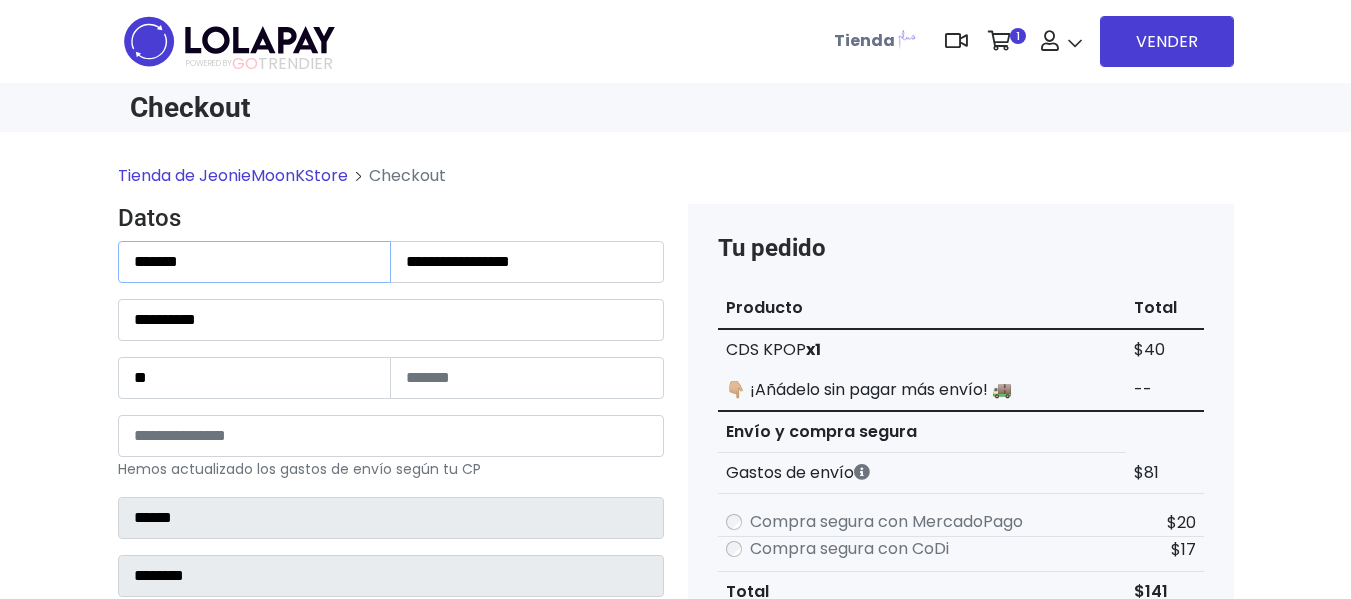 type on "*******" 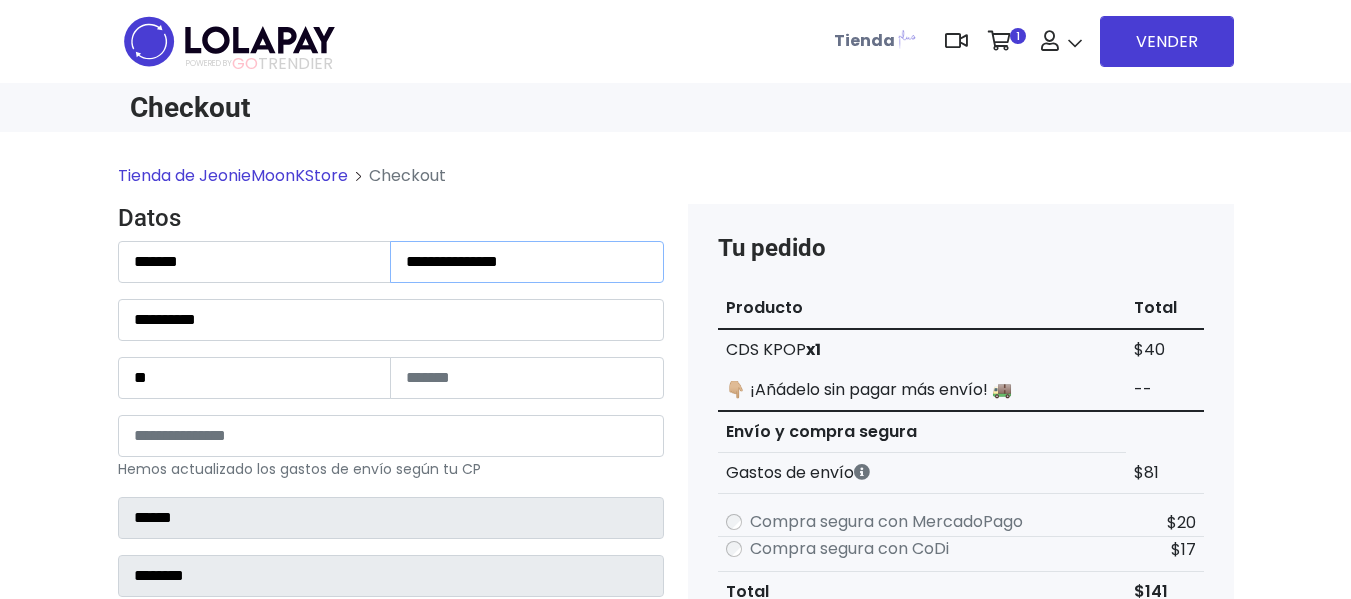 type on "**********" 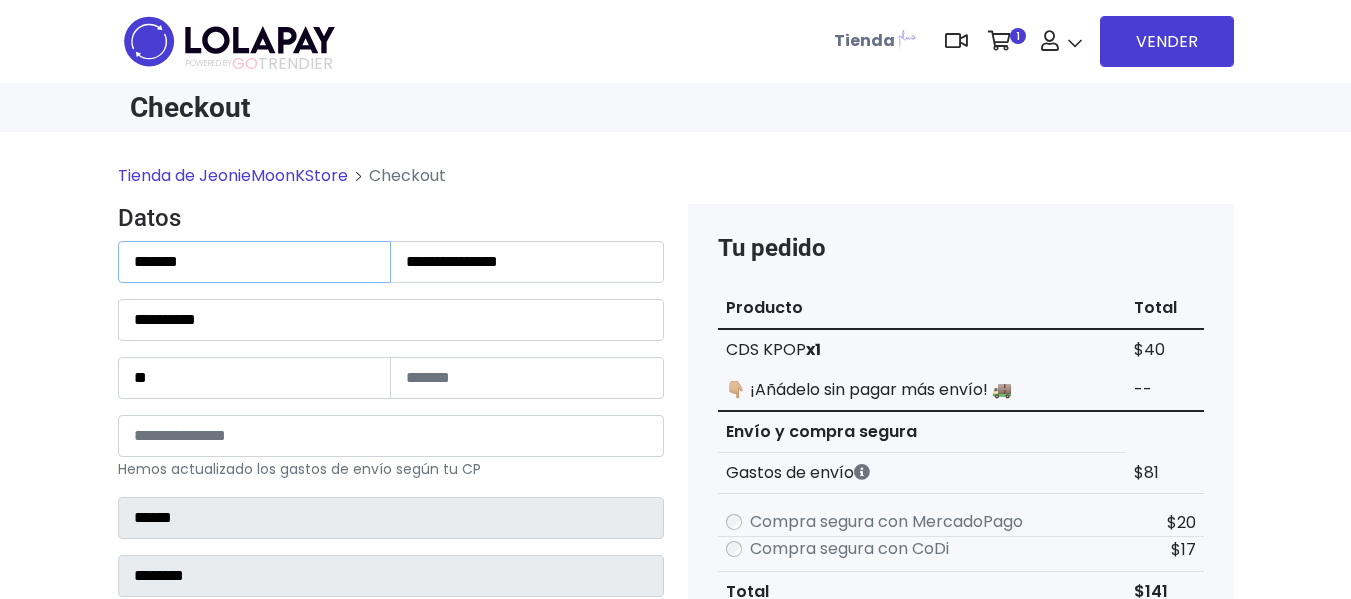click on "*******" at bounding box center [255, 262] 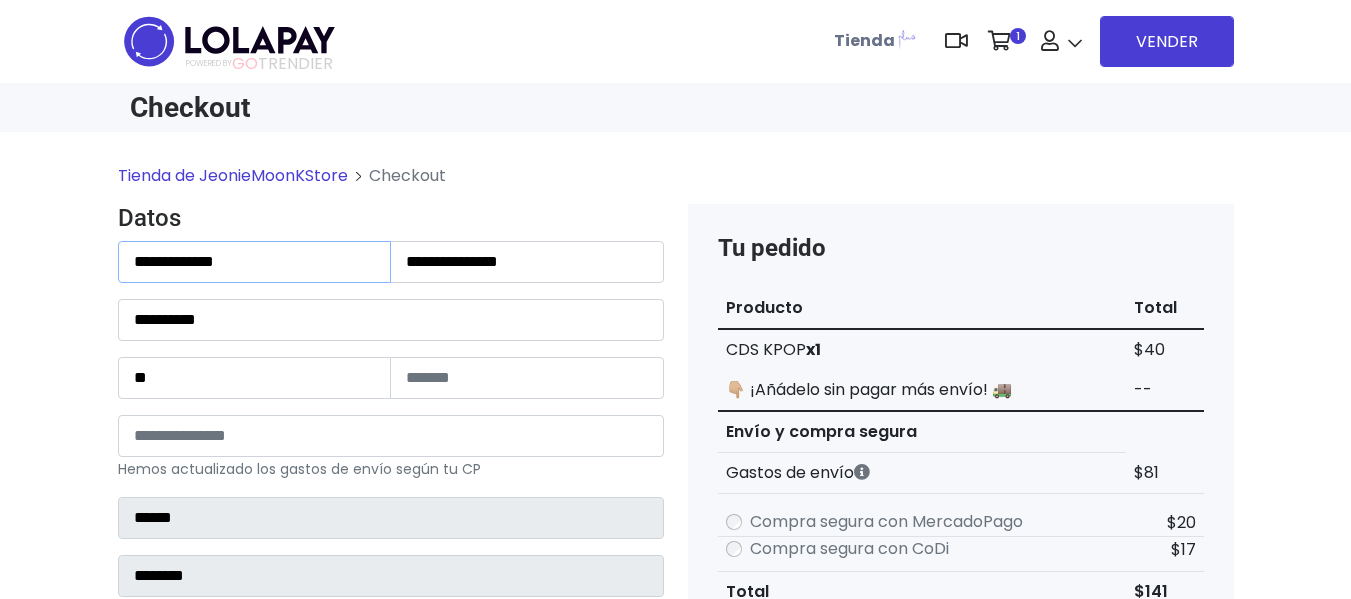 type on "**********" 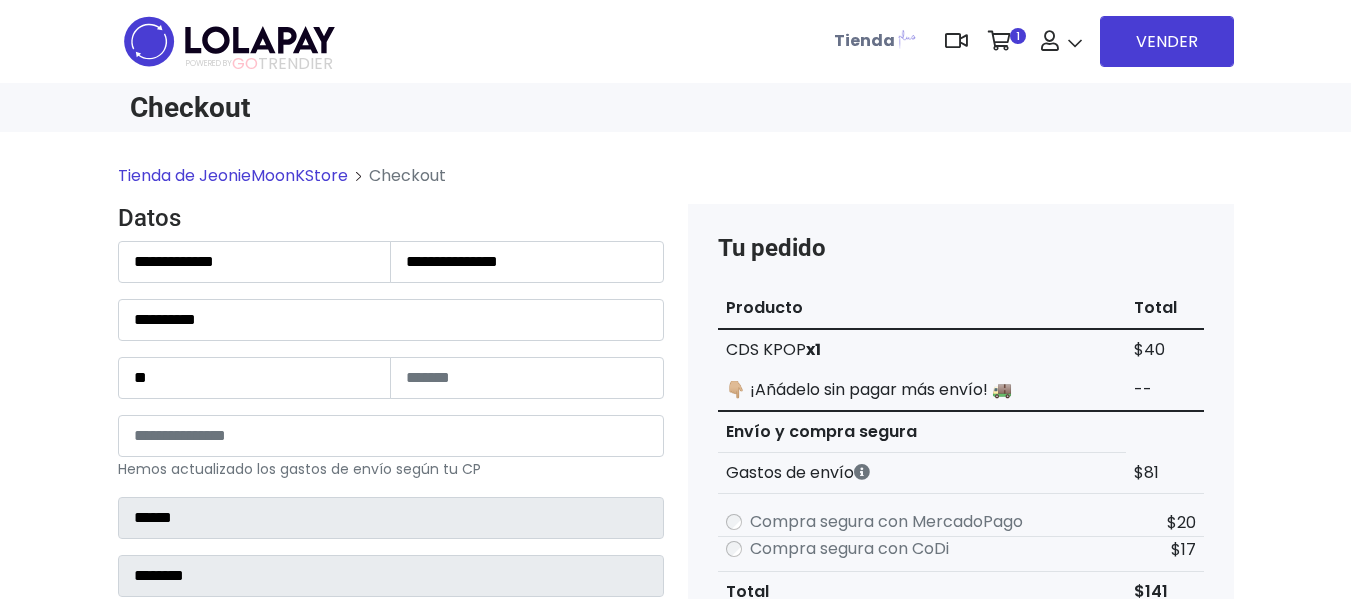click on "**********" at bounding box center [391, 504] 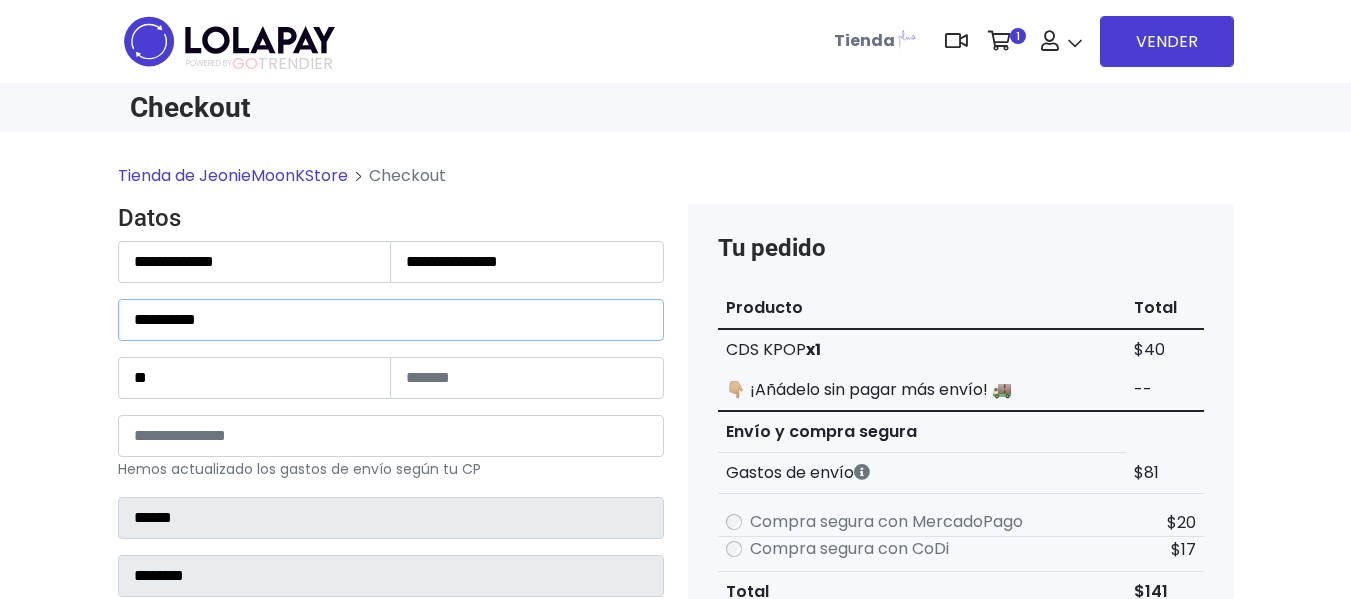 type on "*" 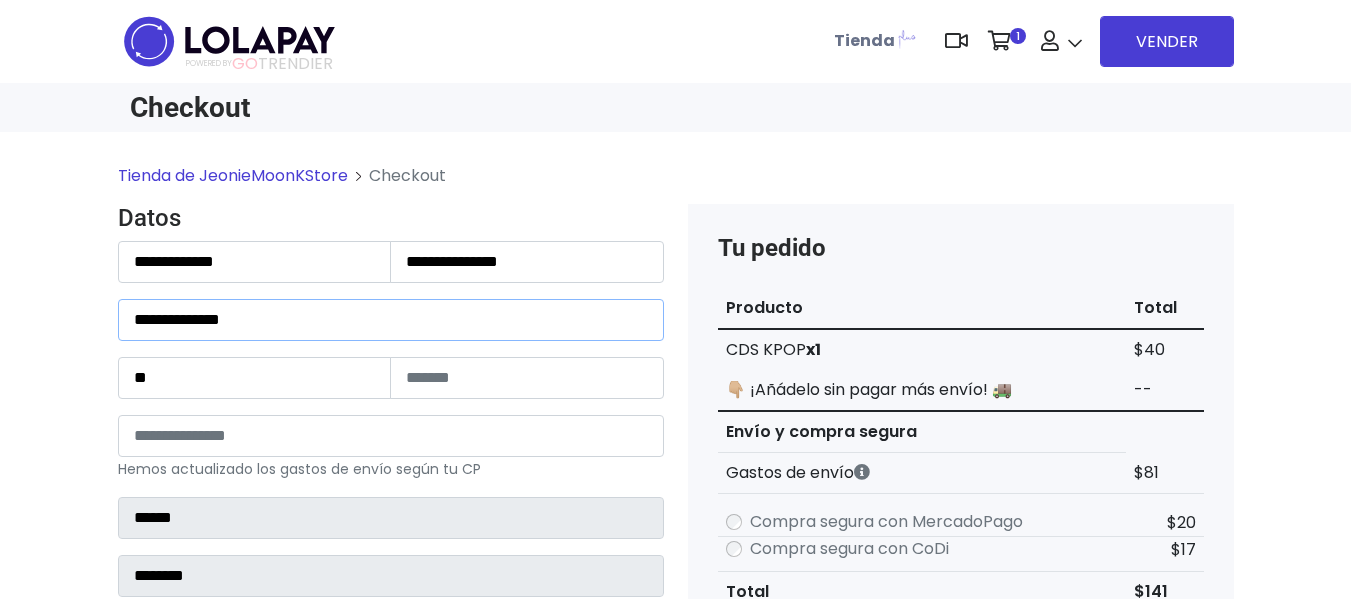 type on "**********" 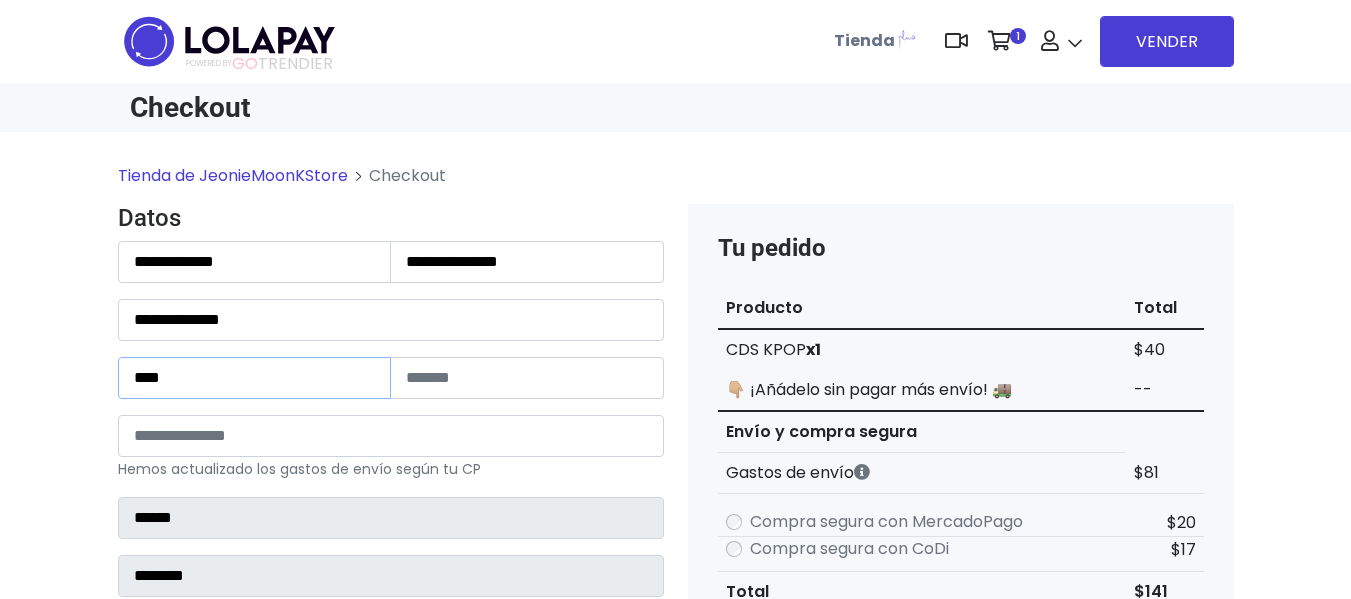 type on "****" 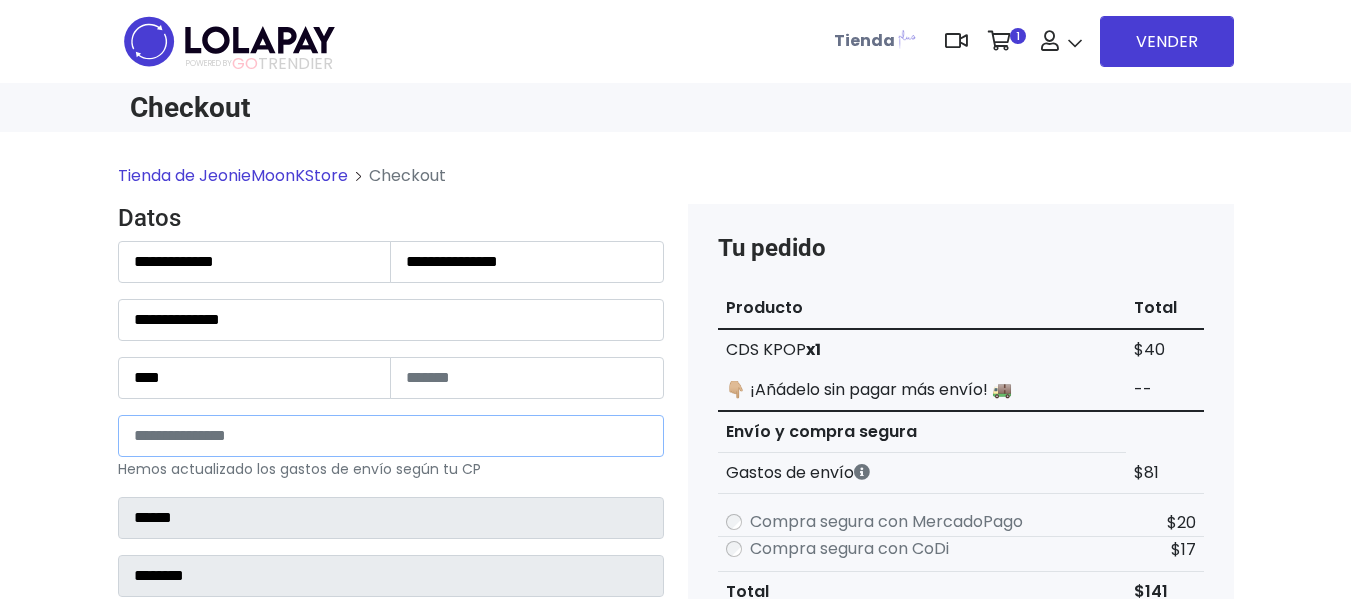 drag, startPoint x: 216, startPoint y: 442, endPoint x: 11, endPoint y: 456, distance: 205.4775 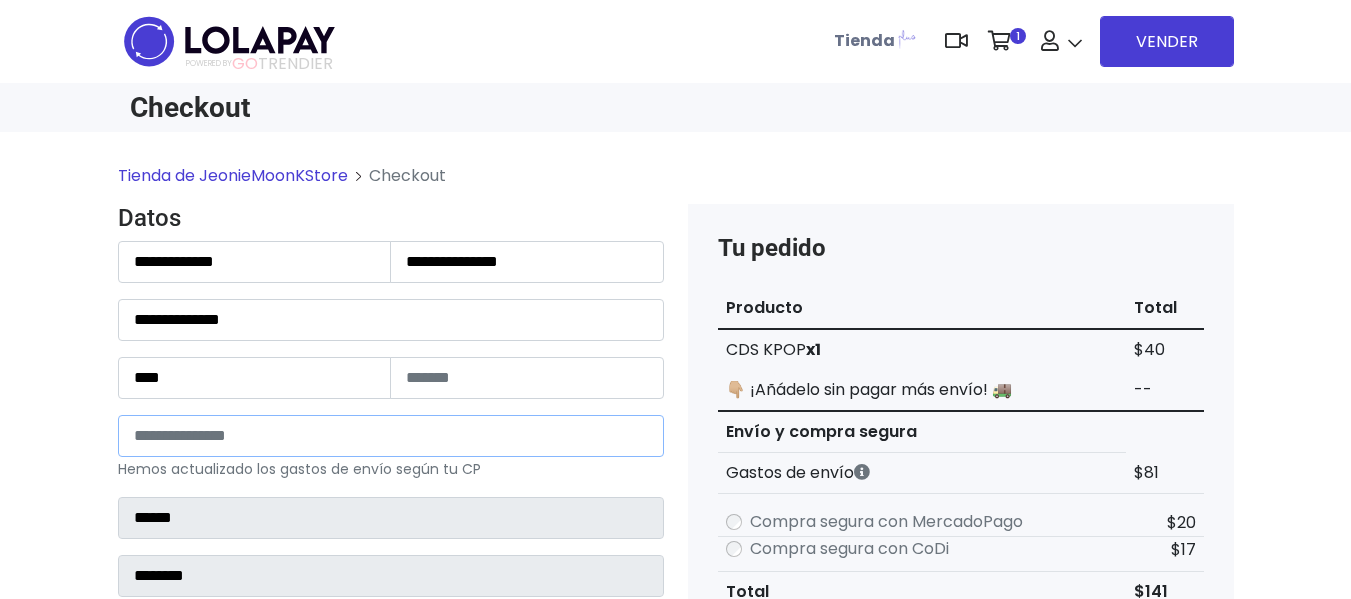 type on "*****" 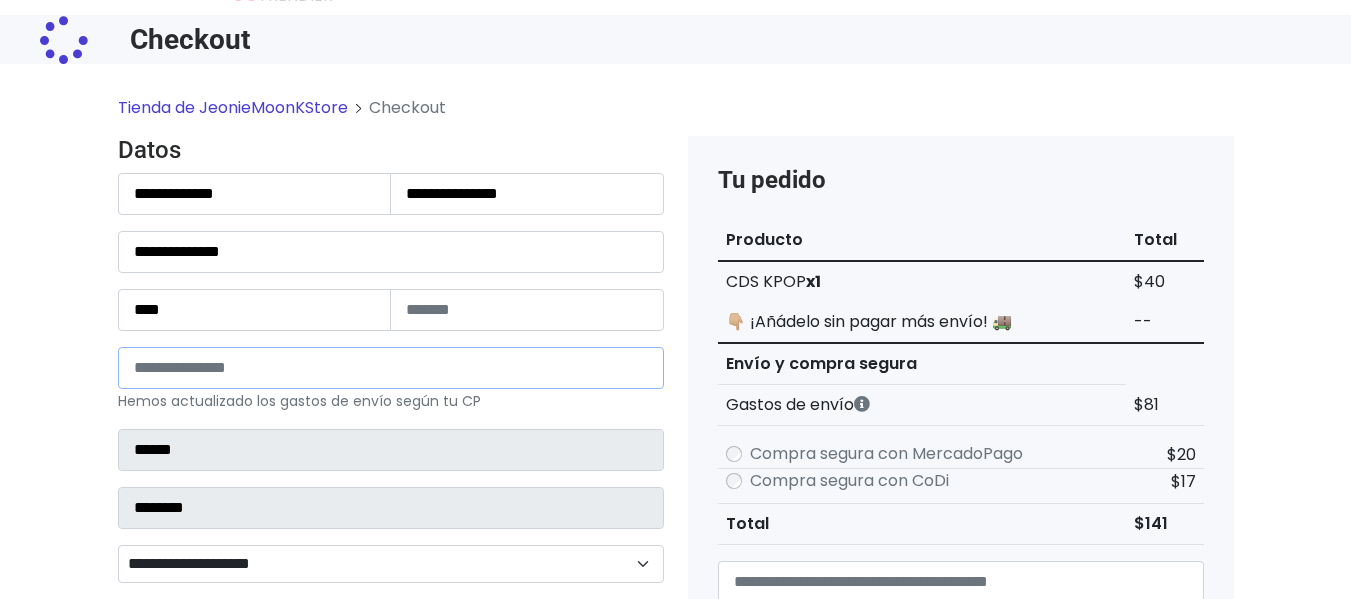 type on "*********" 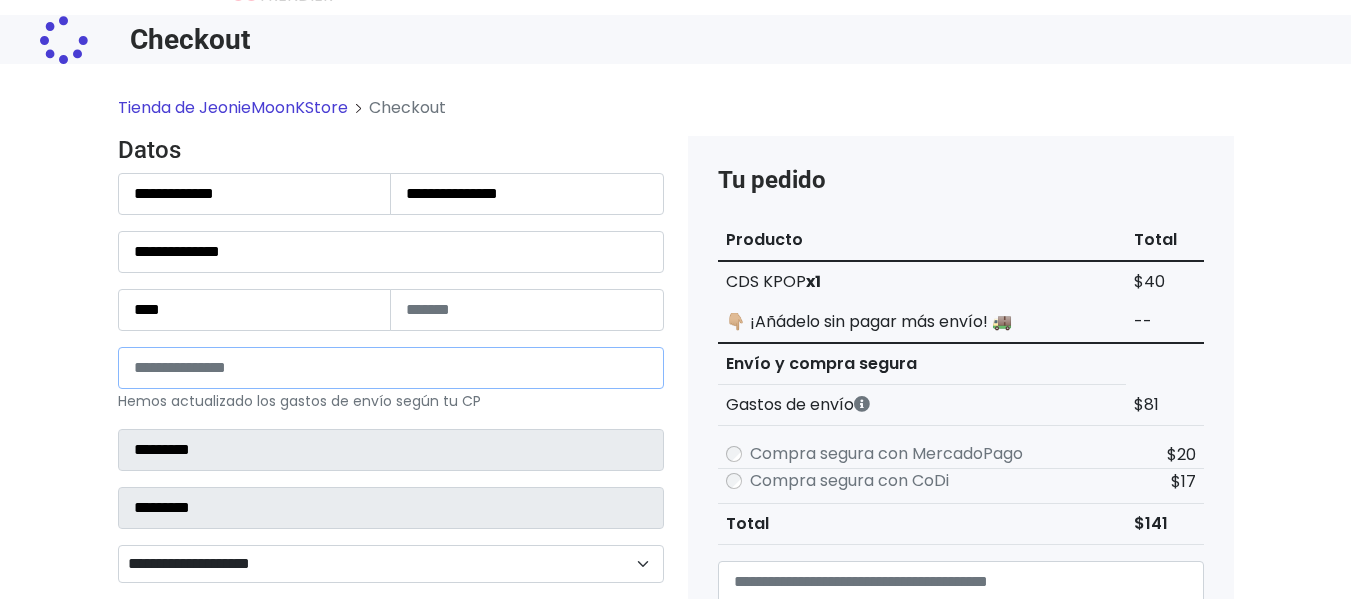 select 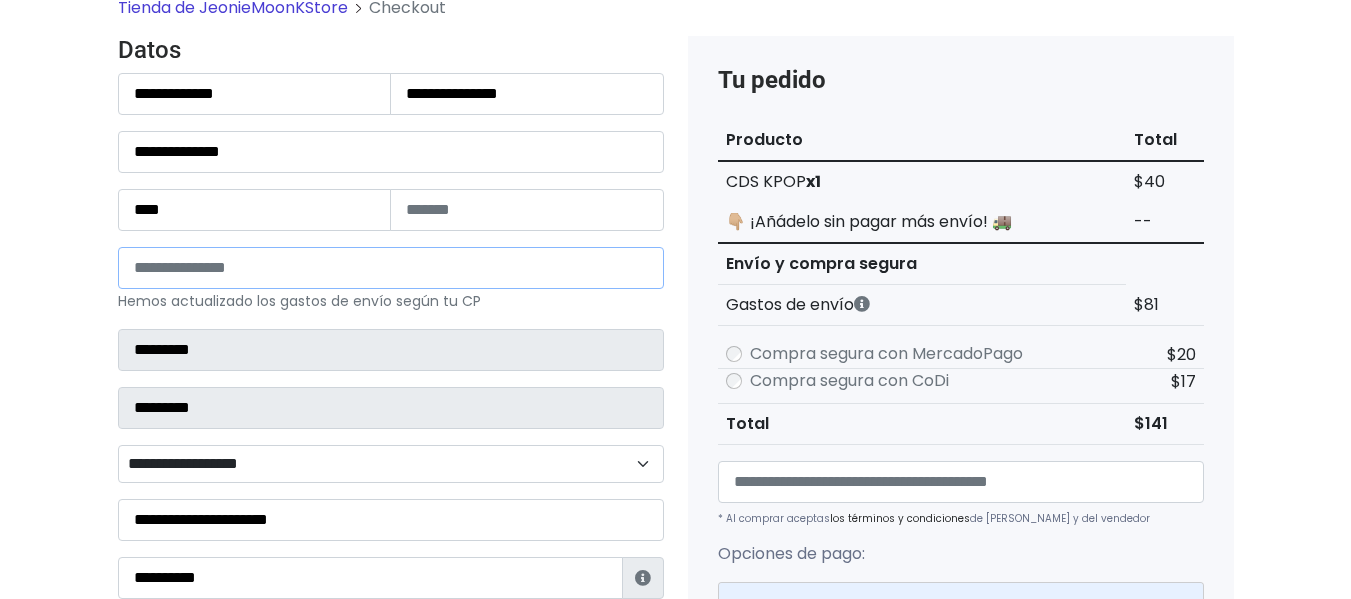 scroll, scrollTop: 200, scrollLeft: 0, axis: vertical 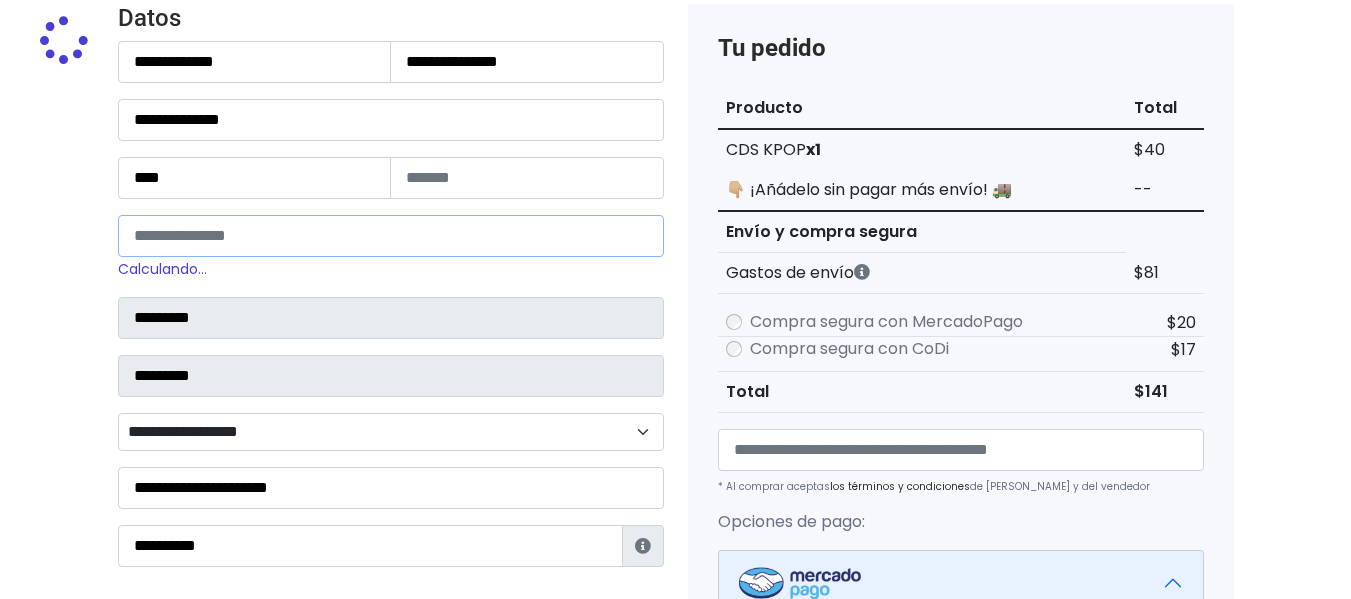 type on "*****" 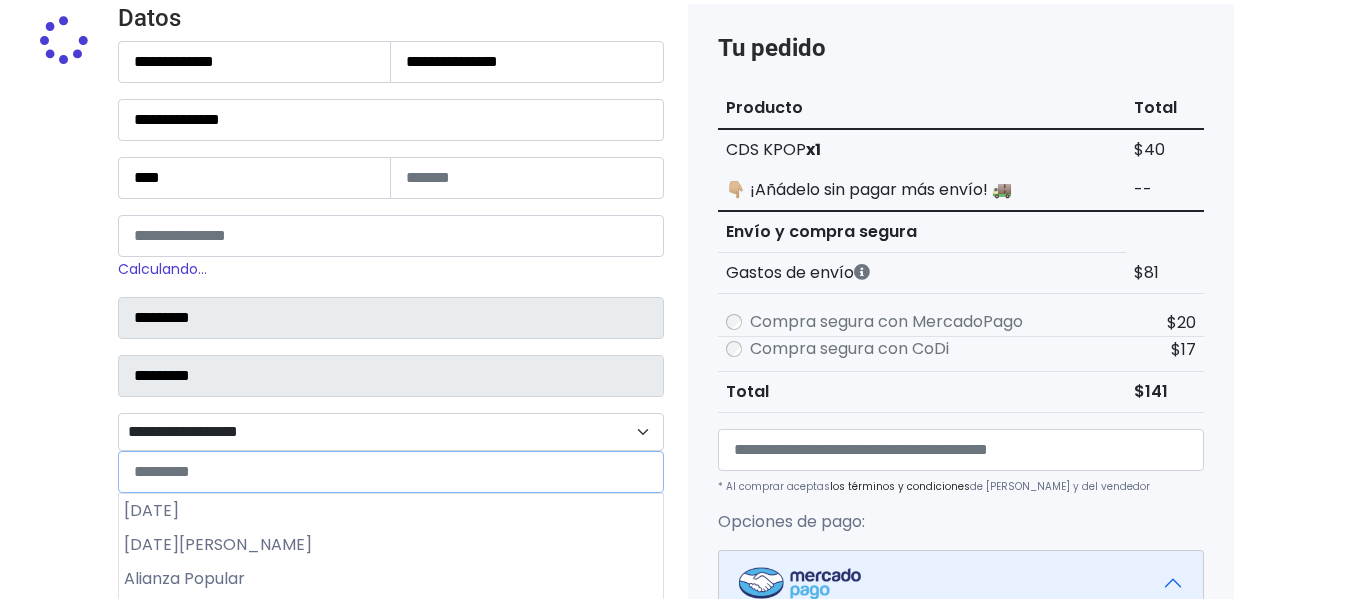 click on "**********" at bounding box center (391, 432) 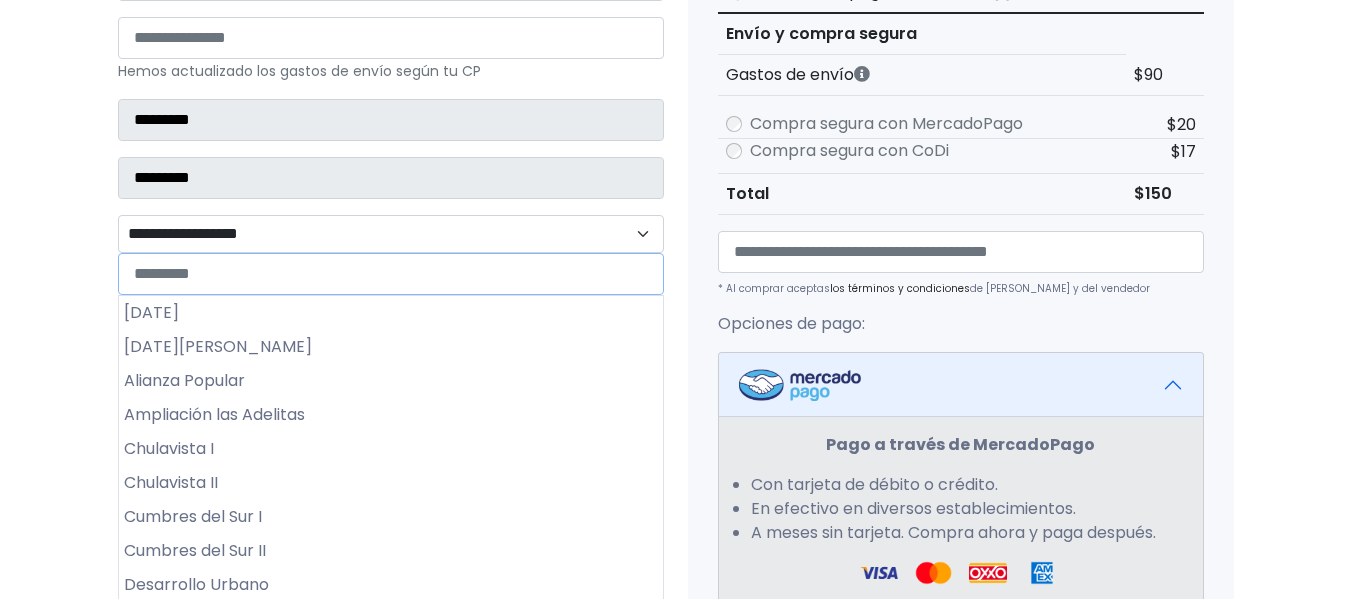 scroll, scrollTop: 400, scrollLeft: 0, axis: vertical 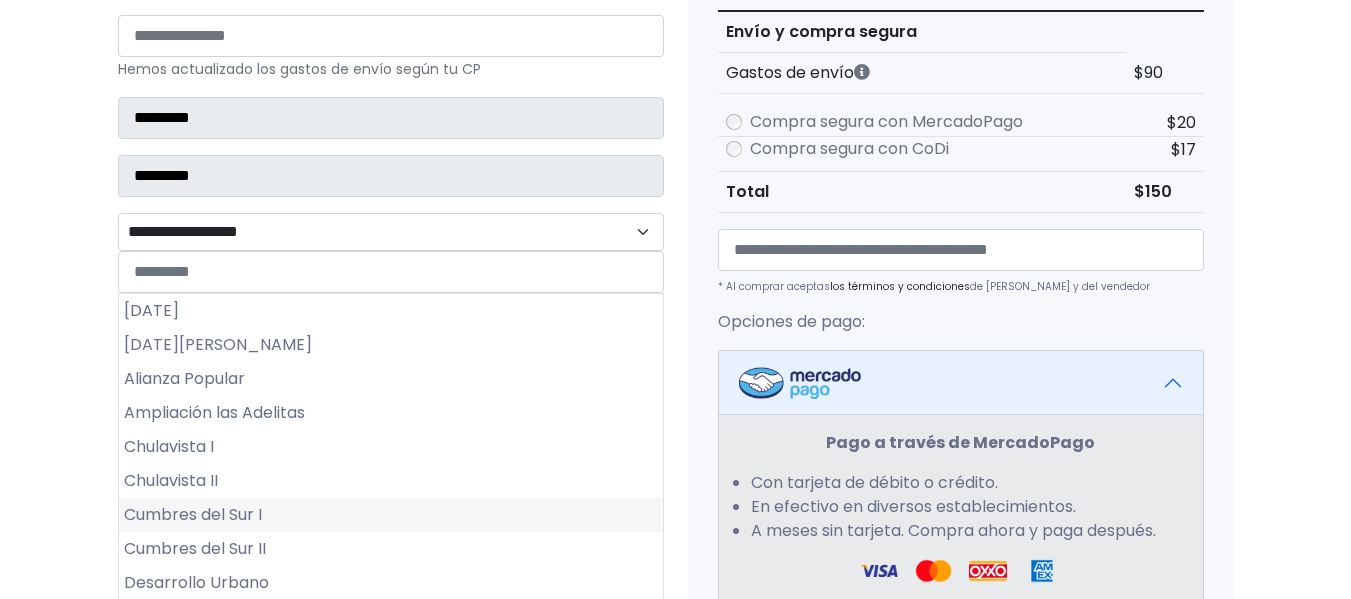 click on "Cumbres del Sur I" at bounding box center [391, 515] 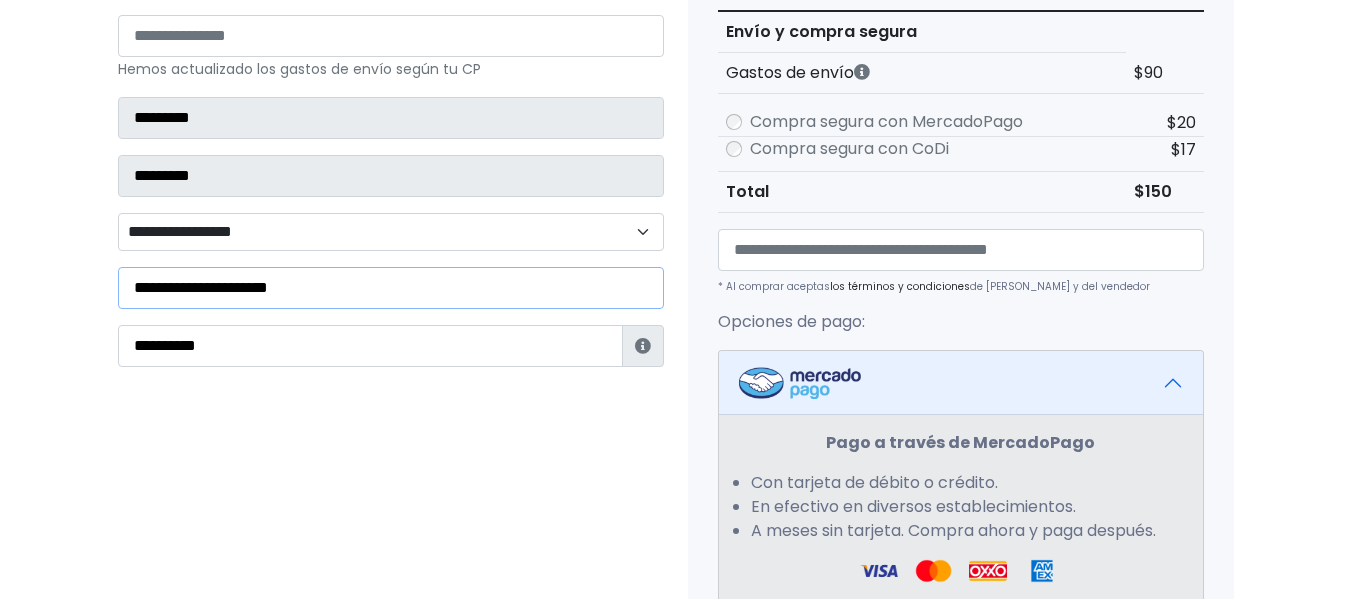 click on "**********" at bounding box center (391, 288) 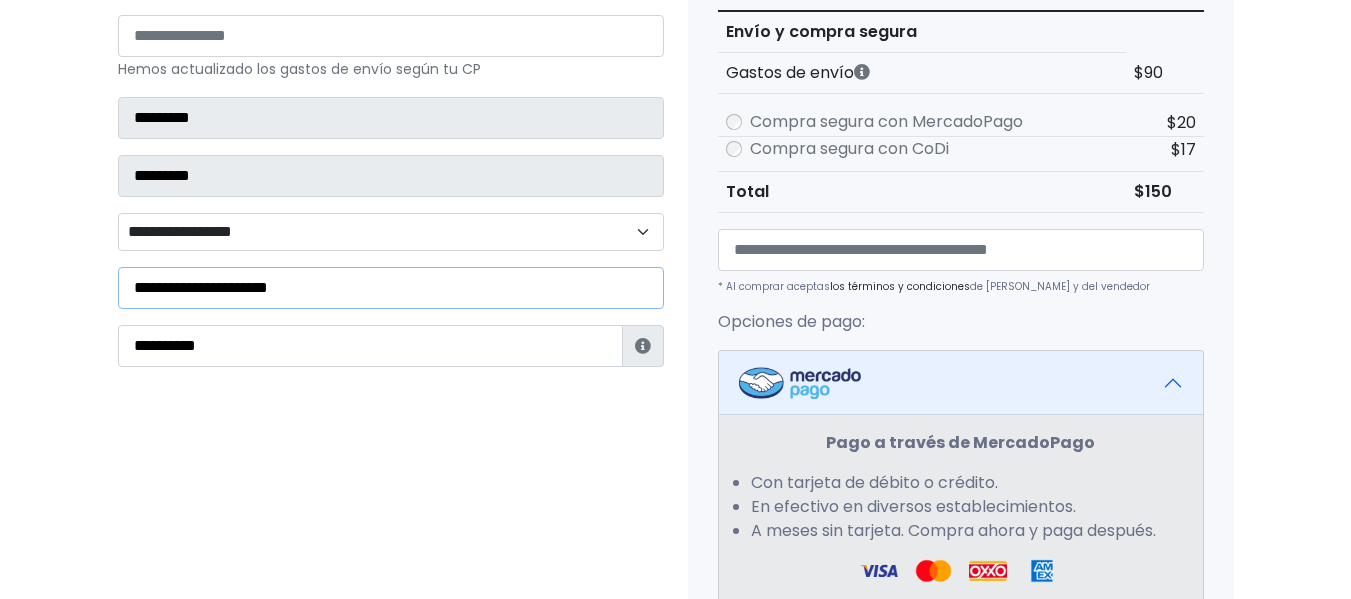 drag, startPoint x: 403, startPoint y: 291, endPoint x: 22, endPoint y: 291, distance: 381 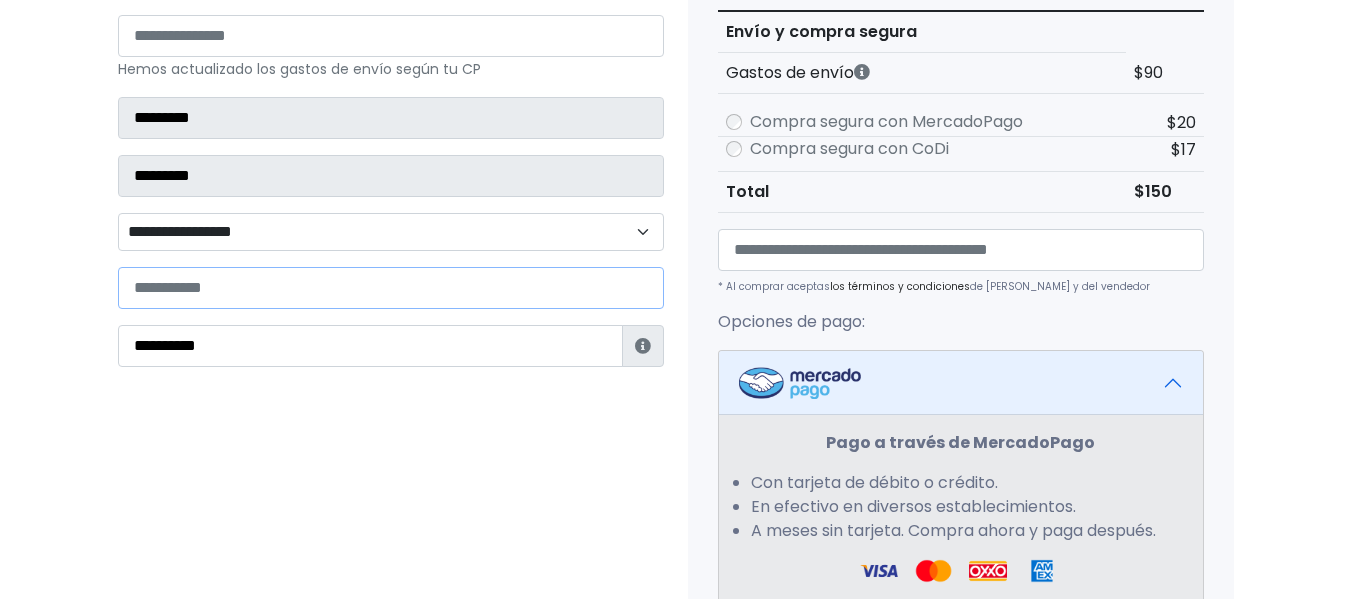 type 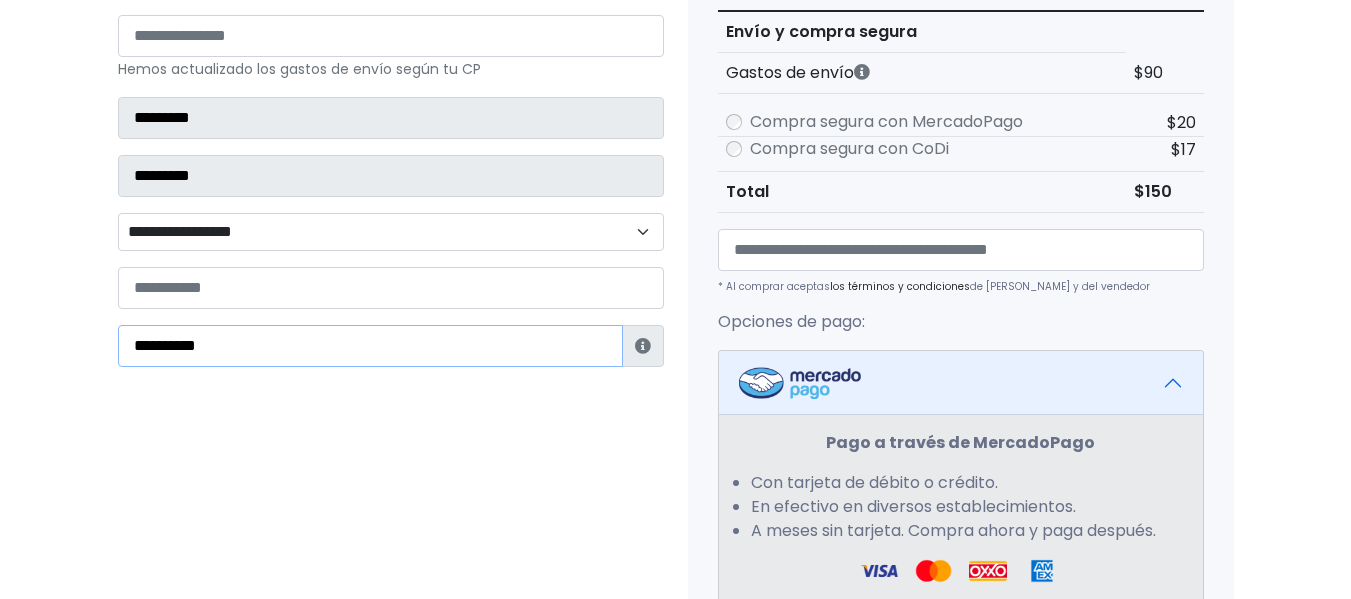 click on "**********" at bounding box center [370, 346] 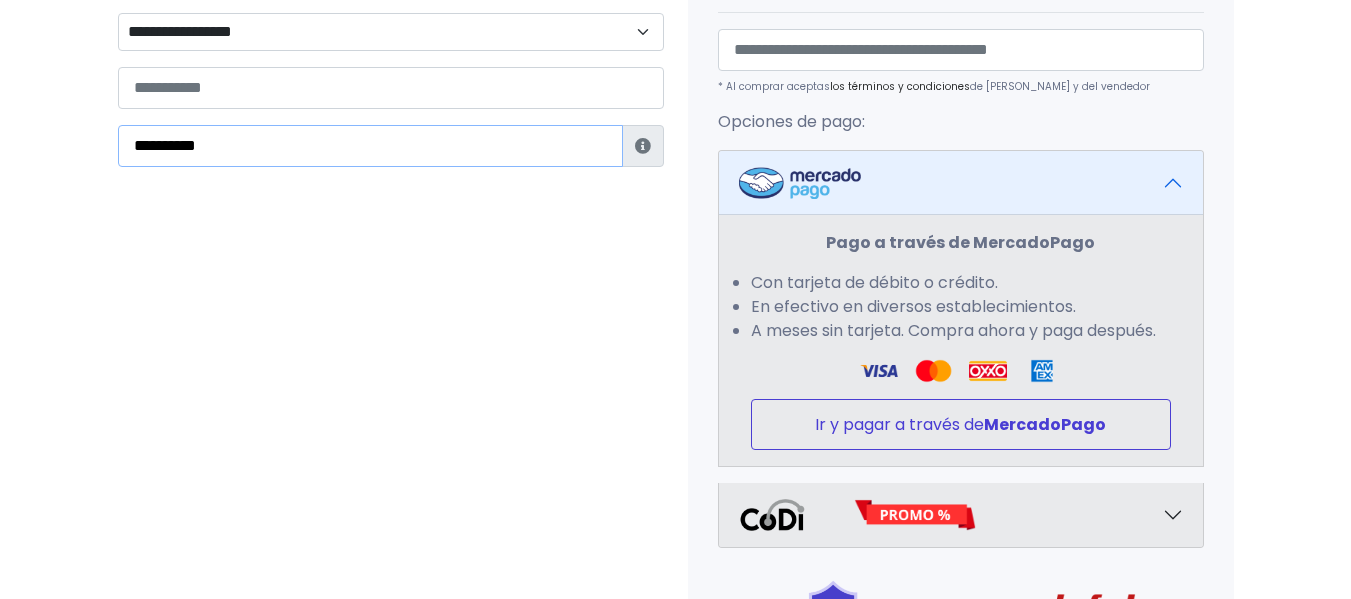 type on "**********" 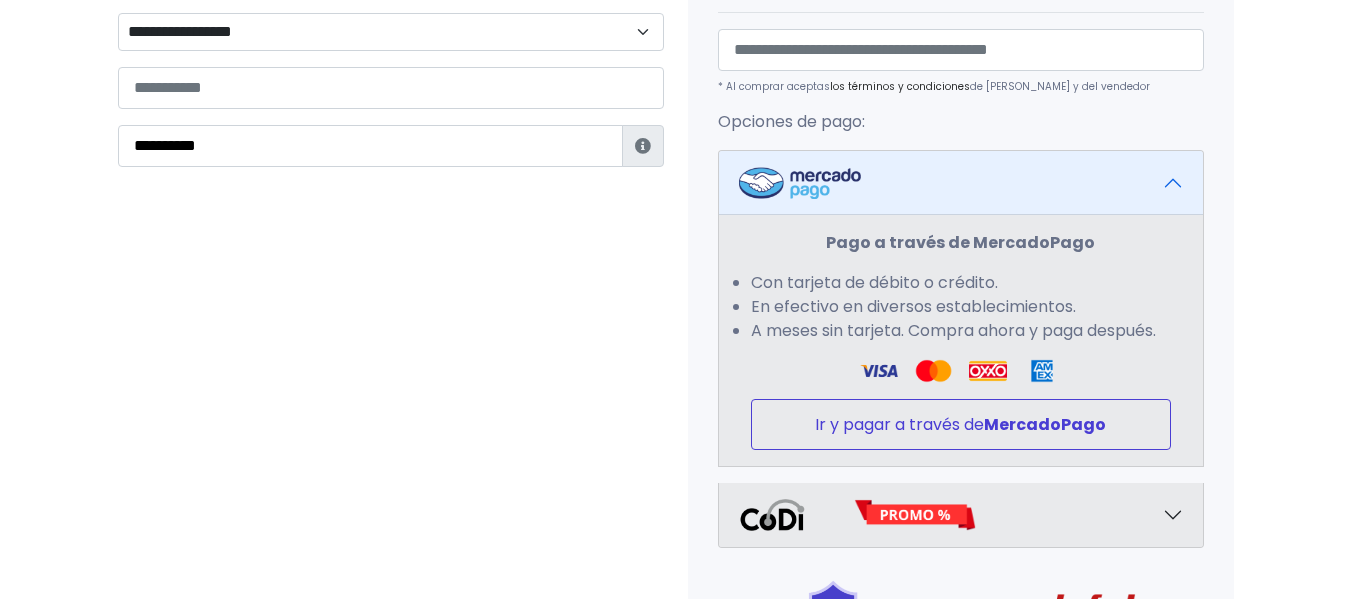 click on "Ir y pagar a través de  MercadoPago" at bounding box center [961, 424] 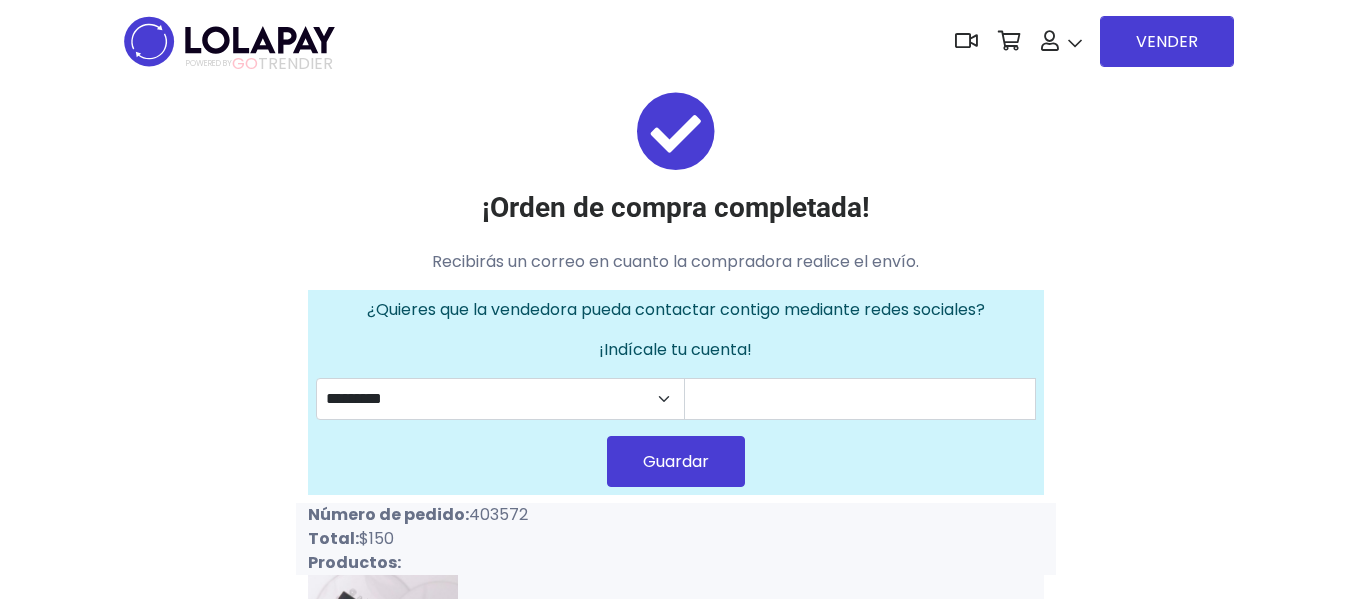 scroll, scrollTop: 0, scrollLeft: 0, axis: both 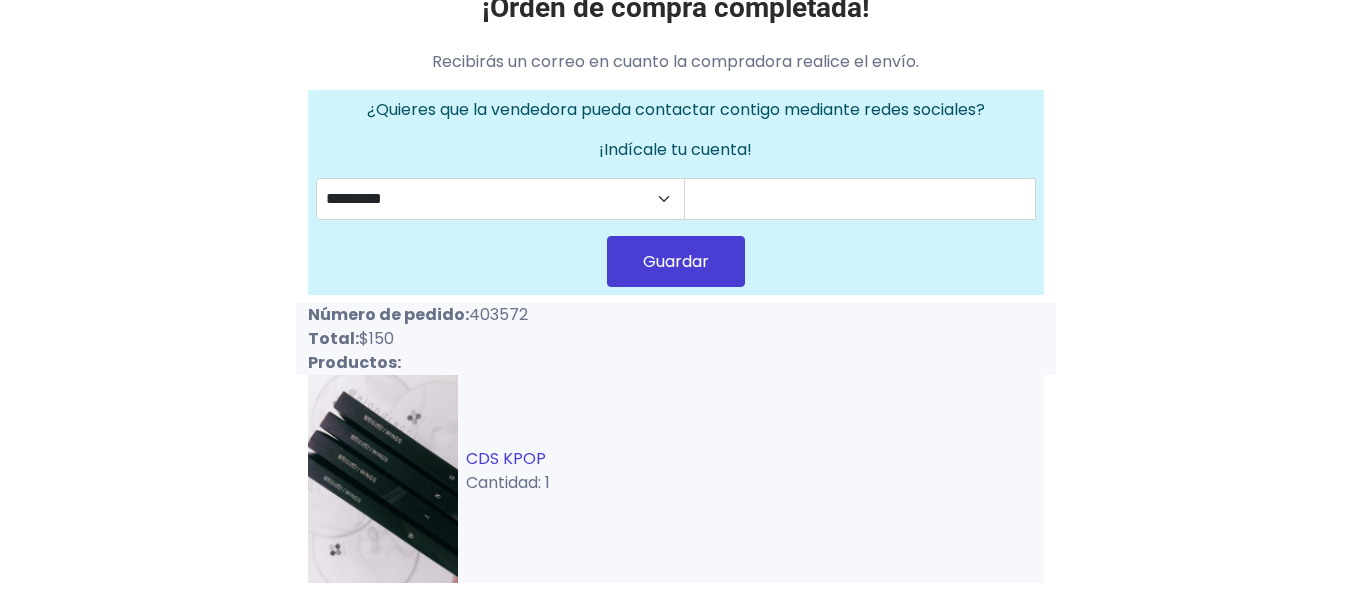 click on "CDS KPOP" at bounding box center (506, 458) 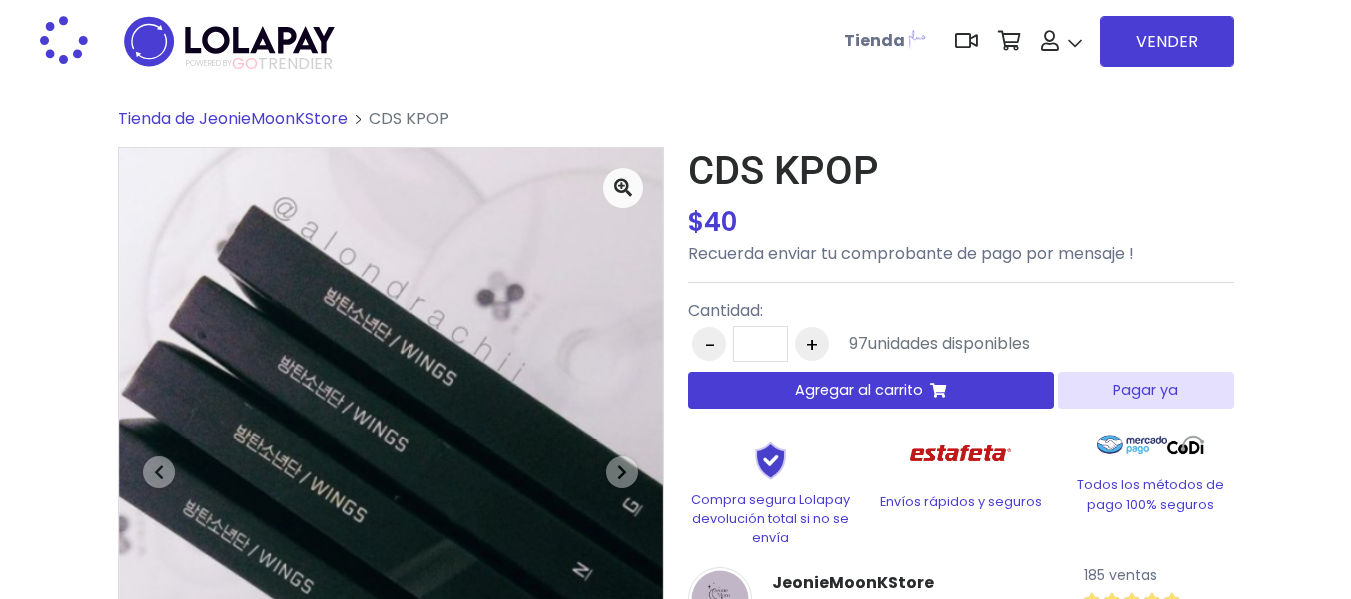 scroll, scrollTop: 0, scrollLeft: 0, axis: both 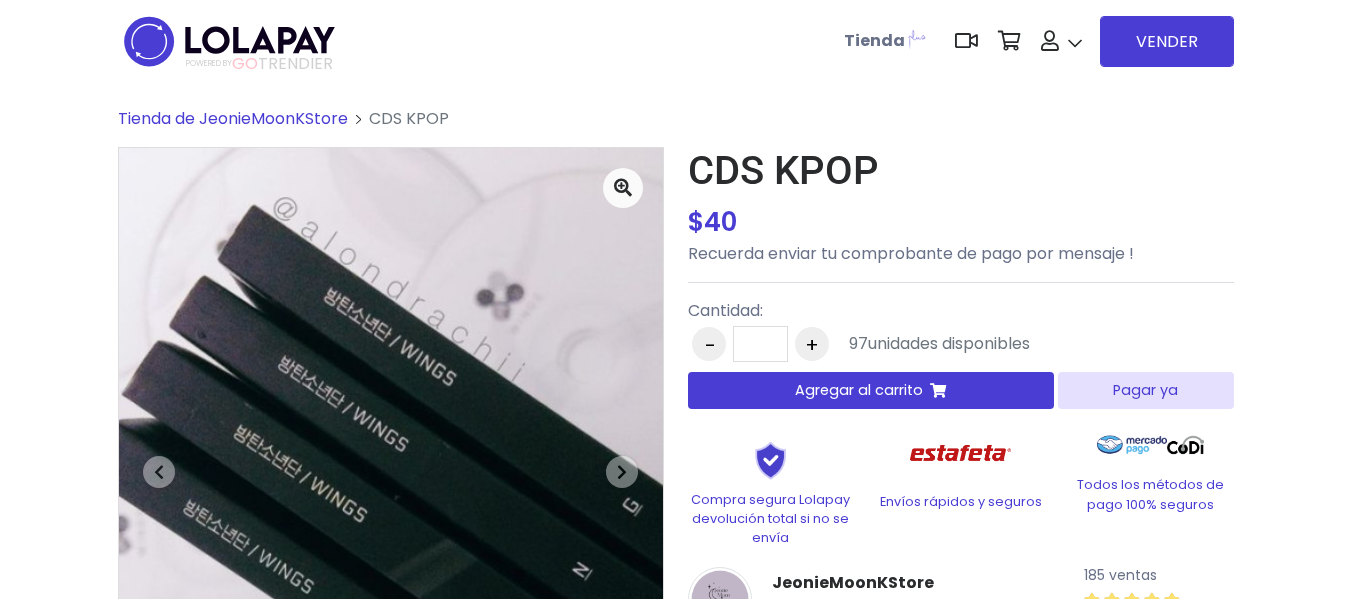 click on "Agregar al carrito" at bounding box center (871, 390) 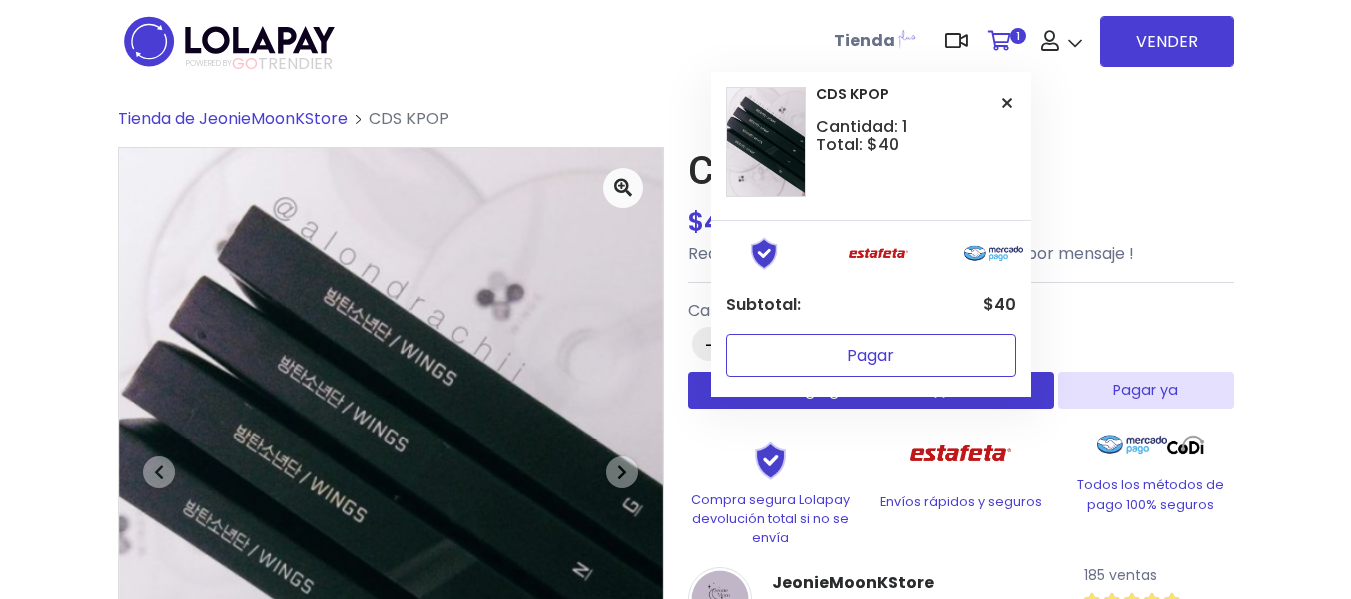 click on "Pagar" at bounding box center [871, 355] 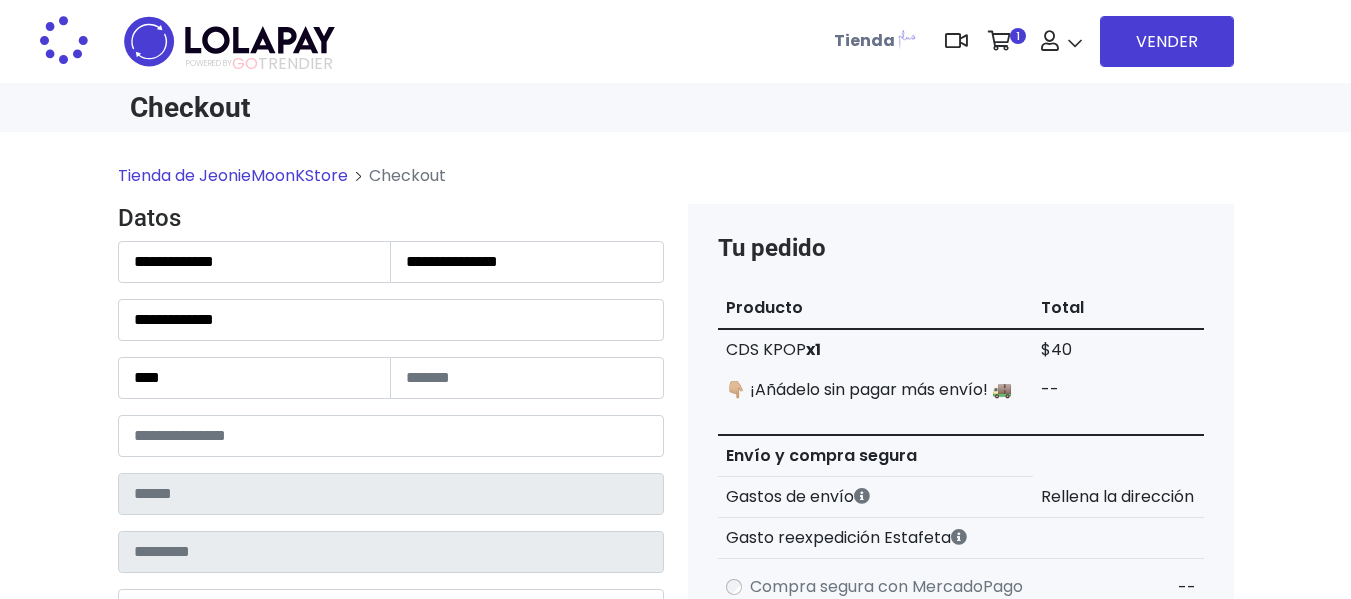 scroll, scrollTop: 0, scrollLeft: 0, axis: both 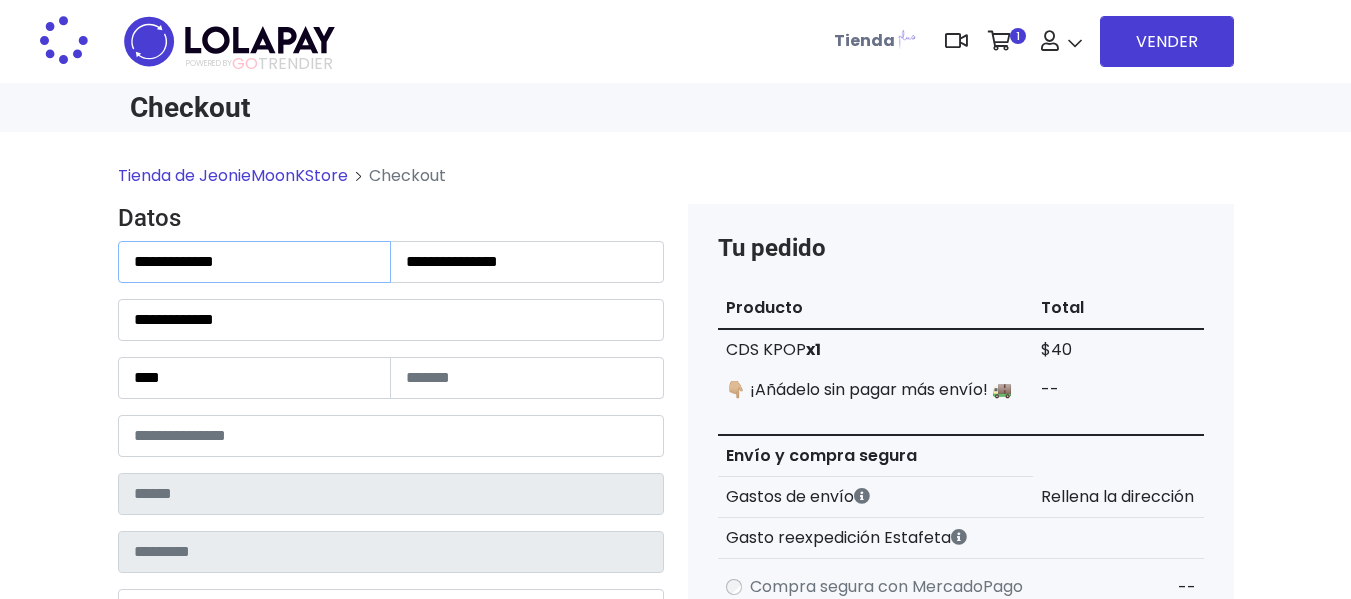 type on "*********" 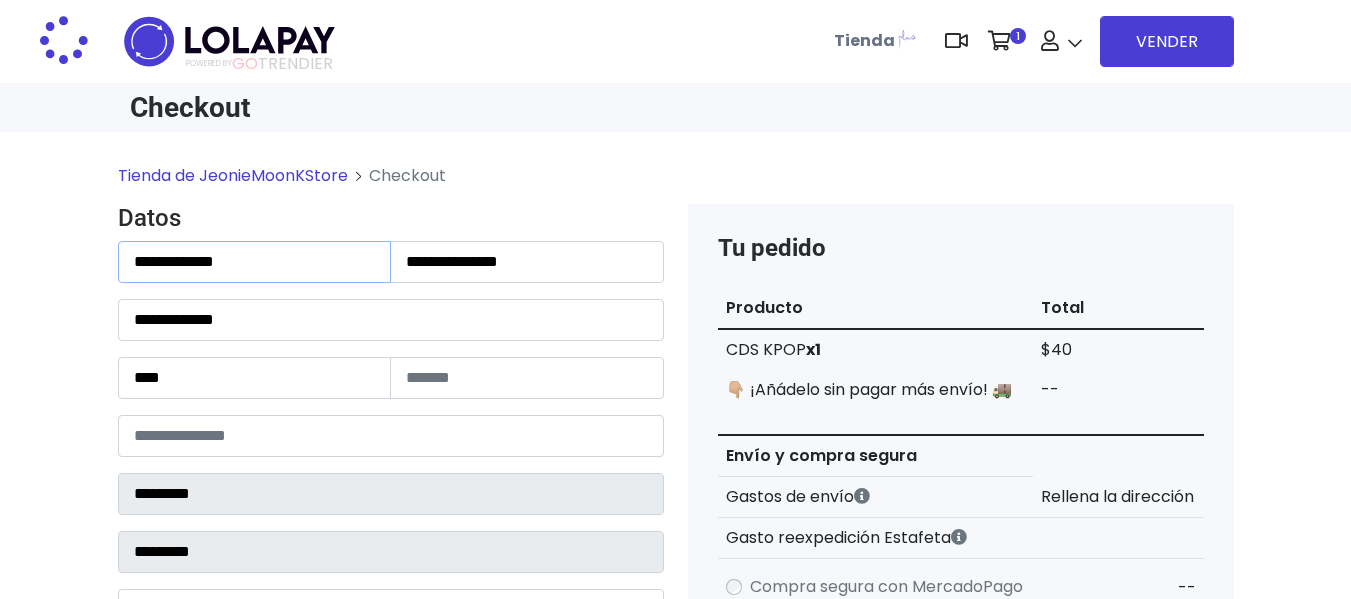 drag, startPoint x: 274, startPoint y: 266, endPoint x: 0, endPoint y: 319, distance: 279.07883 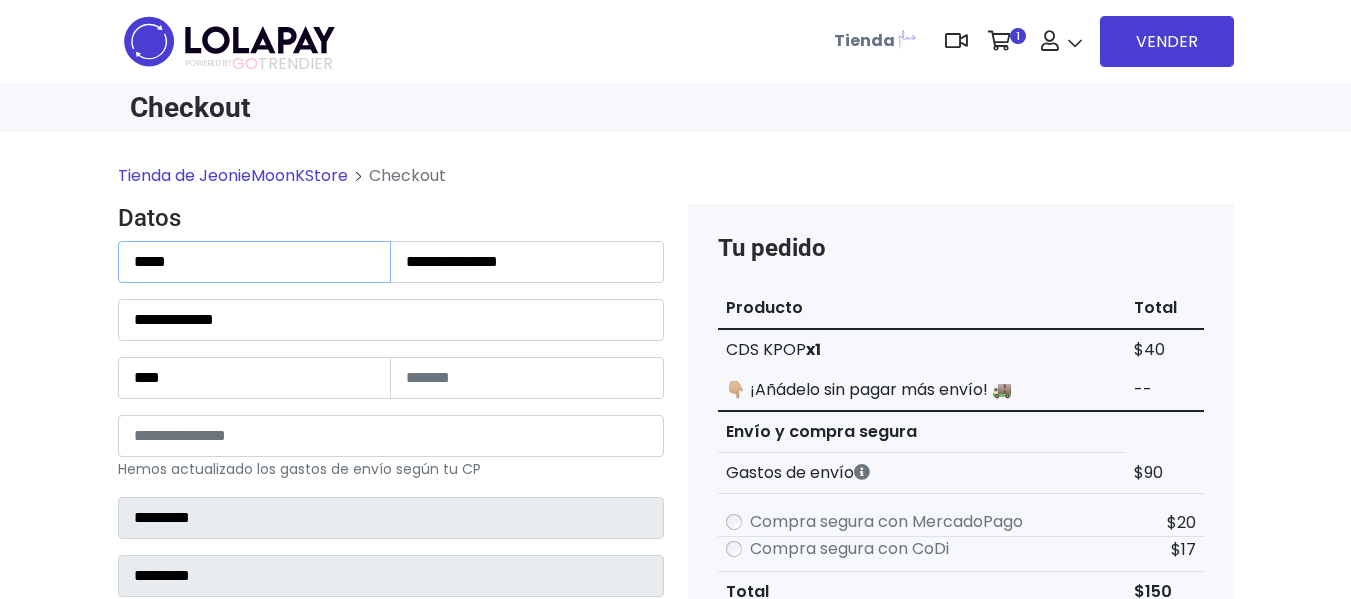 type on "*****" 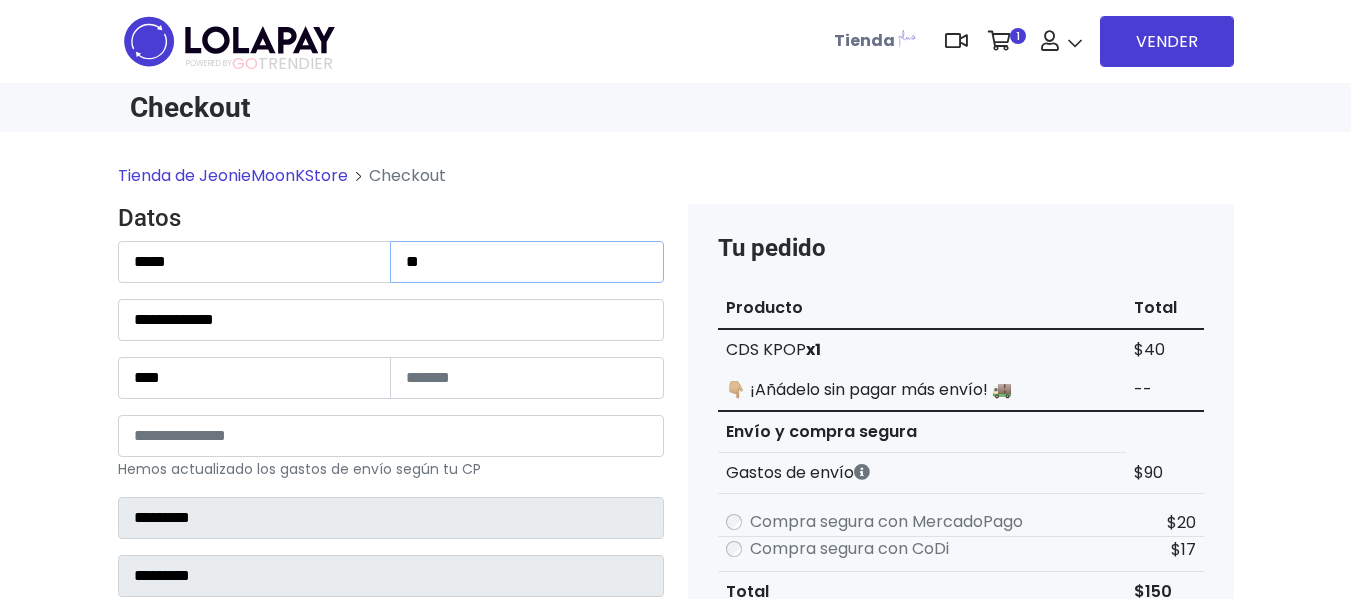 type on "****" 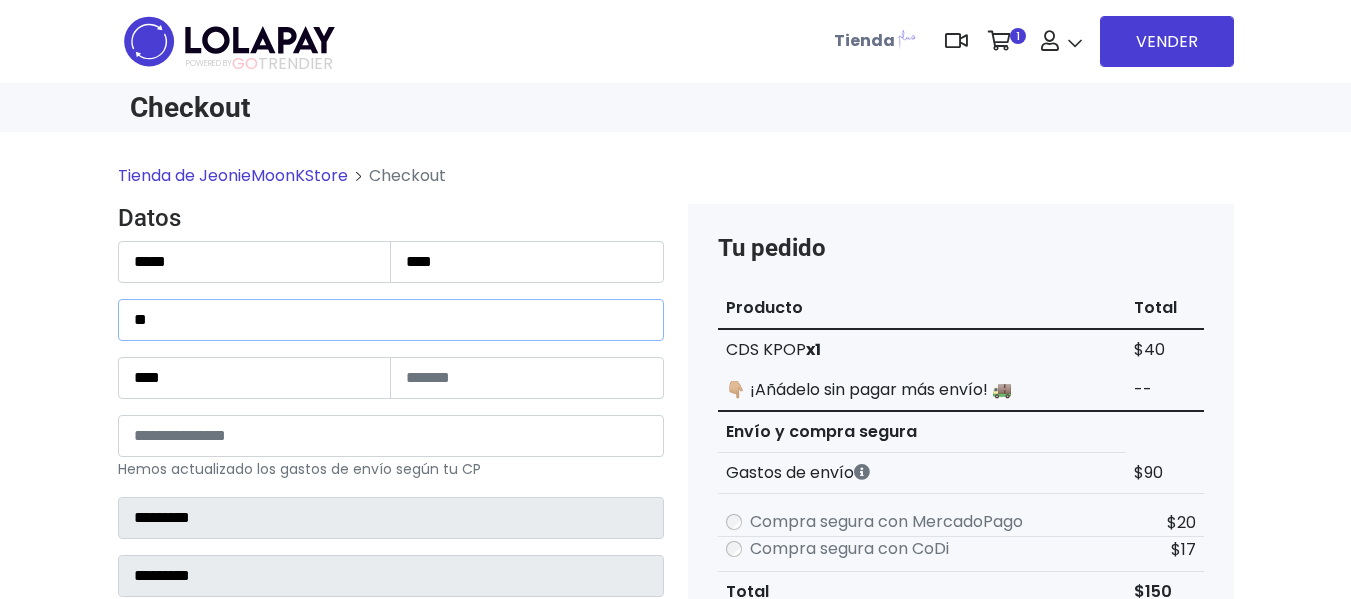 type on "**********" 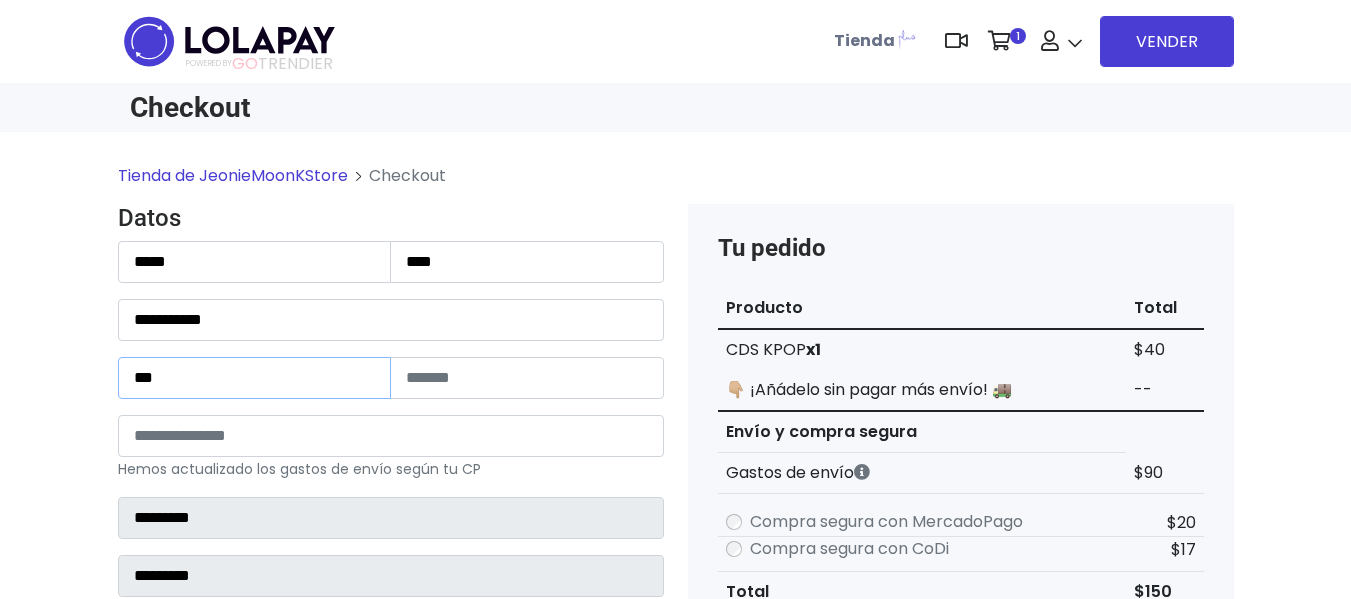 type on "*******" 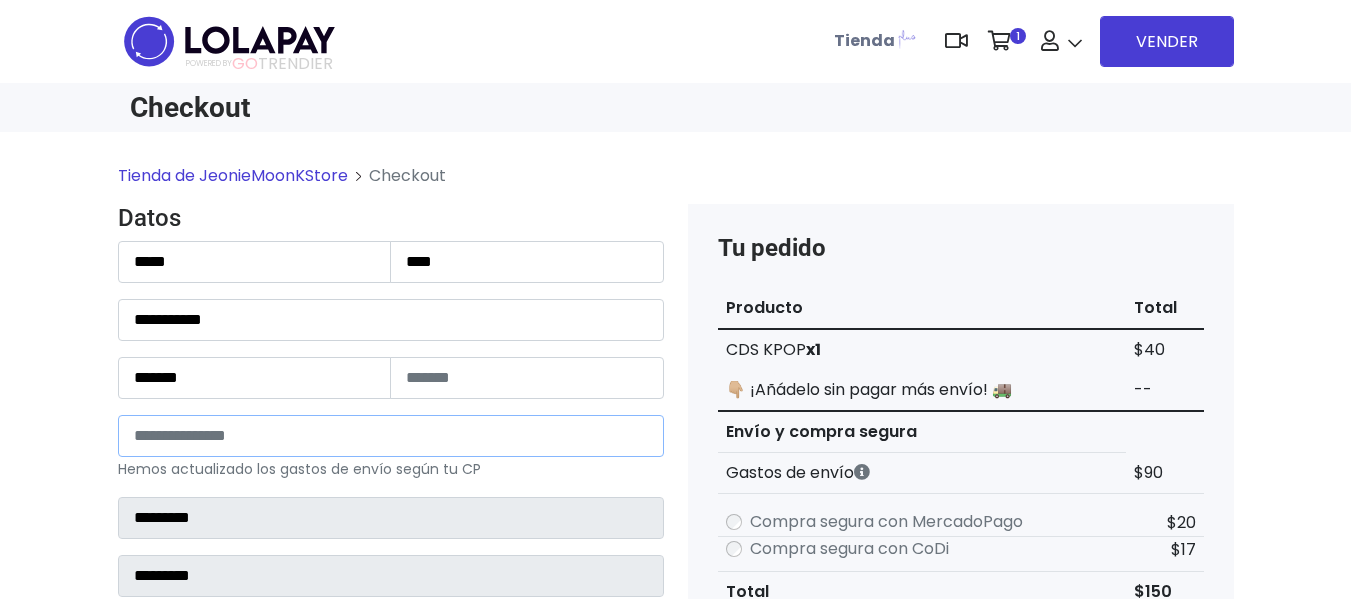 type on "*****" 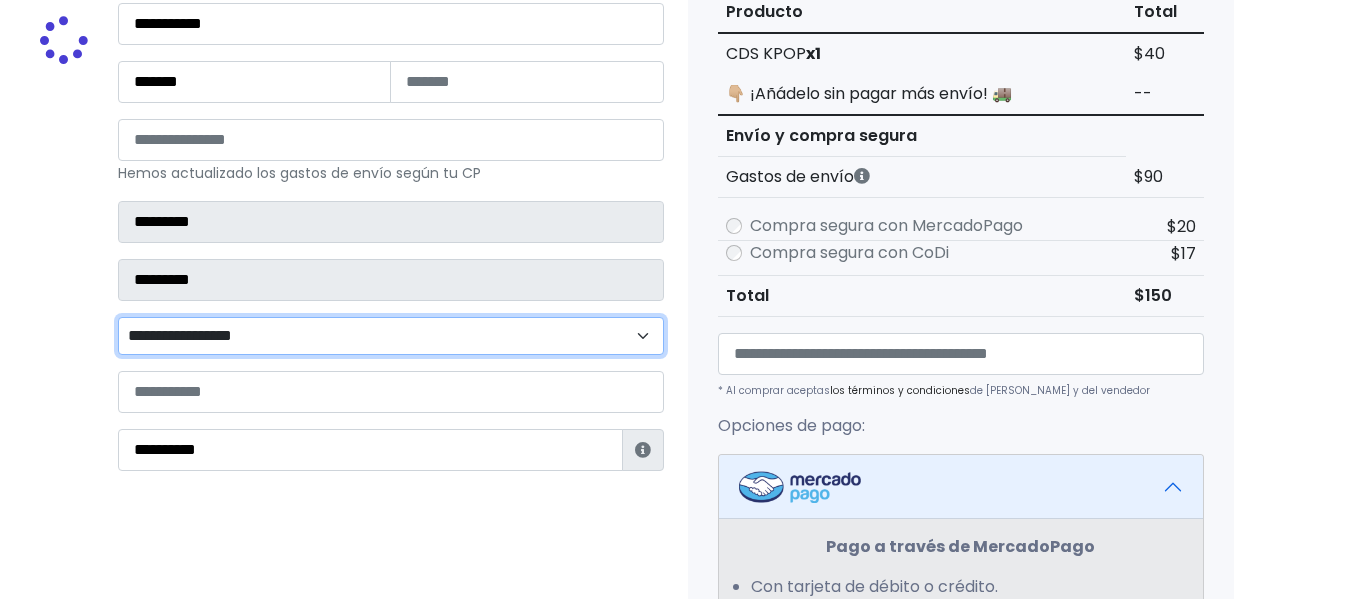 scroll, scrollTop: 334, scrollLeft: 0, axis: vertical 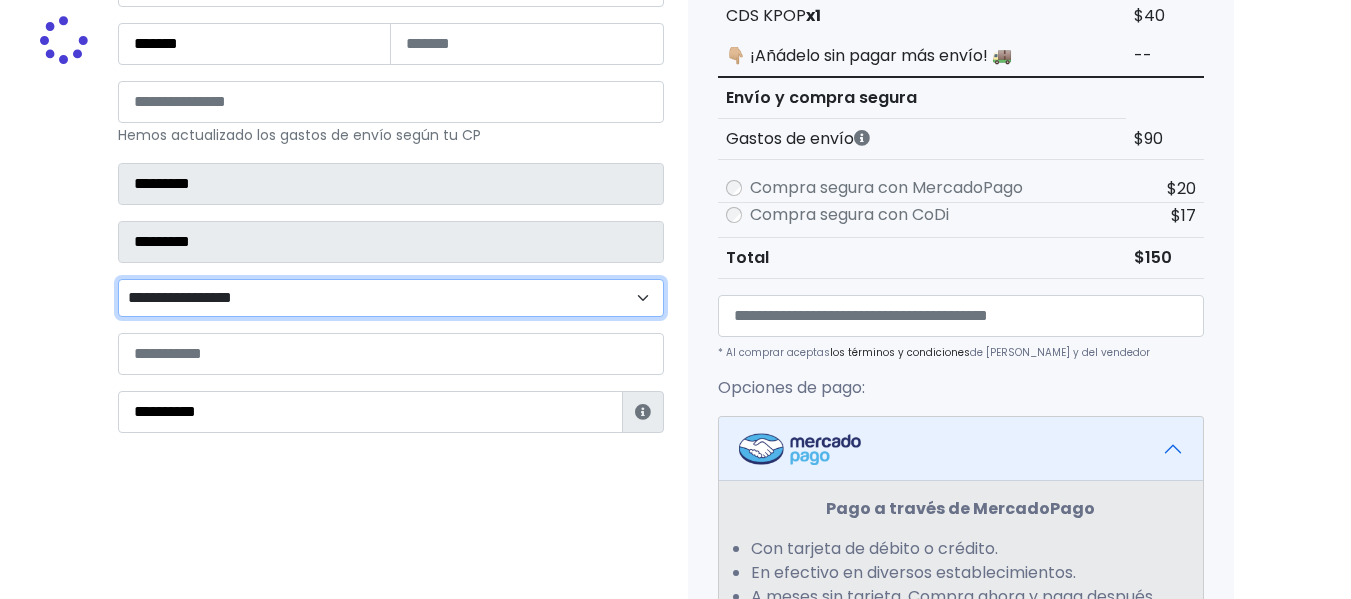type on "*******" 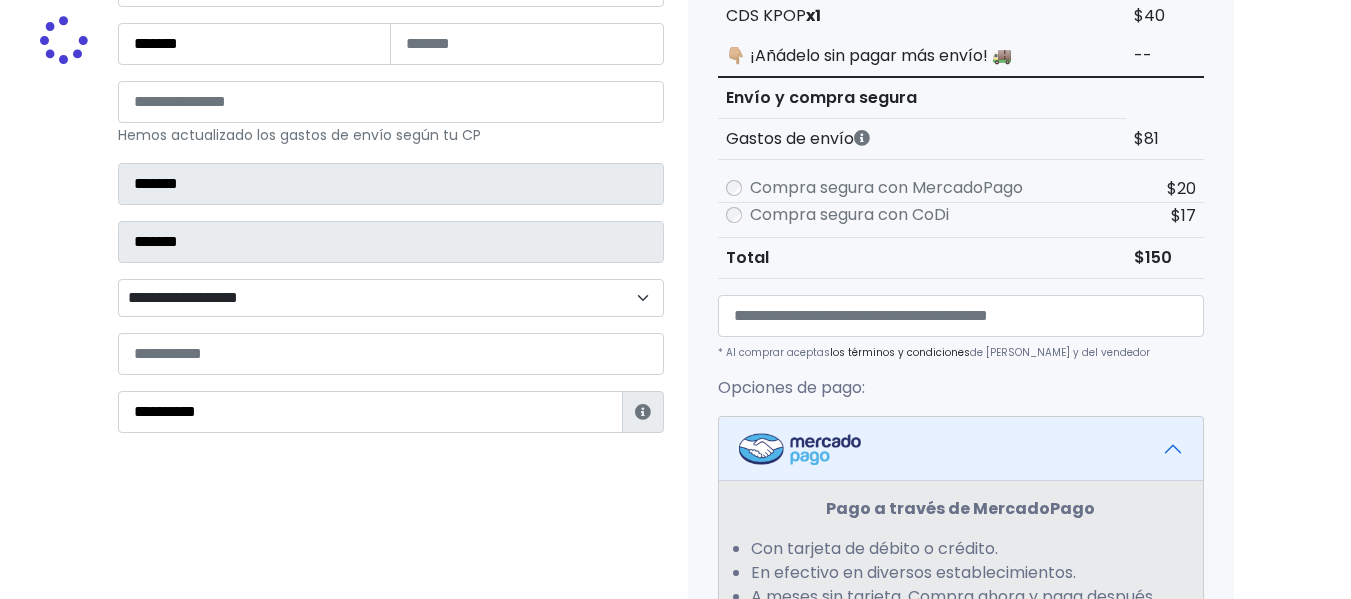 click on "**********" at bounding box center (391, 298) 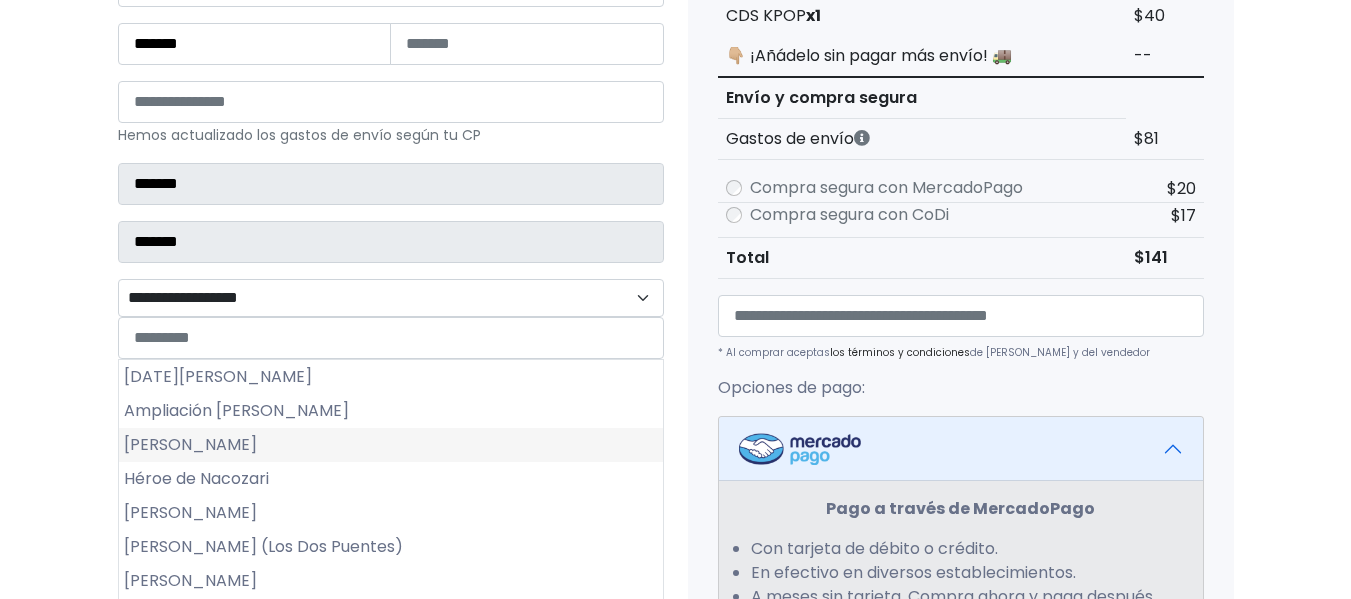click on "Emiliano Zapata" at bounding box center (391, 445) 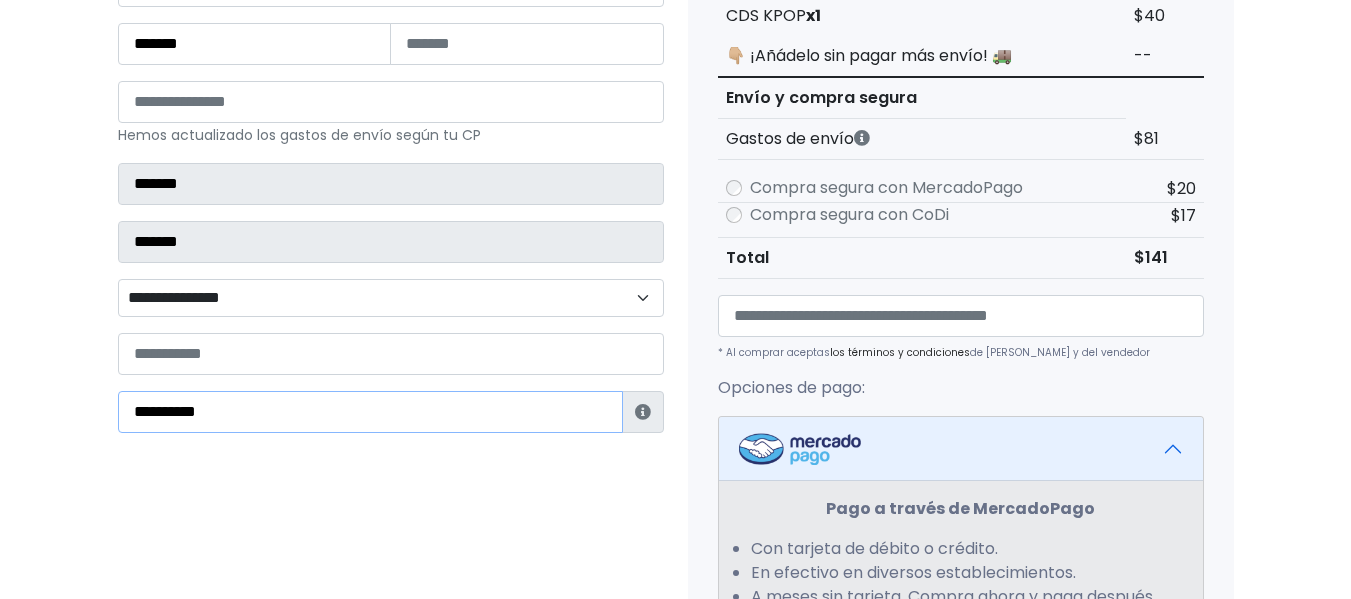 type on "*" 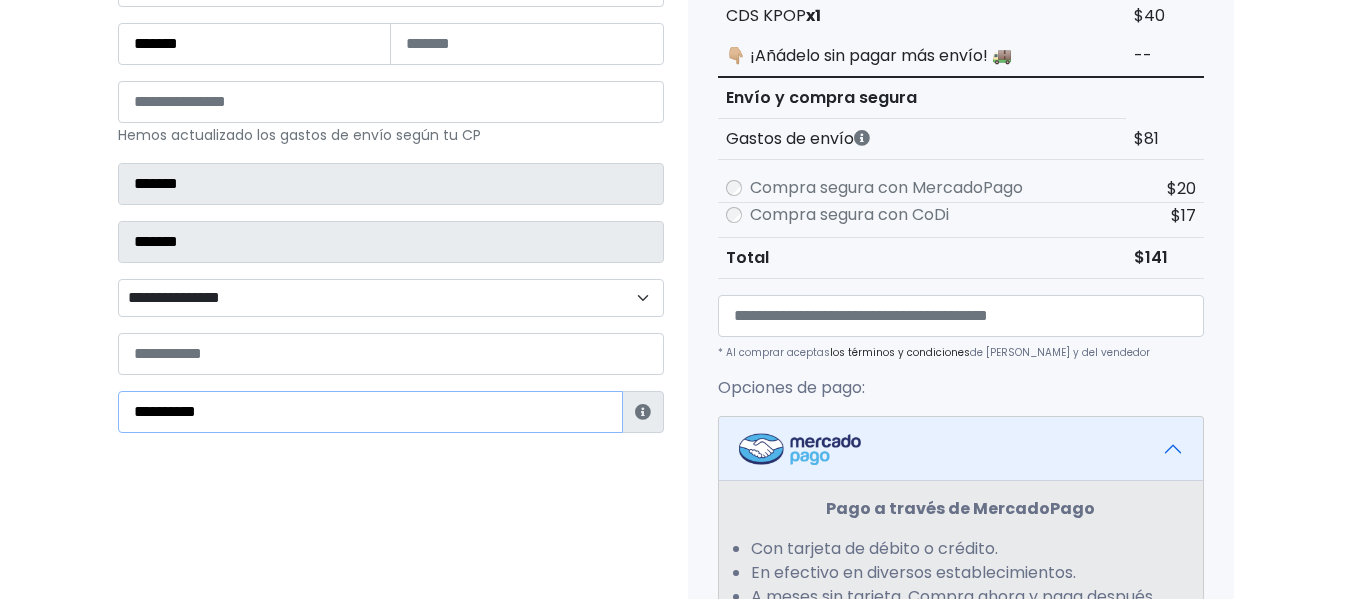 type on "**********" 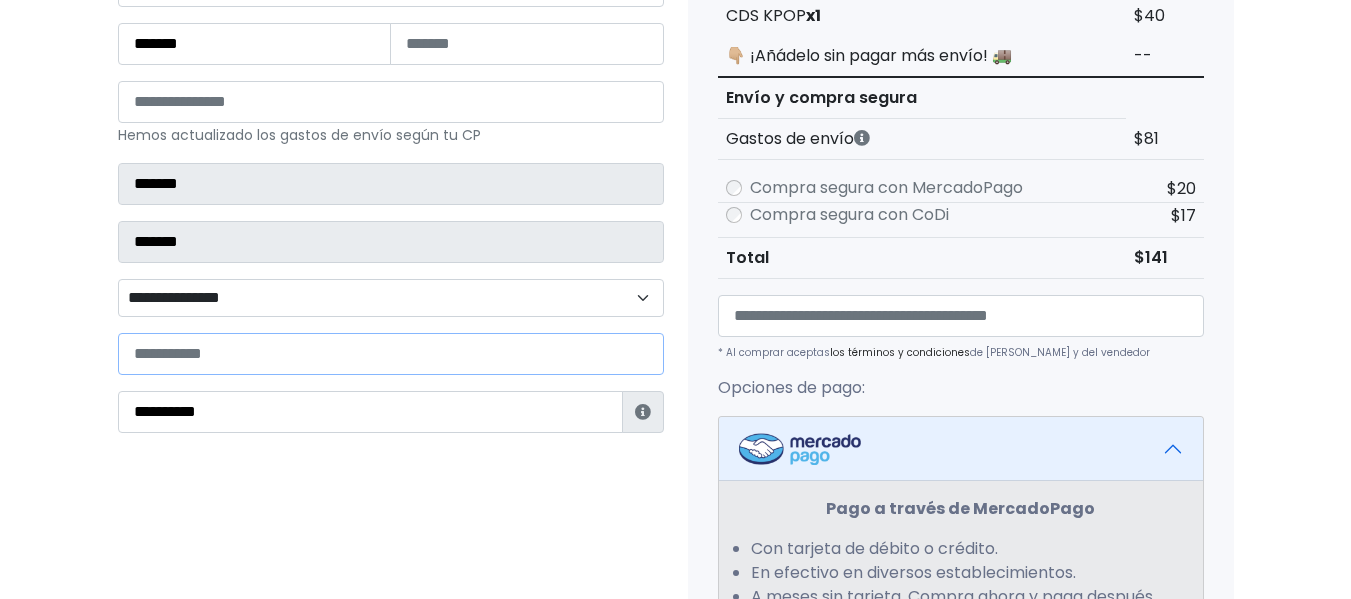 click at bounding box center (391, 354) 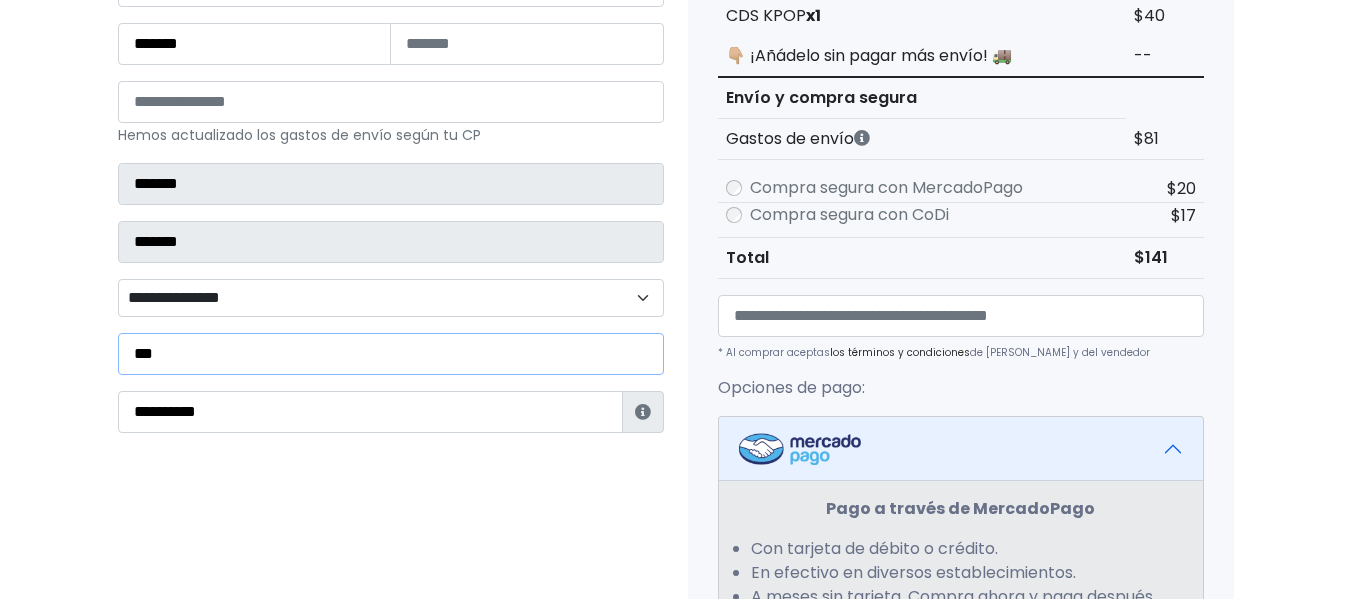 type on "**********" 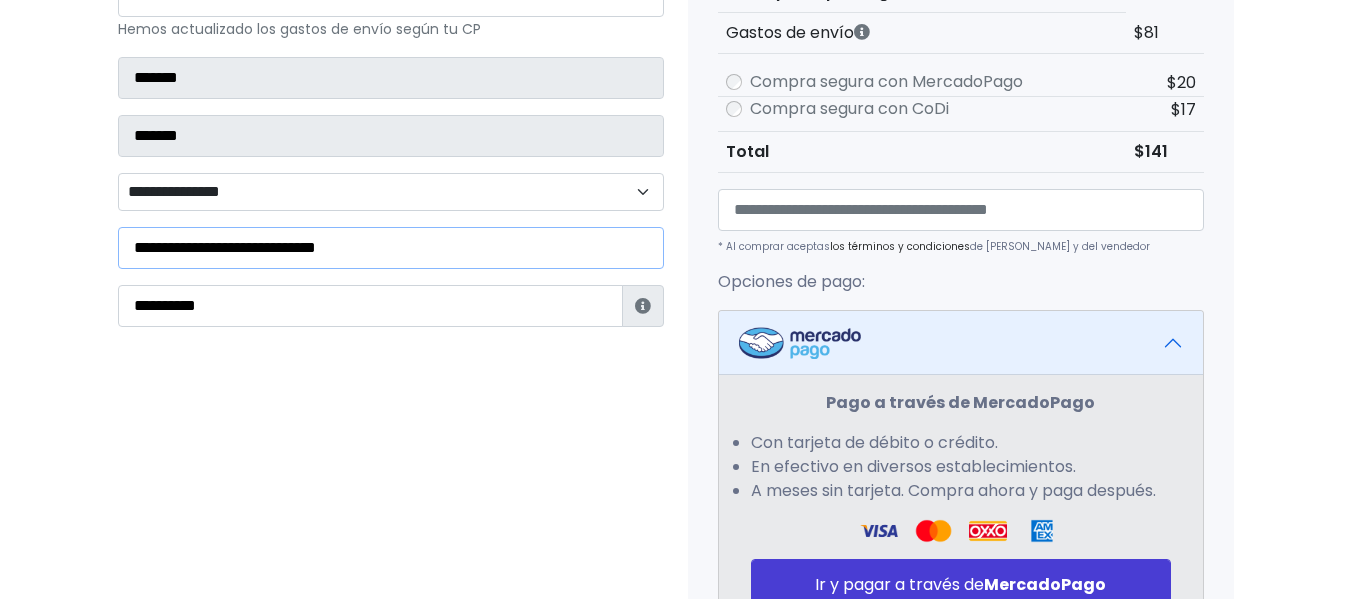 scroll, scrollTop: 534, scrollLeft: 0, axis: vertical 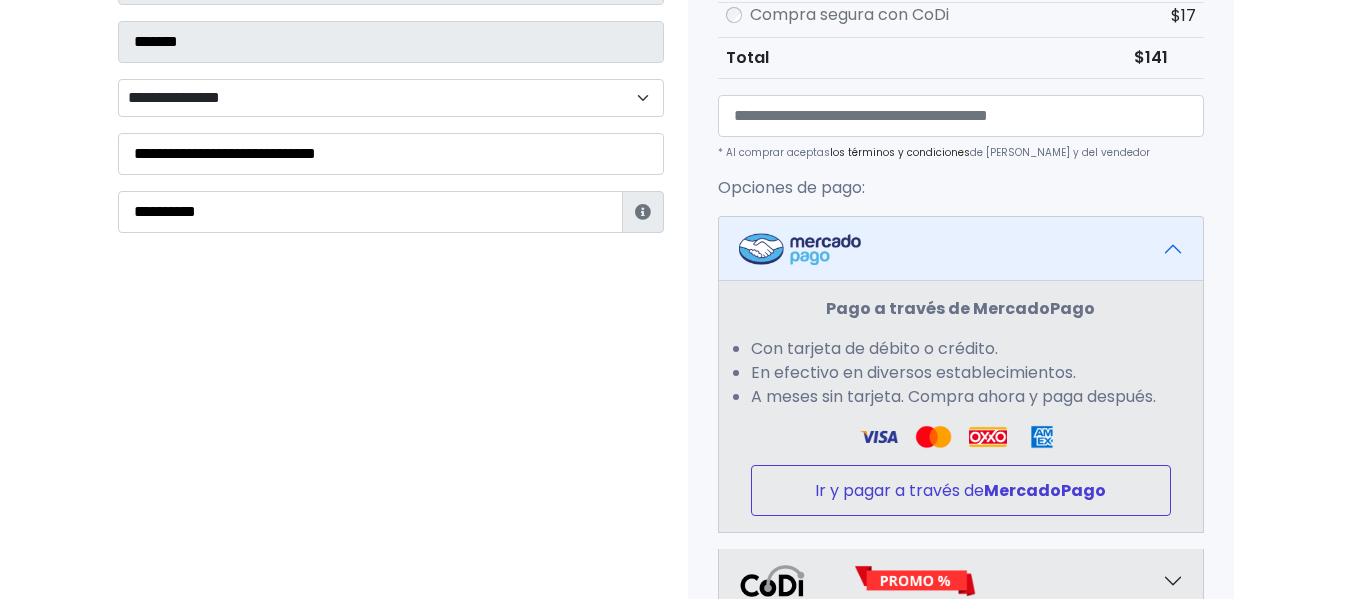 click on "Ir y pagar a través de  MercadoPago" at bounding box center [961, 490] 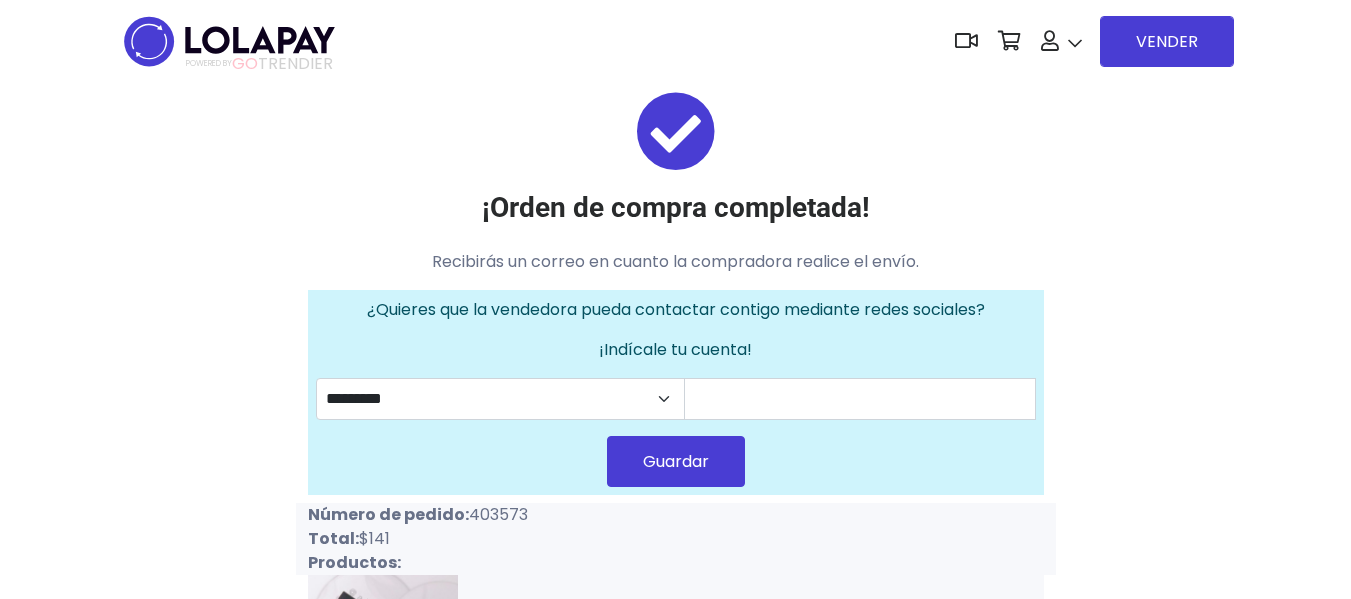 scroll, scrollTop: 0, scrollLeft: 0, axis: both 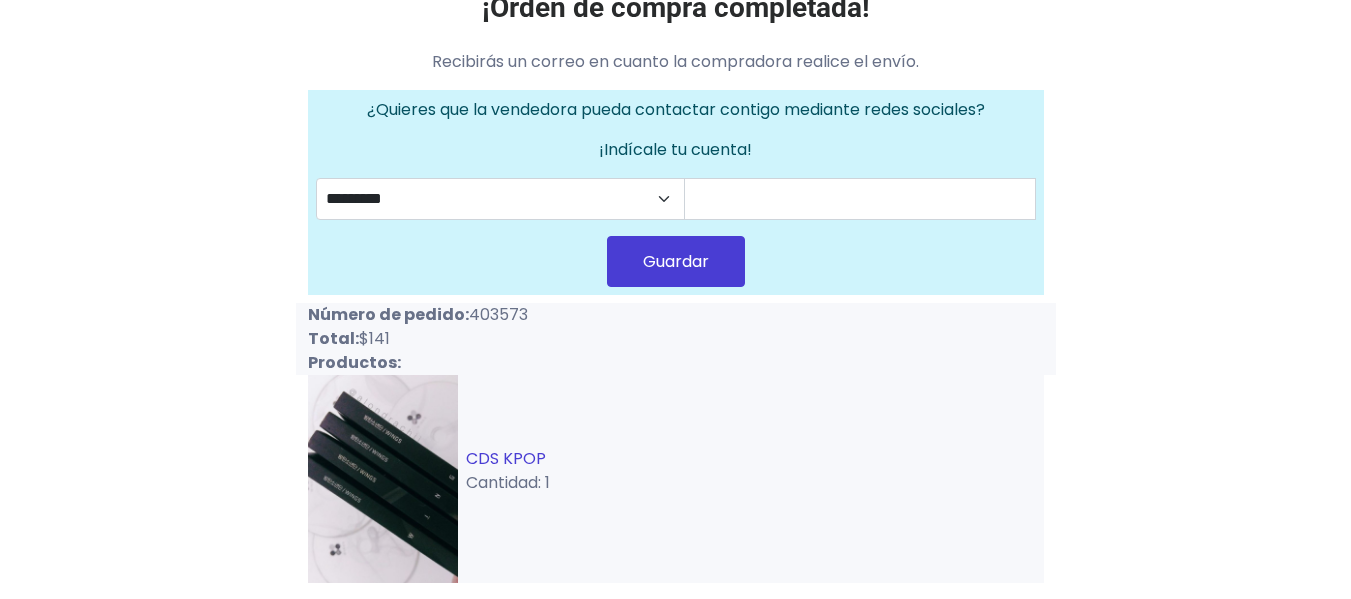 click on "CDS KPOP" at bounding box center [506, 458] 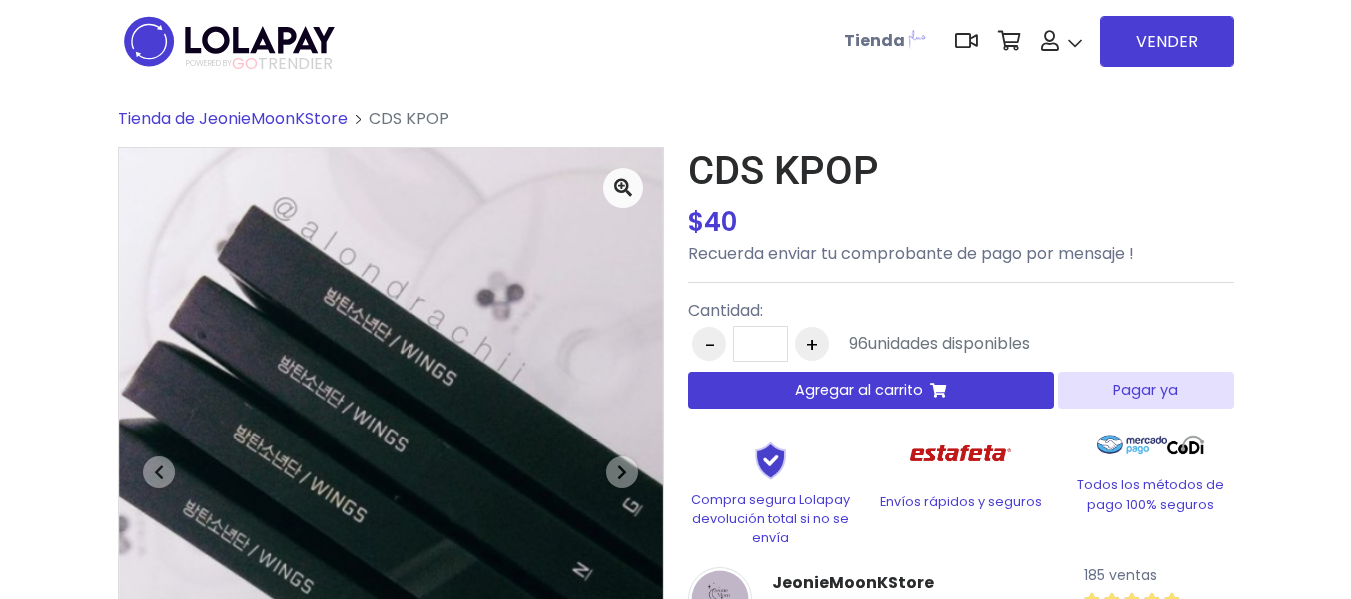 scroll, scrollTop: 0, scrollLeft: 0, axis: both 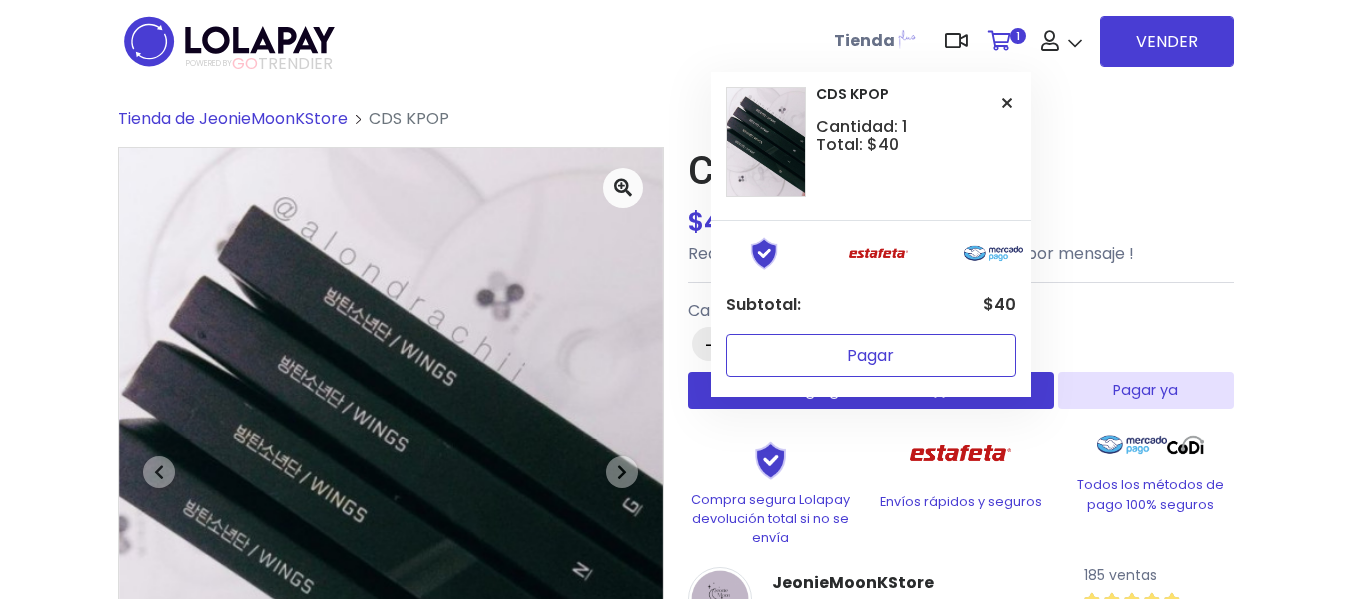 click on "Pagar" at bounding box center [871, 355] 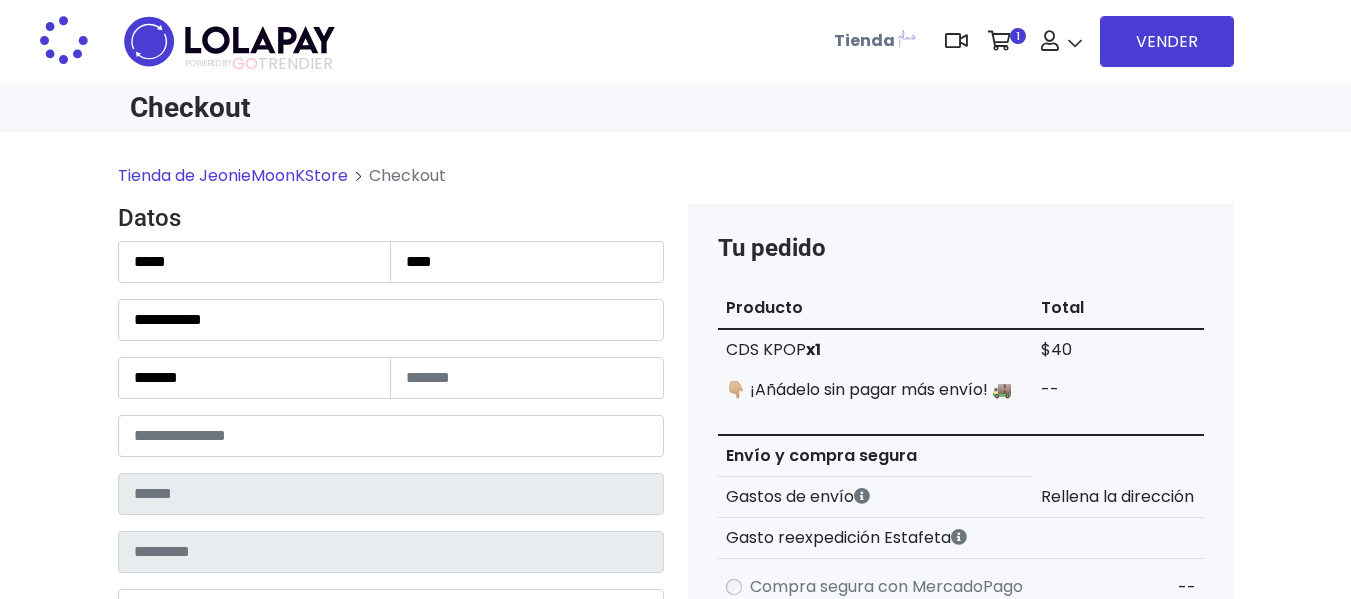 scroll, scrollTop: 0, scrollLeft: 0, axis: both 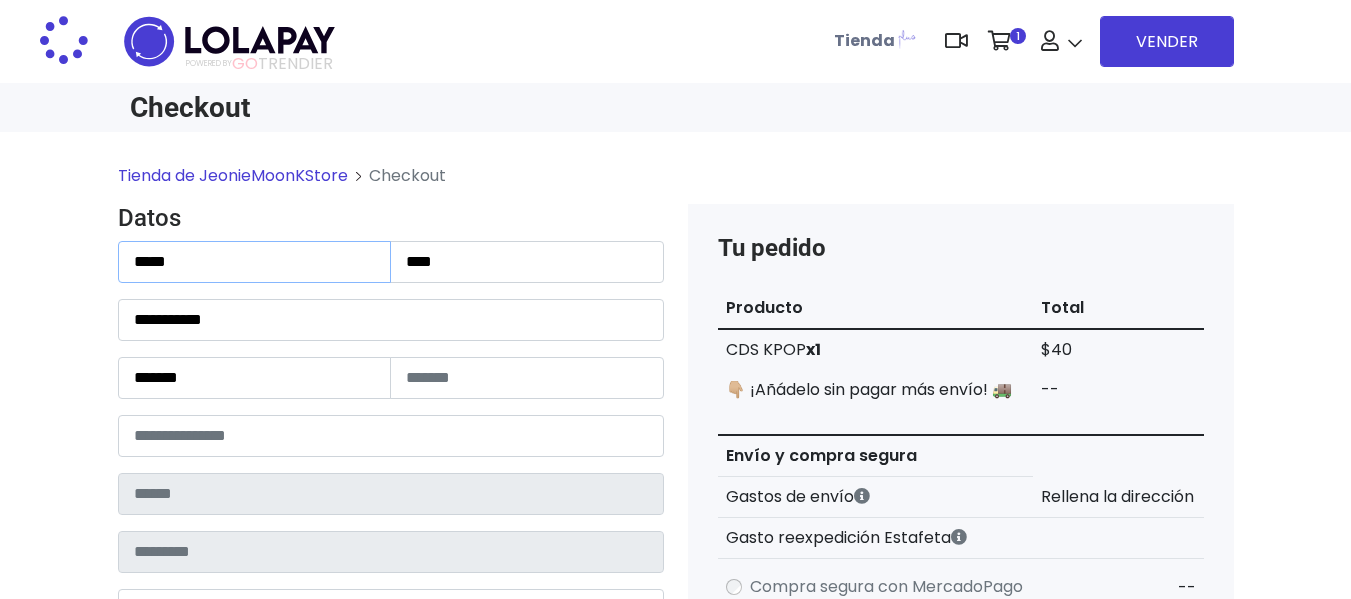 click on "Tienda de JeonieMoonKStore
Checkout
Datos
Información de Estafeta
Este CP es Ocurre Forzoso para Estafeta , por lo tanto es  responsabilidad del comprador hacer seguimiento del pedido y recogerlo en sucursal . No se hace devolución del costo de envío si el pedido regresa a remitente.
📦 ¿Dónde lo tengo que recoger?" at bounding box center [675, 826] 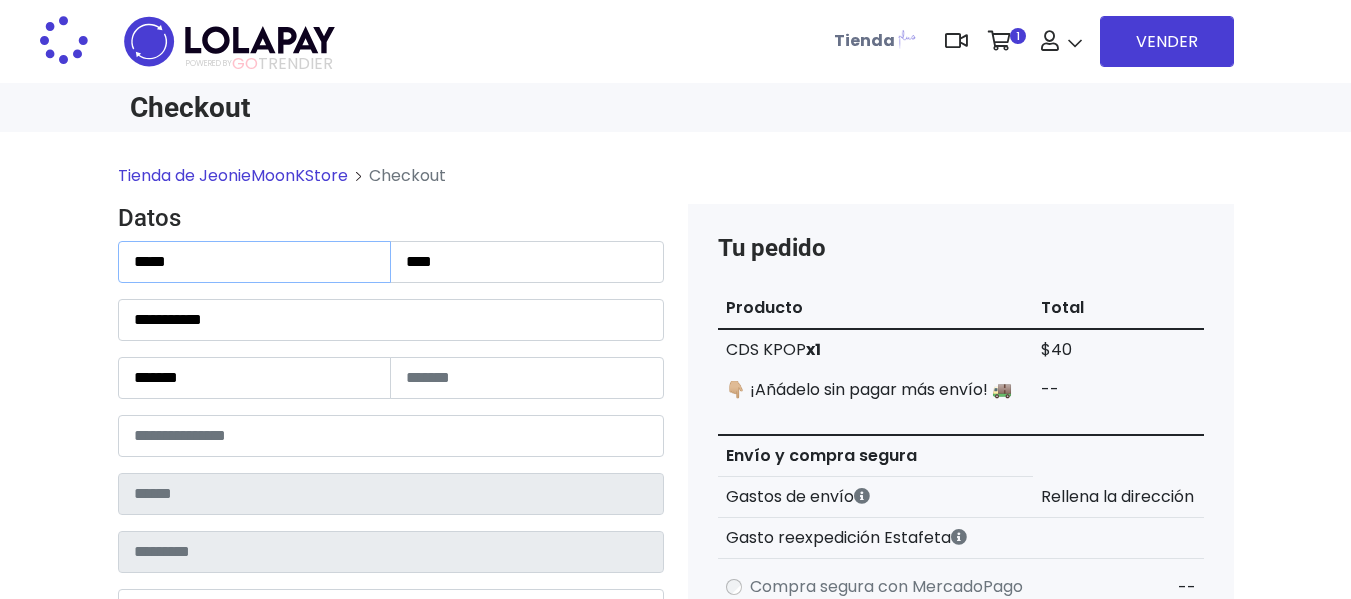 scroll, scrollTop: 1902, scrollLeft: 0, axis: vertical 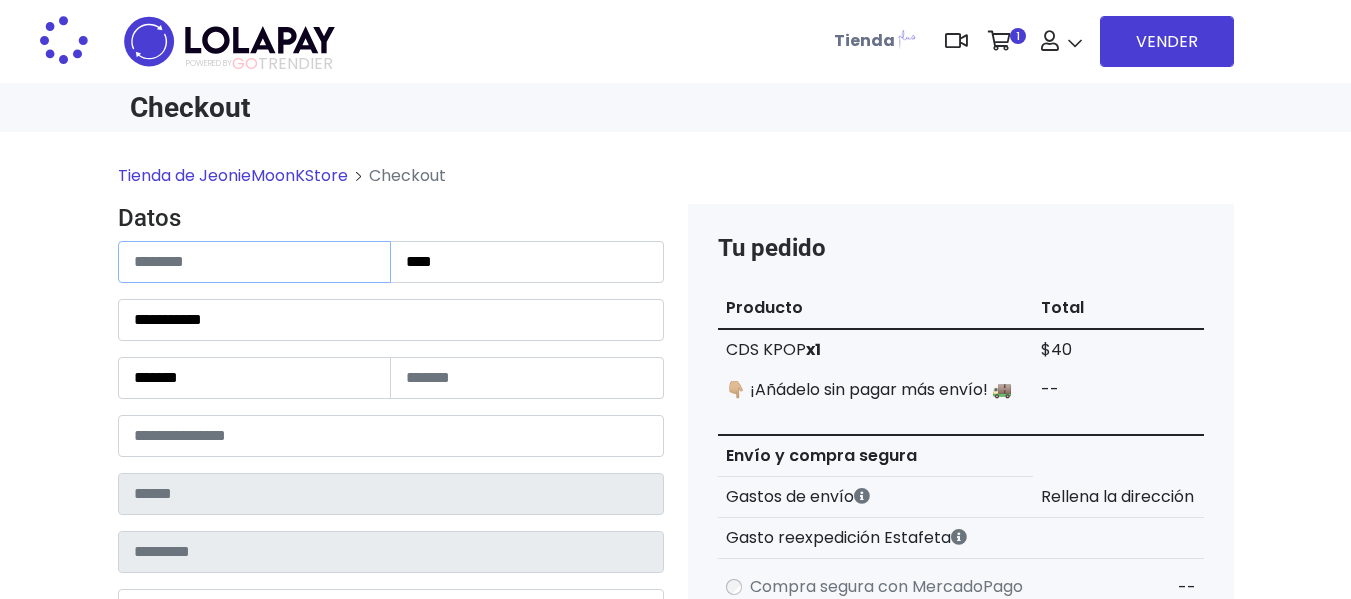 type 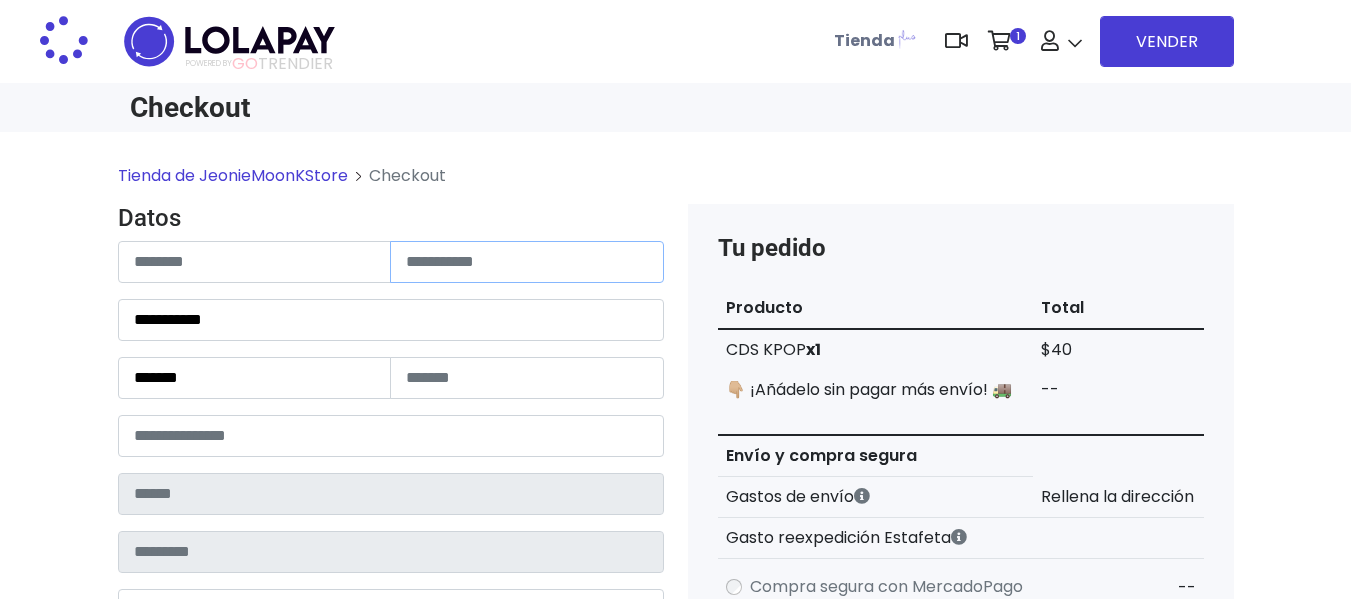 type 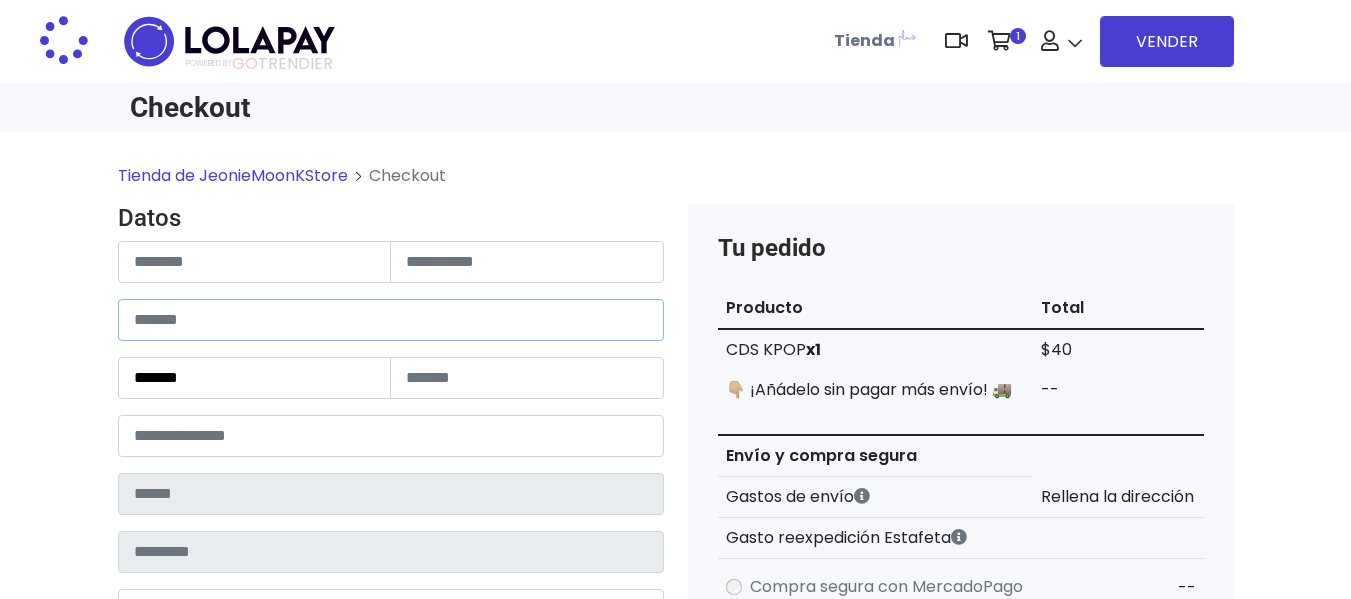 type 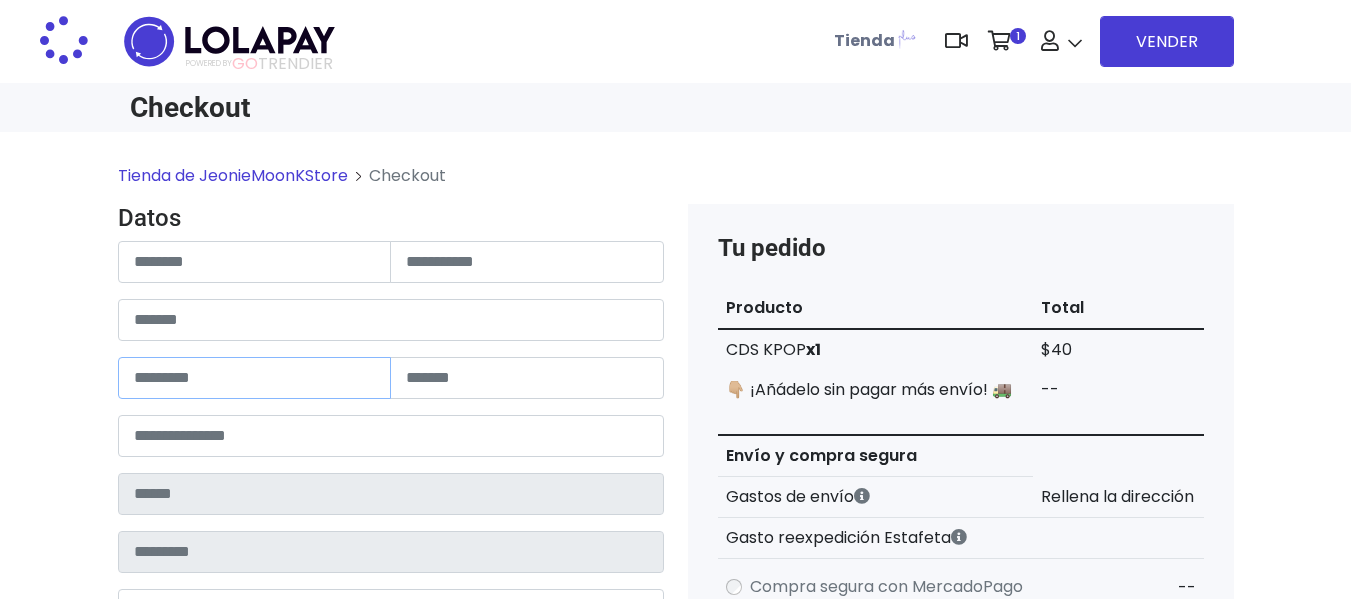 type 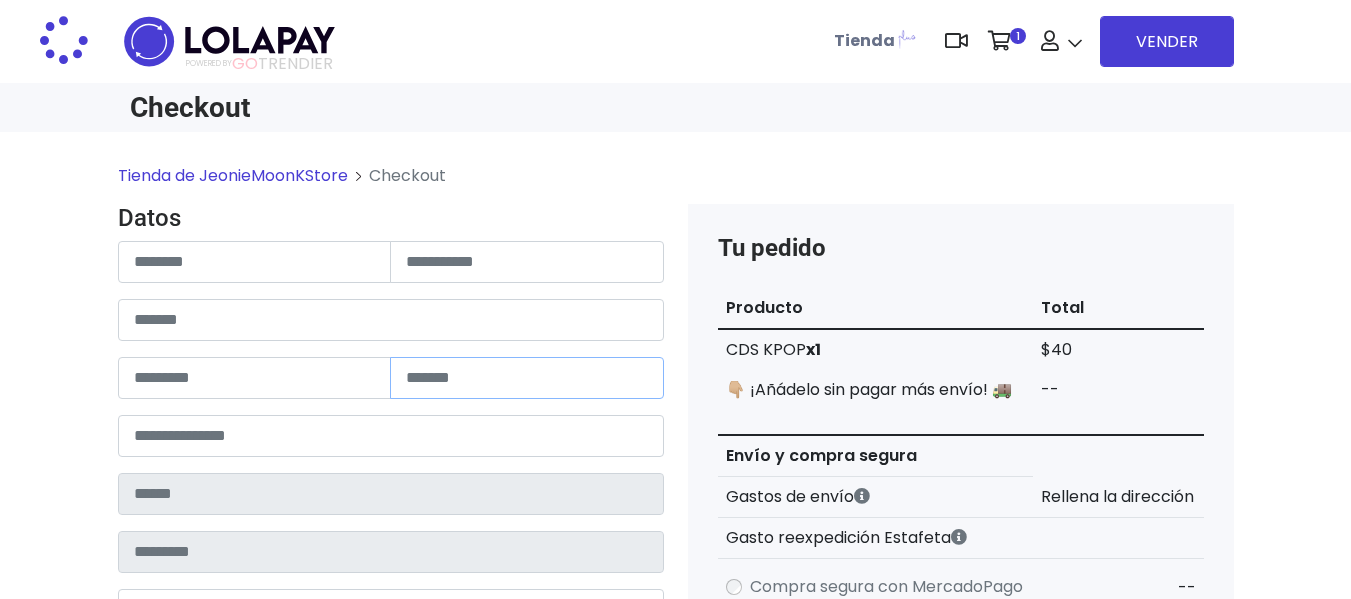 type on "*******" 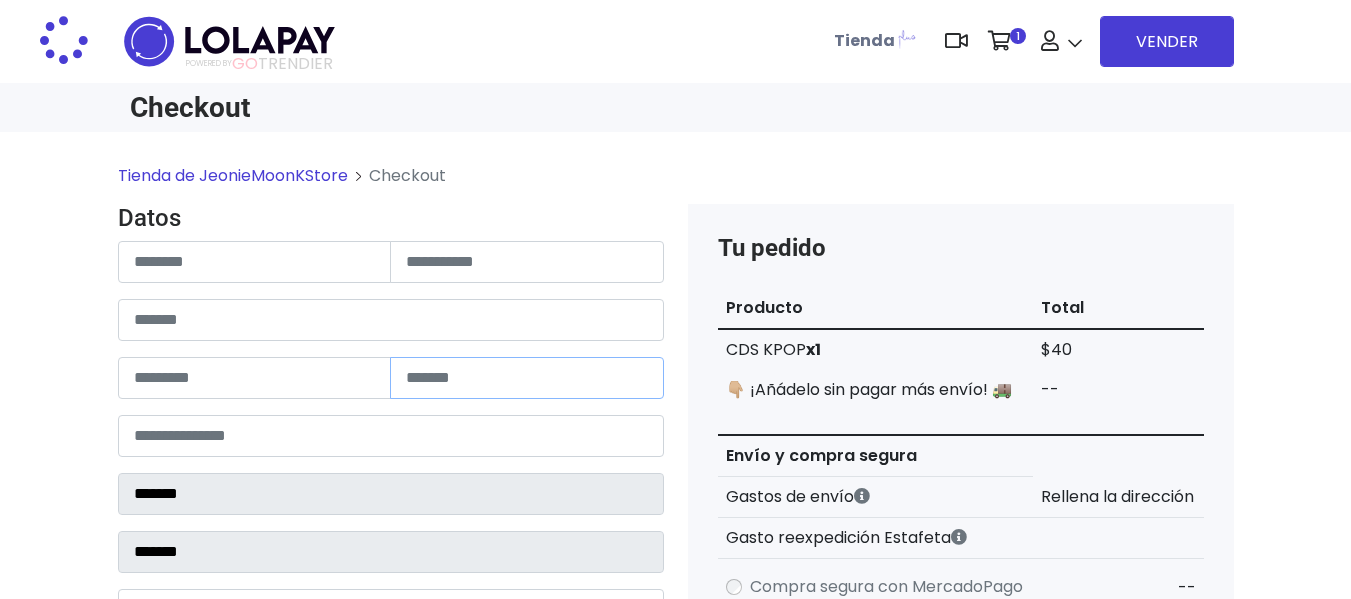 select on "**********" 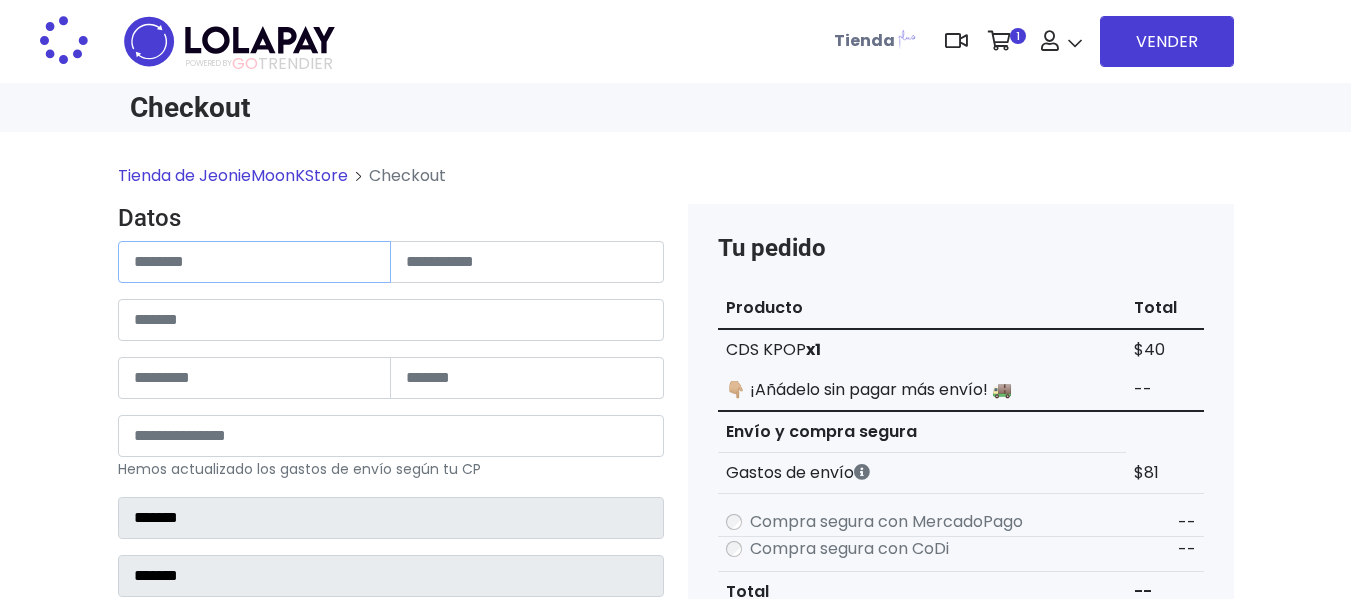 click at bounding box center (255, 262) 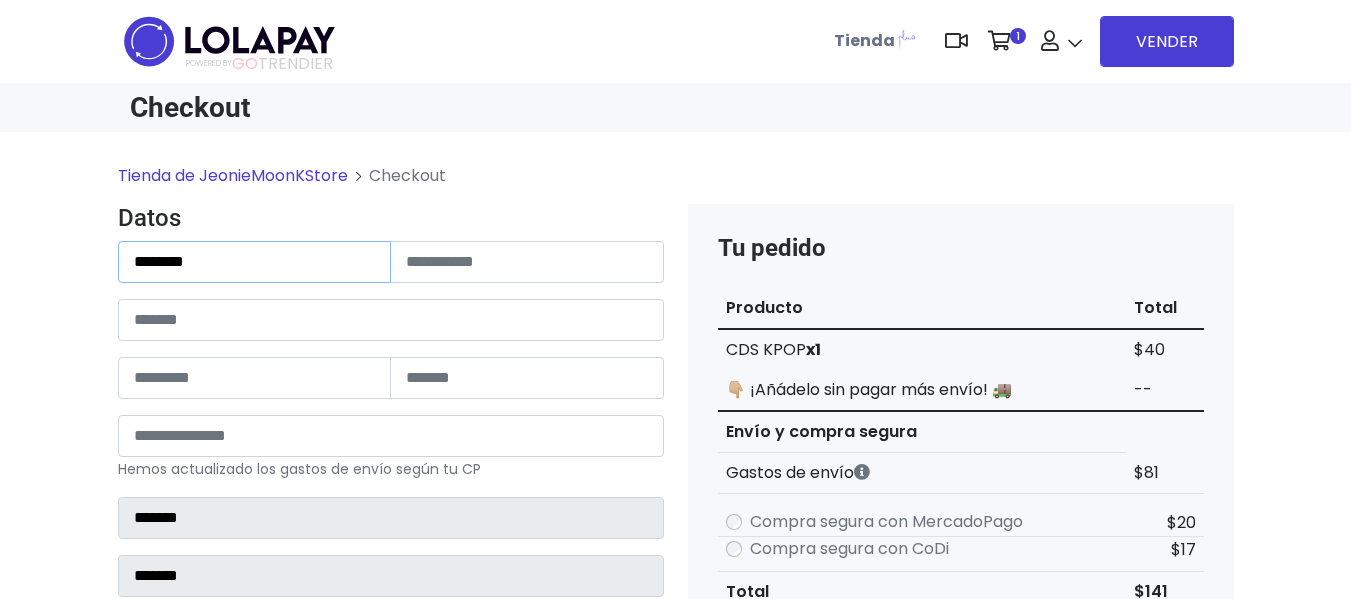 type on "**********" 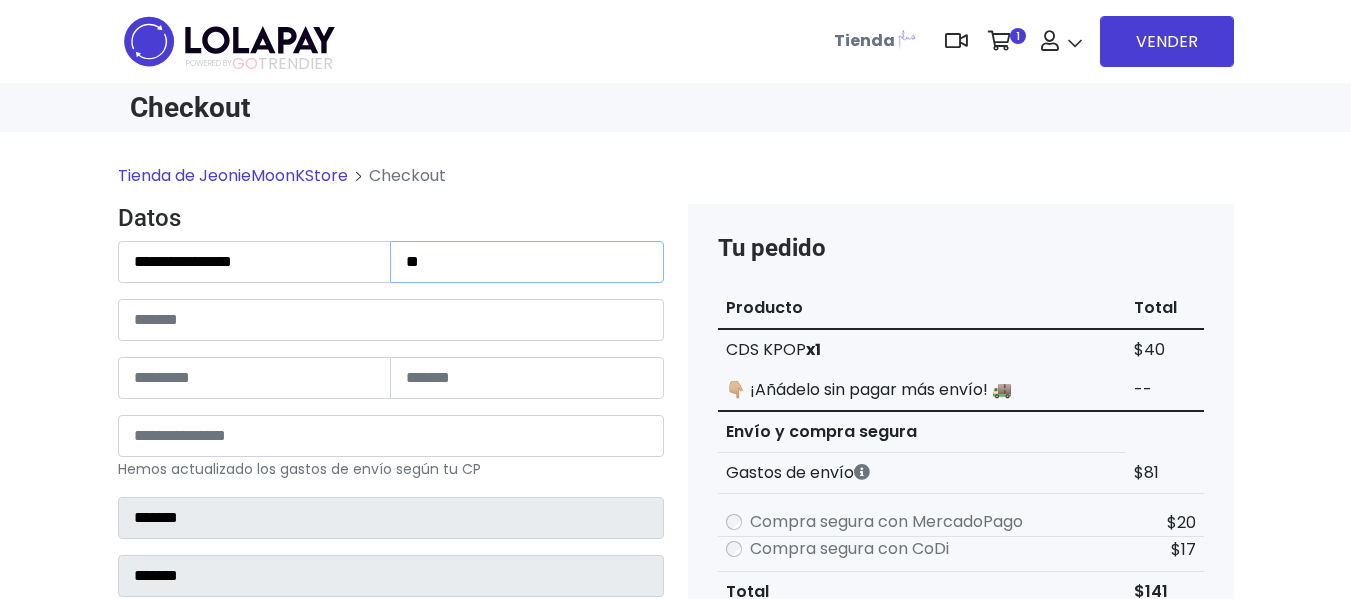 type on "**********" 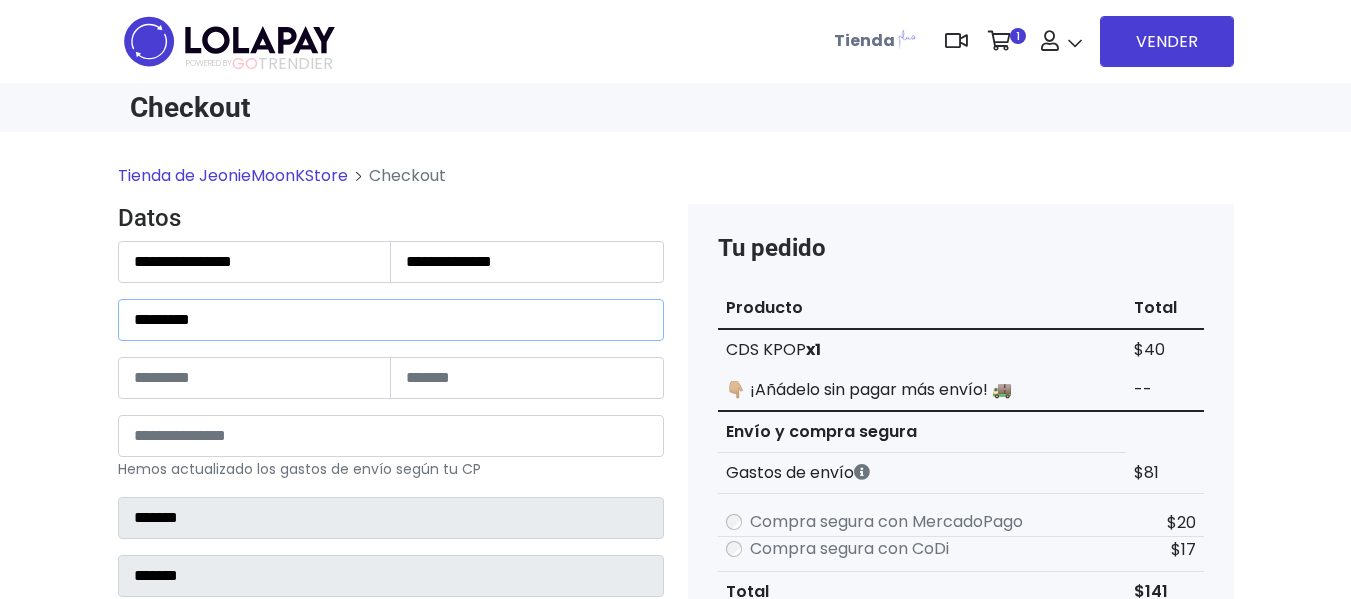 click on "*********" at bounding box center [391, 320] 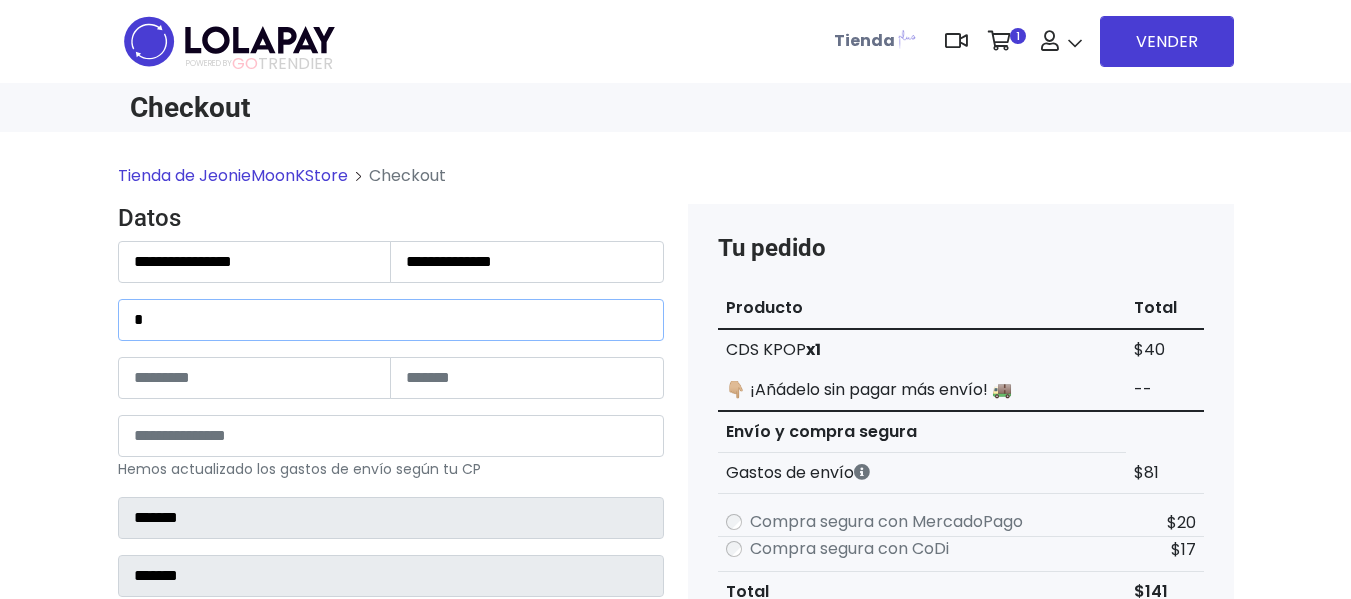 type on "******" 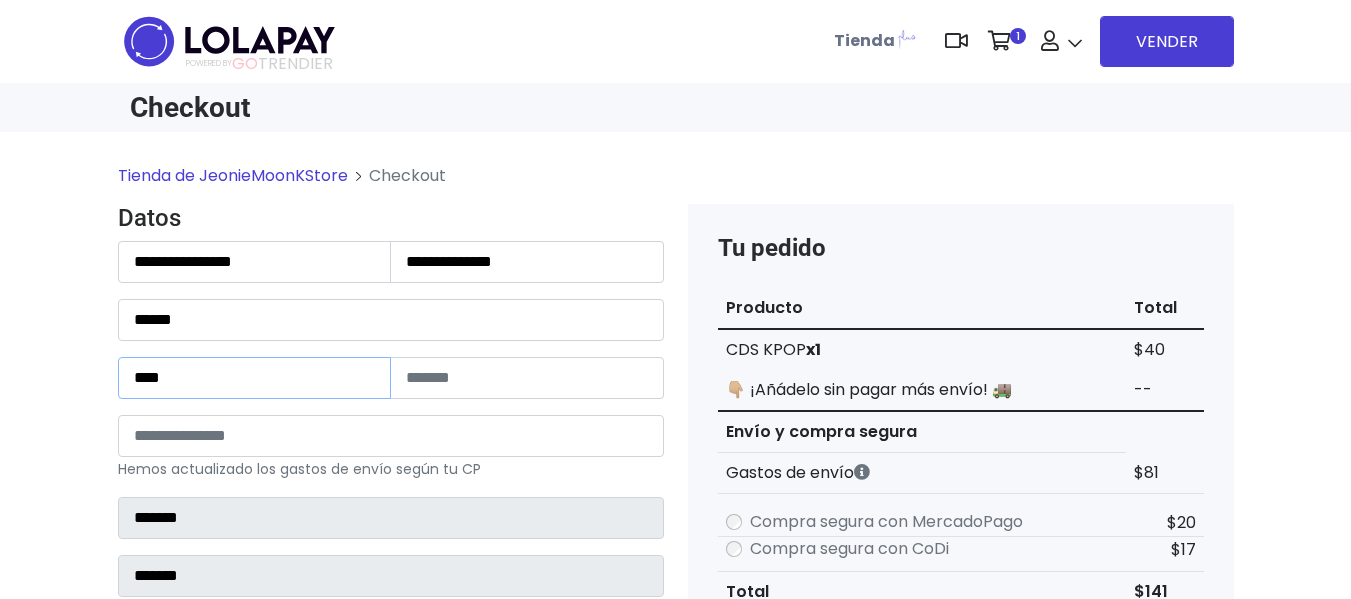 type on "****" 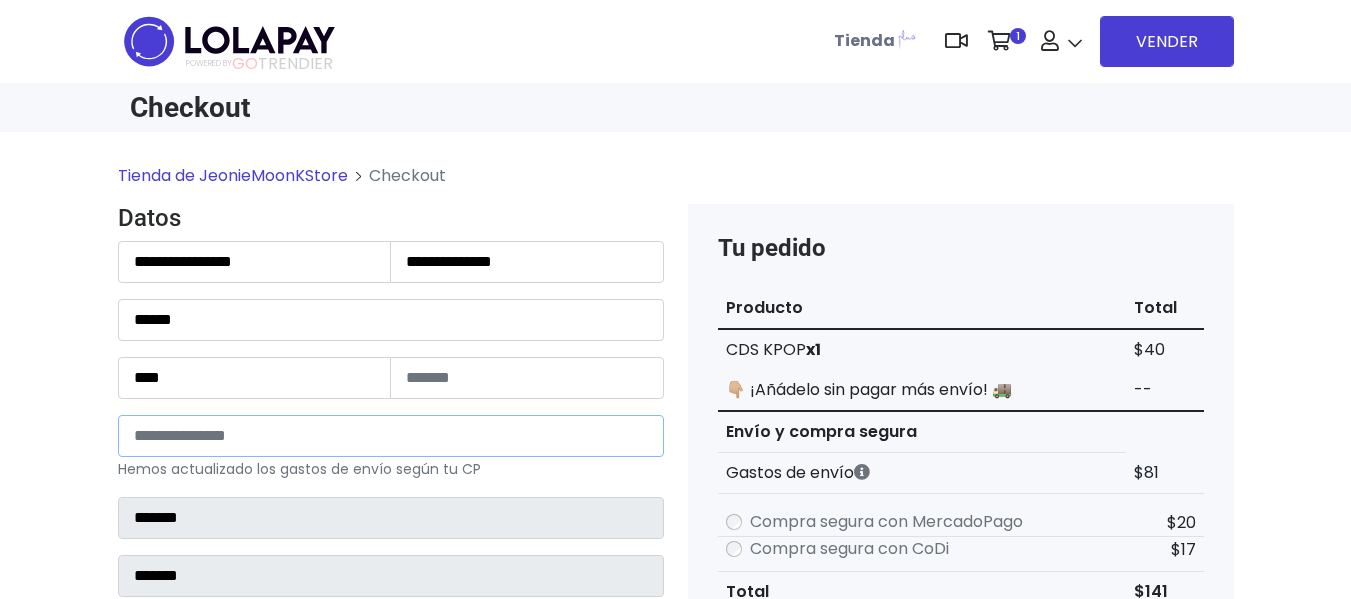 click at bounding box center [391, 436] 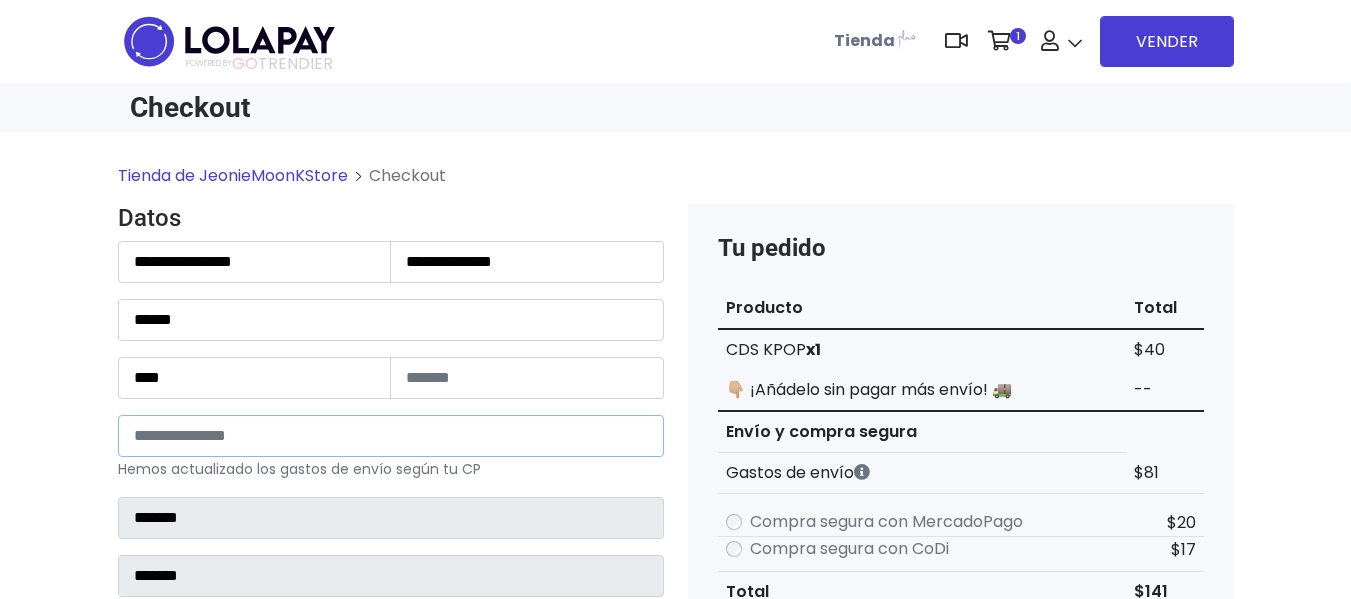 type on "*****" 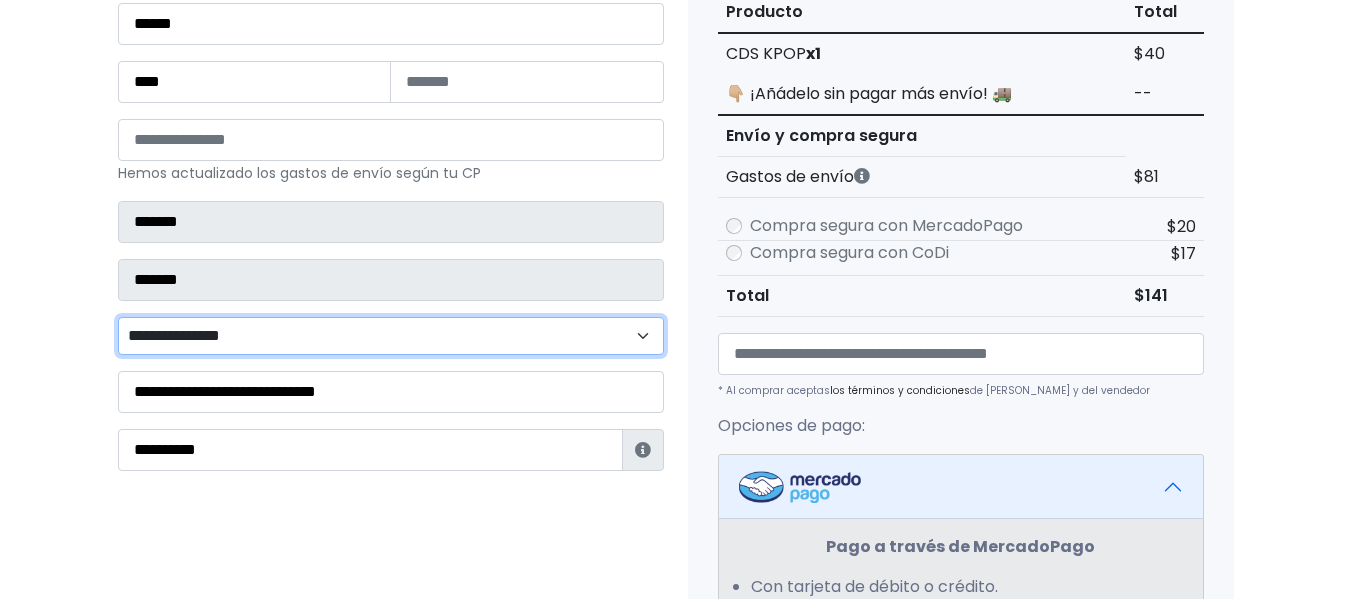 scroll, scrollTop: 334, scrollLeft: 0, axis: vertical 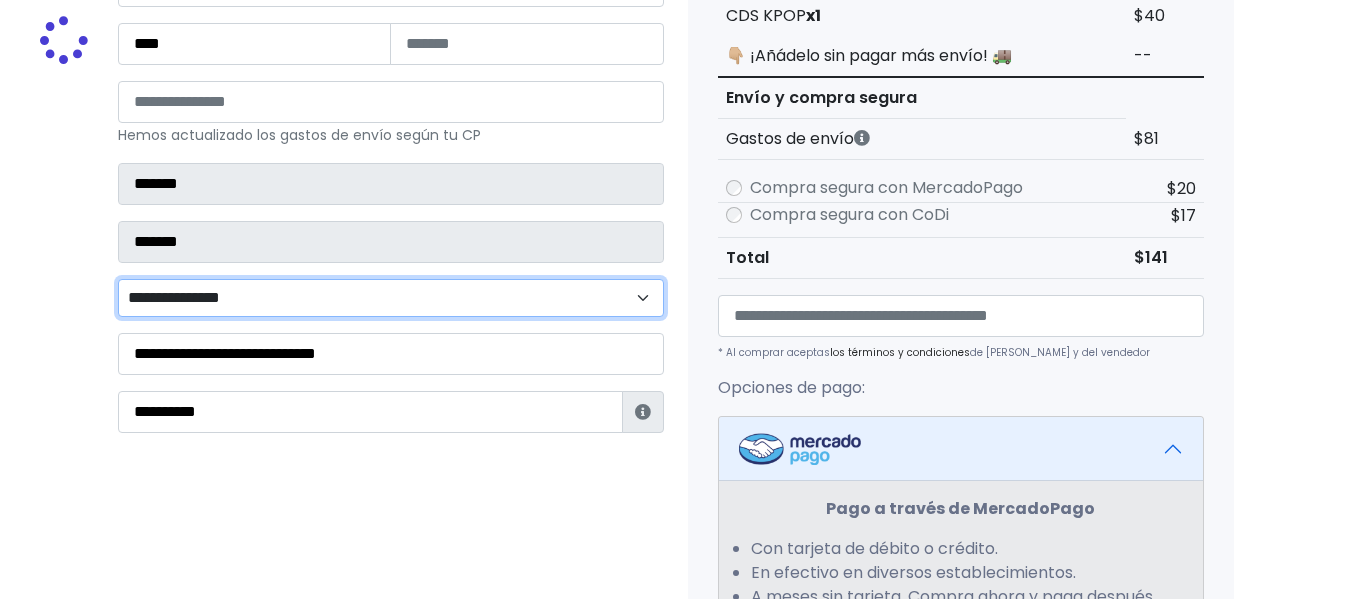 type on "**********" 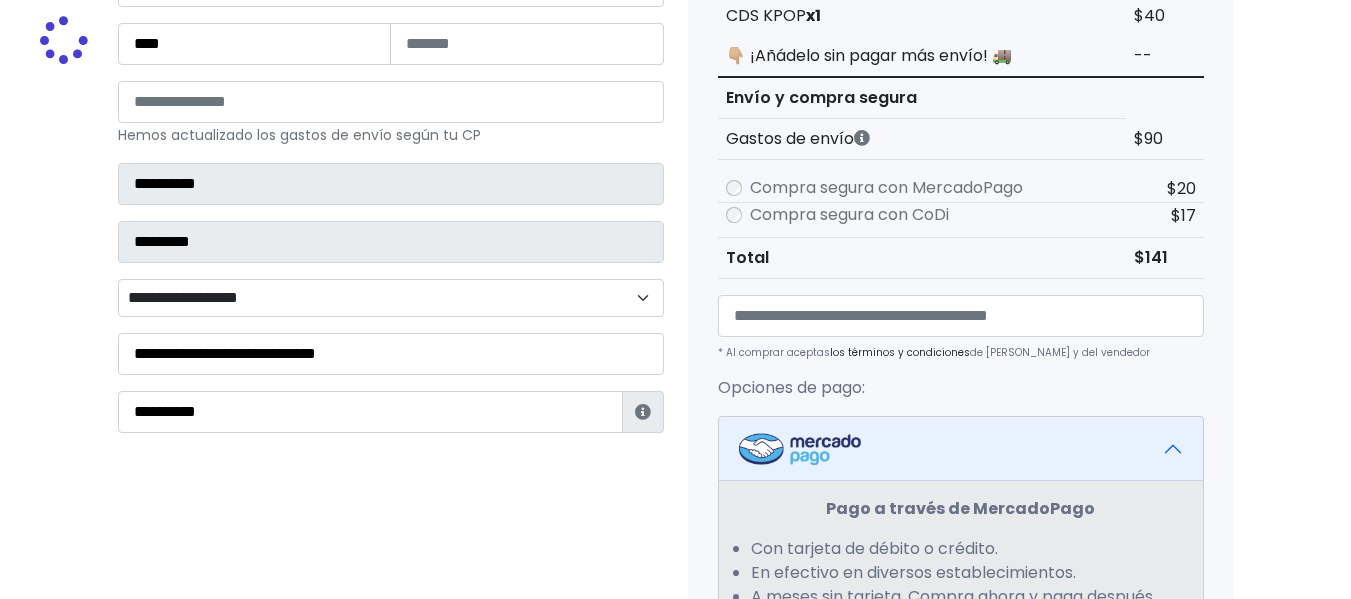 click on "**********" at bounding box center [391, 298] 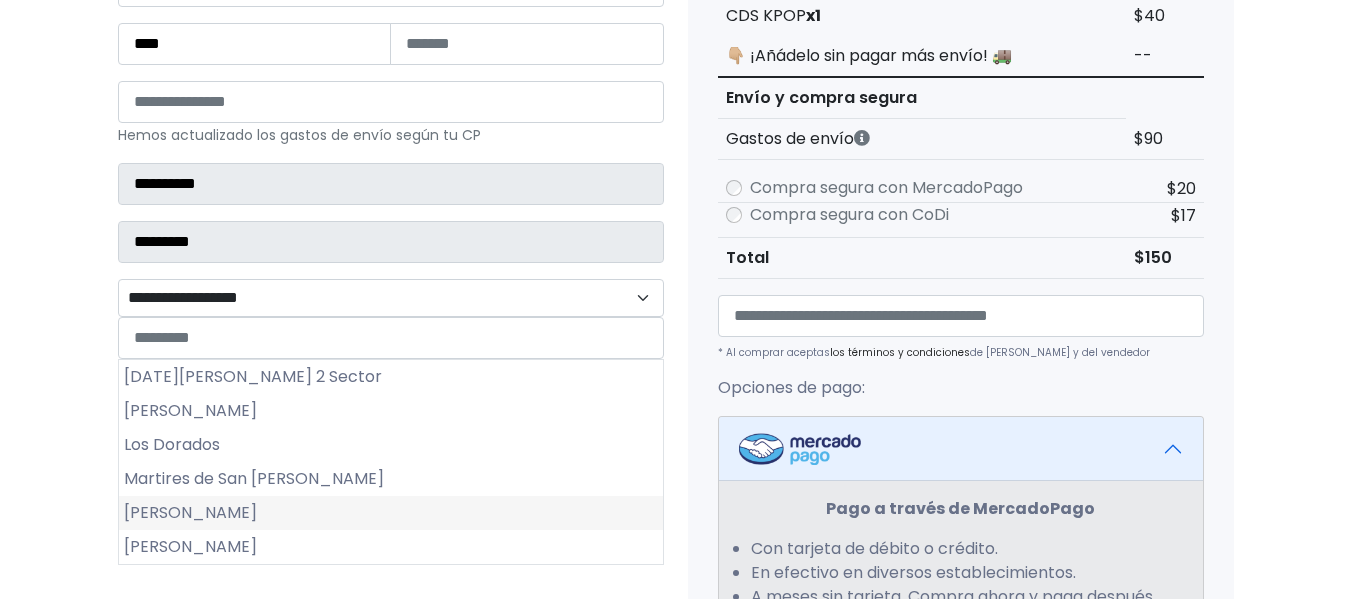 click on "Moctezuma" at bounding box center (391, 513) 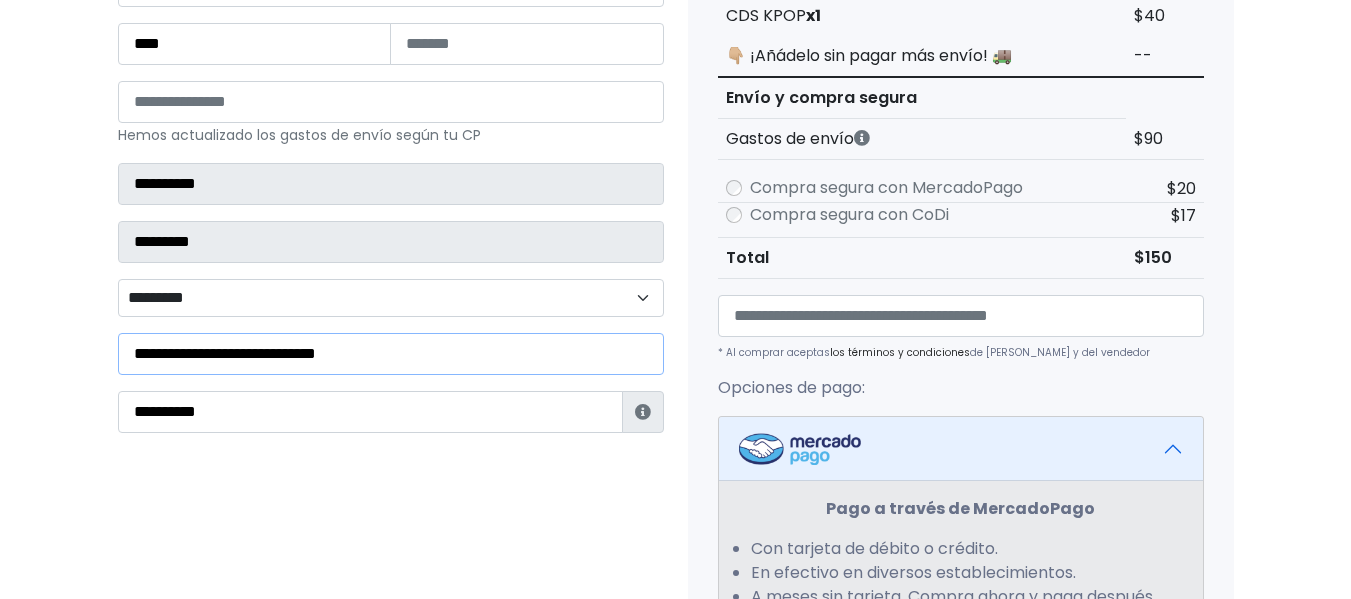 type on "**" 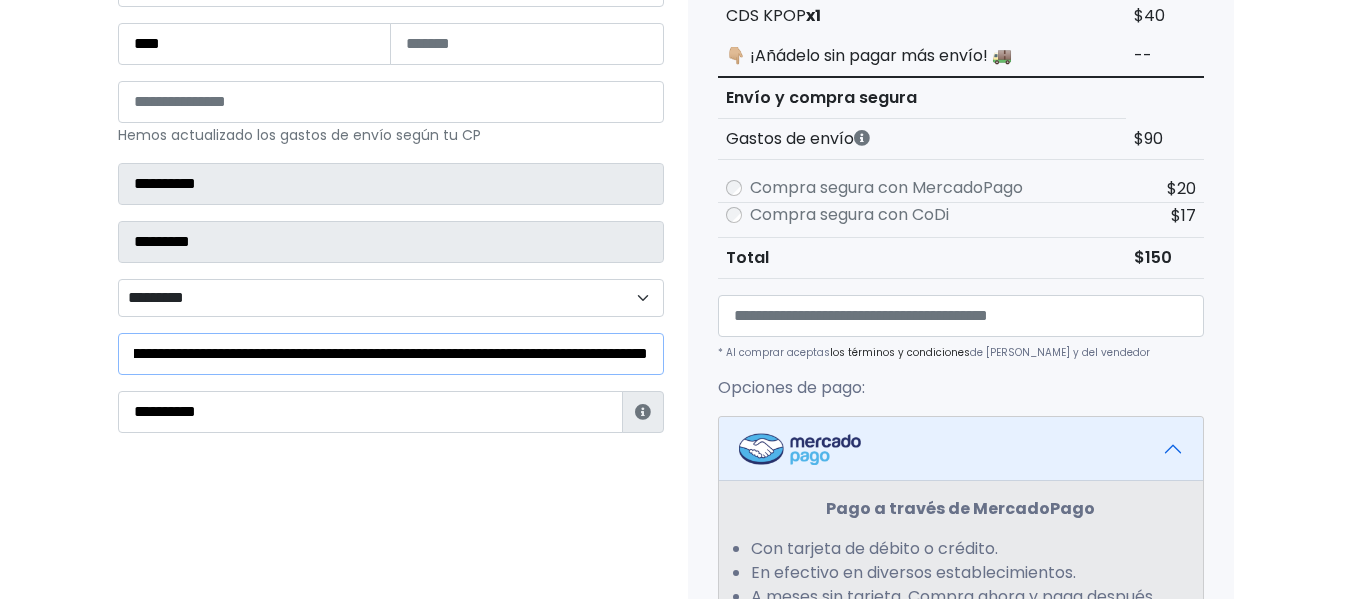 scroll, scrollTop: 0, scrollLeft: 358, axis: horizontal 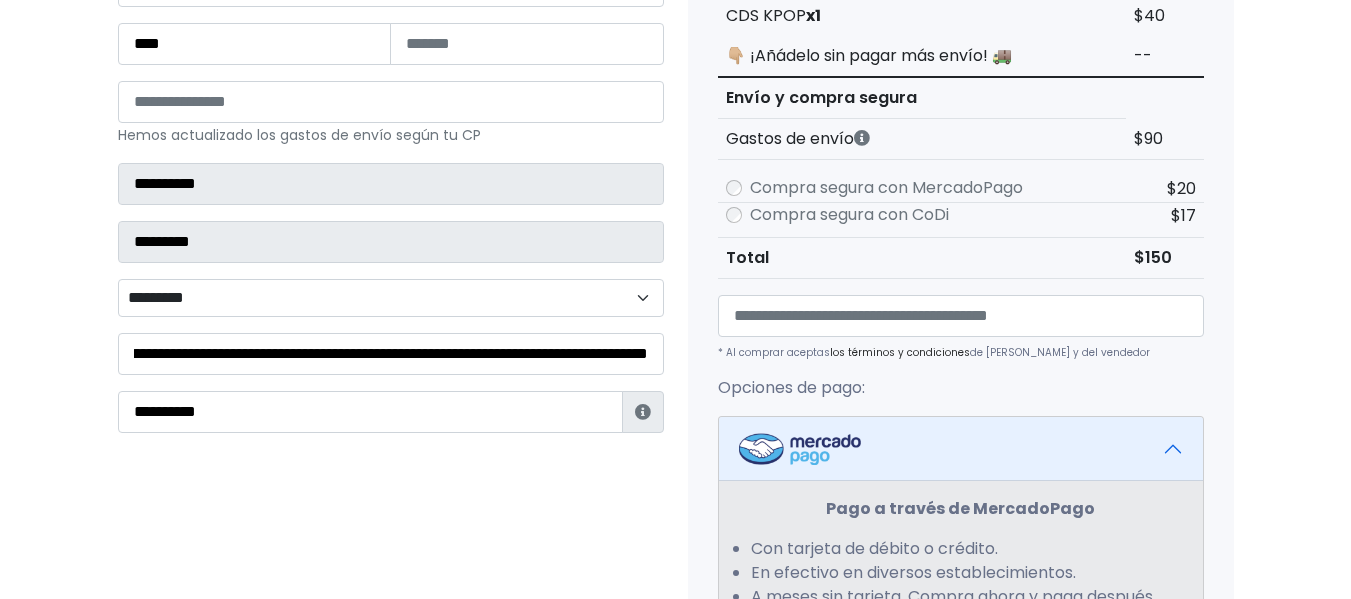 click on "Tienda de JeonieMoonKStore
Checkout
Datos
Información de Estafeta
Este CP es Ocurre Forzoso para Estafeta , por lo tanto es  responsabilidad del comprador hacer seguimiento del pedido y recogerlo en sucursal . No se hace devolución del costo de envío si el pedido regresa a remitente.
📦 ¿Dónde lo tengo que recoger?" at bounding box center (675, 459) 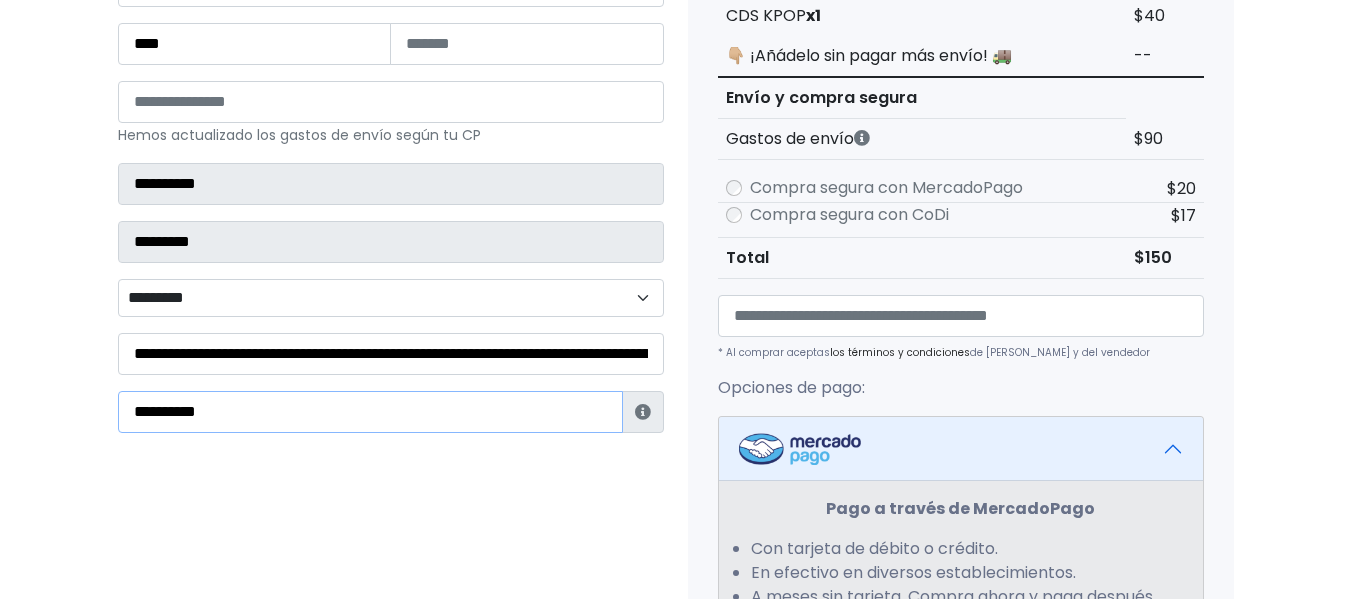 click on "**********" at bounding box center [370, 412] 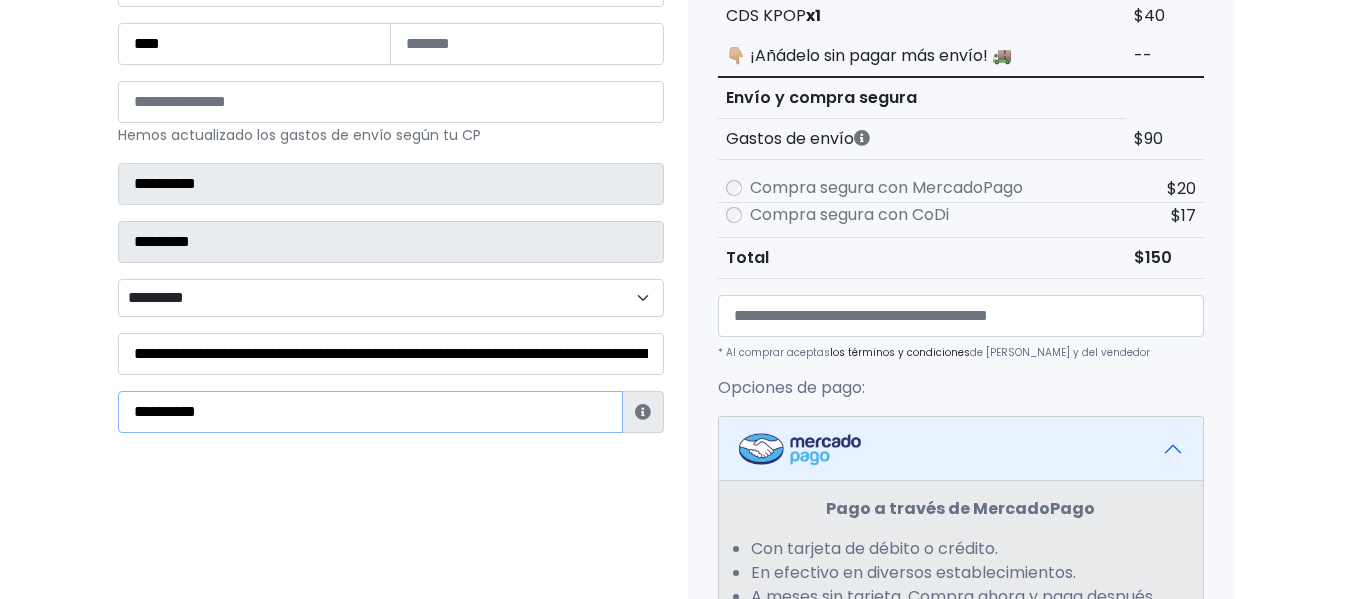 click on "**********" at bounding box center (370, 412) 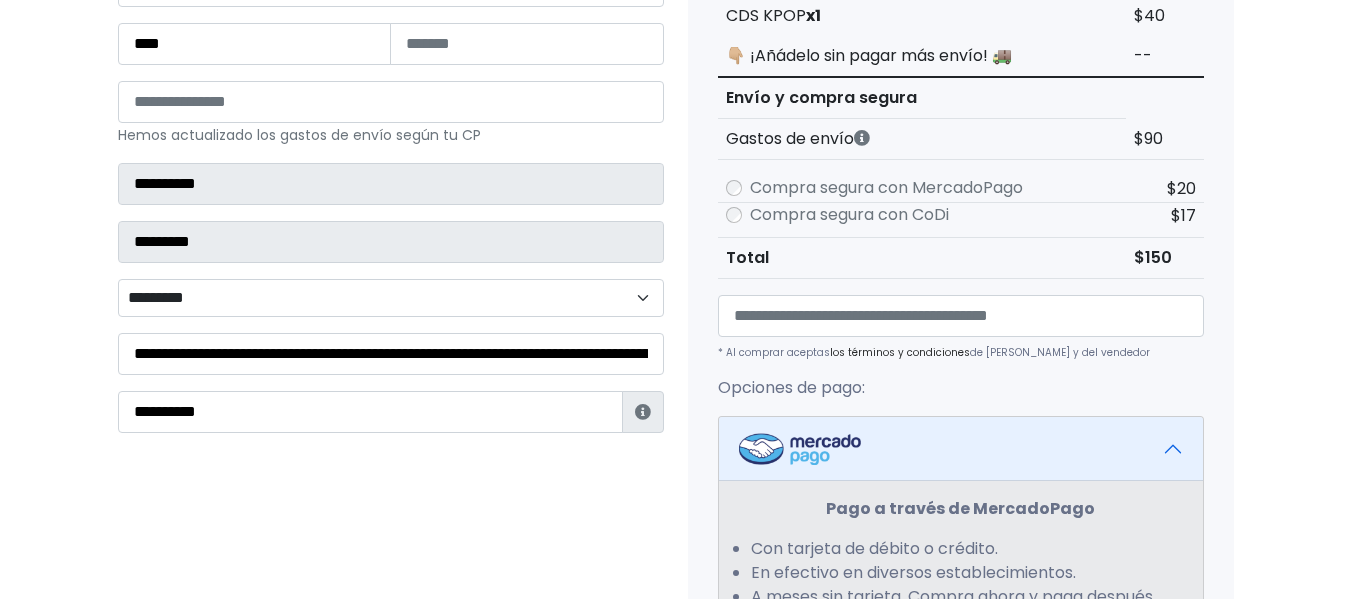 click on "Tu pedido
Producto
Total
CDS KPOP  x1
$40
Gastos de envío $0" at bounding box center (961, 479) 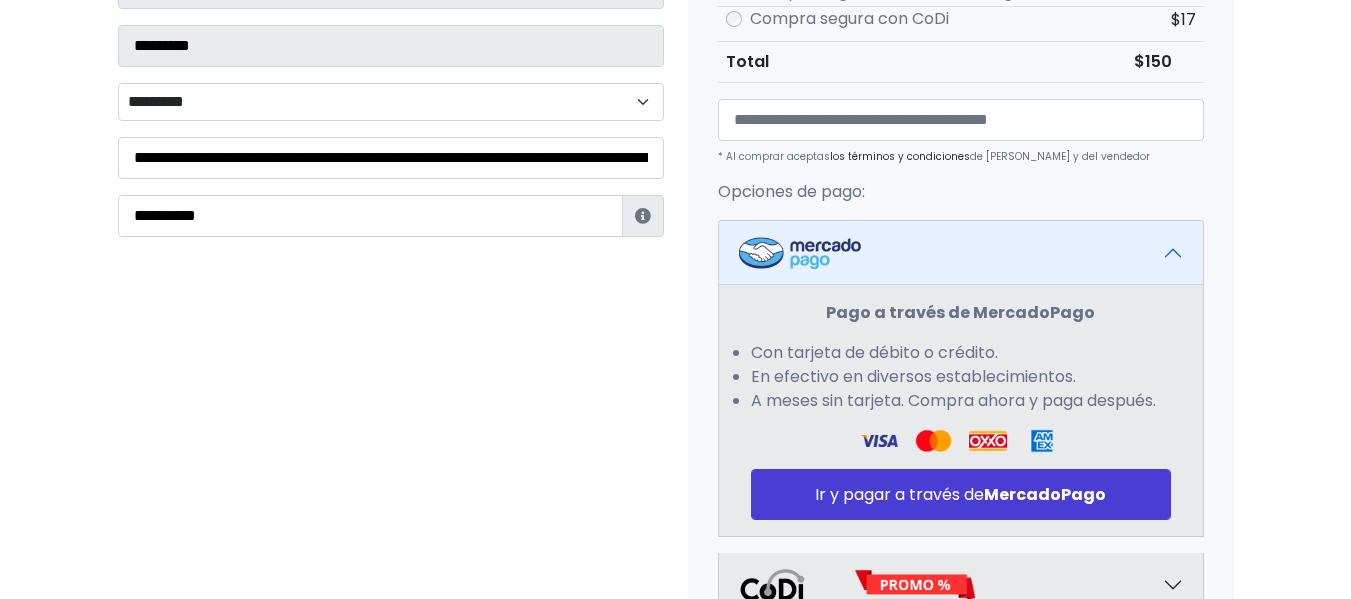 scroll, scrollTop: 534, scrollLeft: 0, axis: vertical 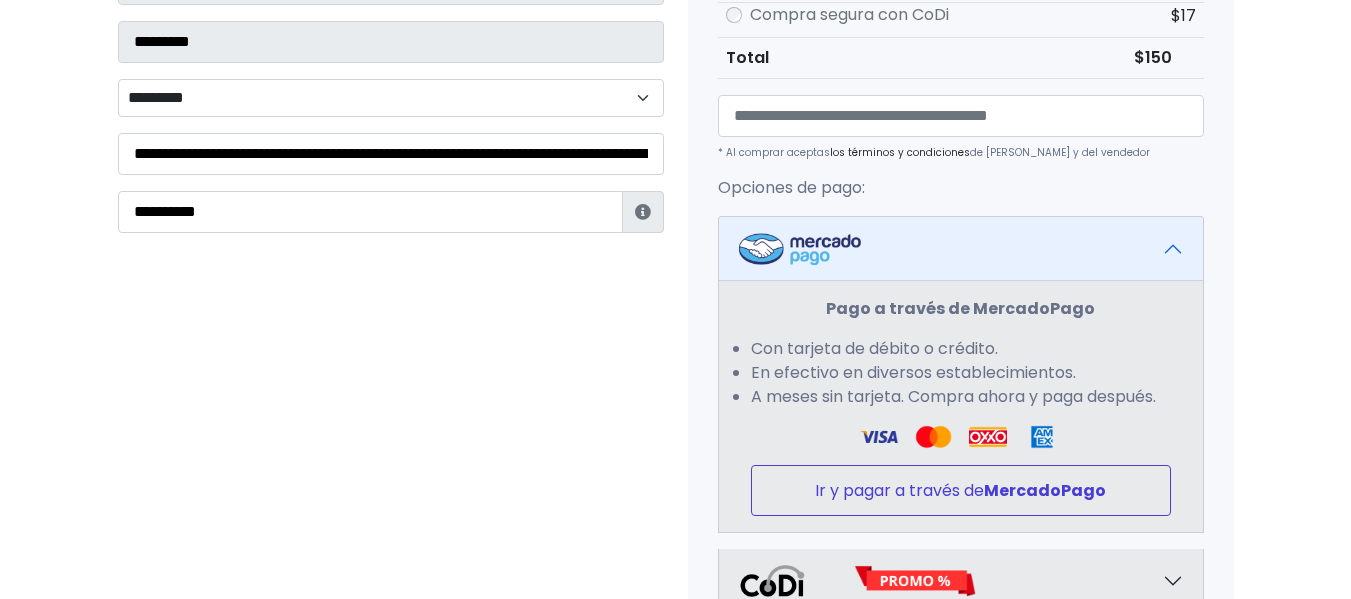 click on "Ir y pagar a través de  MercadoPago" at bounding box center (961, 490) 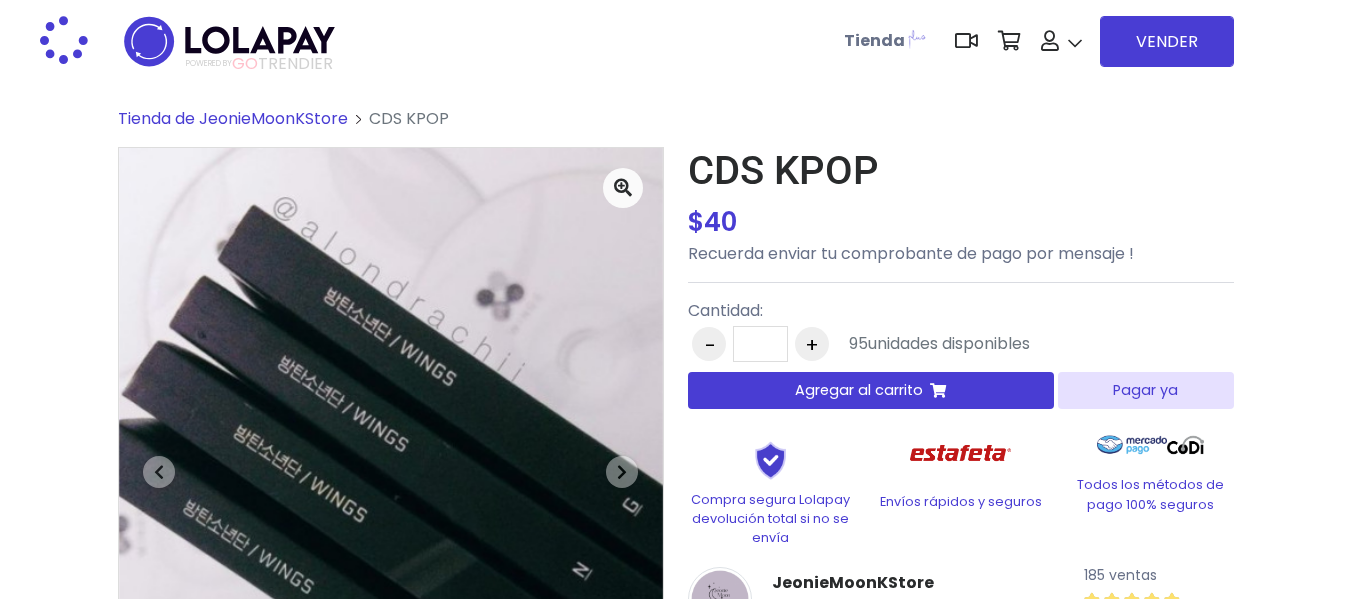 scroll, scrollTop: 0, scrollLeft: 0, axis: both 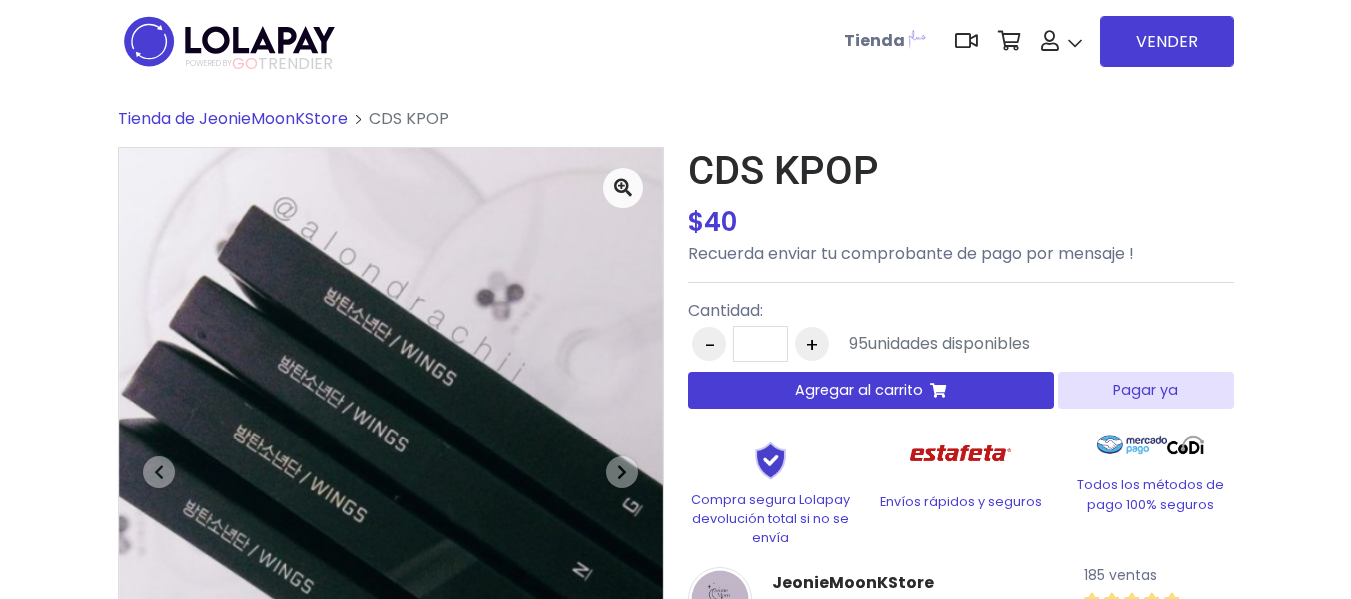click on "Agregar al carrito" at bounding box center (859, 390) 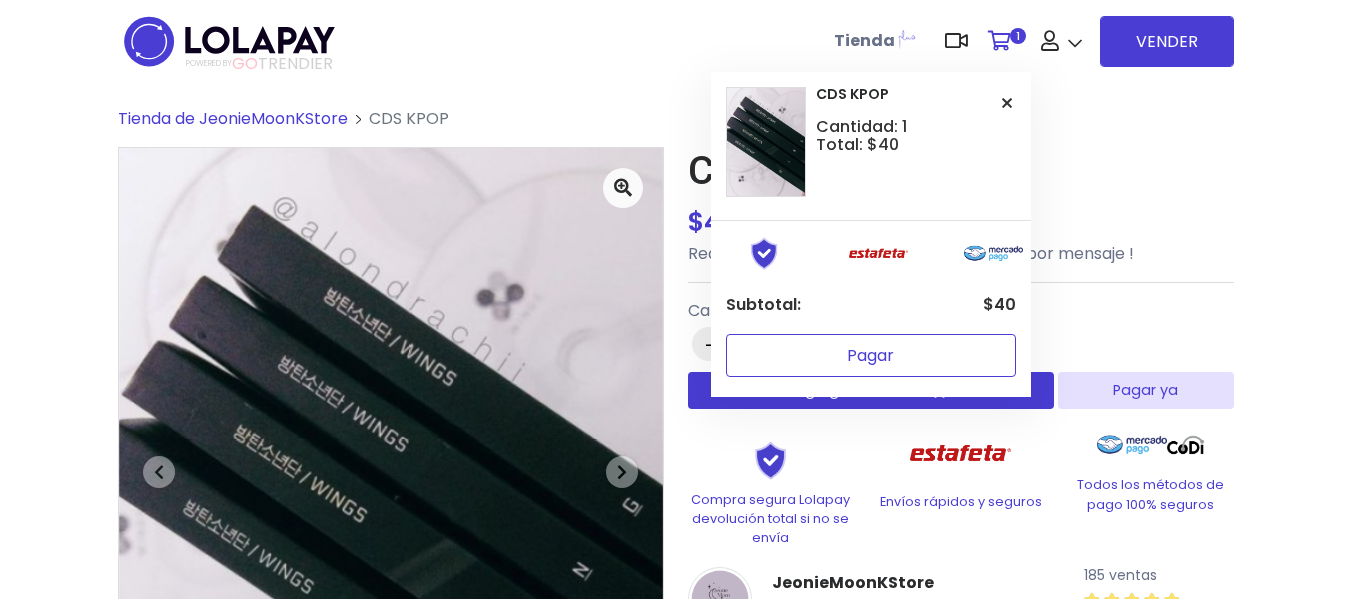 click on "Pagar" at bounding box center (871, 355) 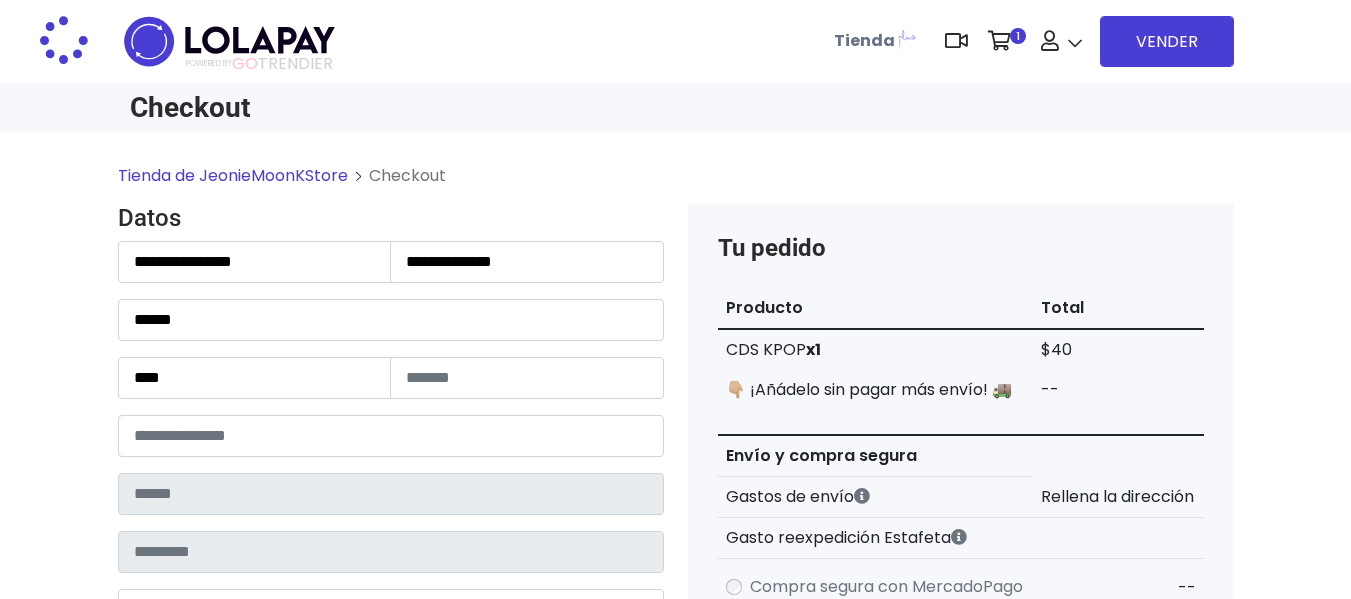 scroll, scrollTop: 0, scrollLeft: 0, axis: both 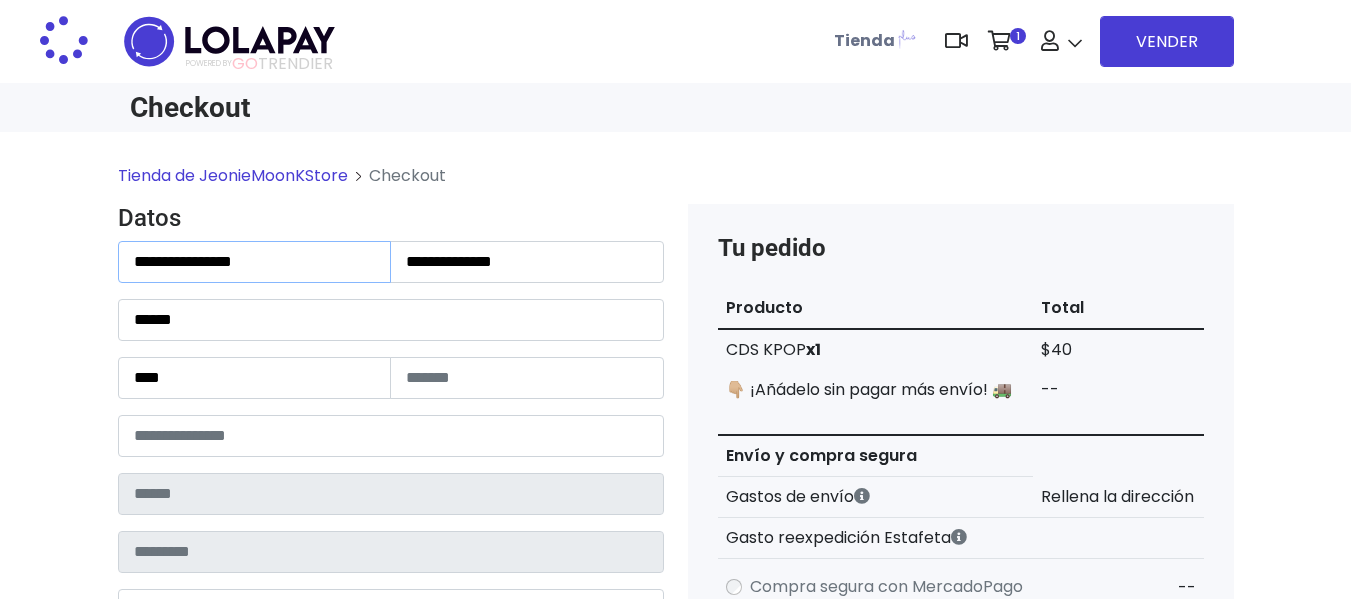 drag, startPoint x: 307, startPoint y: 254, endPoint x: 79, endPoint y: 254, distance: 228 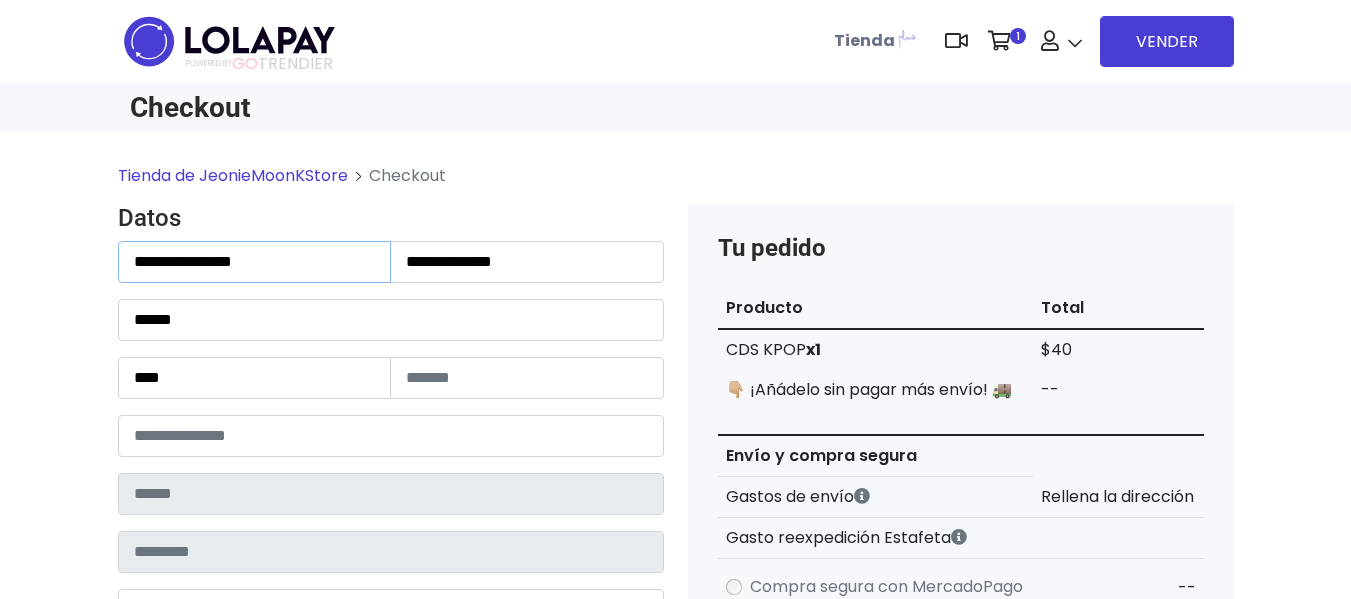 type on "**********" 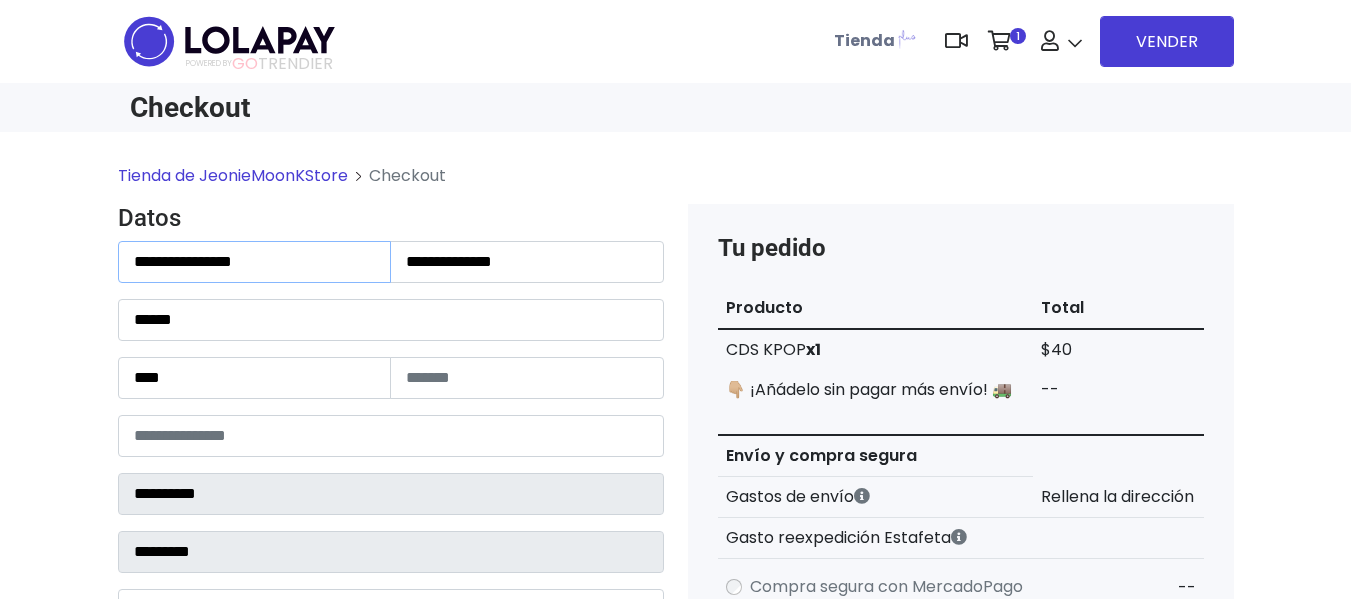 select on "*********" 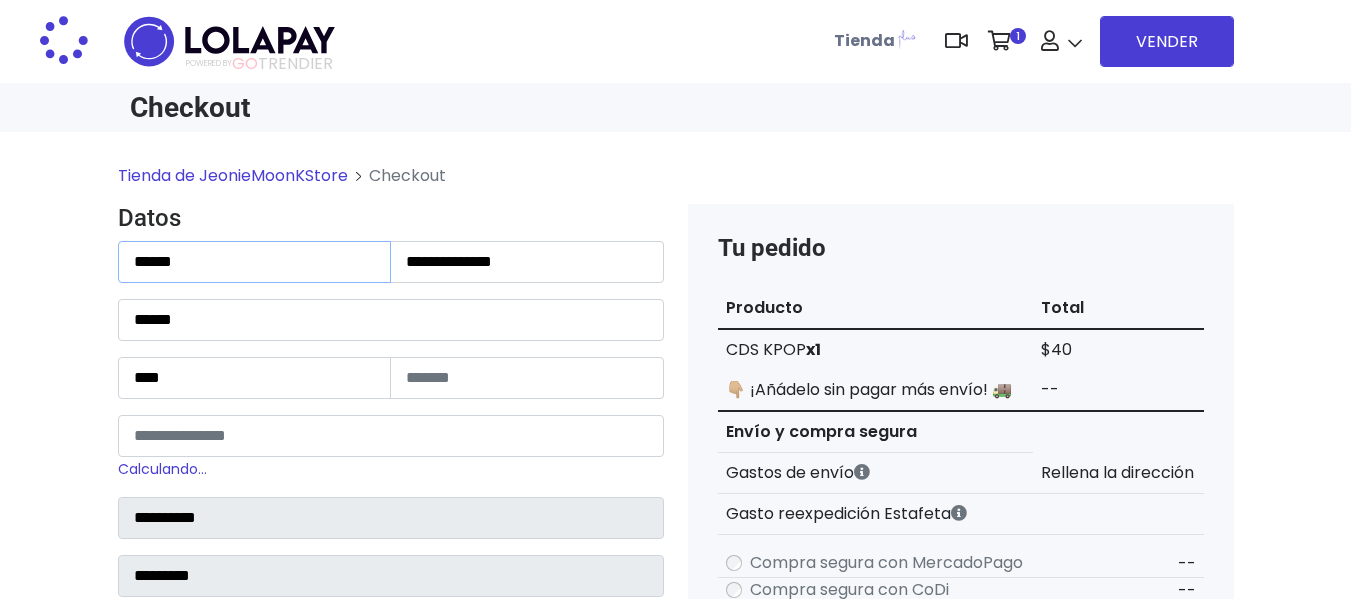 type on "******" 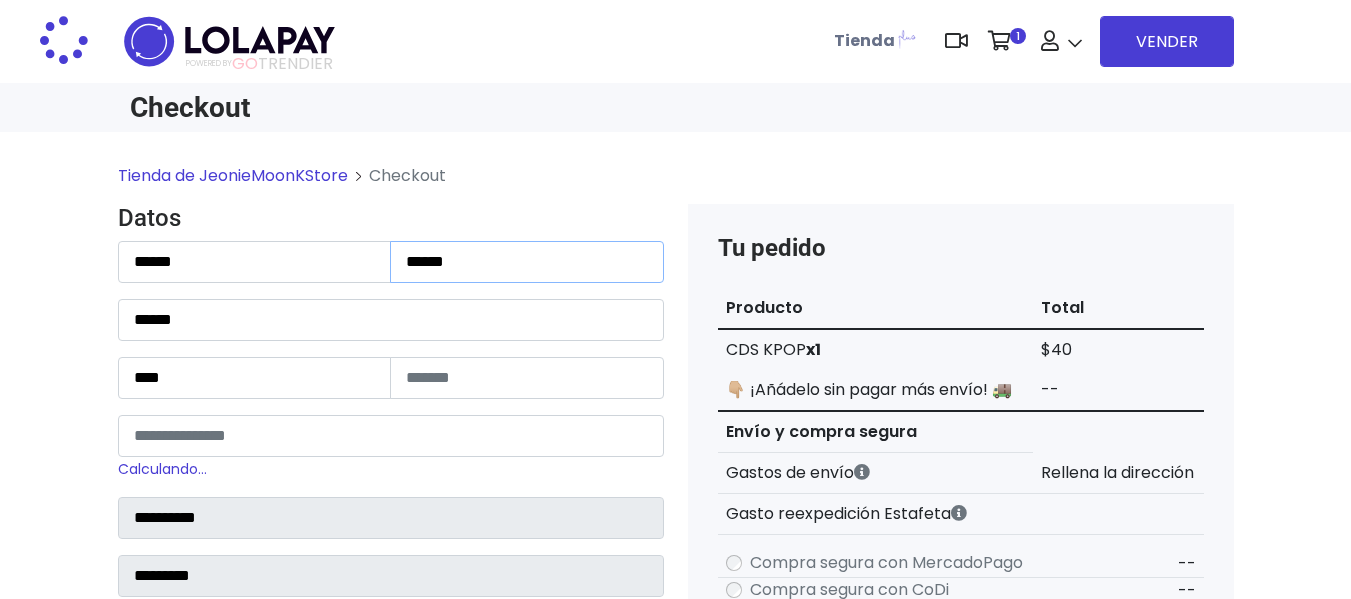 type on "******" 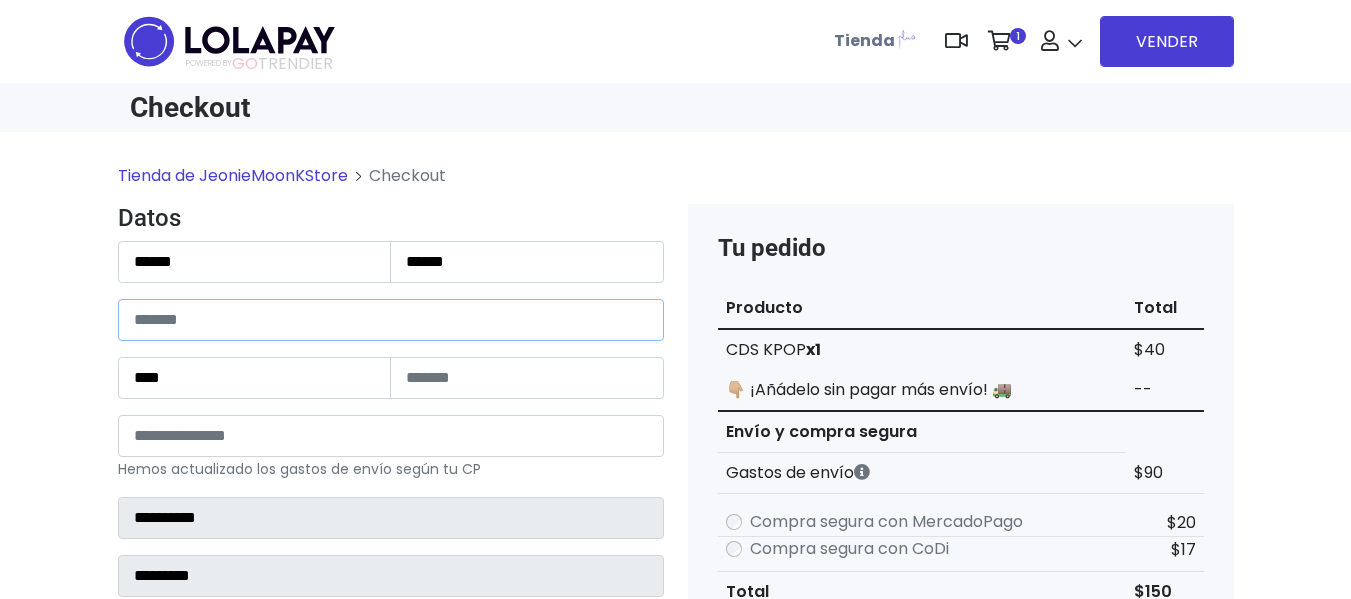 type 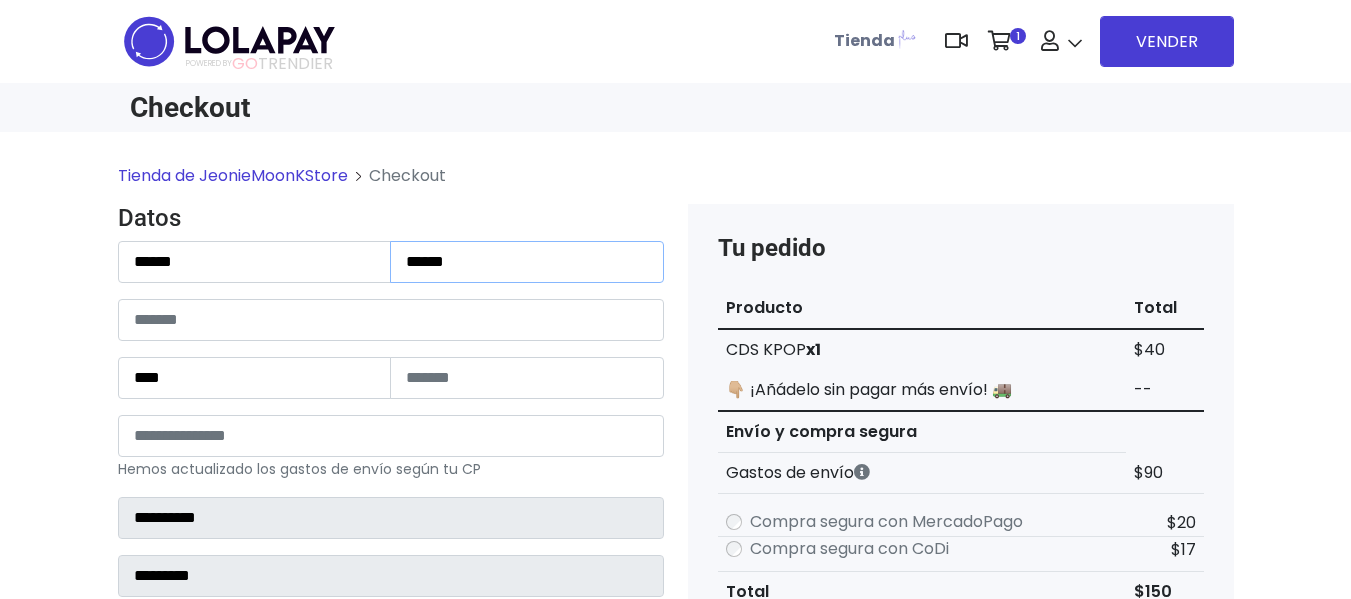 drag, startPoint x: 397, startPoint y: 262, endPoint x: 411, endPoint y: 264, distance: 14.142136 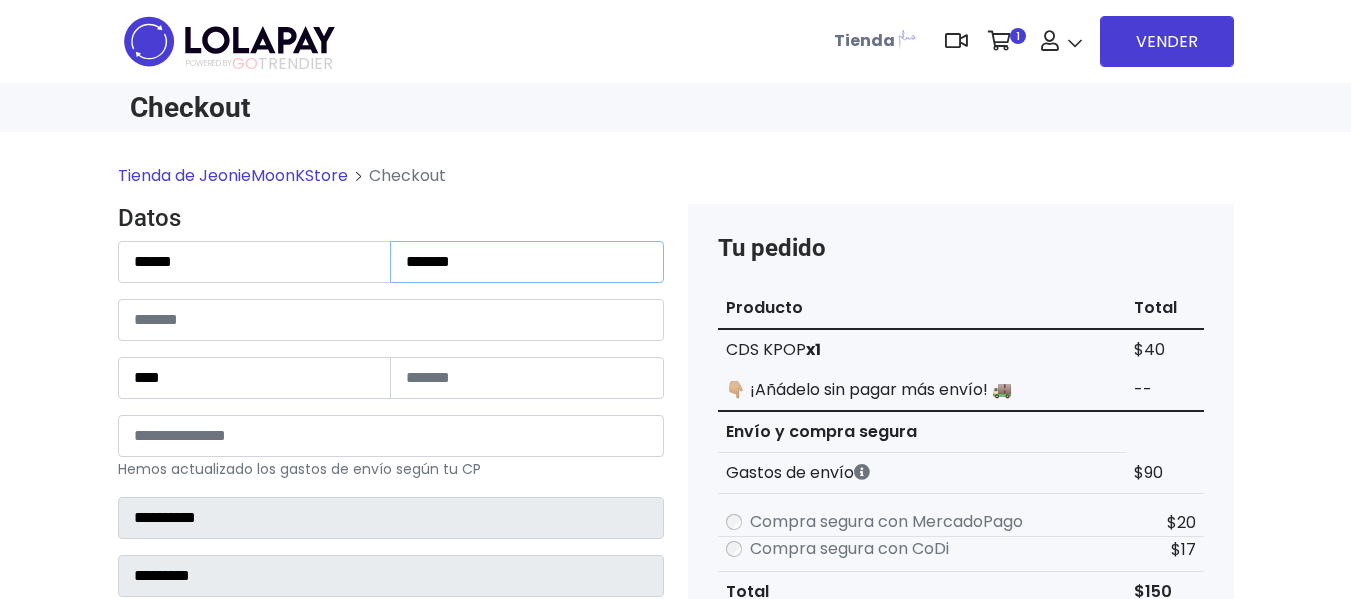 type on "*******" 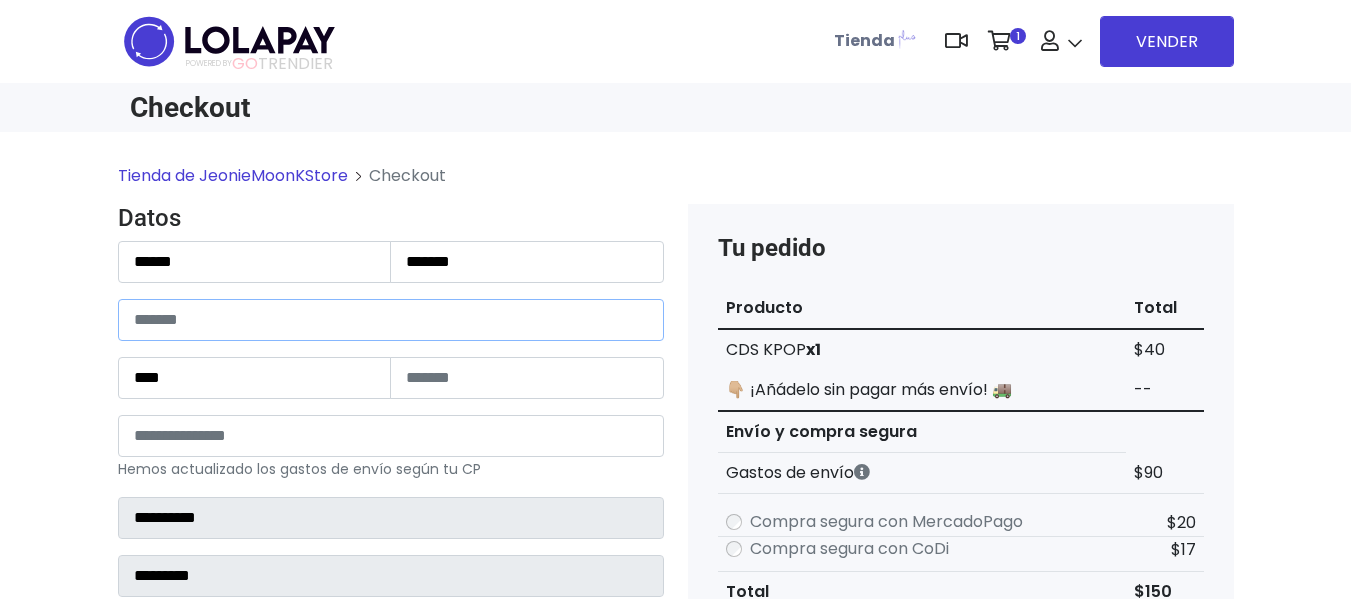 click at bounding box center (391, 320) 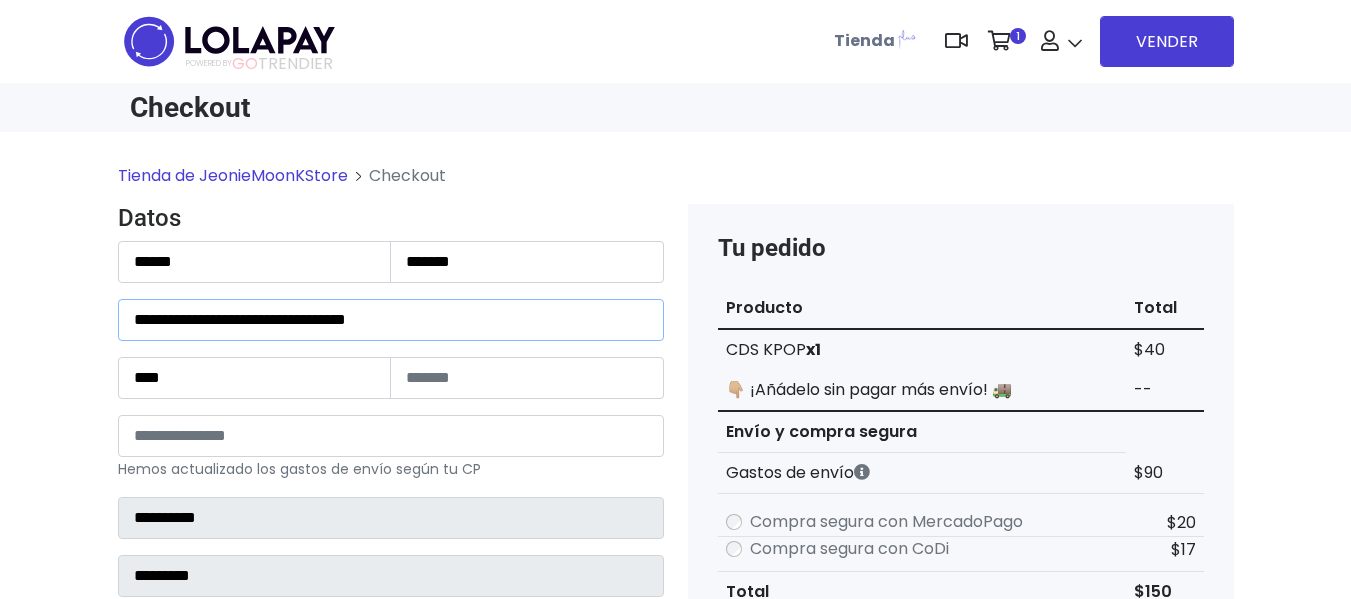 type on "**********" 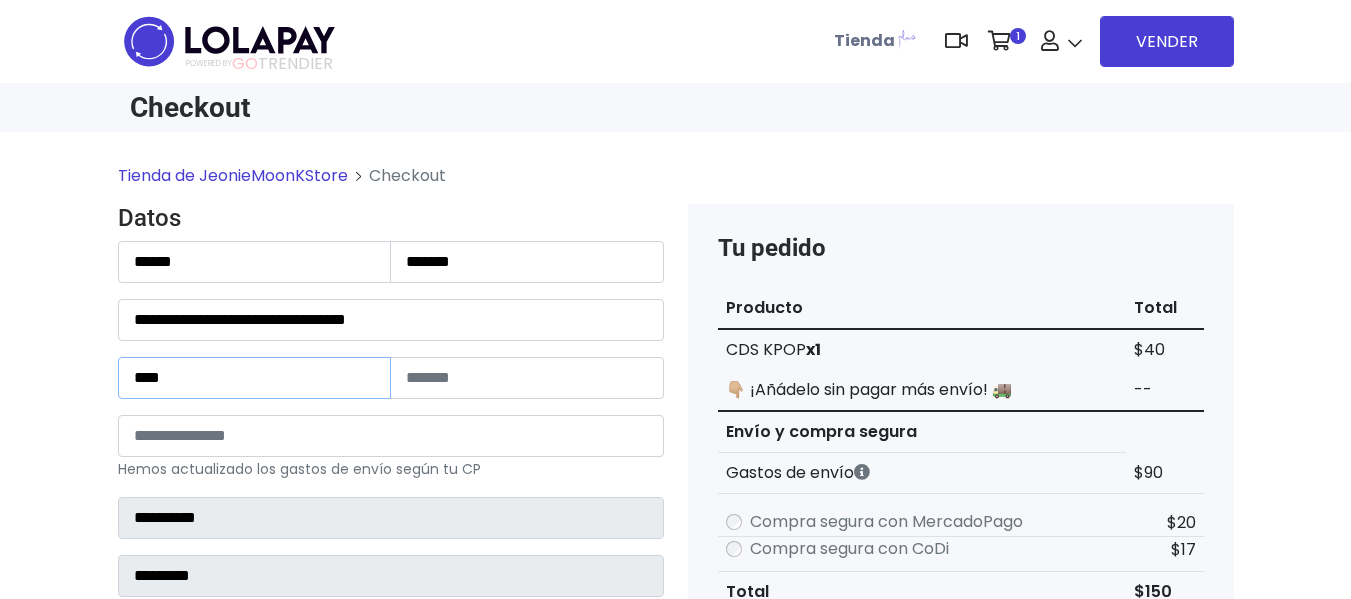 type on "****" 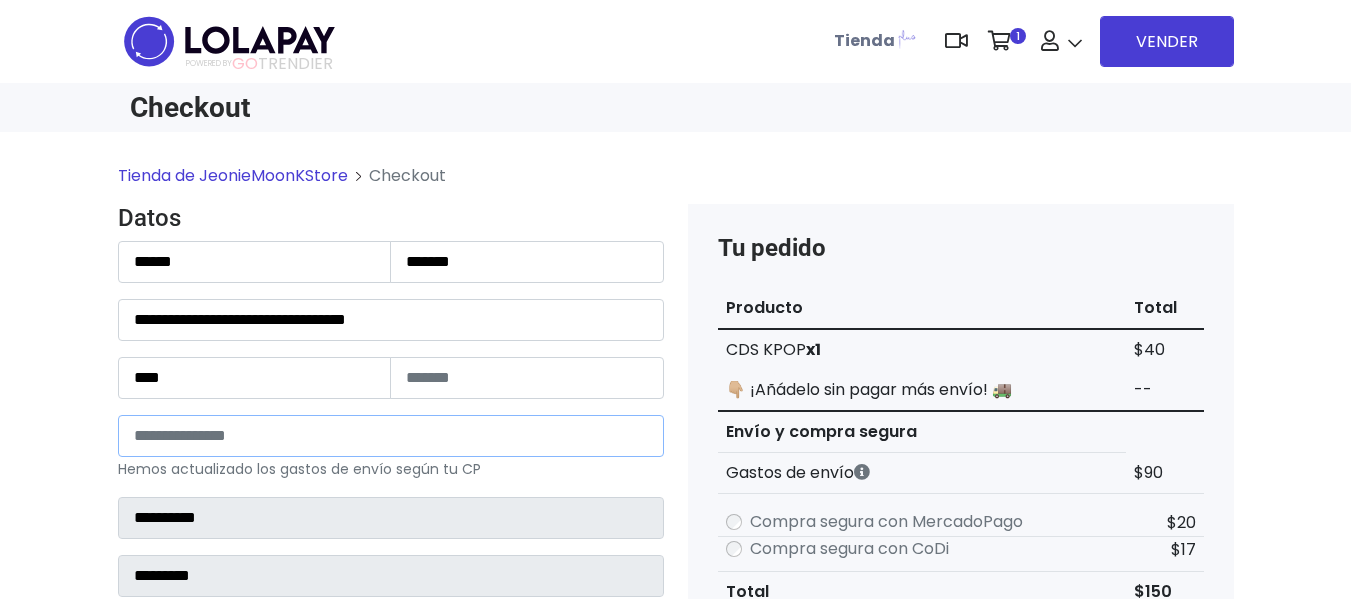 type on "*****" 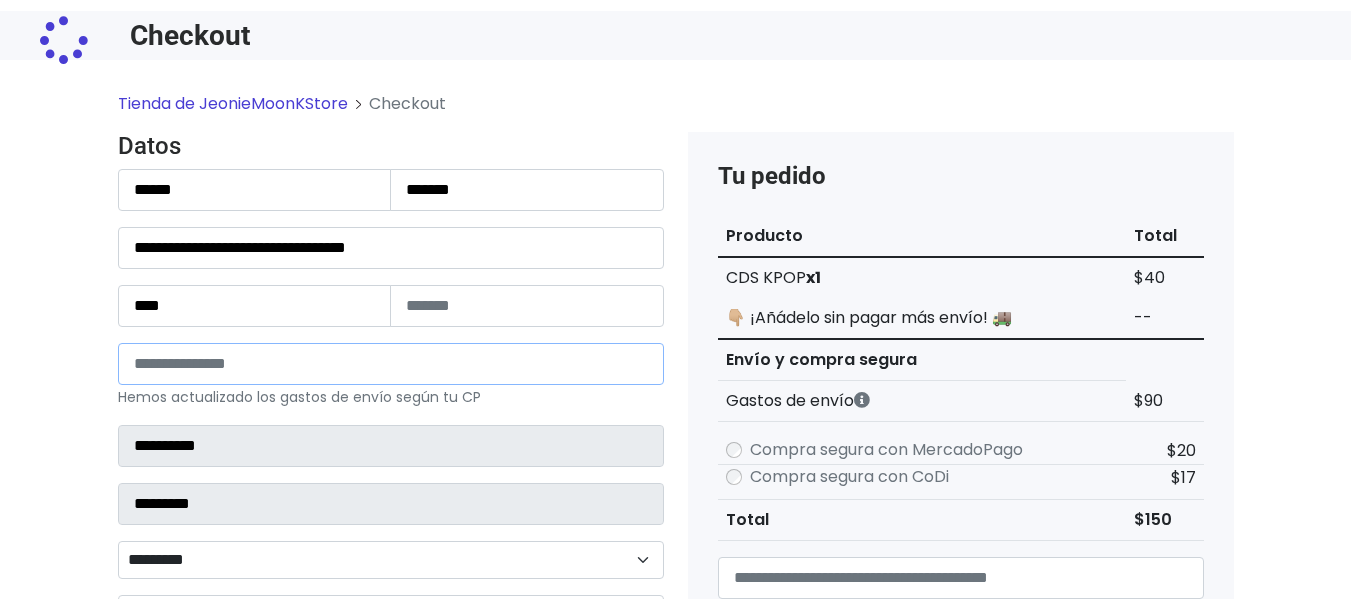 type on "**********" 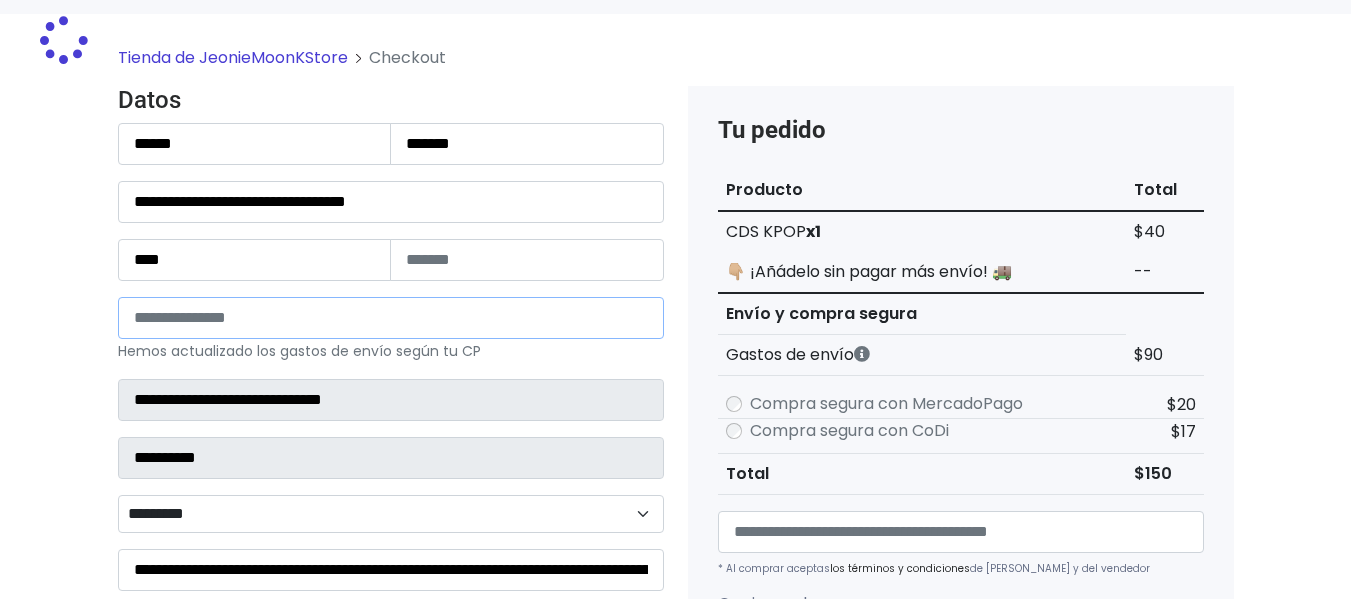 scroll, scrollTop: 300, scrollLeft: 0, axis: vertical 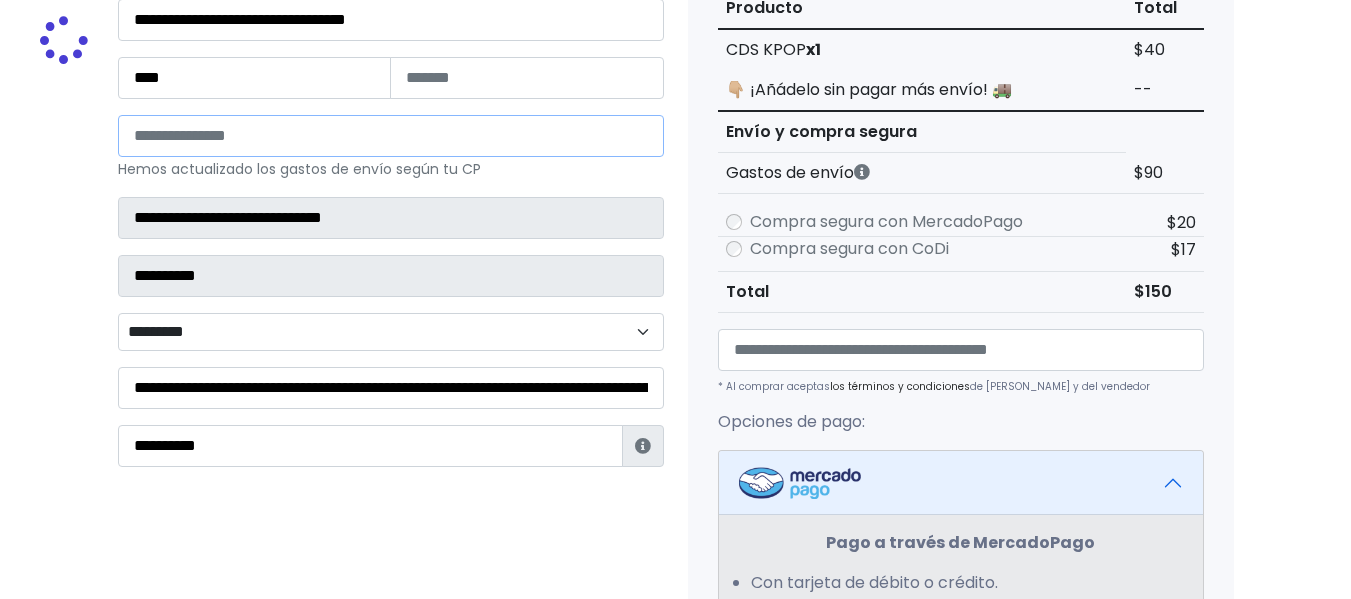 select 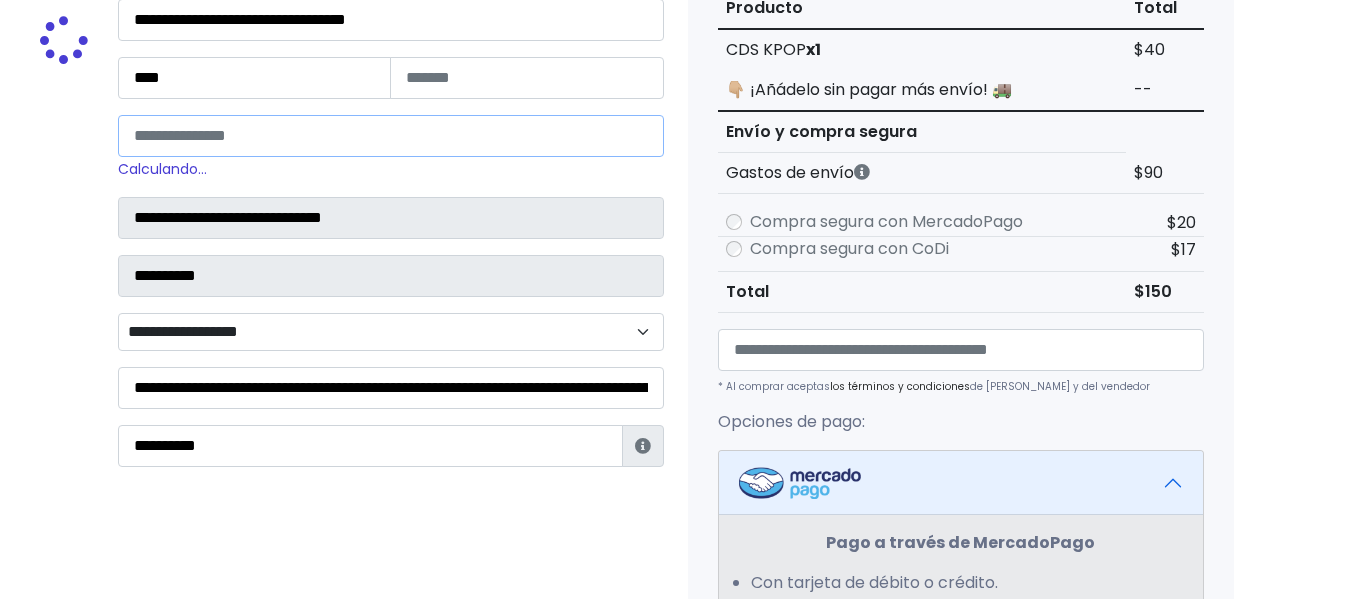 type on "*****" 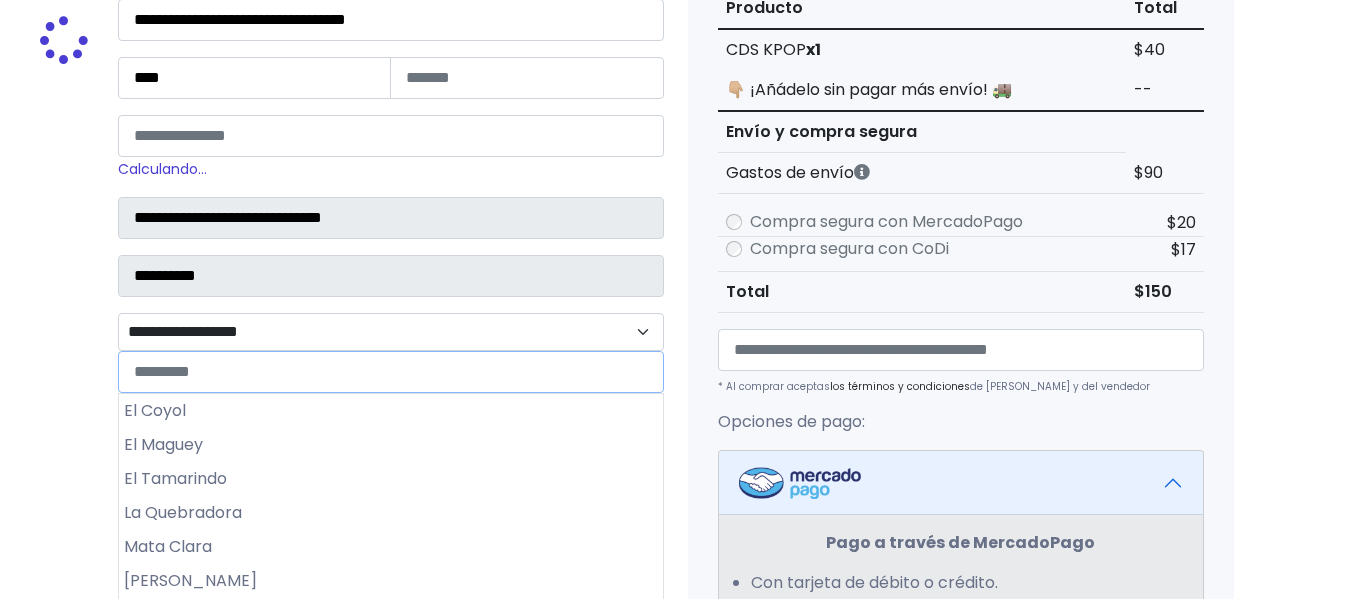 click on "**********" at bounding box center (391, 332) 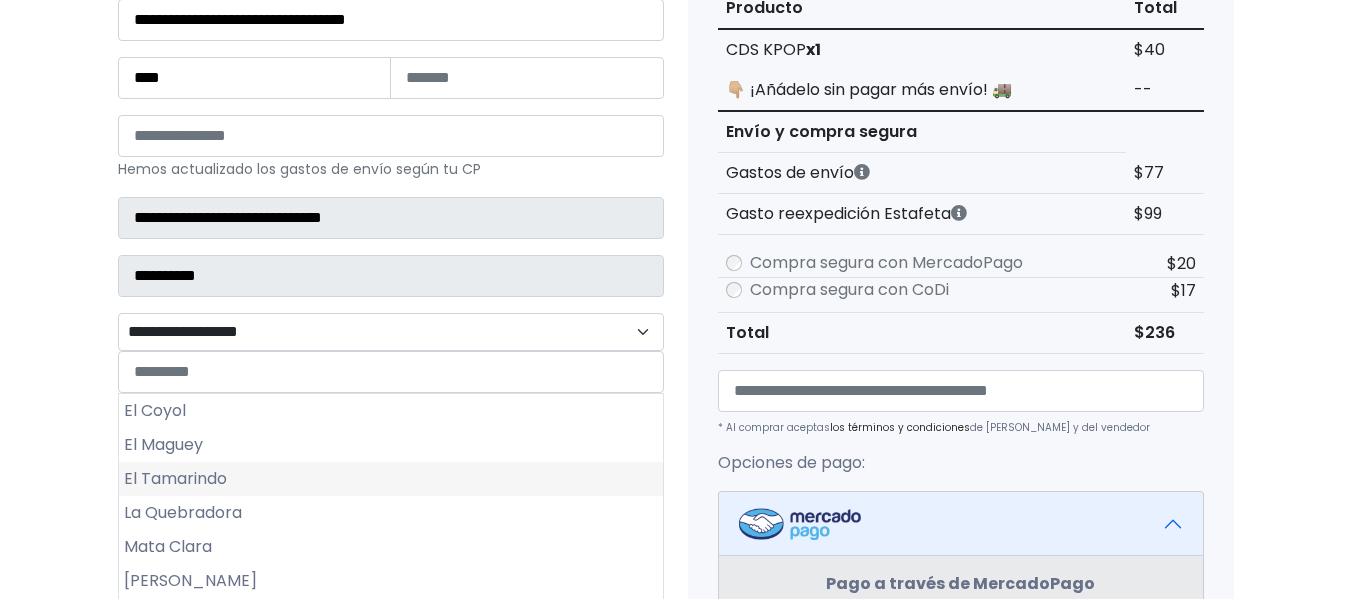 click on "El Tamarindo" at bounding box center (391, 479) 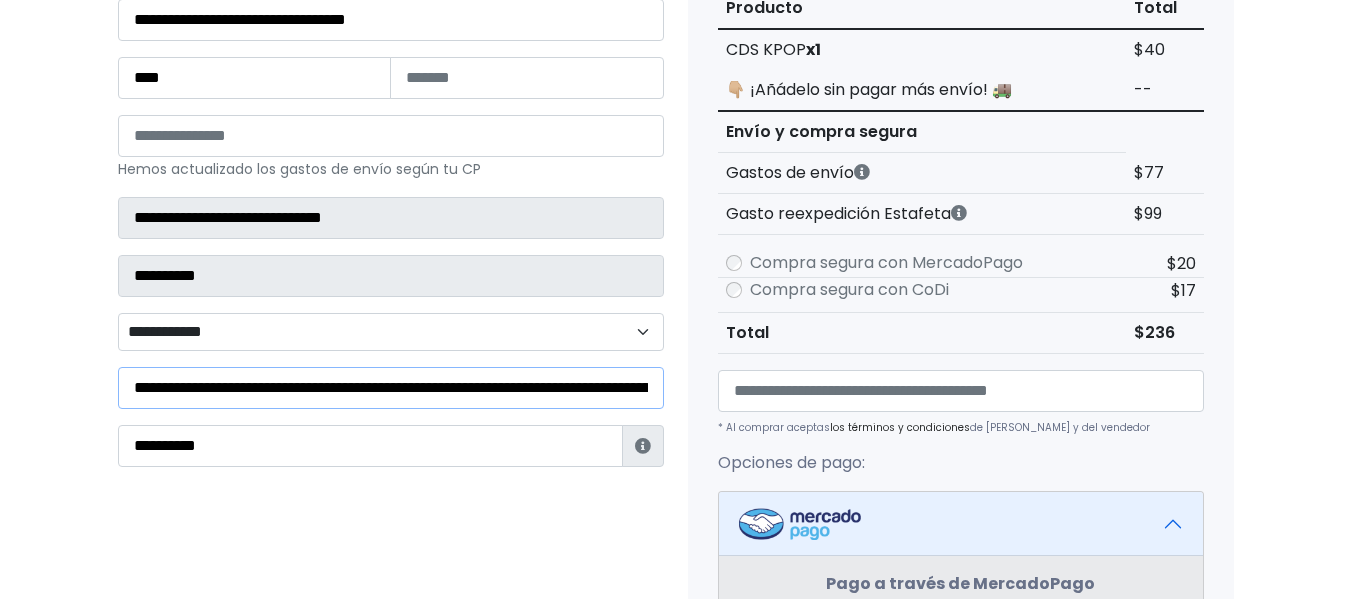 click on "**********" at bounding box center (391, 388) 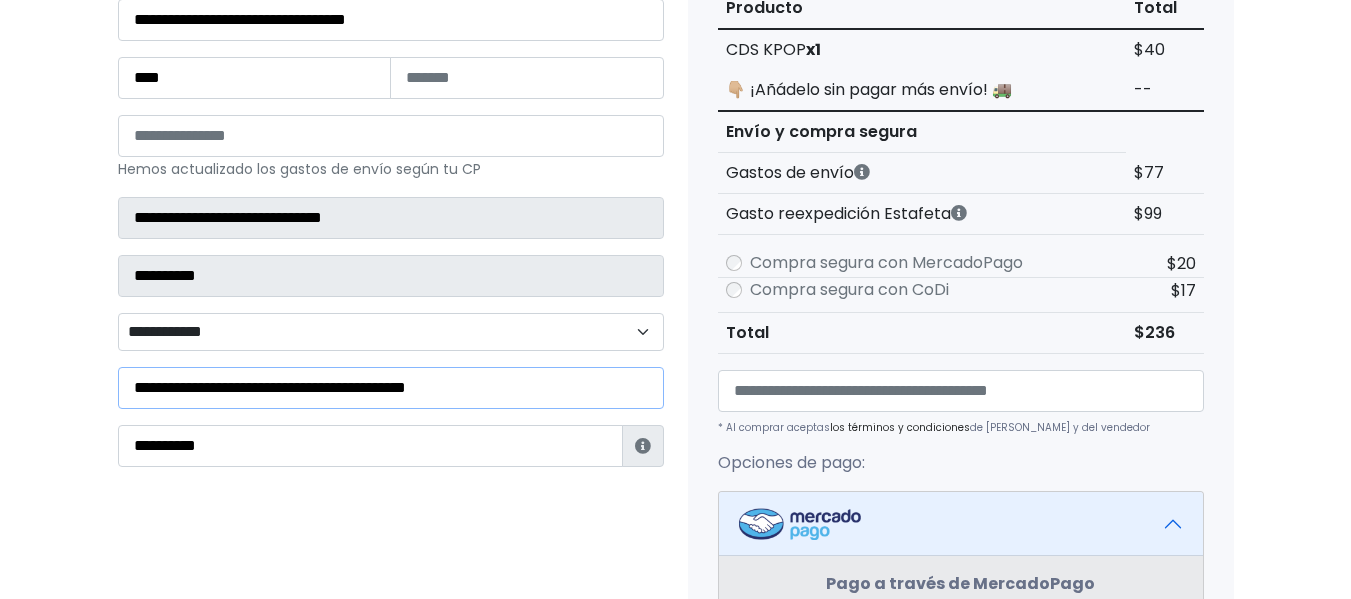 type on "**********" 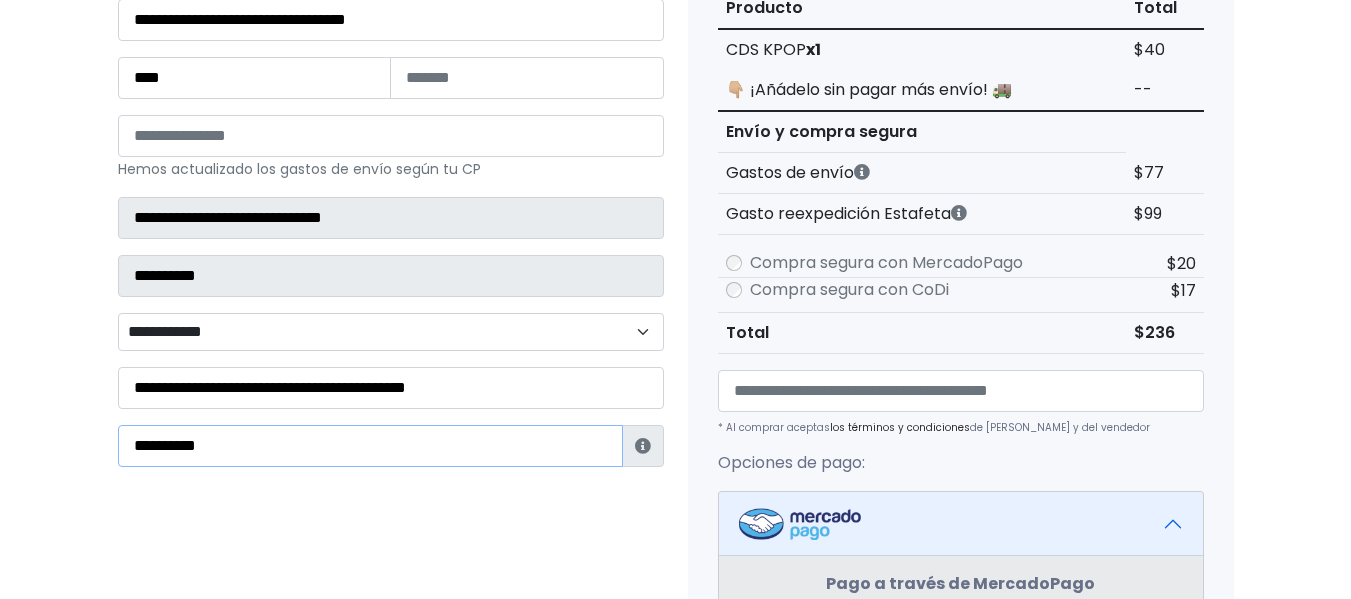 type on "**********" 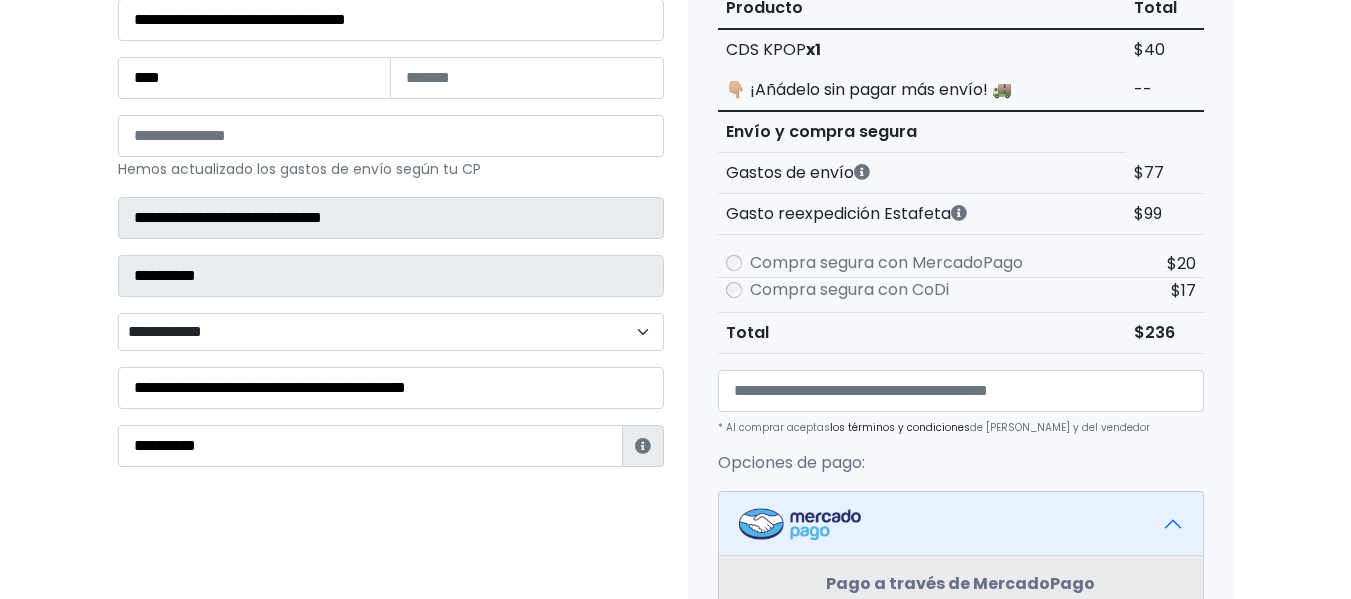 click on "Tienda de JeonieMoonKStore
Checkout
Datos
Información de Estafeta
Este CP es Ocurre Forzoso para Estafeta , por lo tanto es  responsabilidad del comprador hacer seguimiento del pedido y recogerlo en sucursal . No se hace devolución del costo de envío si el pedido regresa a remitente.
📦 ¿Dónde lo tengo que recoger?" at bounding box center (675, 514) 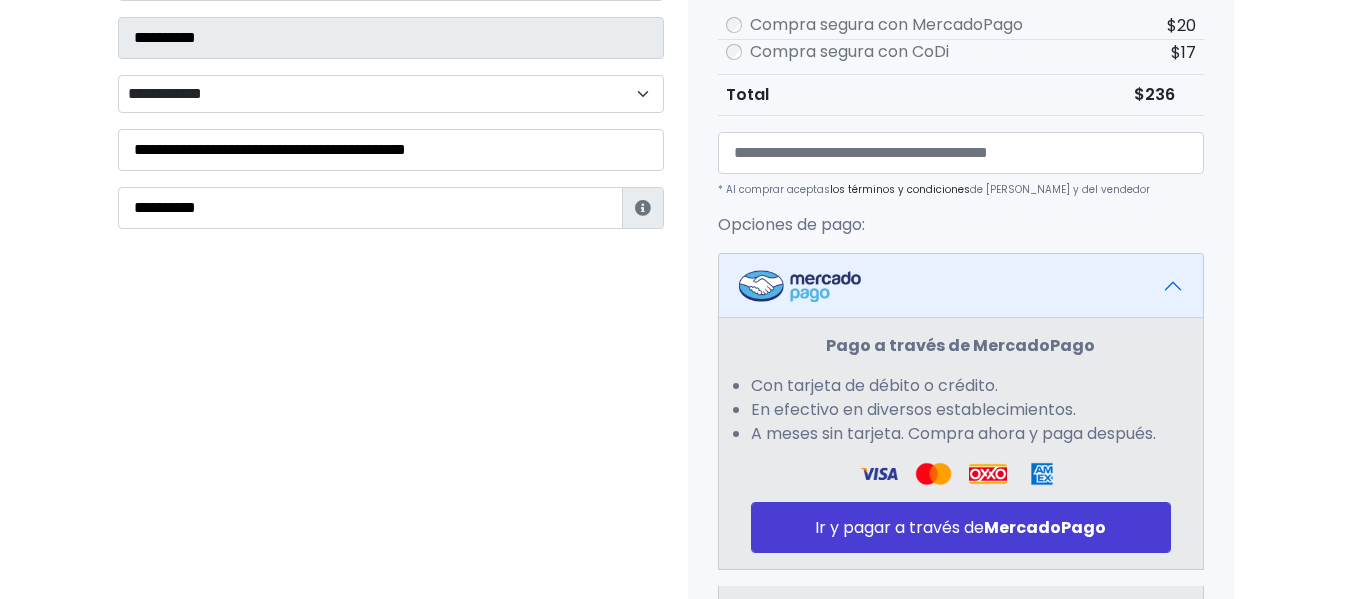 scroll, scrollTop: 874, scrollLeft: 0, axis: vertical 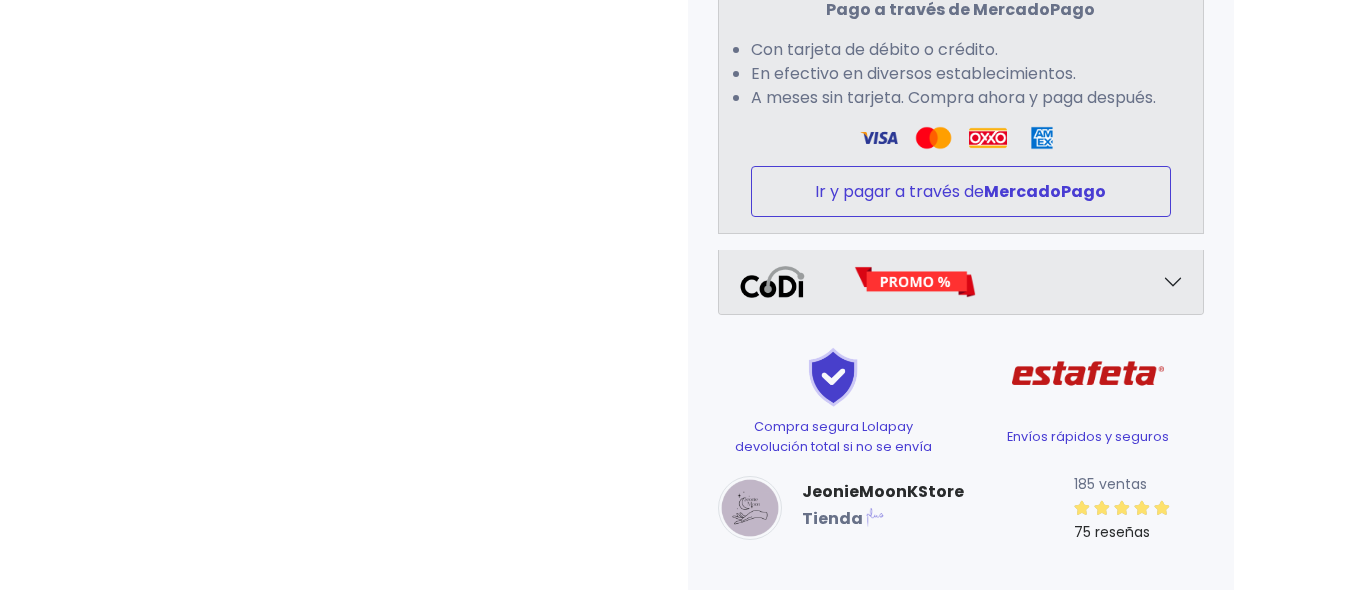 click on "Ir y pagar a través de  MercadoPago" at bounding box center [961, 191] 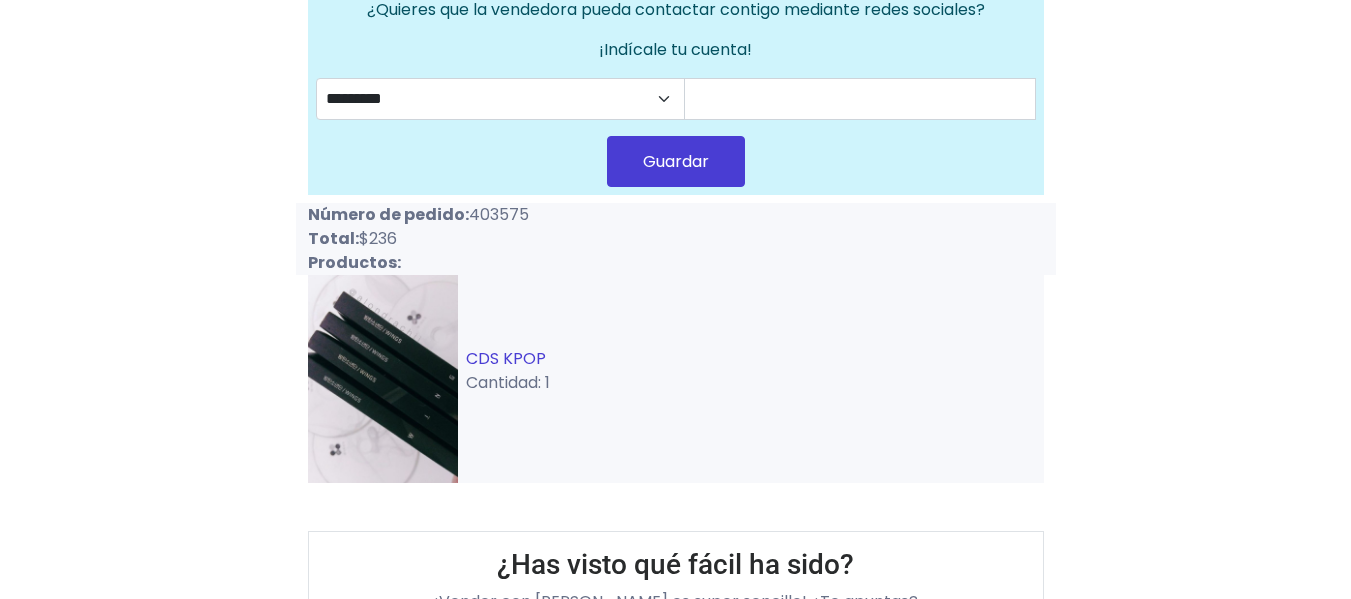 scroll, scrollTop: 300, scrollLeft: 0, axis: vertical 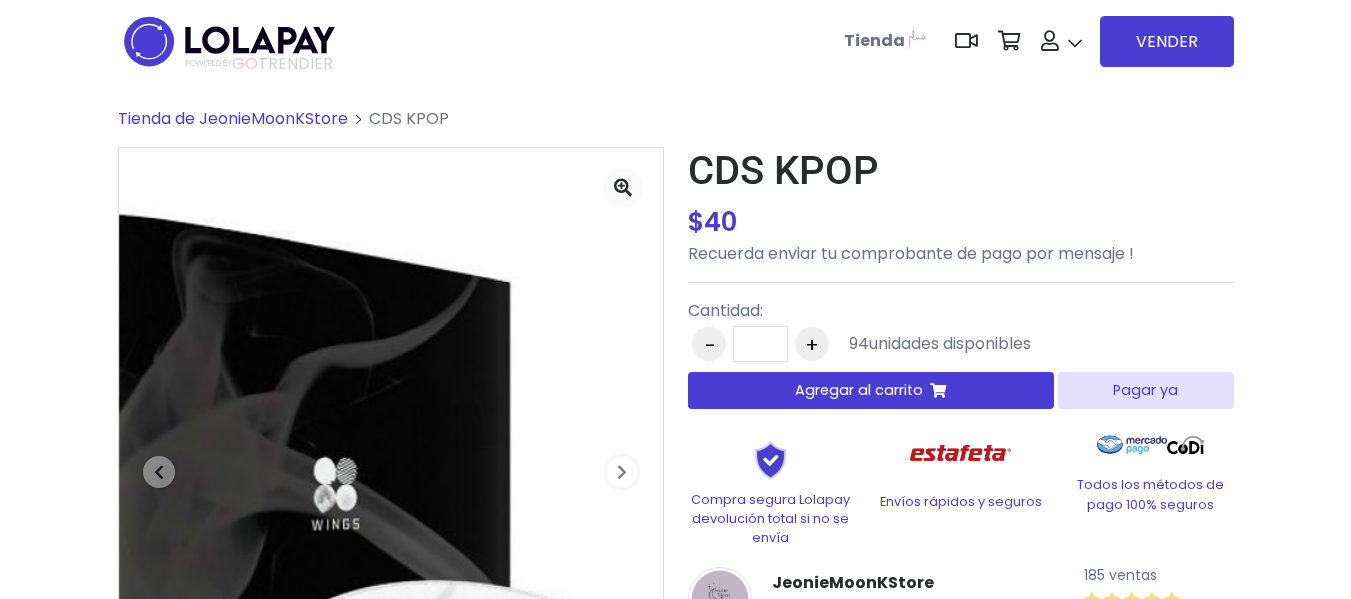 click on "Agregar al carrito" at bounding box center (859, 390) 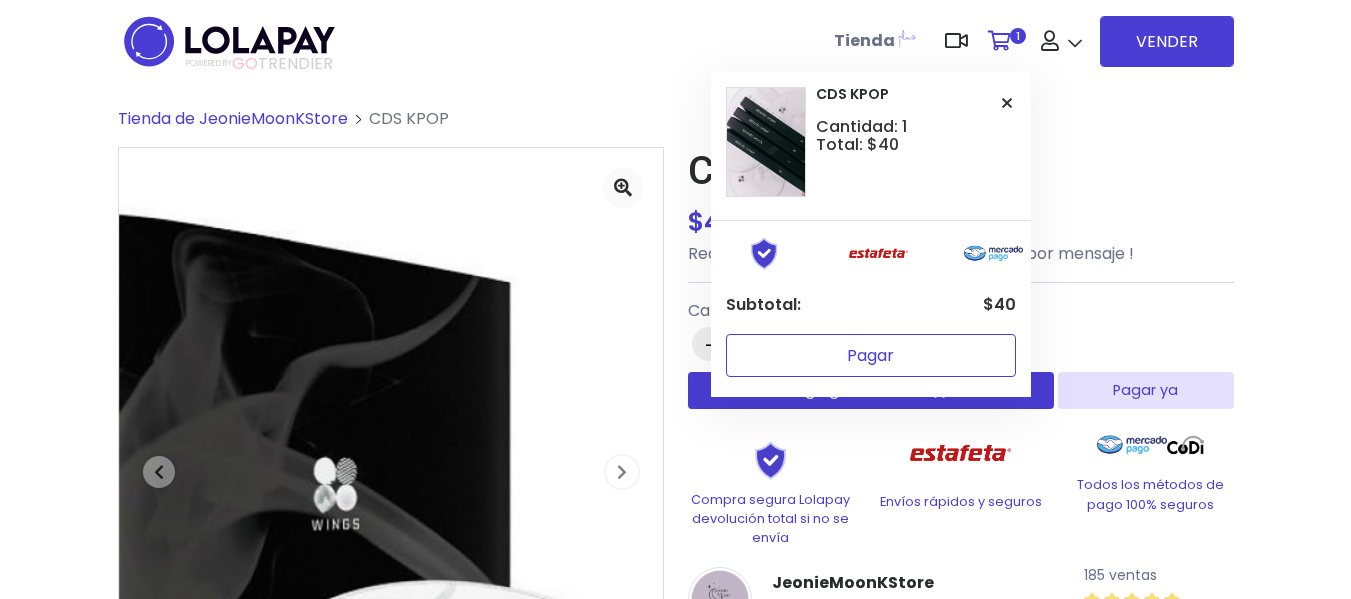 click on "Pagar" at bounding box center (871, 355) 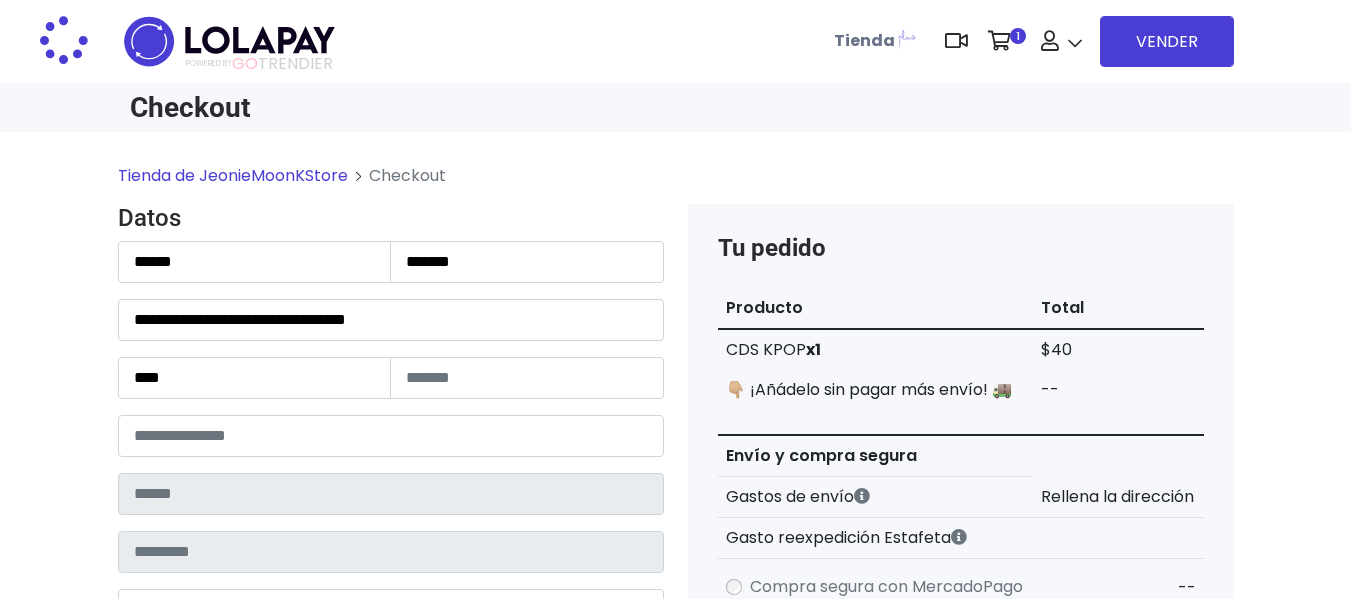 scroll, scrollTop: 0, scrollLeft: 0, axis: both 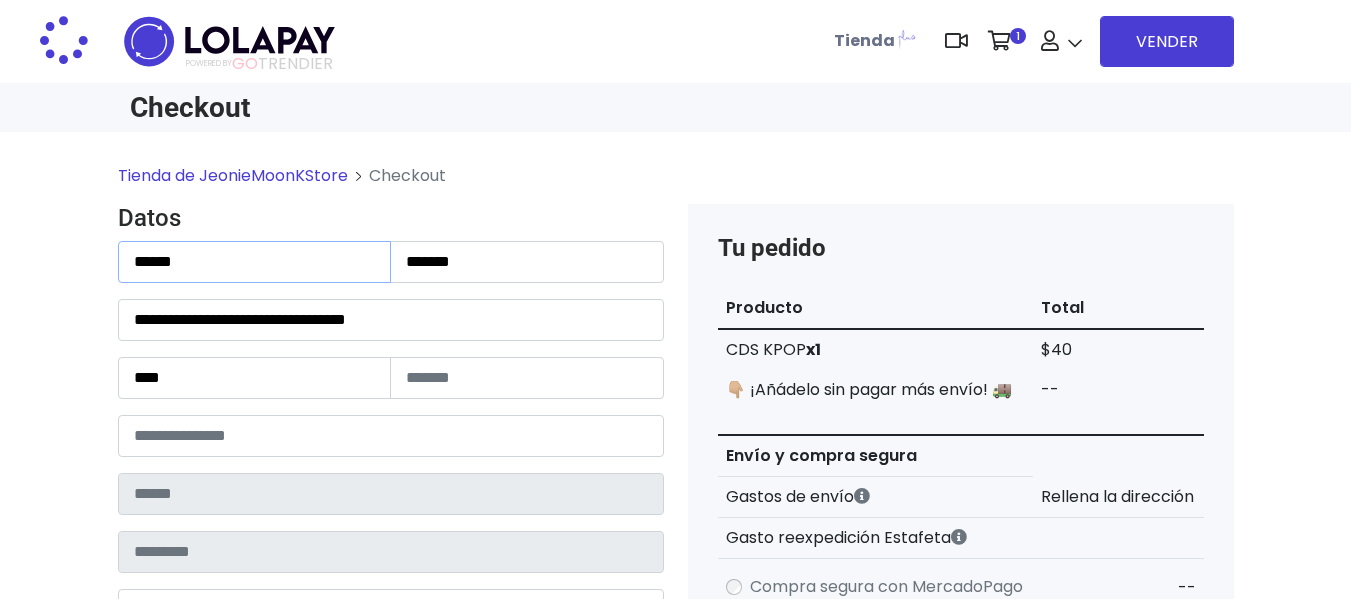 drag, startPoint x: 304, startPoint y: 253, endPoint x: 0, endPoint y: 297, distance: 307.1677 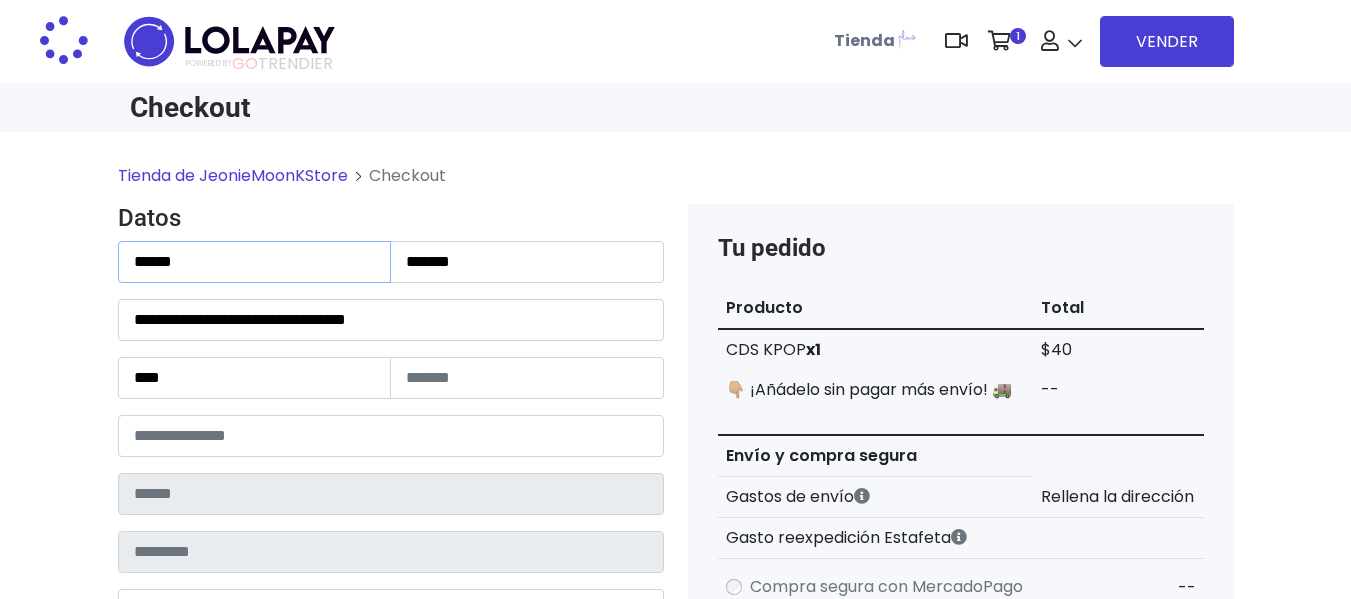 click on "Tienda de JeonieMoonKStore
Checkout
Datos
Información de Estafeta
Este CP es Ocurre Forzoso para Estafeta , por lo tanto es  responsabilidad del comprador hacer seguimiento del pedido y recogerlo en sucursal . No se hace devolución del costo de envío si el pedido regresa a remitente.
📦 ¿Dónde lo tengo que recoger?" at bounding box center (675, 826) 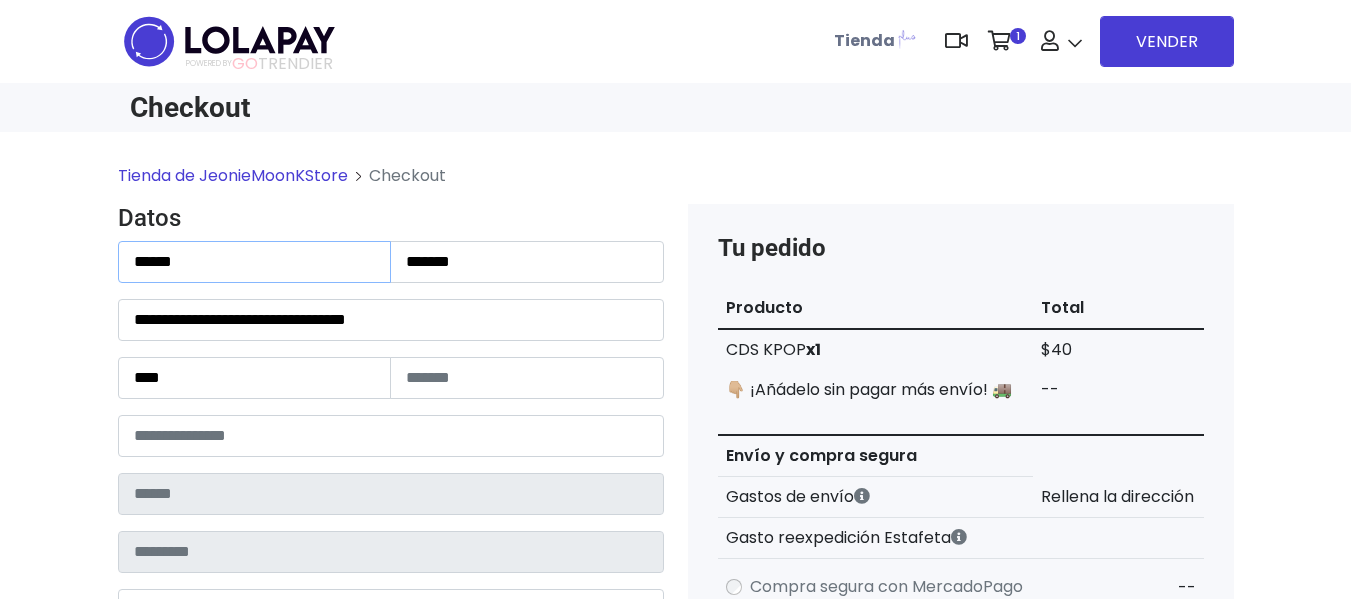 type on "**********" 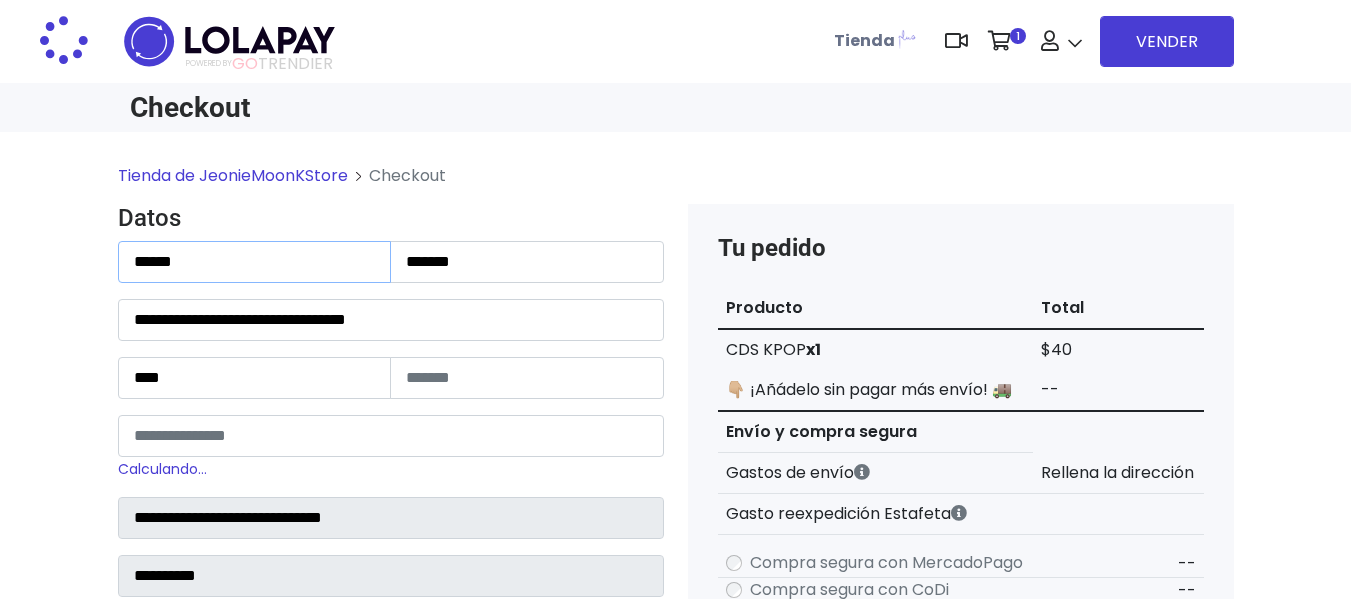 scroll, scrollTop: 1902, scrollLeft: 0, axis: vertical 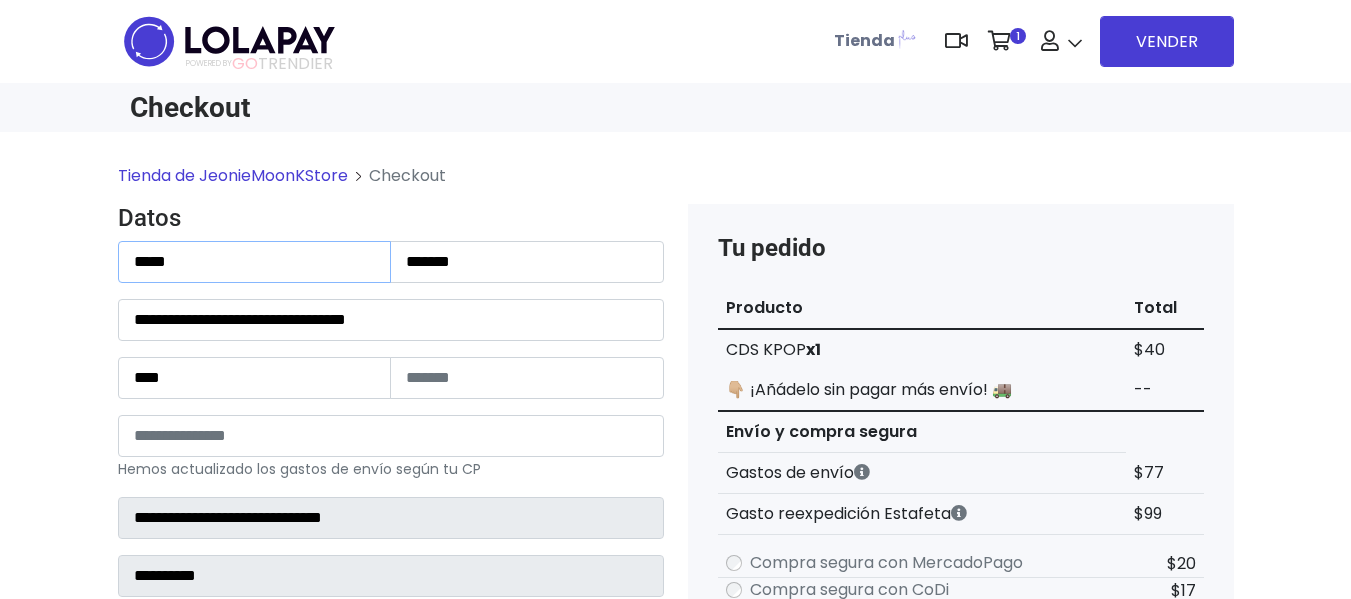 type on "*****" 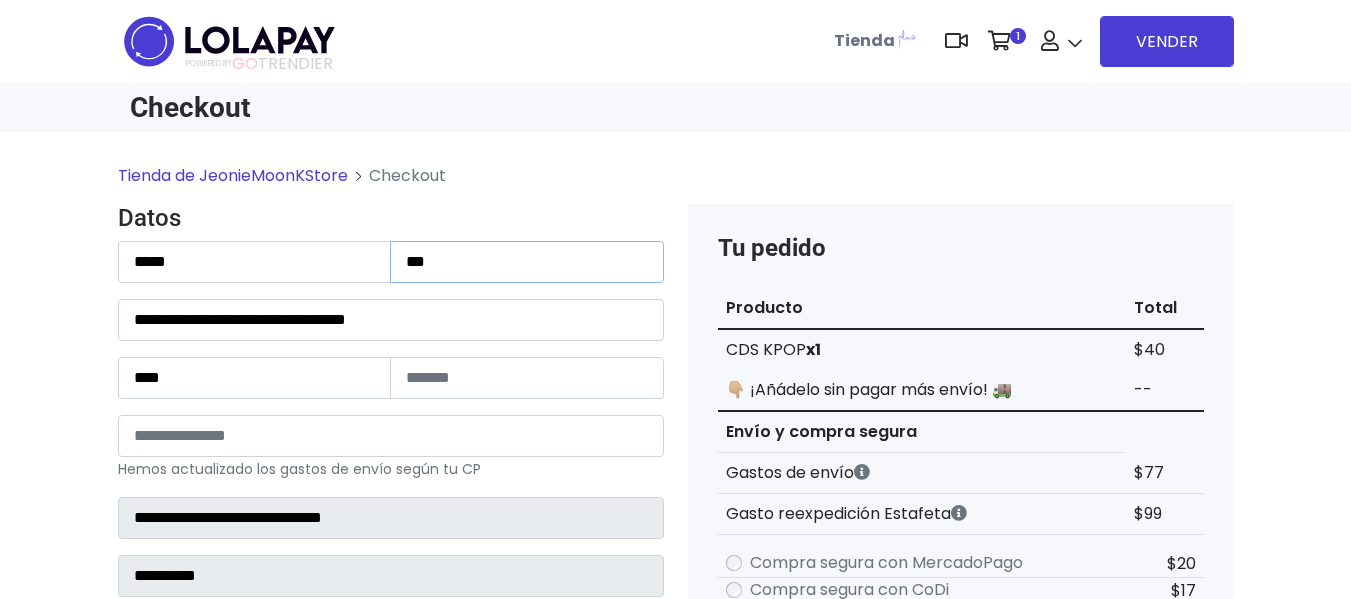 type on "********" 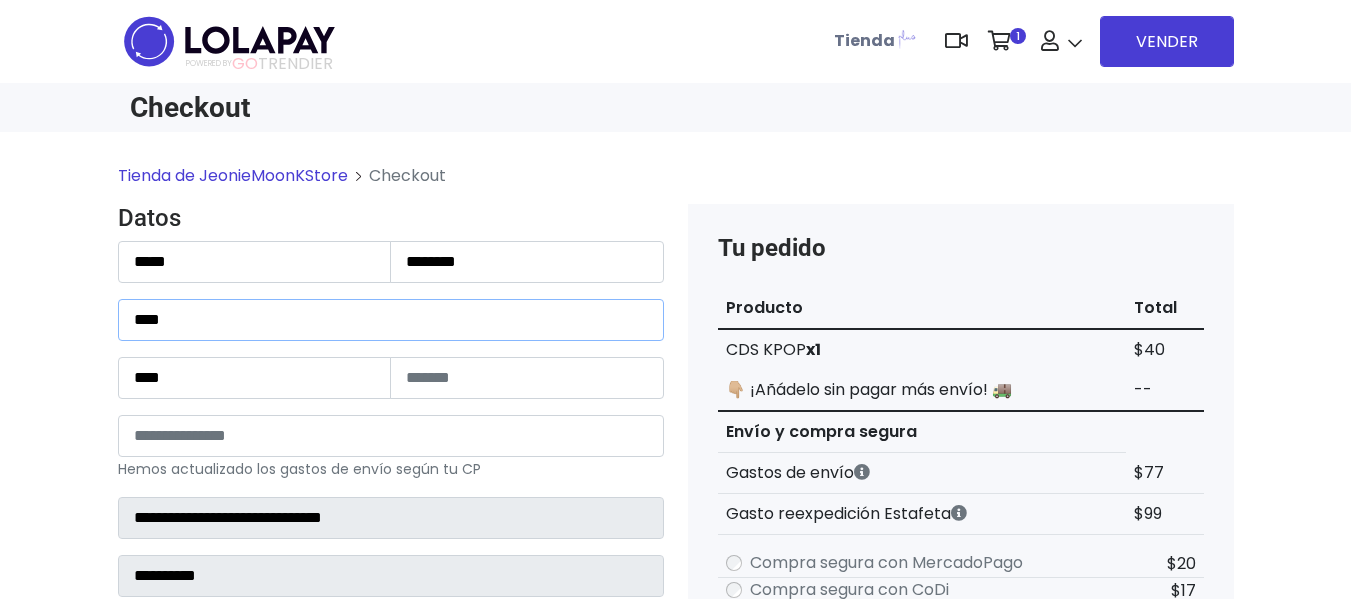 type on "********" 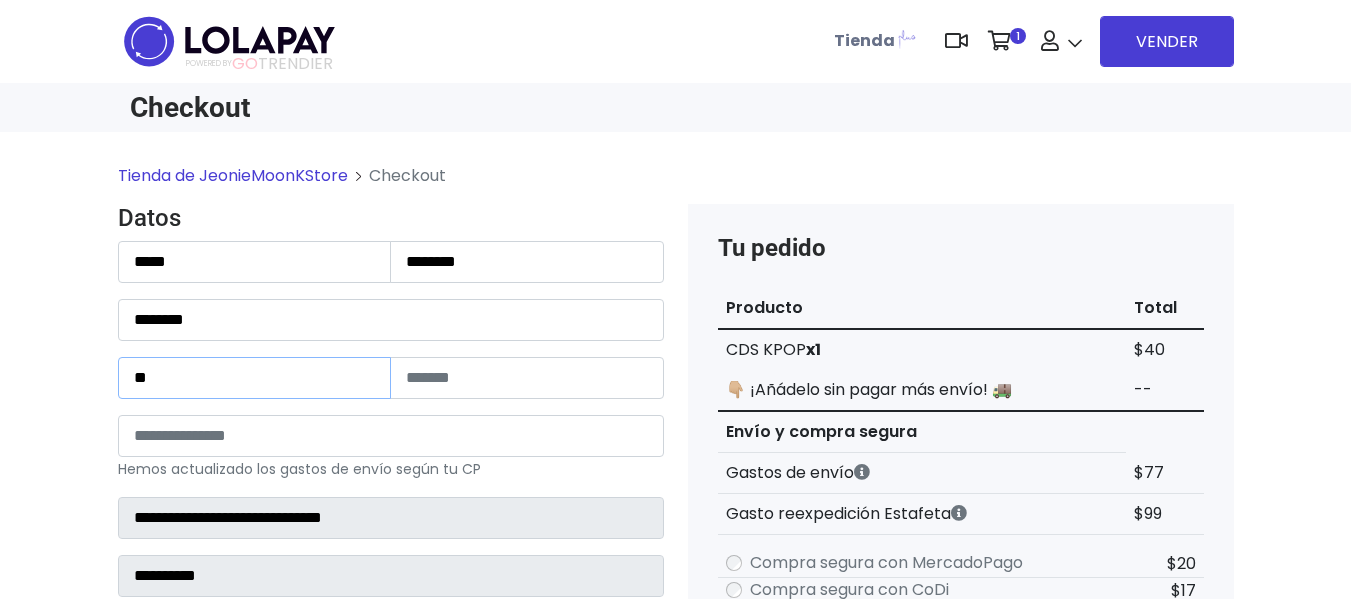 type on "**" 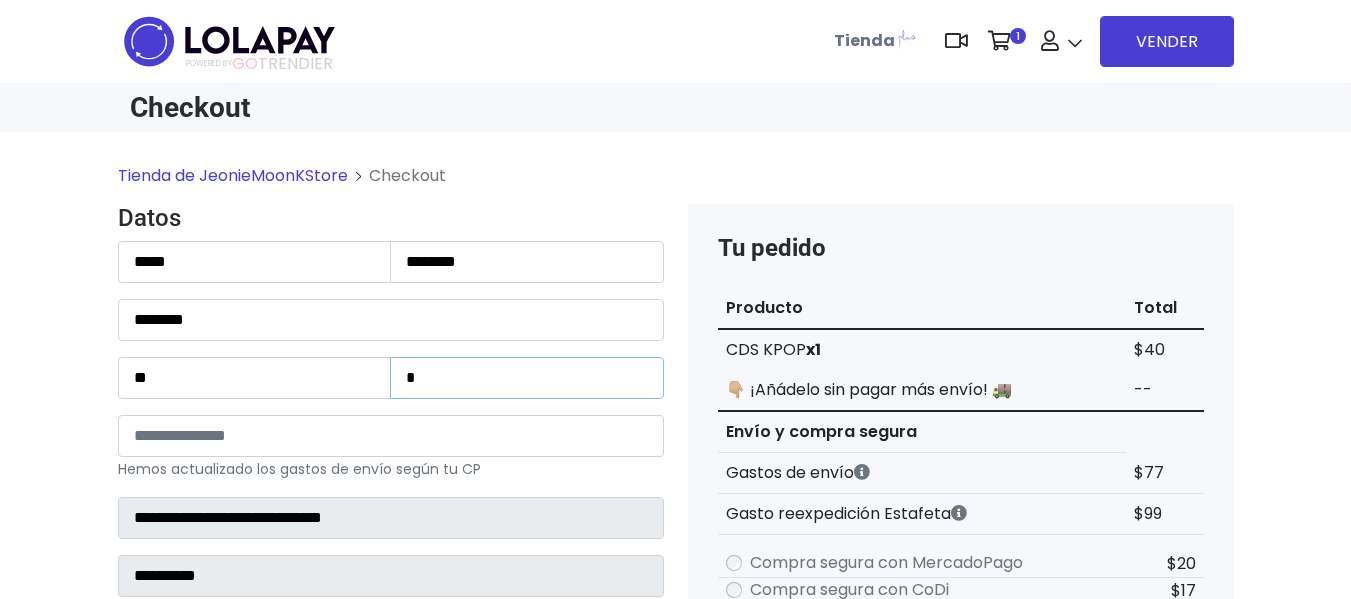 type on "*" 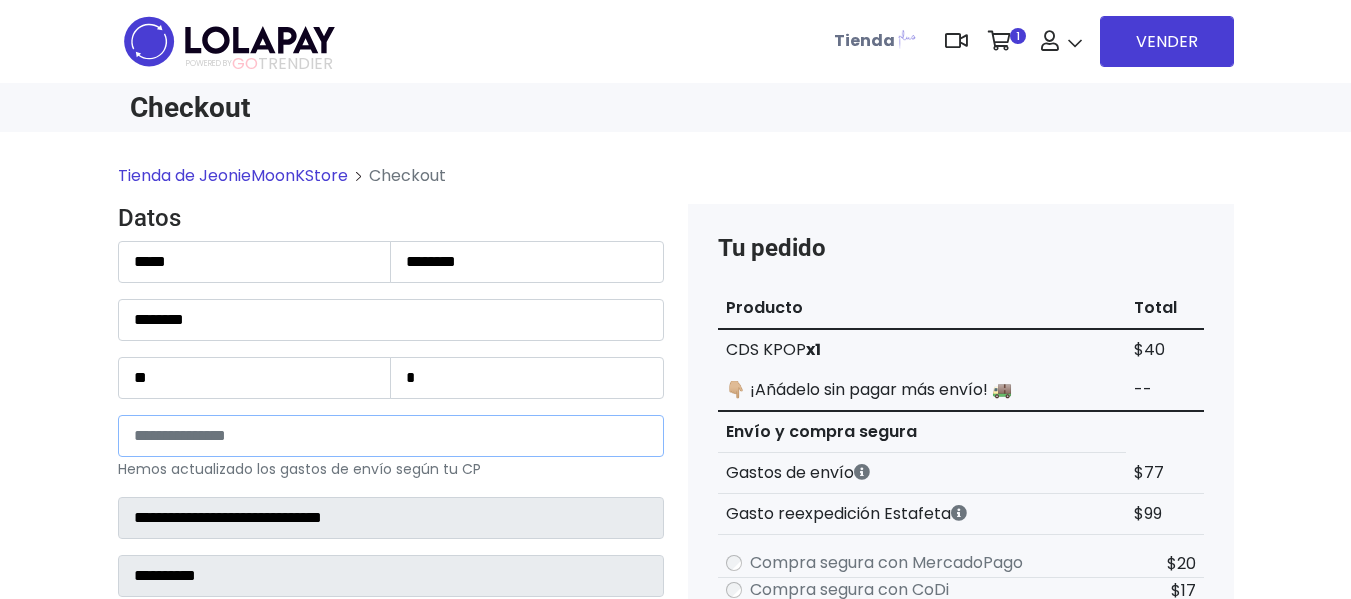 type on "*****" 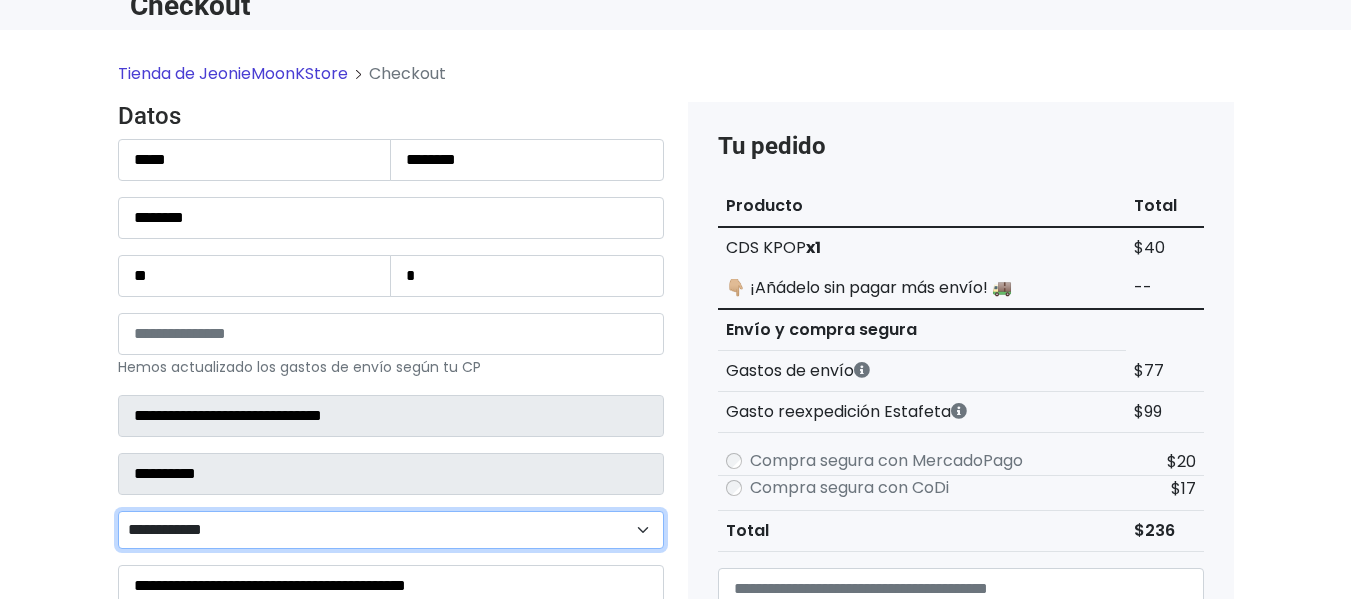 scroll, scrollTop: 334, scrollLeft: 0, axis: vertical 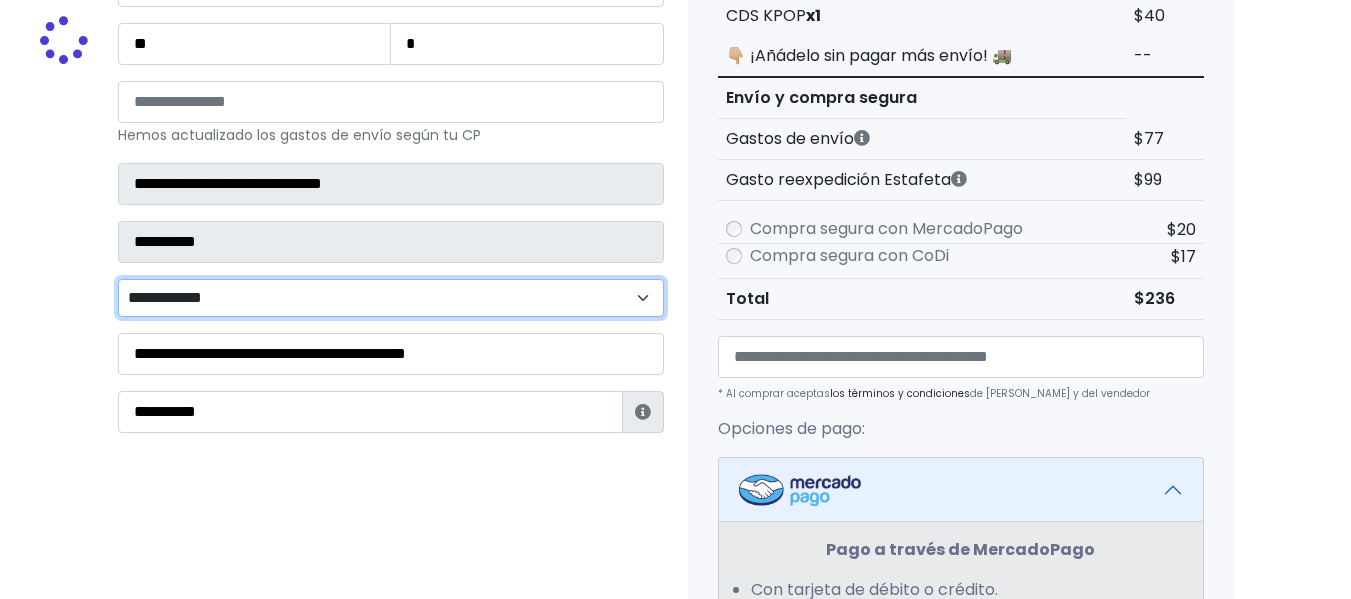 type on "**********" 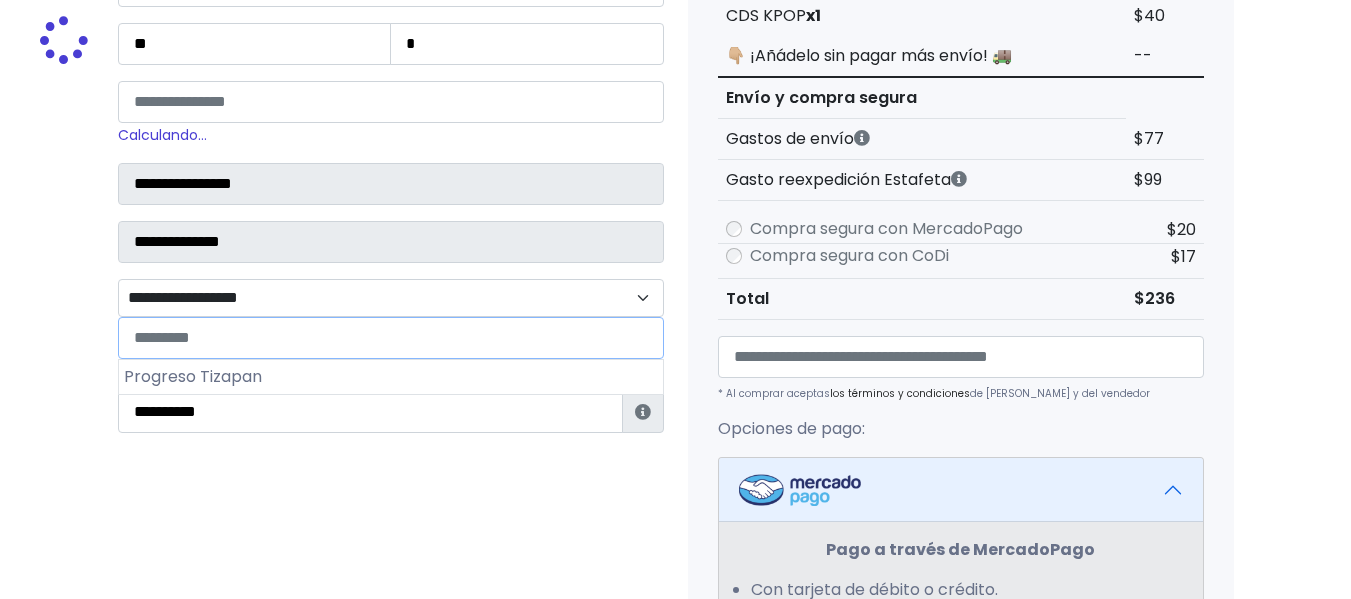 click on "**********" at bounding box center [391, 298] 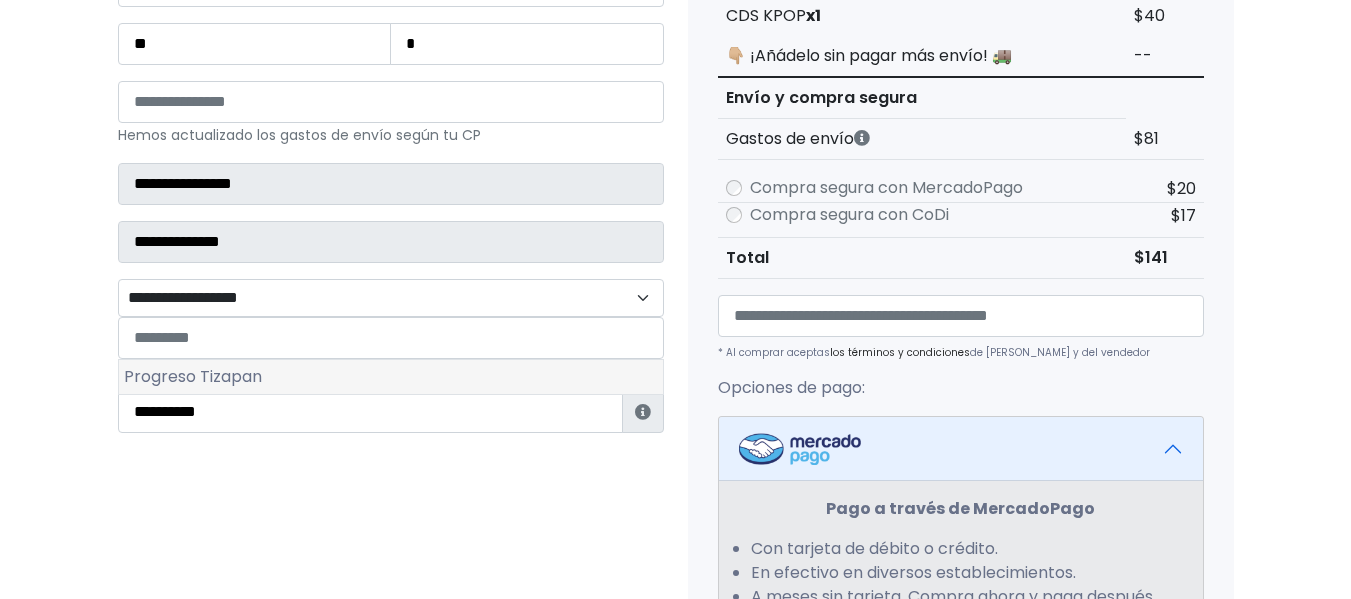 click on "Progreso Tizapan" at bounding box center (391, 377) 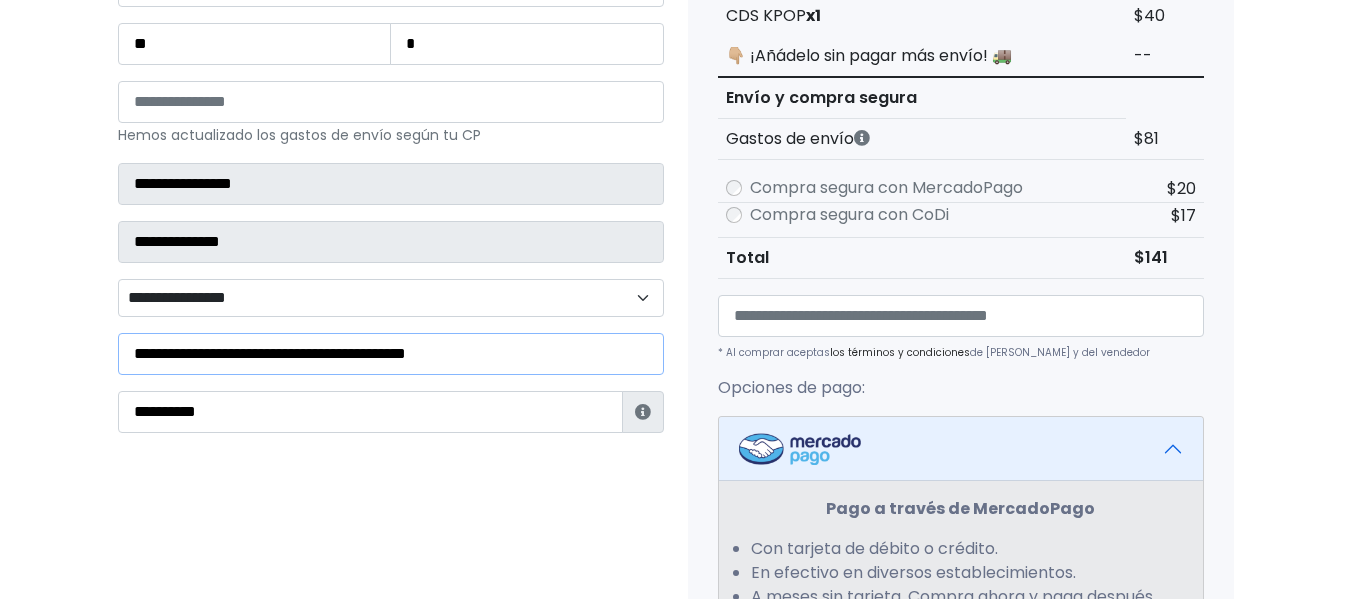 click on "**********" at bounding box center [391, 354] 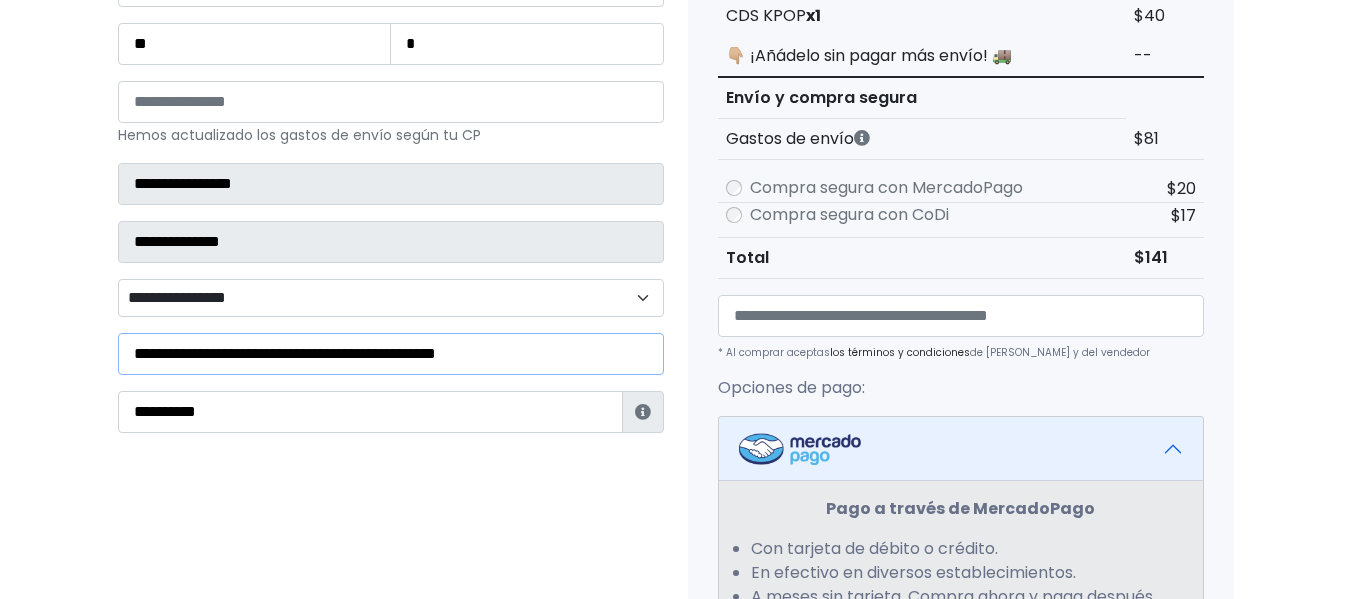 type on "**********" 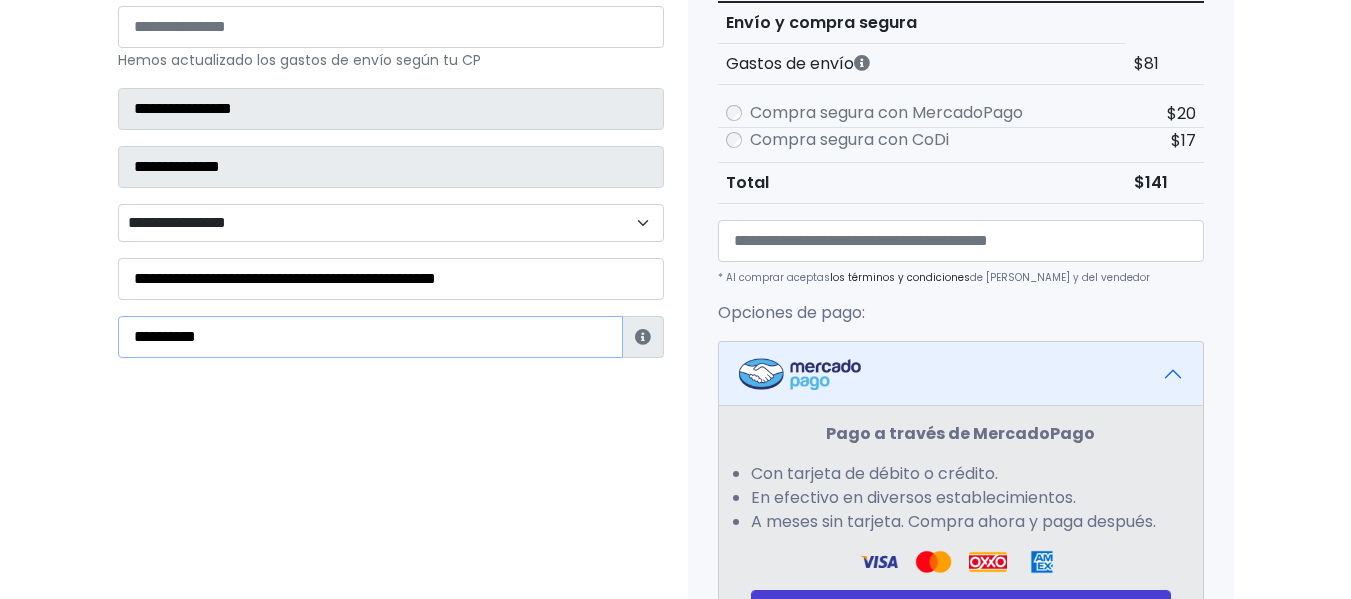 scroll, scrollTop: 634, scrollLeft: 0, axis: vertical 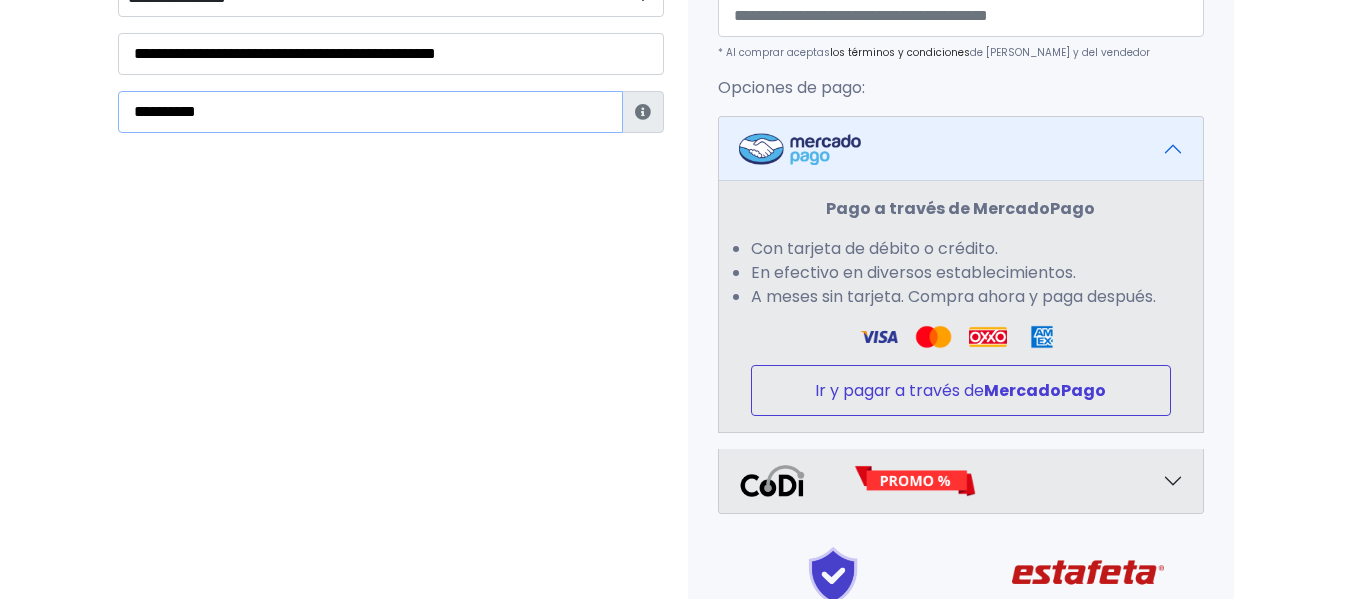type on "**********" 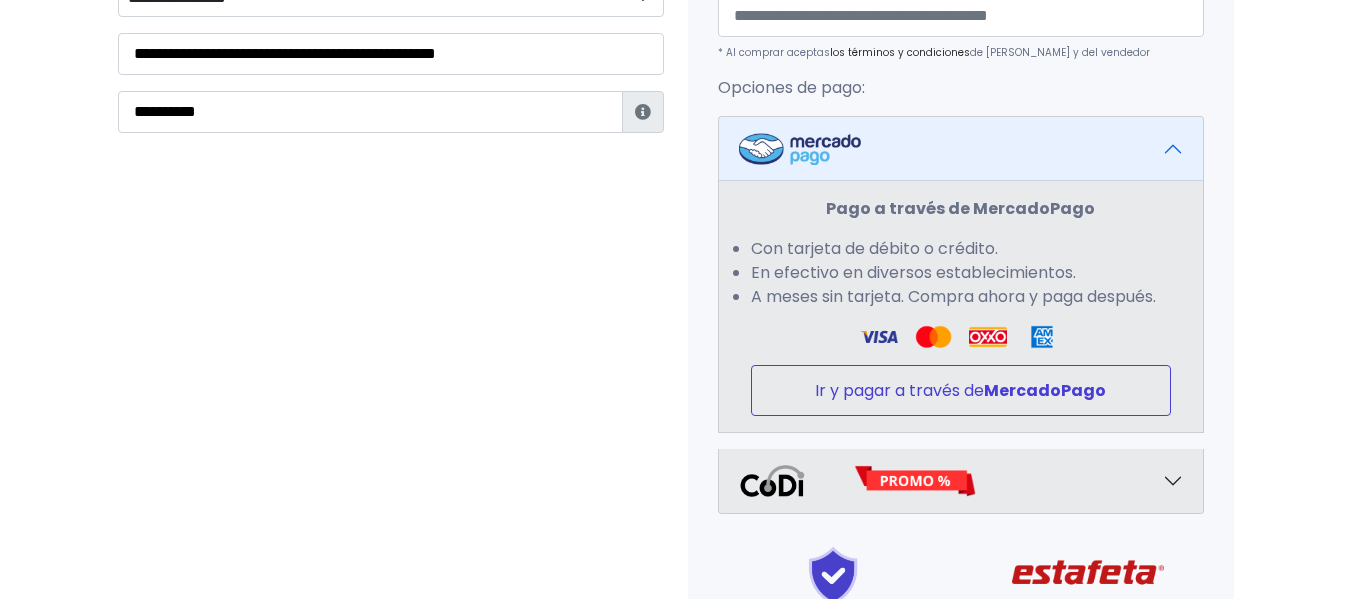 click on "MercadoPago" at bounding box center [1045, 390] 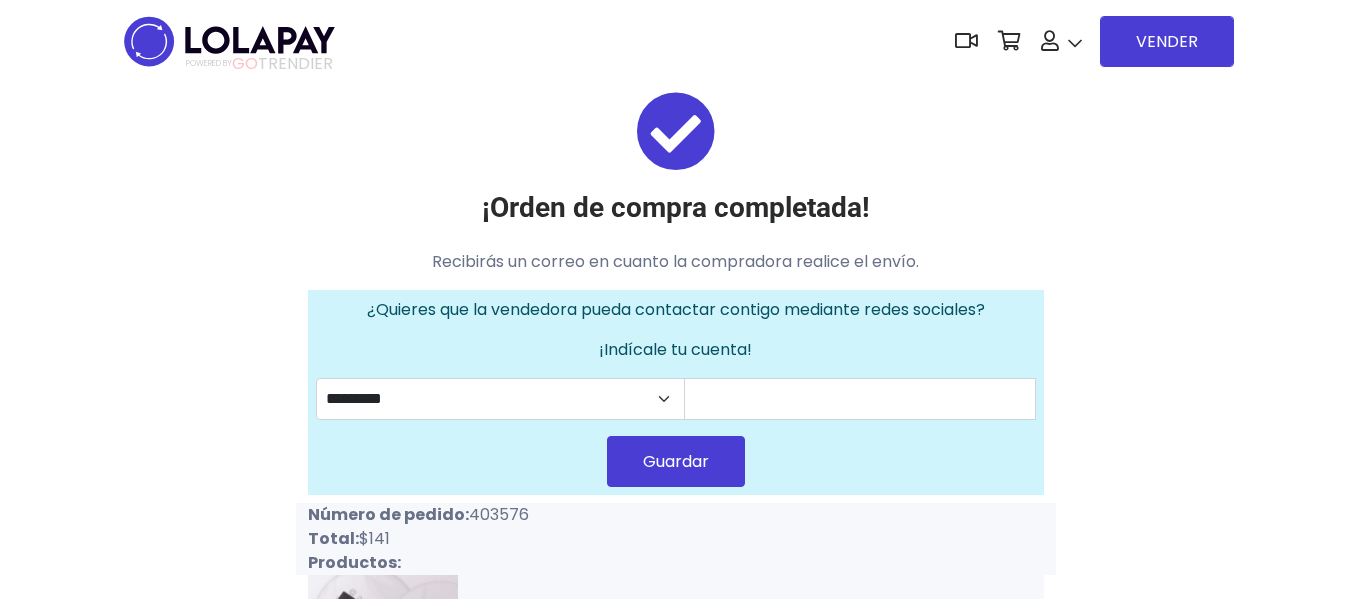 scroll, scrollTop: 0, scrollLeft: 0, axis: both 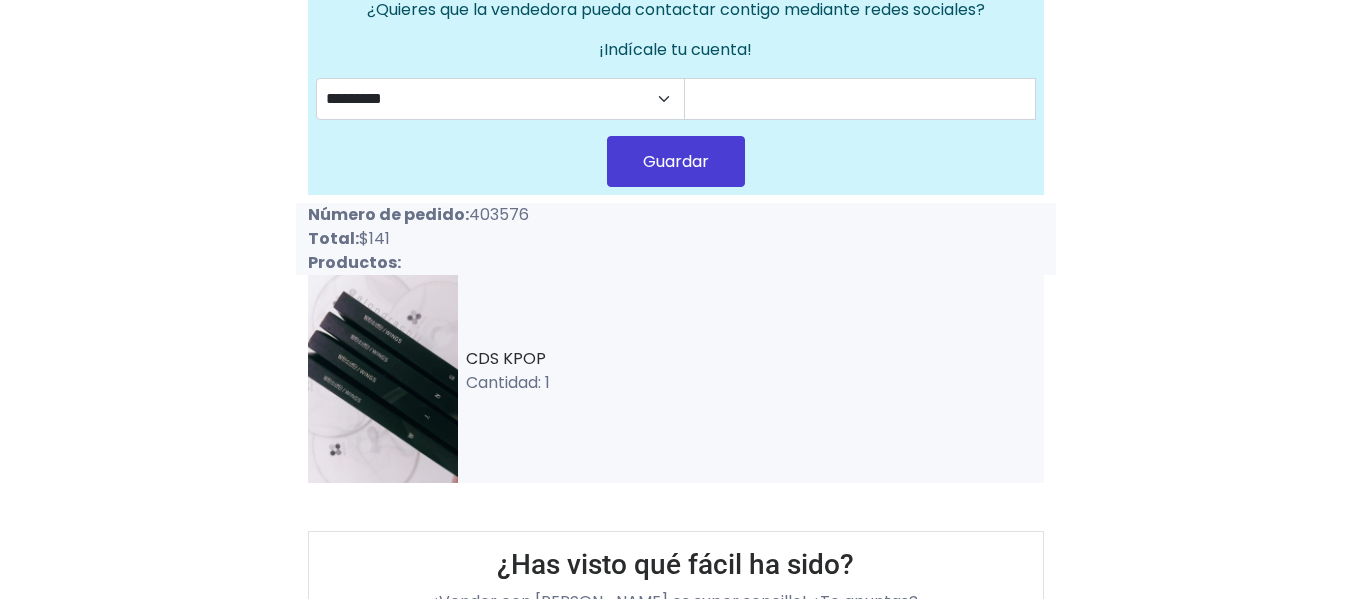 click on "CDS KPOP
Cantidad: 1" at bounding box center (676, 379) 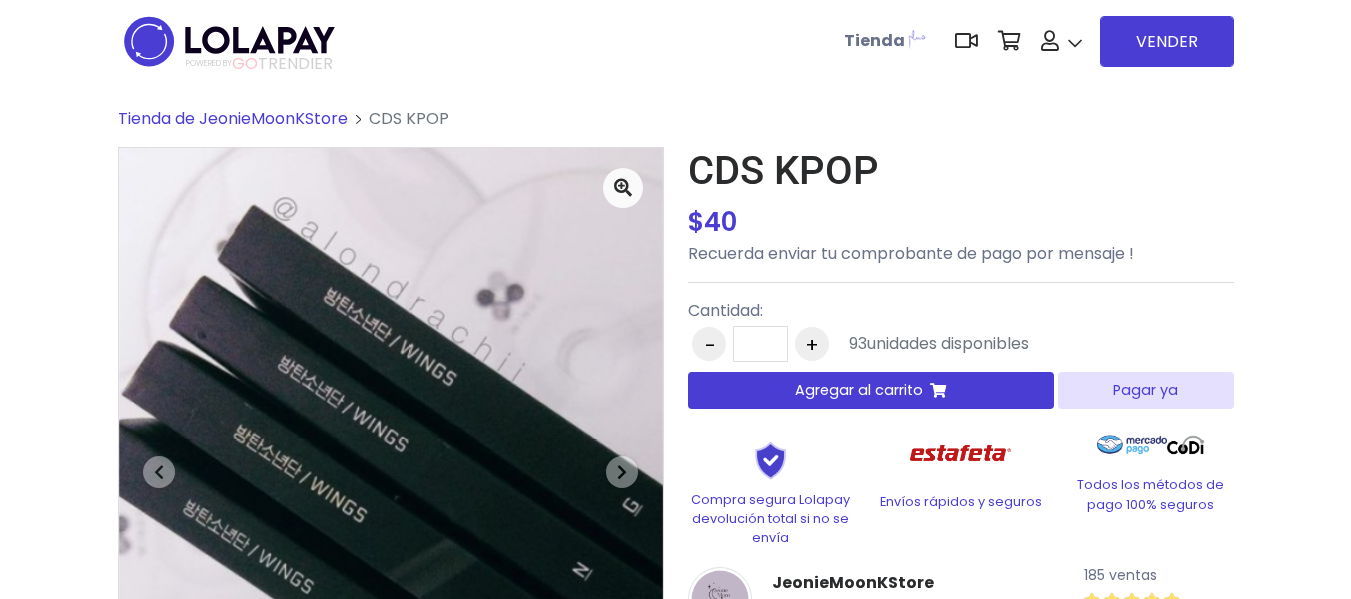 scroll, scrollTop: 0, scrollLeft: 0, axis: both 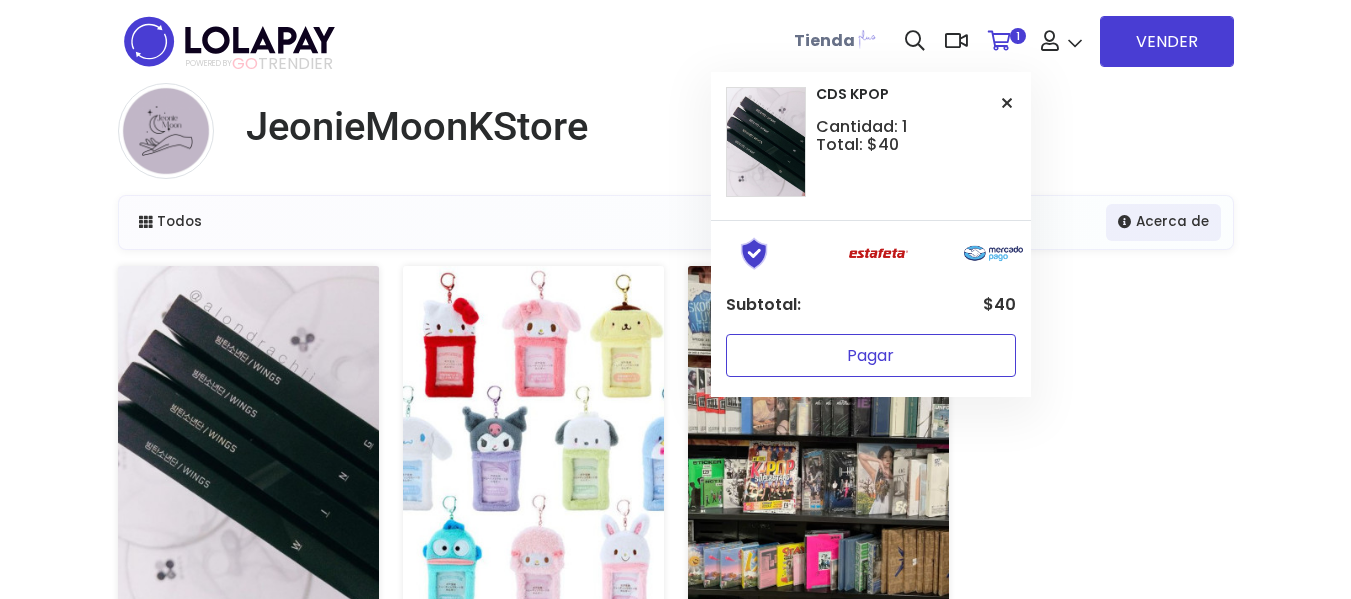 click on "Pagar" at bounding box center [871, 355] 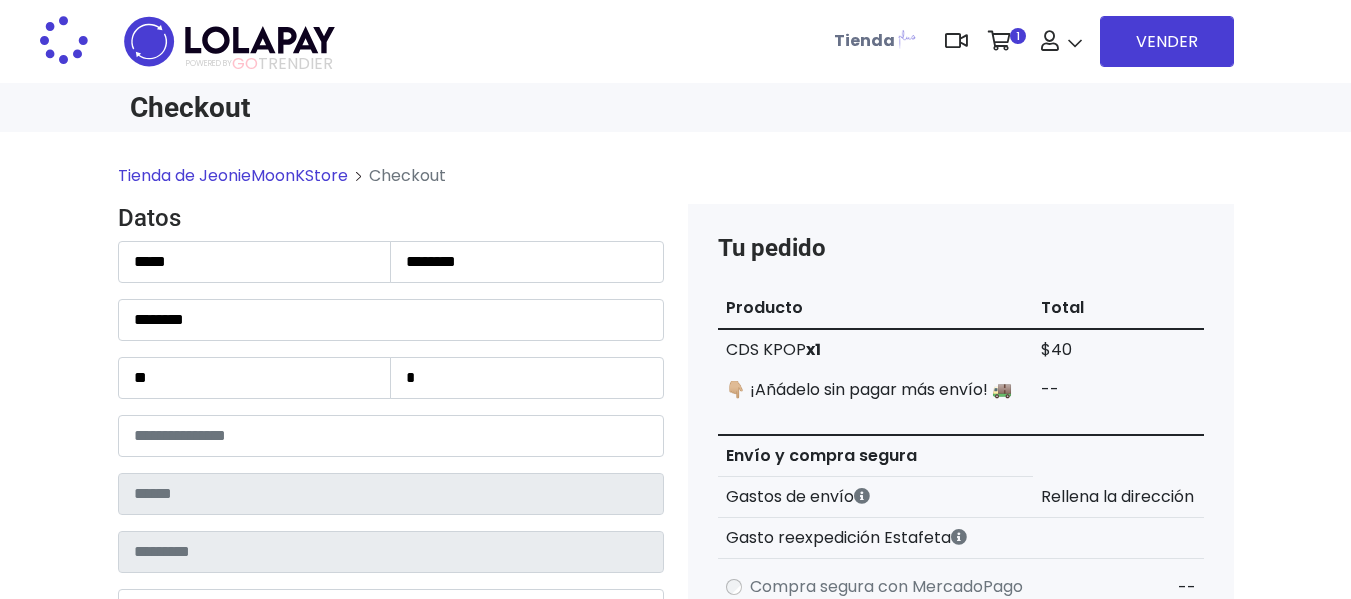 scroll, scrollTop: 0, scrollLeft: 0, axis: both 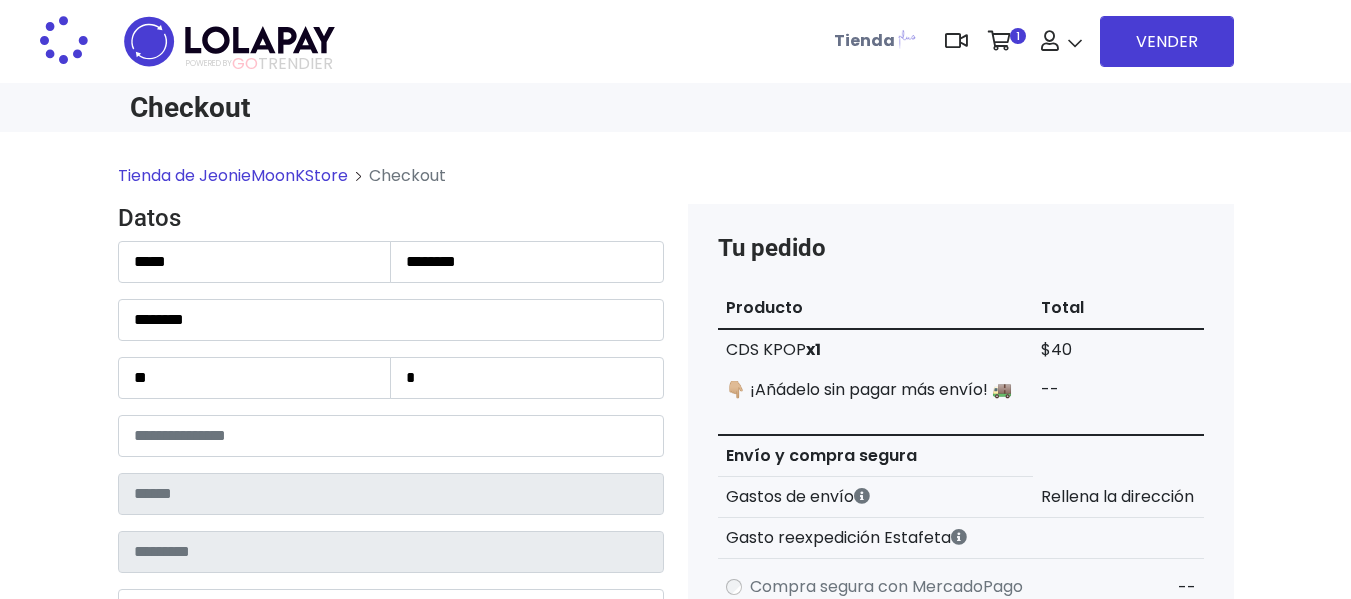 type on "**********" 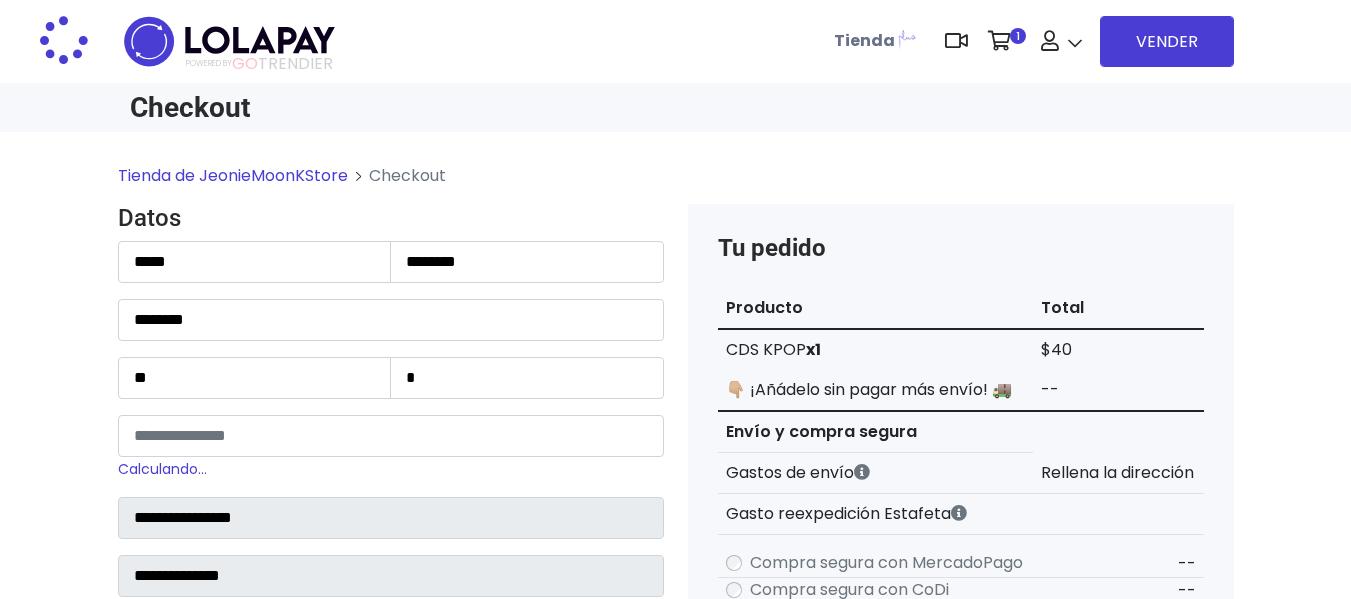 scroll, scrollTop: 1902, scrollLeft: 0, axis: vertical 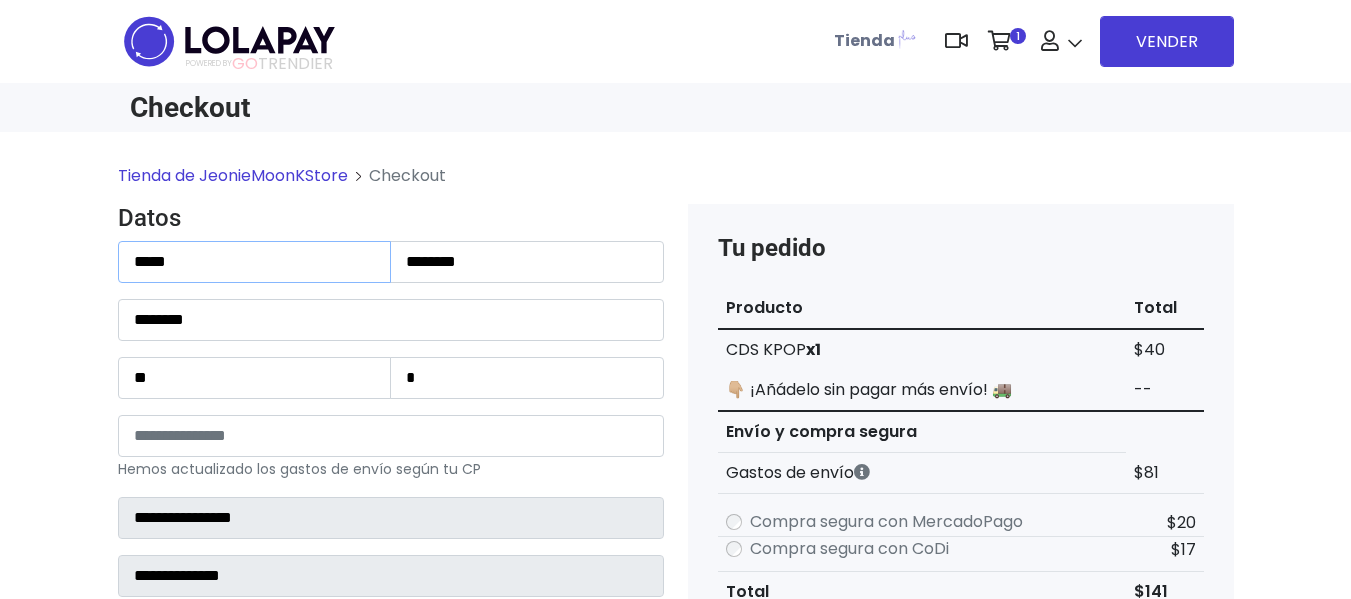 drag, startPoint x: 151, startPoint y: 269, endPoint x: 0, endPoint y: 269, distance: 151 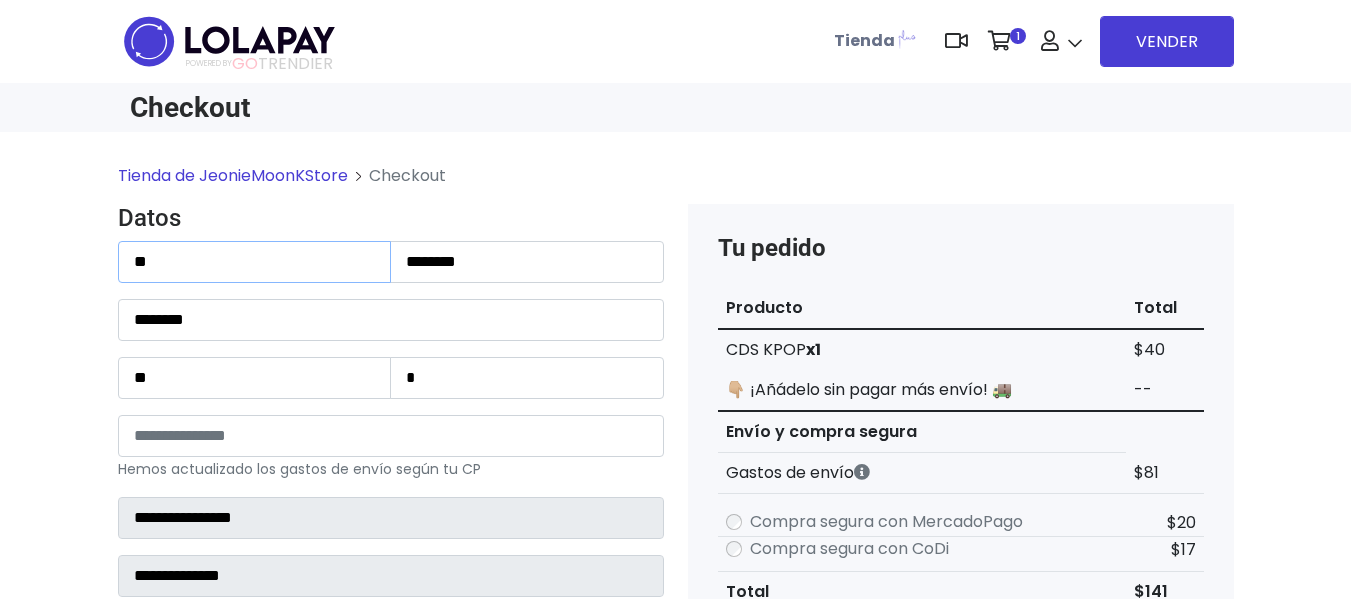 type on "*" 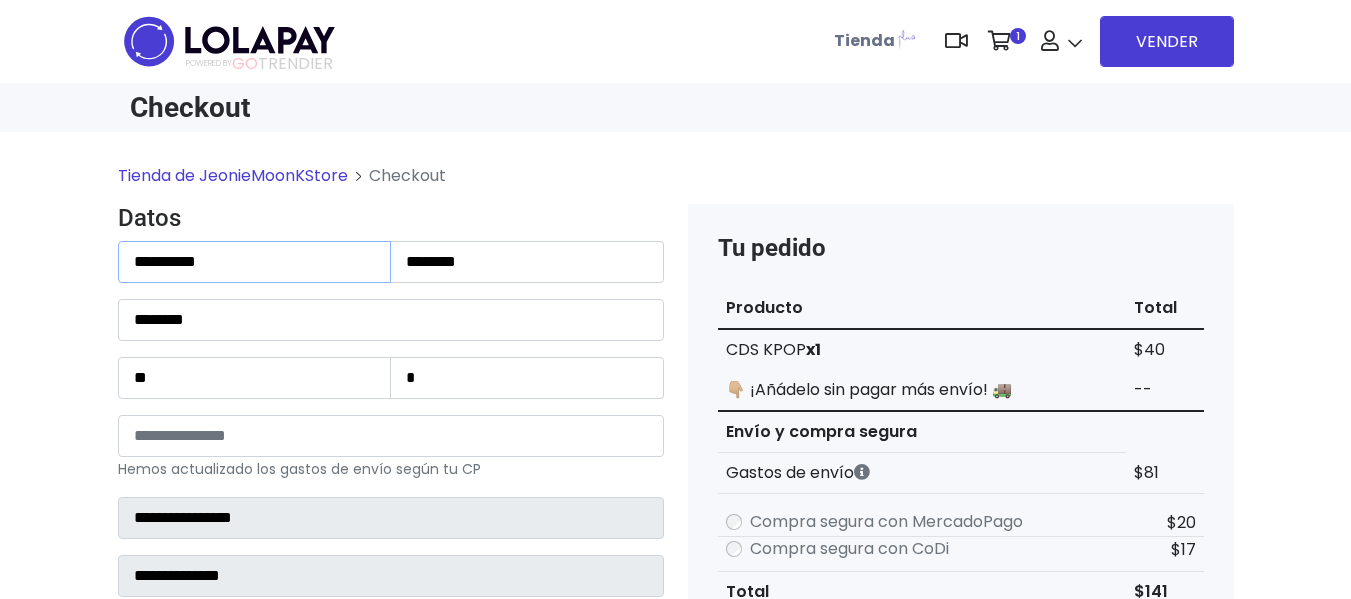 type on "**********" 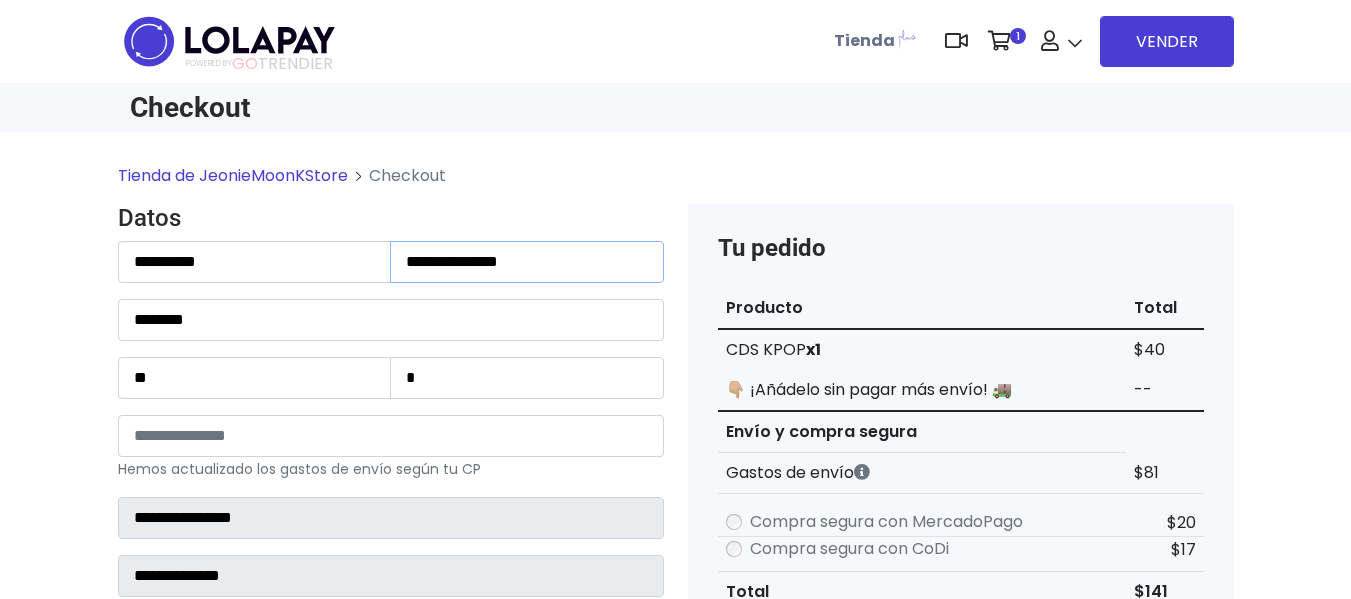 type on "**********" 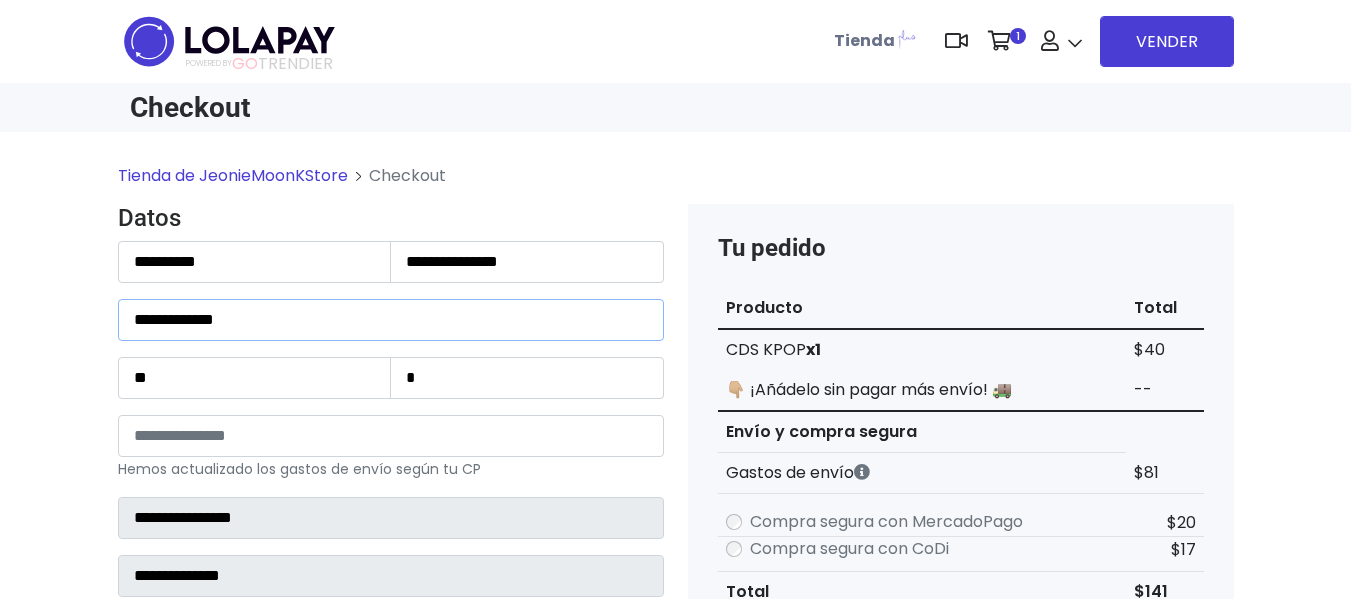 type on "**********" 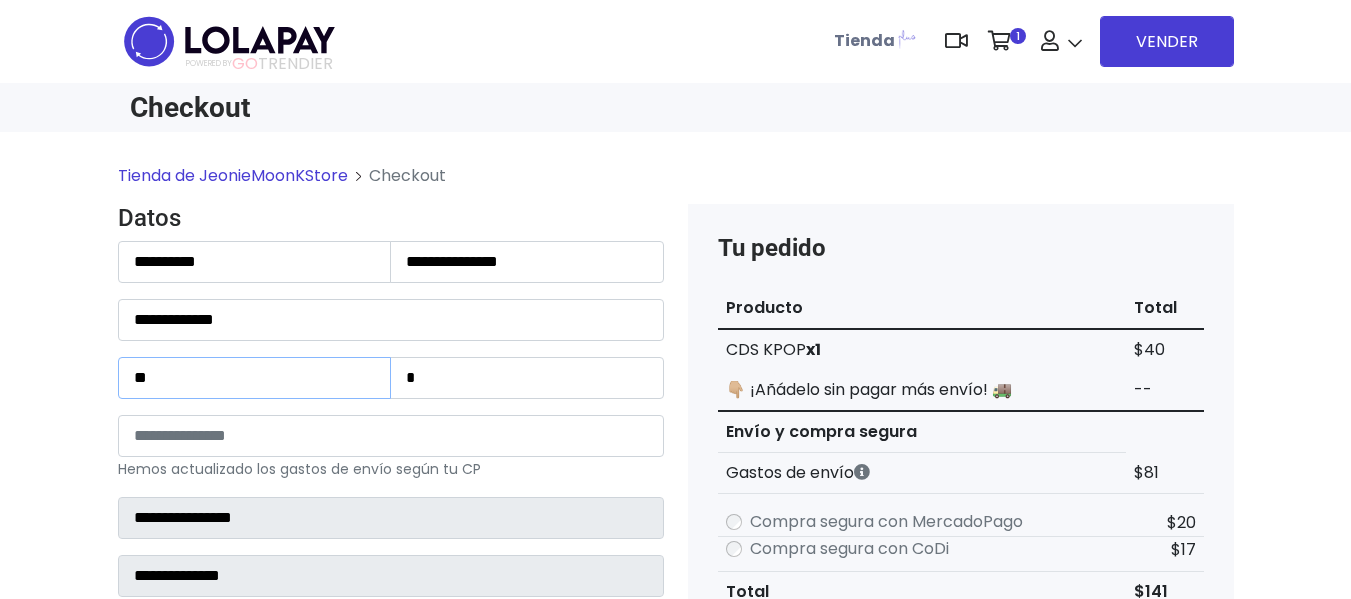 type on "**" 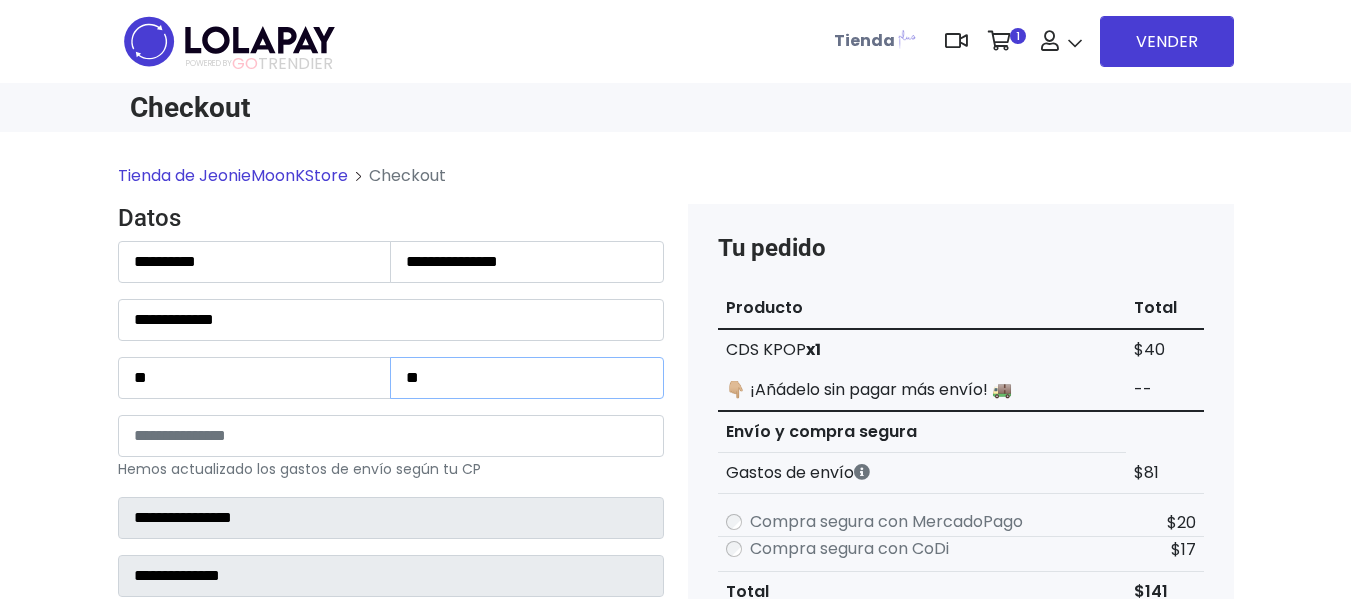 type on "**" 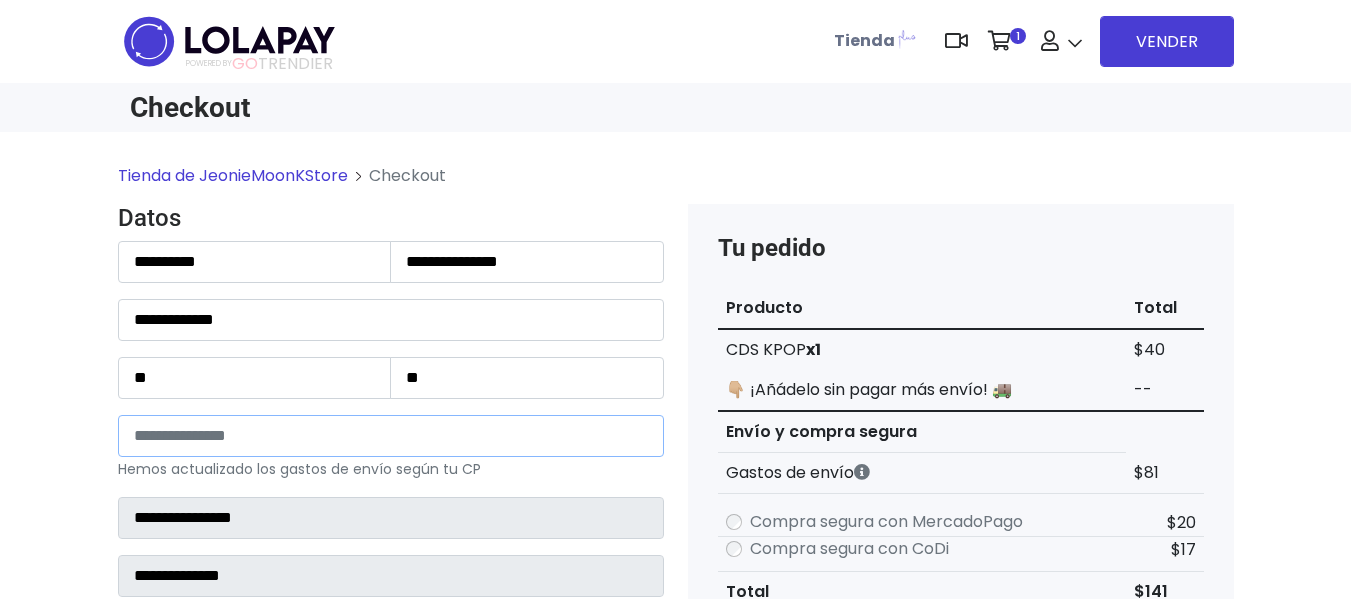 type on "*****" 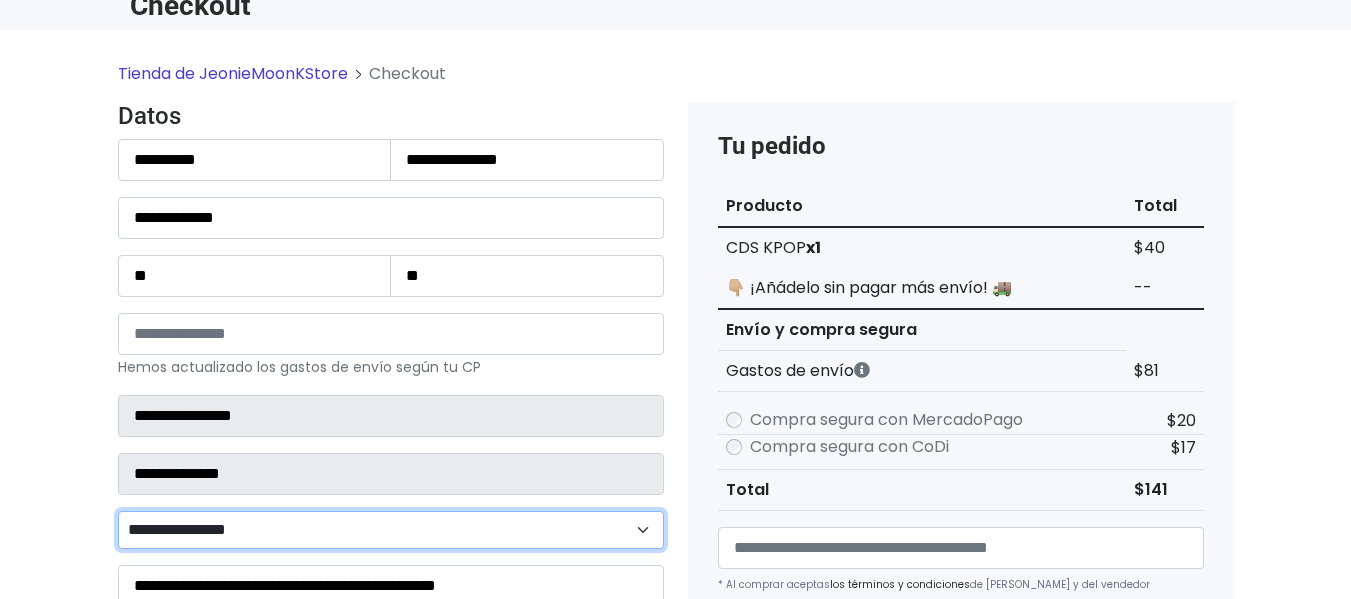 scroll, scrollTop: 334, scrollLeft: 0, axis: vertical 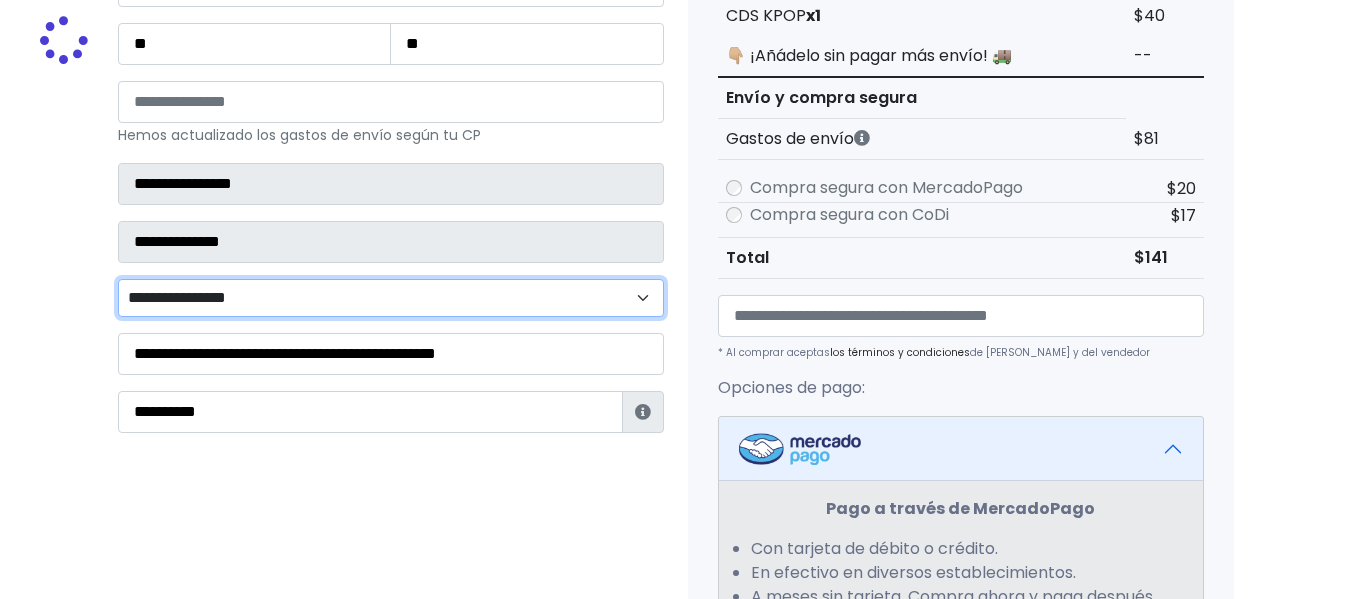 type on "********" 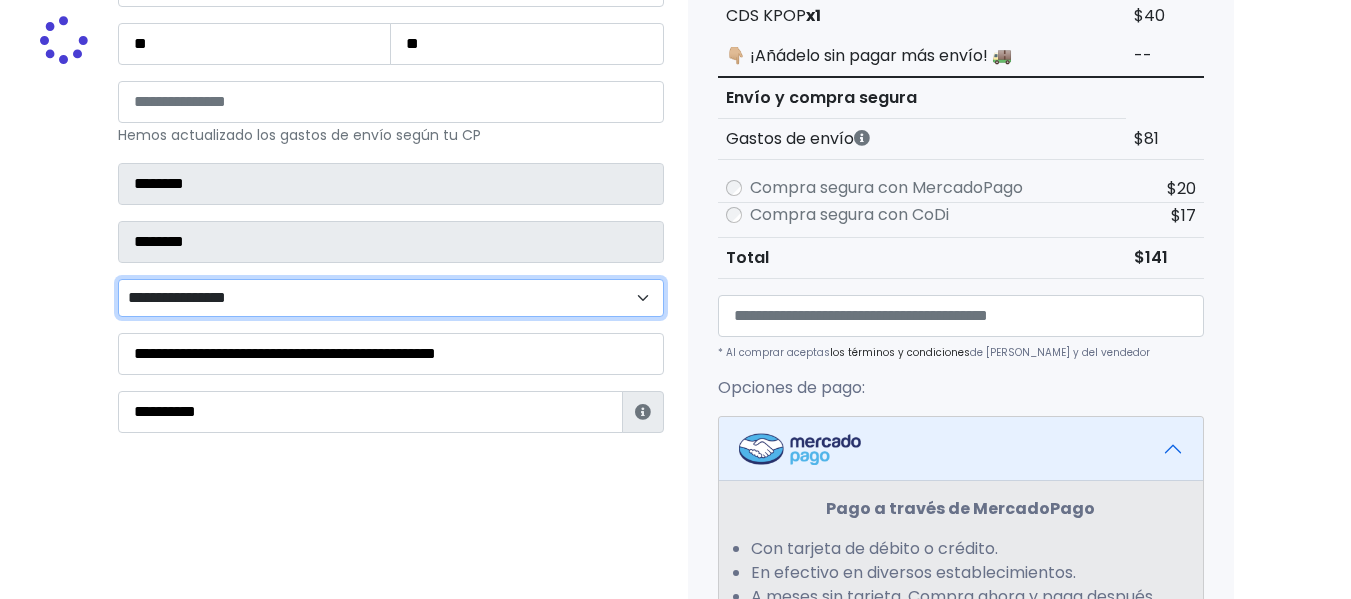 select 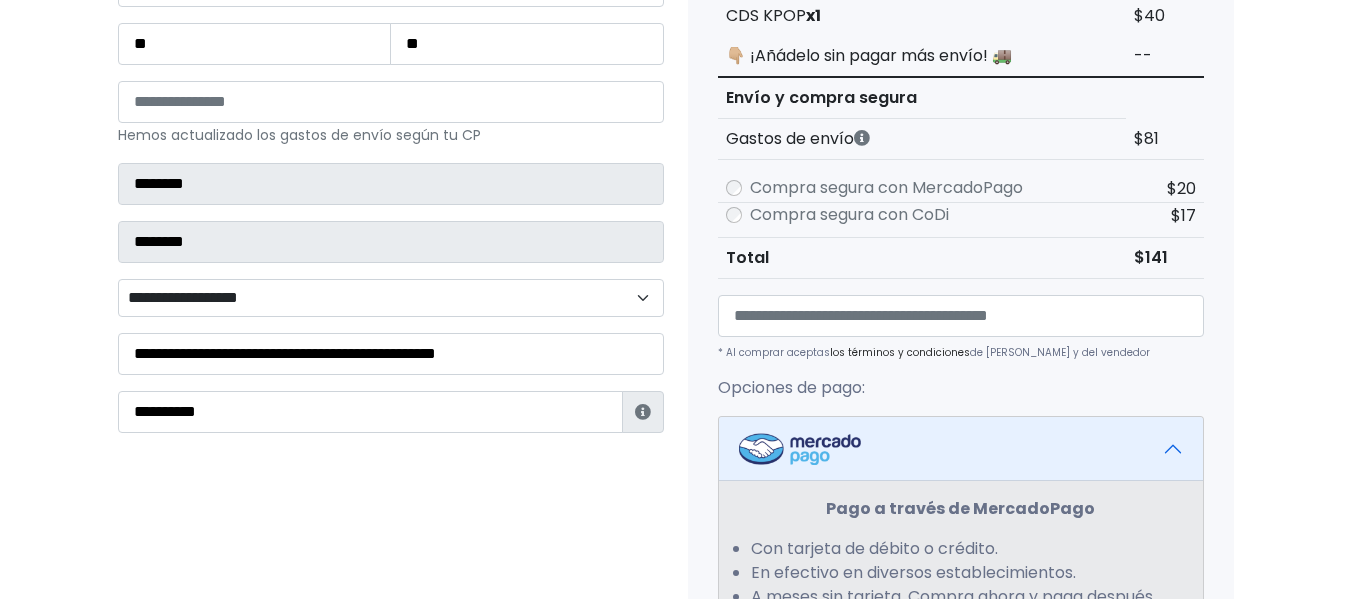 click on "**********" at bounding box center [391, 298] 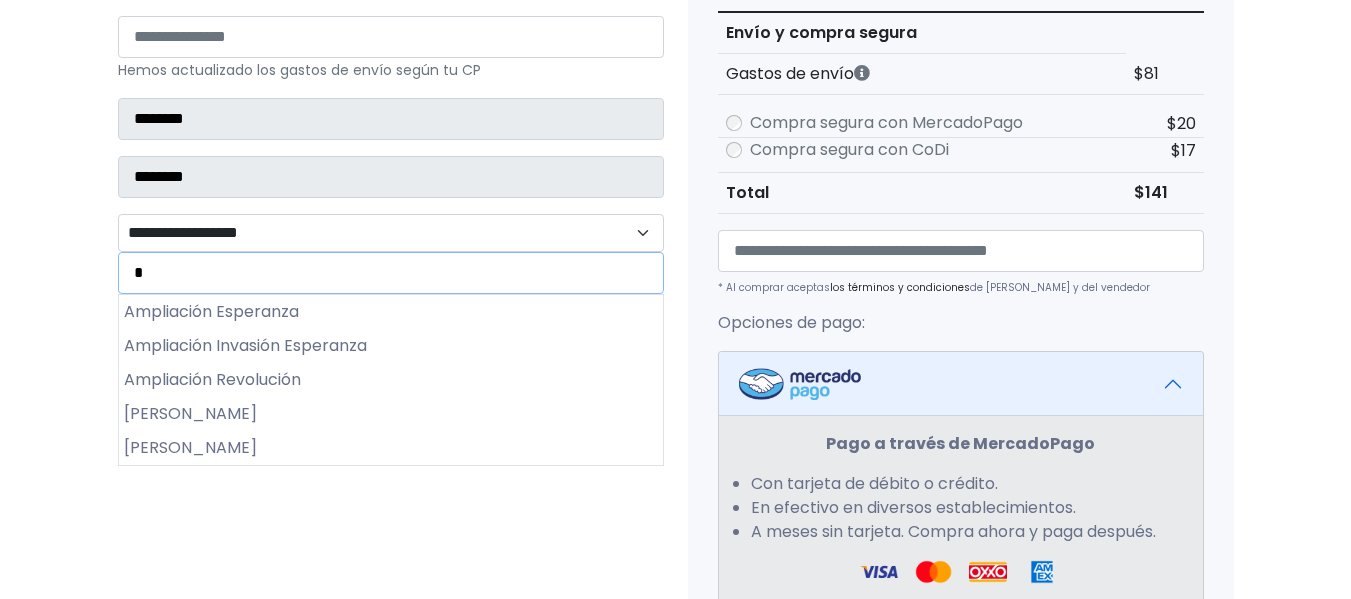 scroll, scrollTop: 434, scrollLeft: 0, axis: vertical 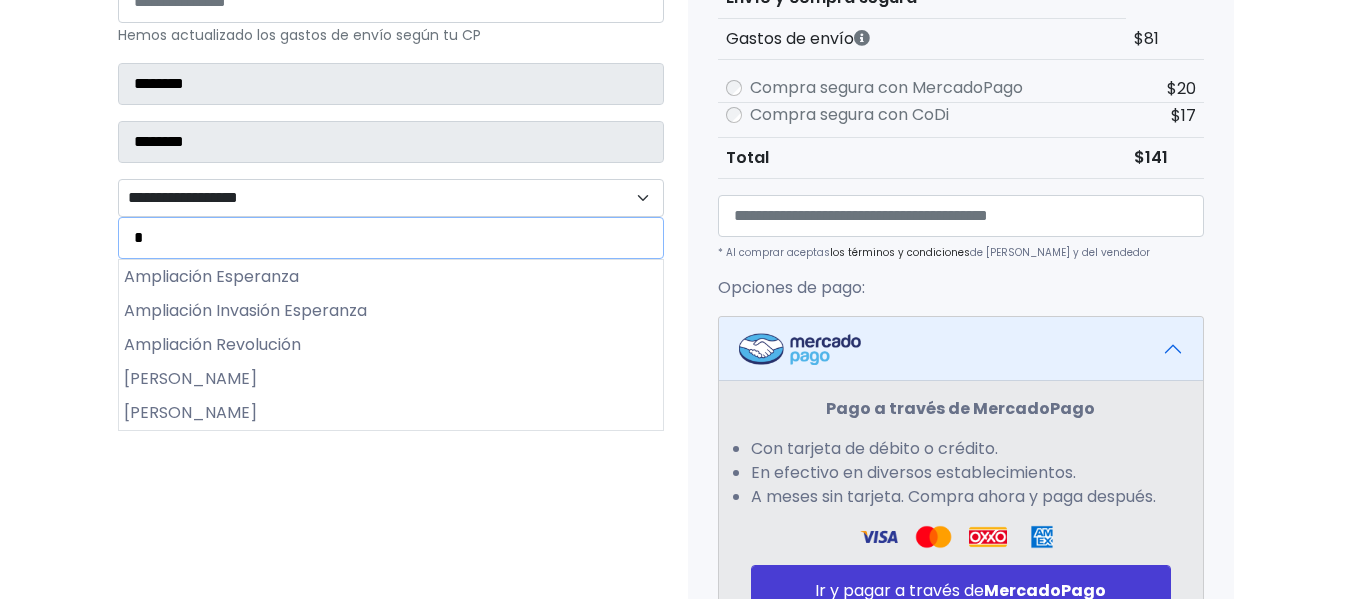 type on "*" 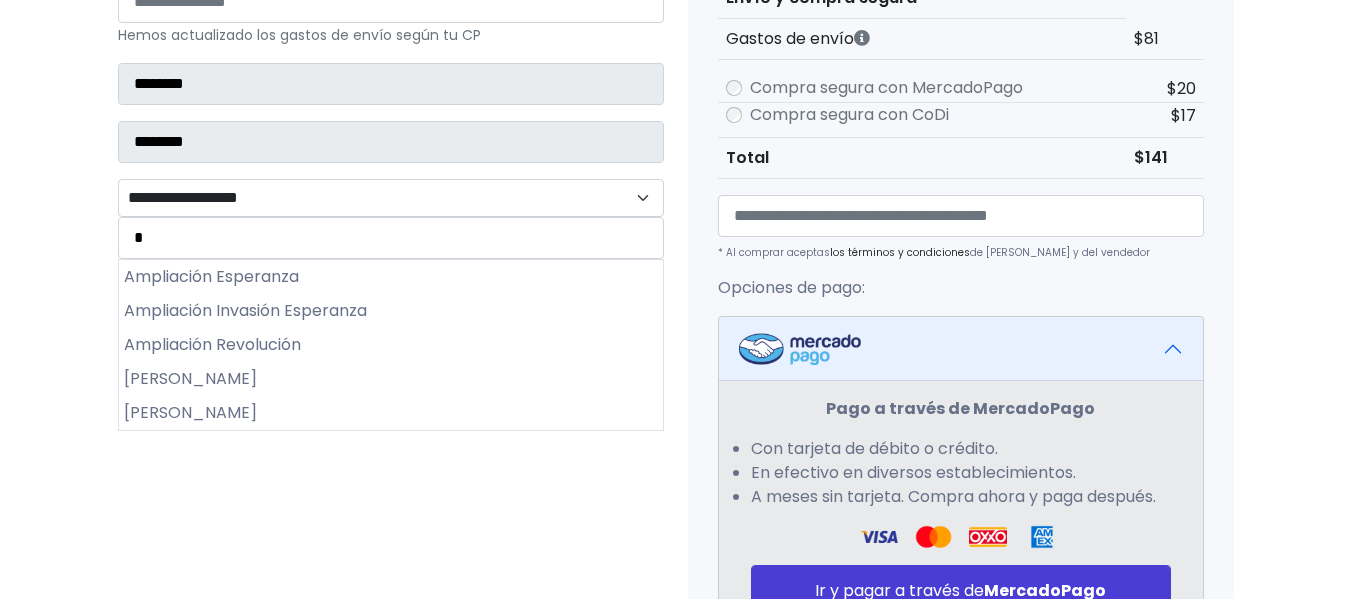 drag, startPoint x: 0, startPoint y: 375, endPoint x: 76, endPoint y: 320, distance: 93.813644 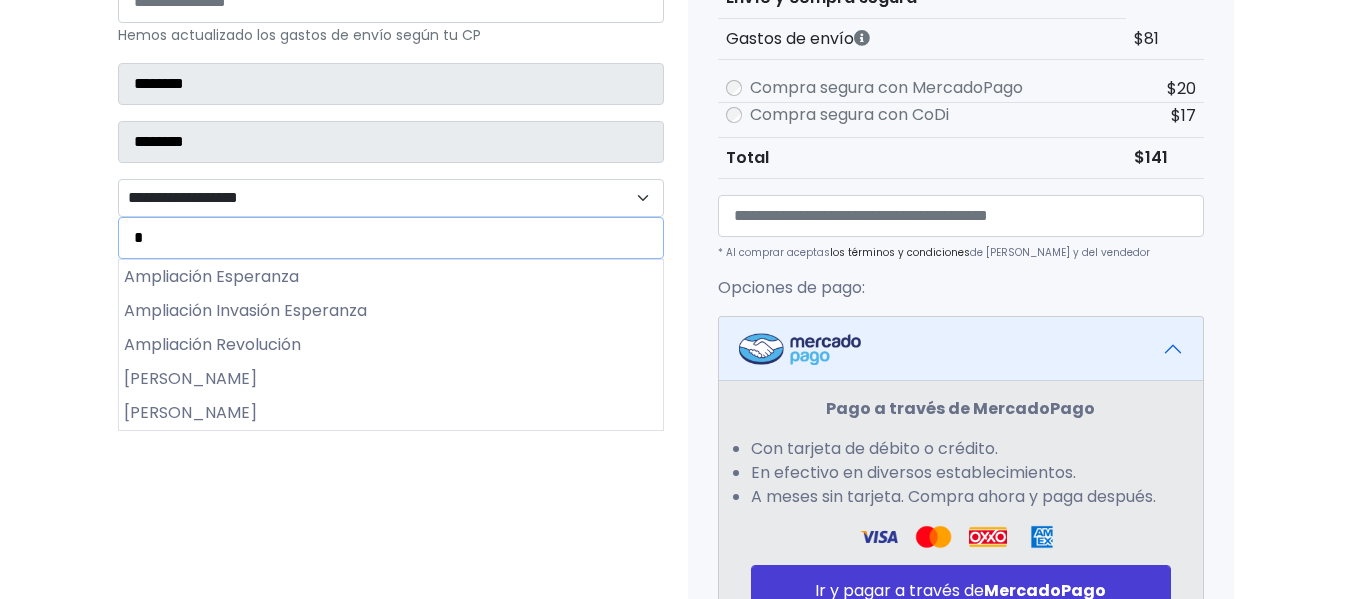 click on "**********" at bounding box center (391, 198) 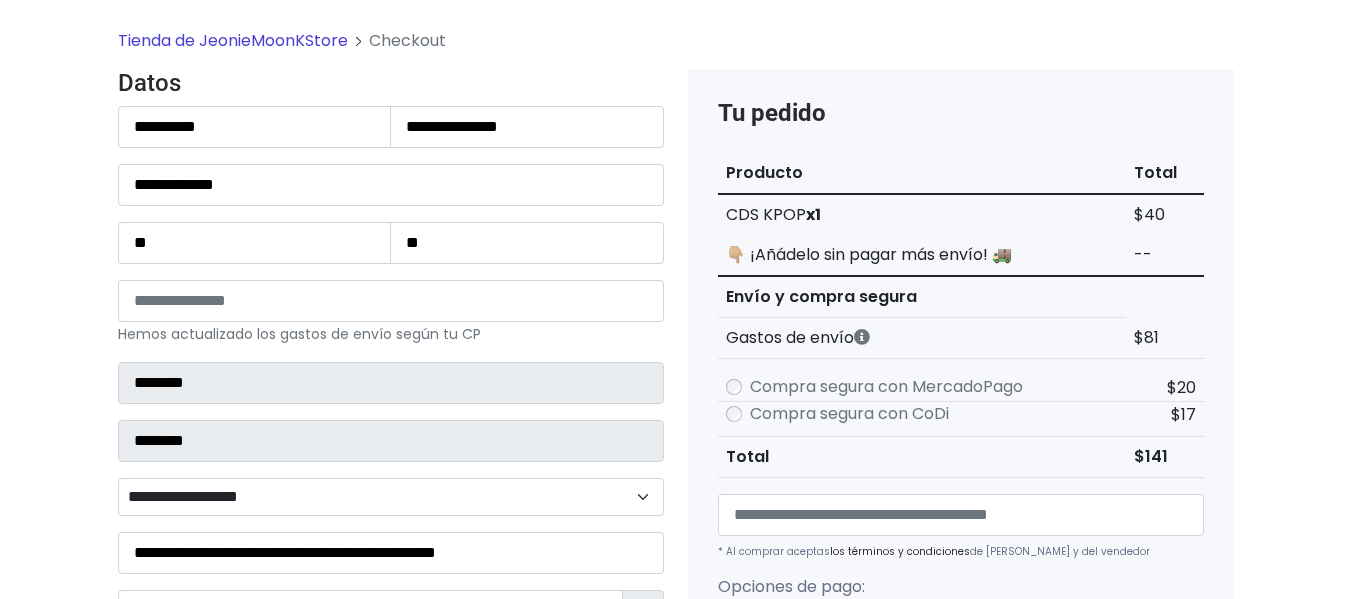 scroll, scrollTop: 134, scrollLeft: 0, axis: vertical 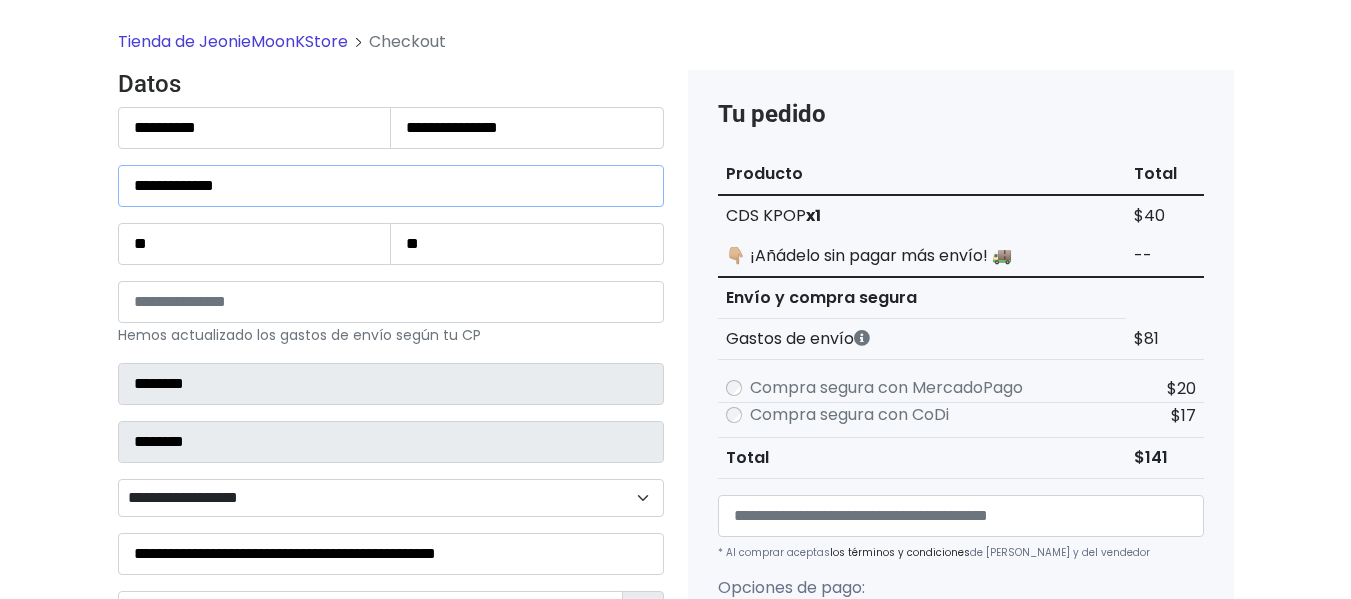 click on "**********" at bounding box center [391, 186] 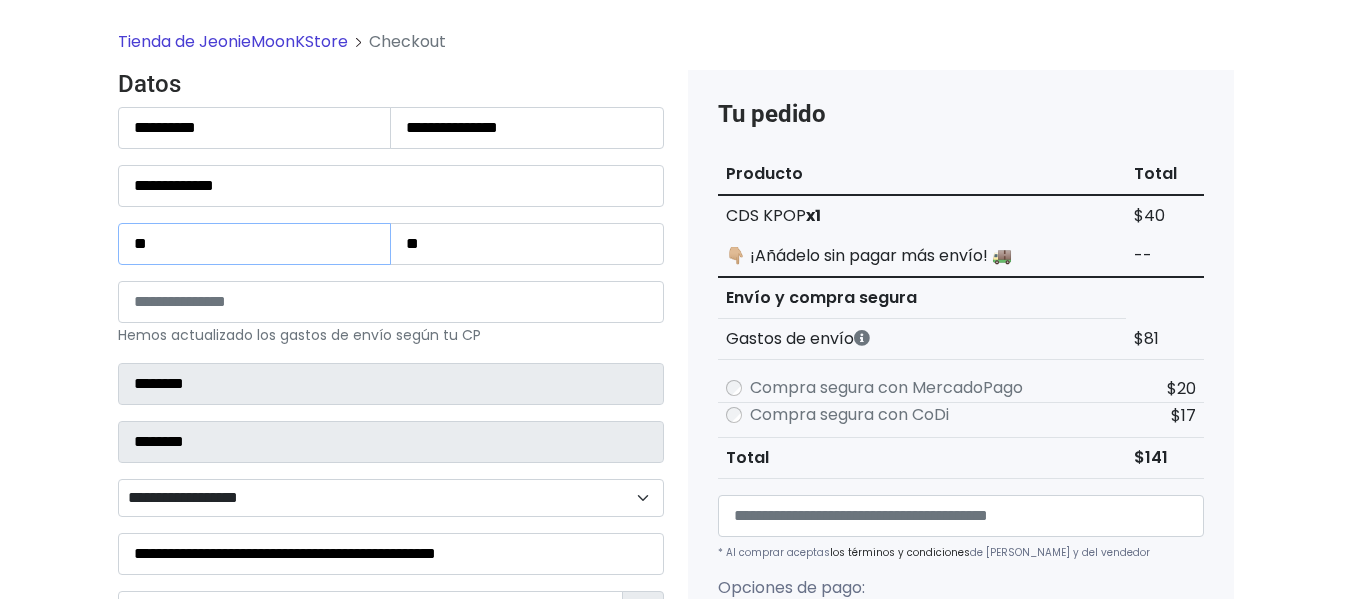 drag, startPoint x: 193, startPoint y: 252, endPoint x: 126, endPoint y: 258, distance: 67.26812 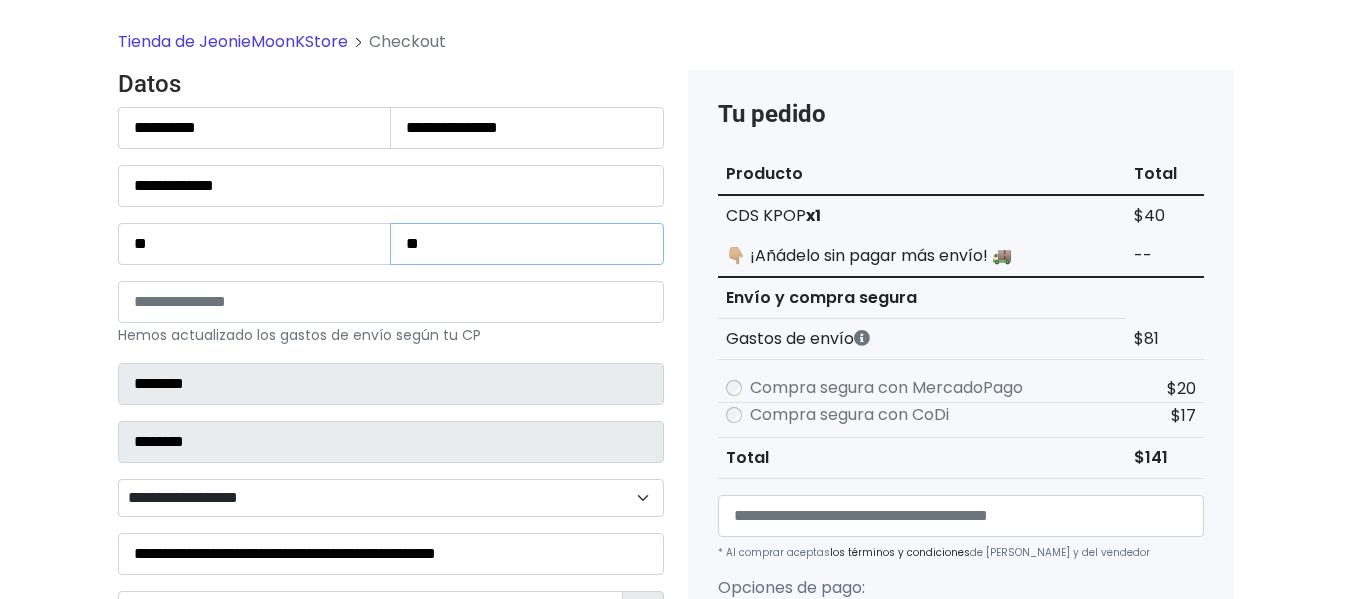 drag, startPoint x: 477, startPoint y: 263, endPoint x: 333, endPoint y: 257, distance: 144.12494 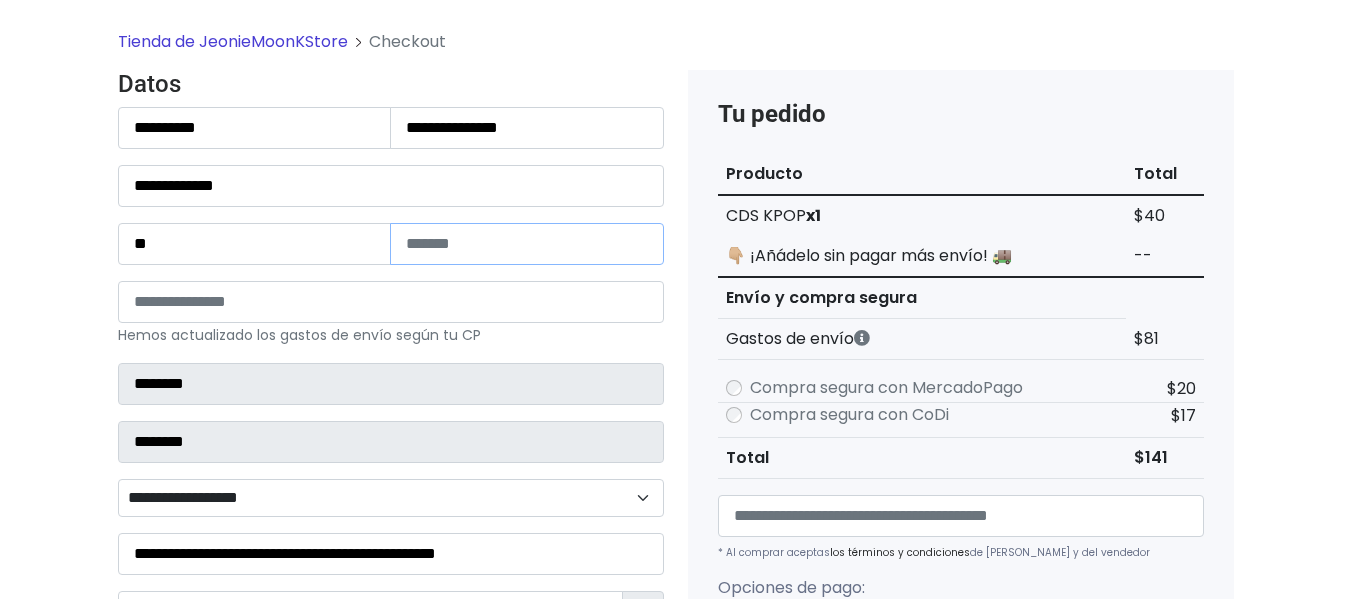 type 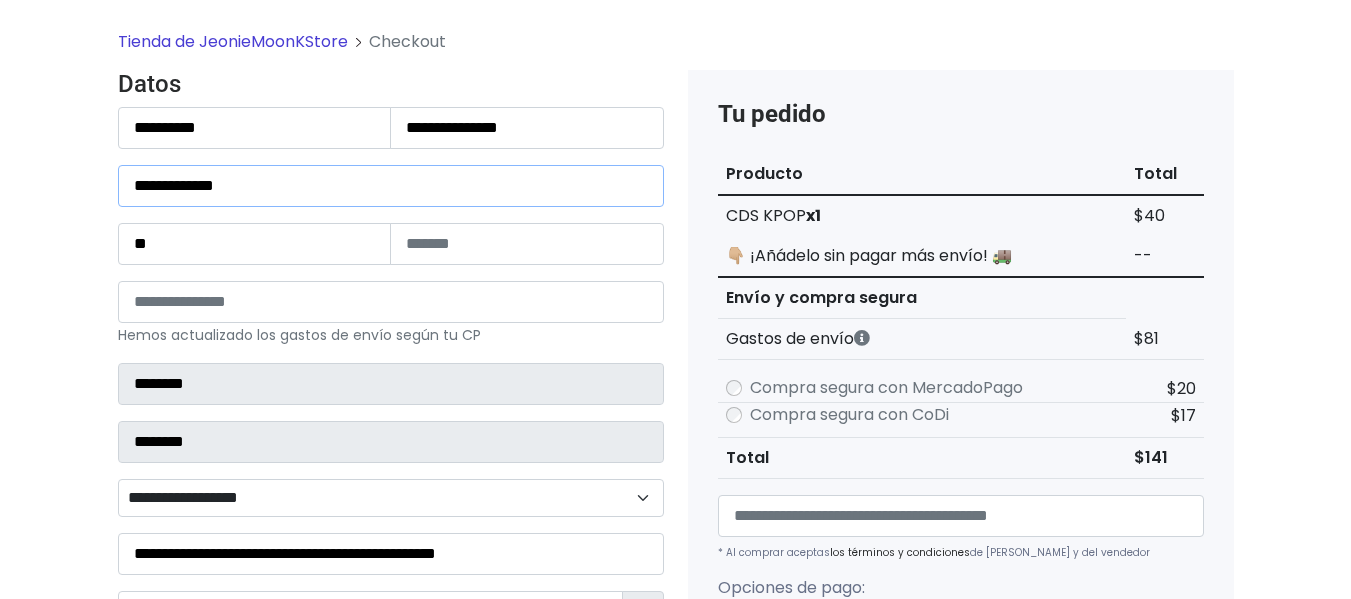 click on "**********" at bounding box center [391, 186] 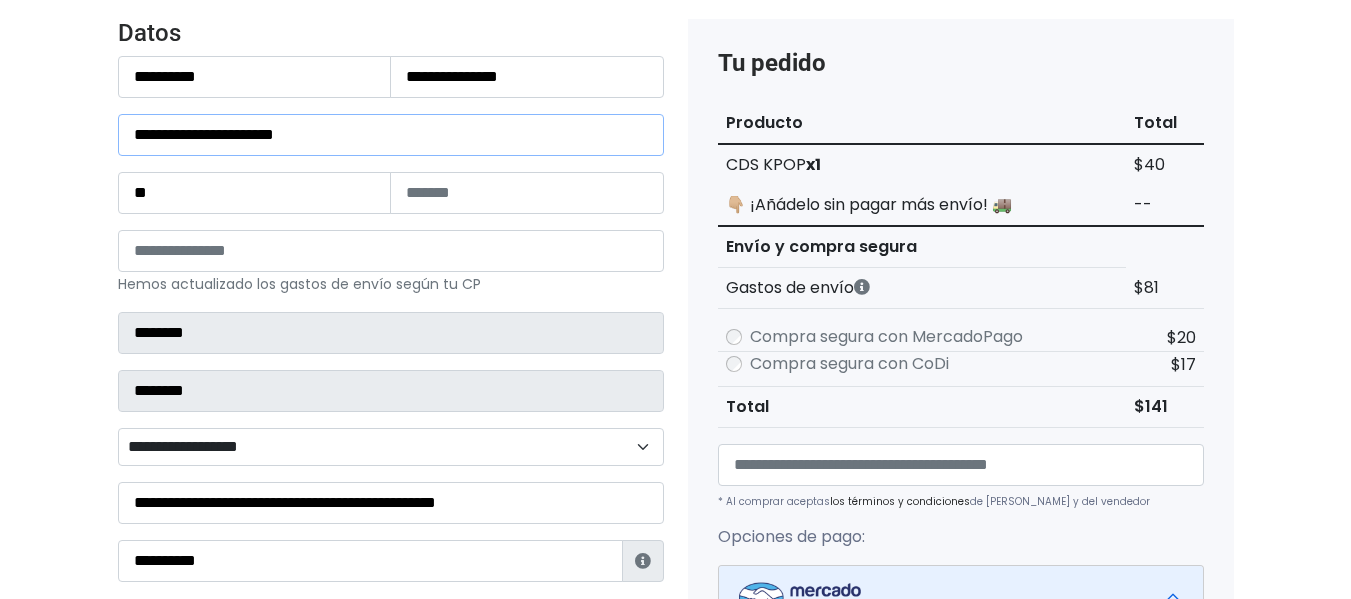scroll, scrollTop: 234, scrollLeft: 0, axis: vertical 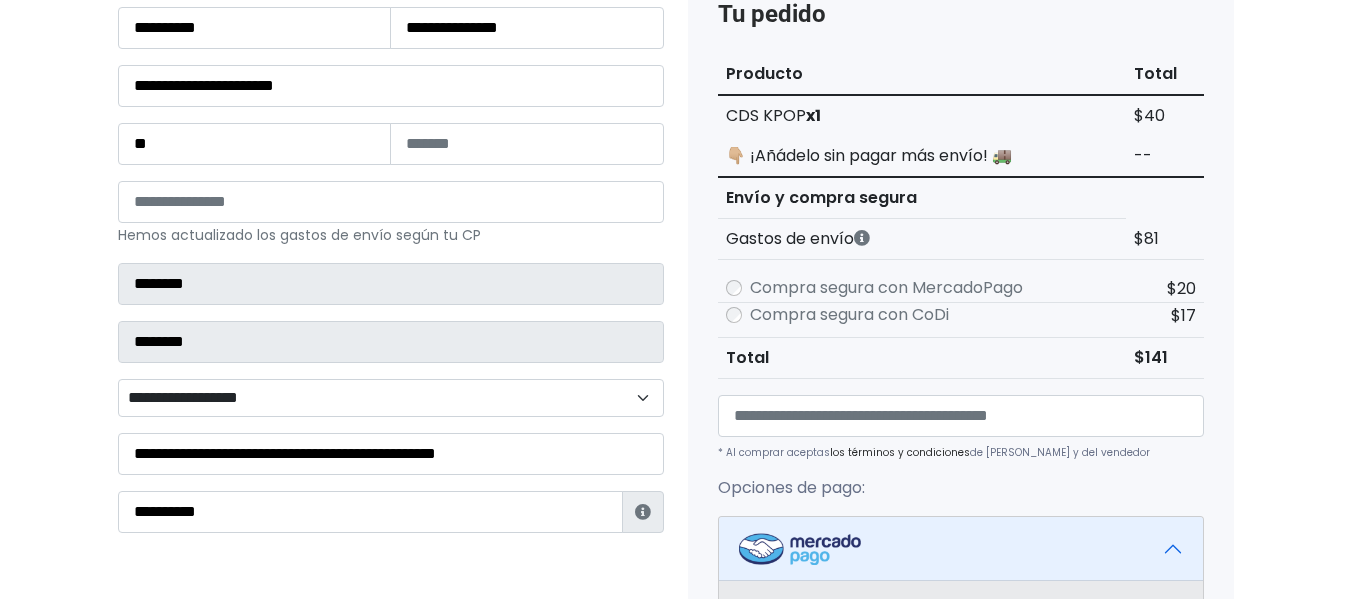 click on "**********" at bounding box center [391, 398] 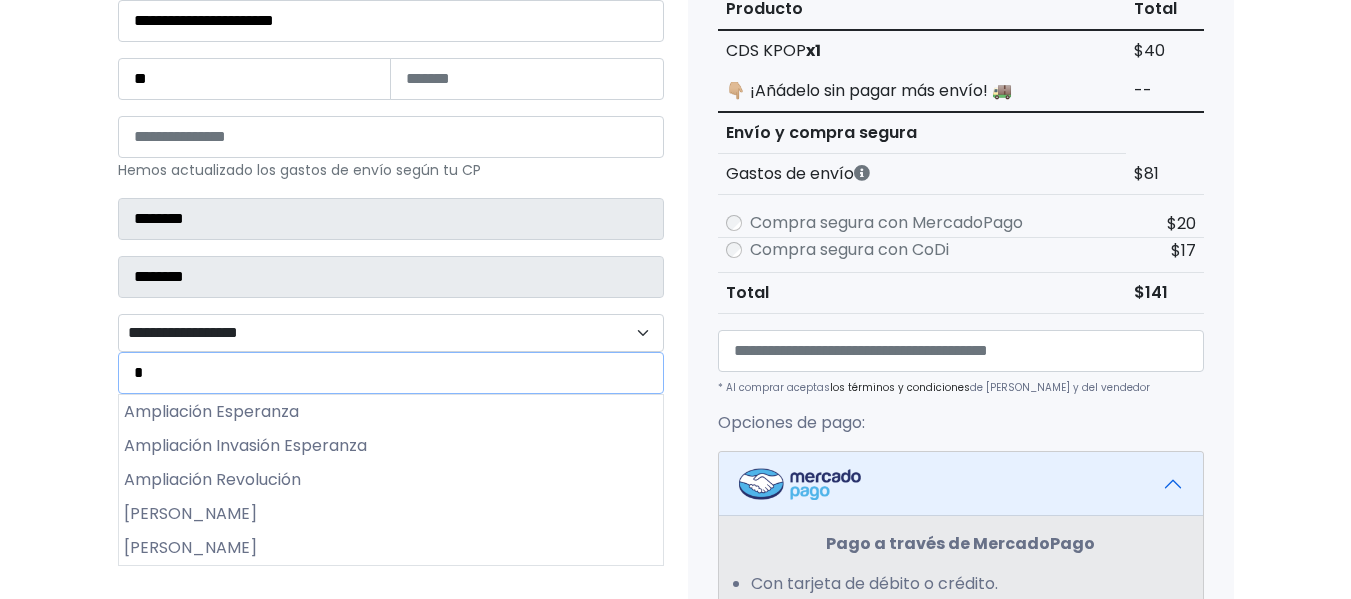 scroll, scrollTop: 334, scrollLeft: 0, axis: vertical 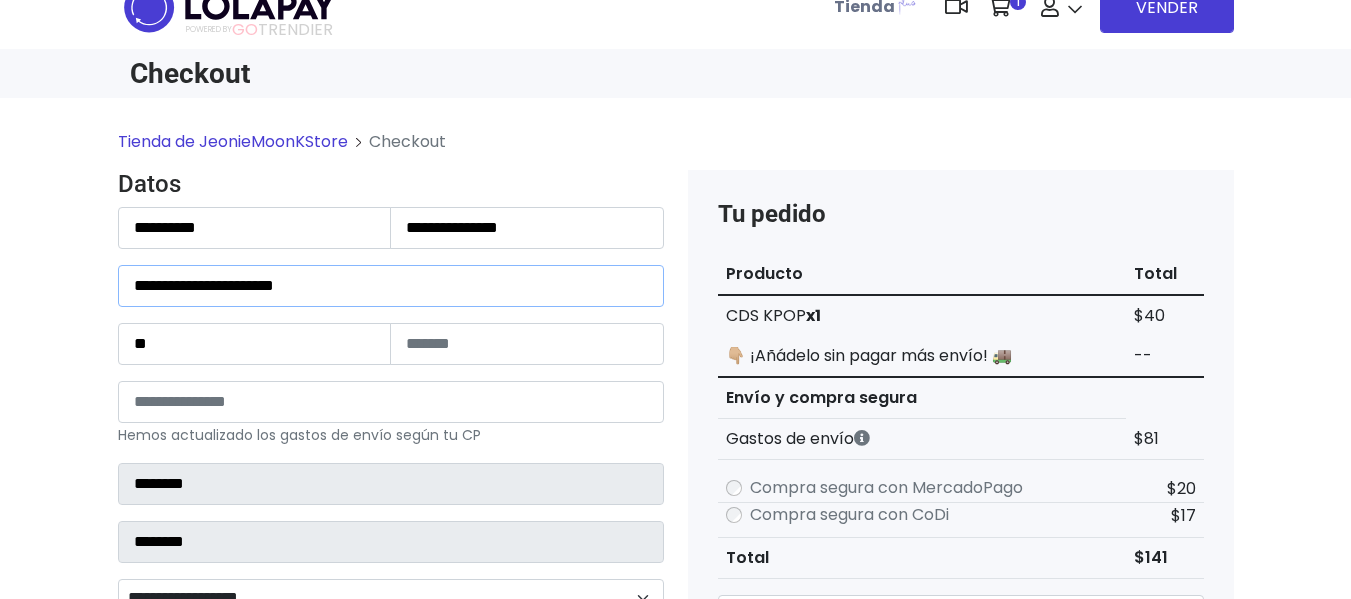 drag, startPoint x: 159, startPoint y: 293, endPoint x: 115, endPoint y: 299, distance: 44.407207 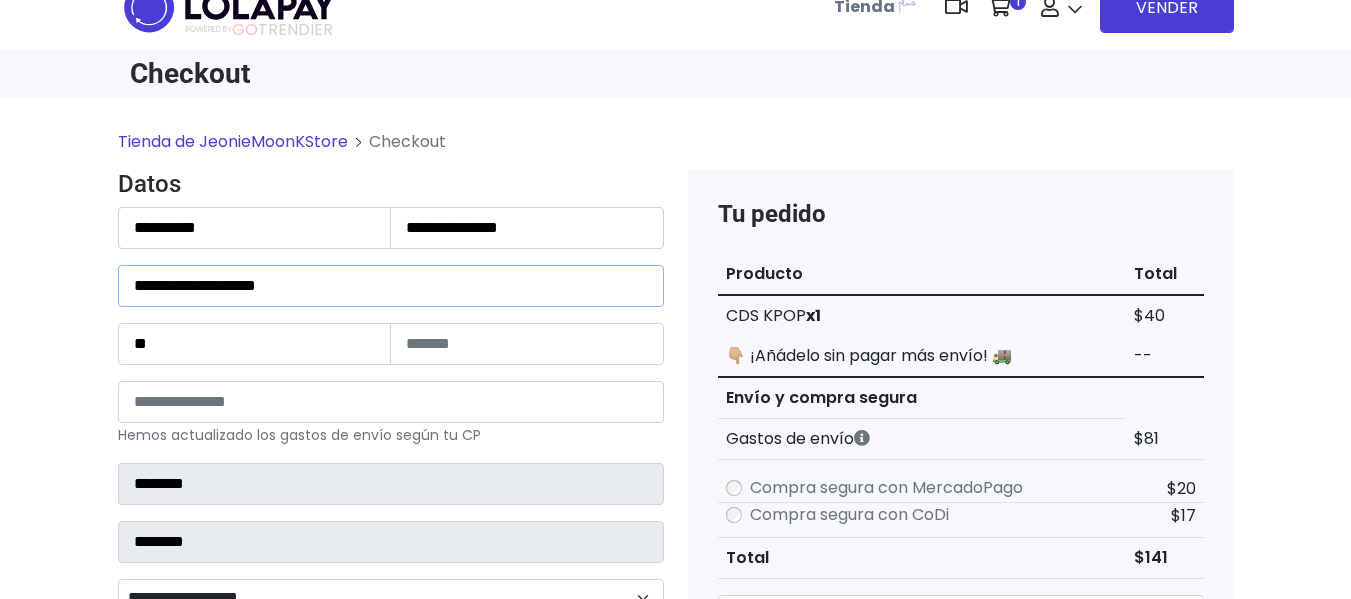 type on "**********" 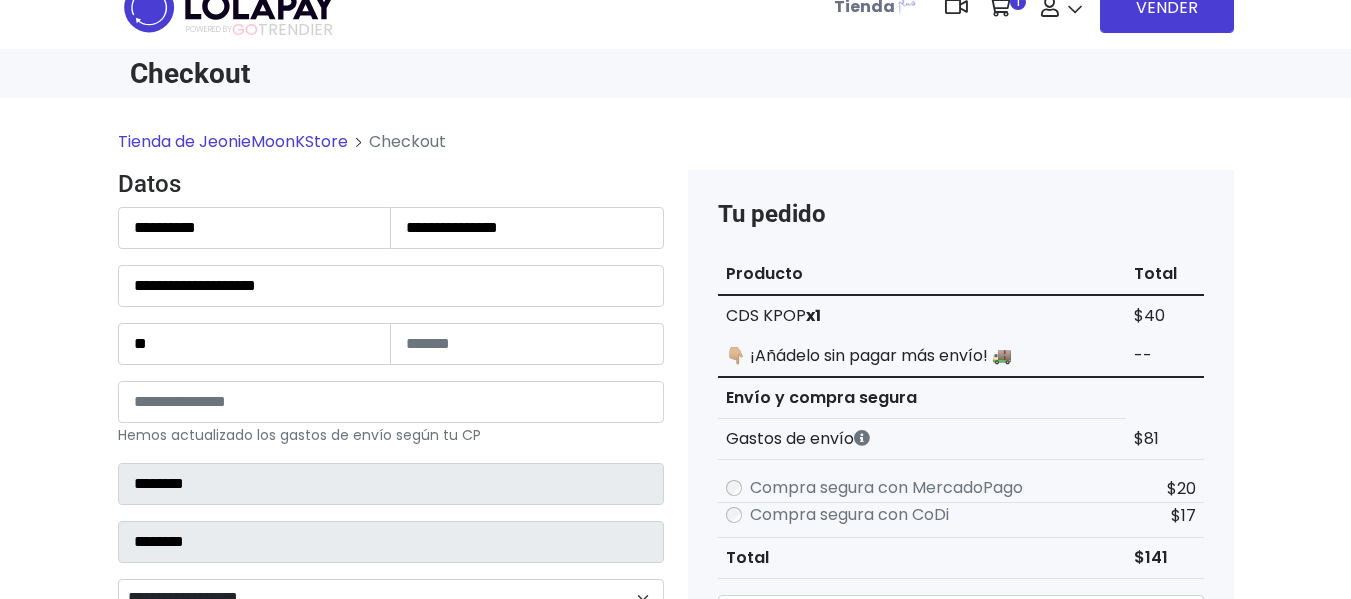 click on "Tienda de JeonieMoonKStore
Checkout
Datos
Información de Estafeta
Este CP es Ocurre Forzoso para Estafeta , por lo tanto es  responsabilidad del comprador hacer seguimiento del pedido y recogerlo en sucursal . No se hace devolución del costo de envío si el pedido regresa a remitente.
📦 ¿Dónde lo tengo que recoger?" at bounding box center (675, 759) 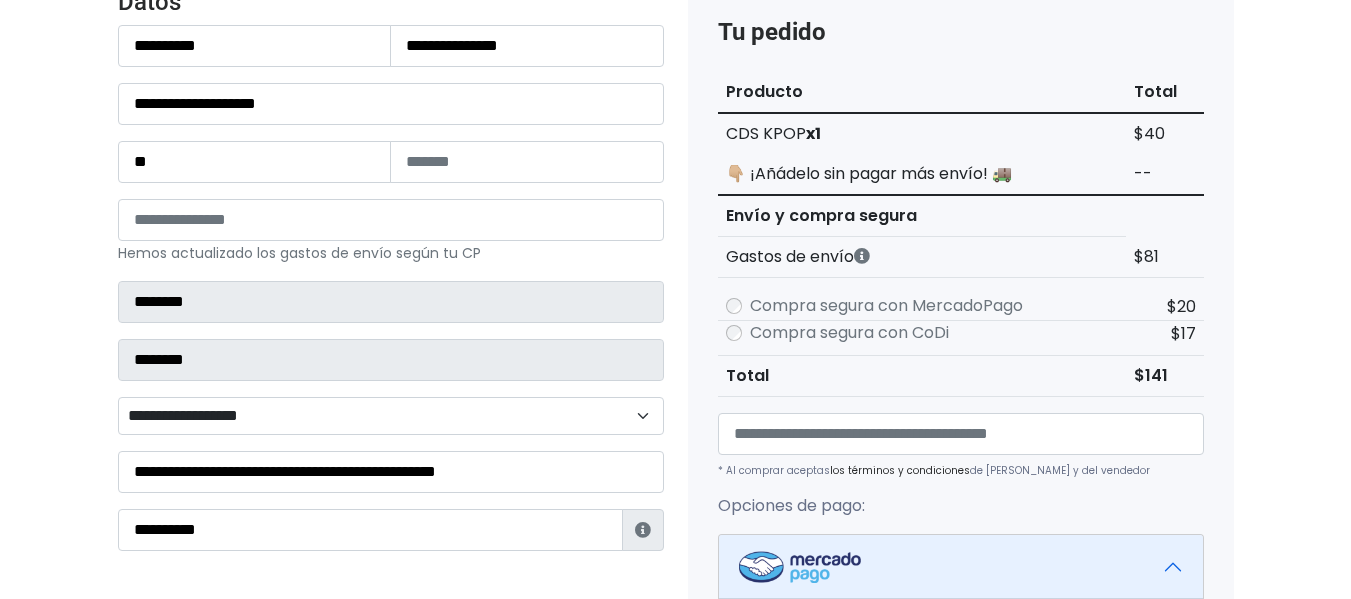 scroll, scrollTop: 234, scrollLeft: 0, axis: vertical 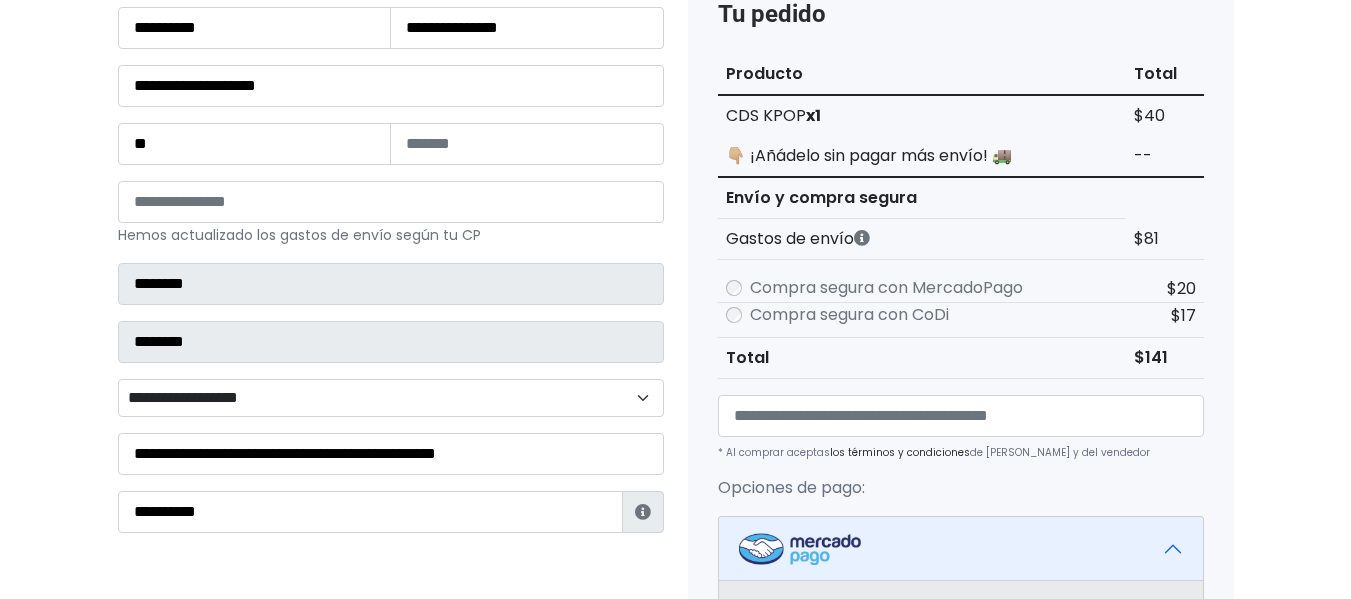 click on "**********" at bounding box center [391, 398] 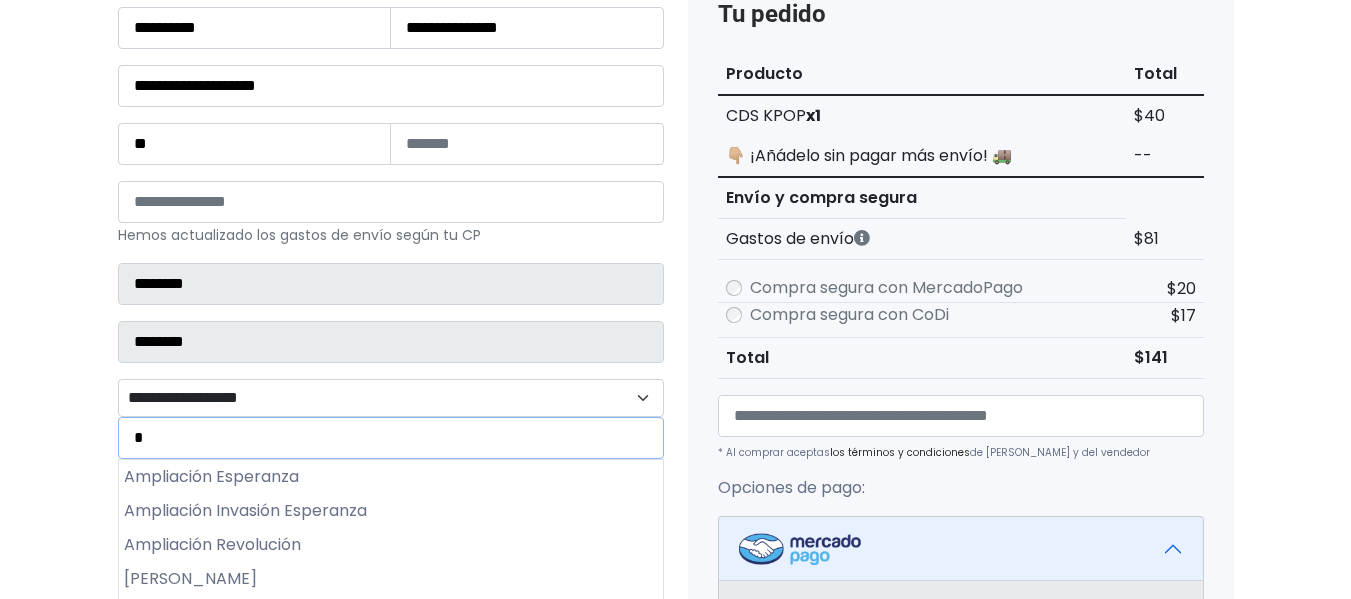 scroll, scrollTop: 334, scrollLeft: 0, axis: vertical 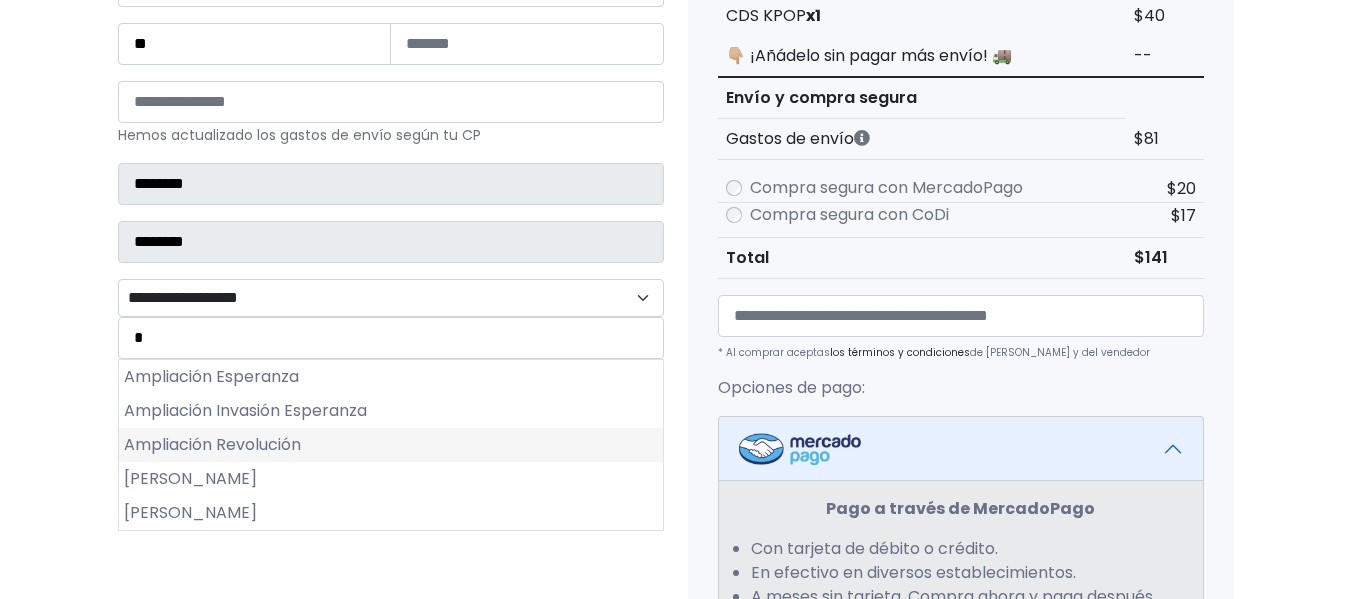 click on "Ampliación Revolución" at bounding box center (391, 445) 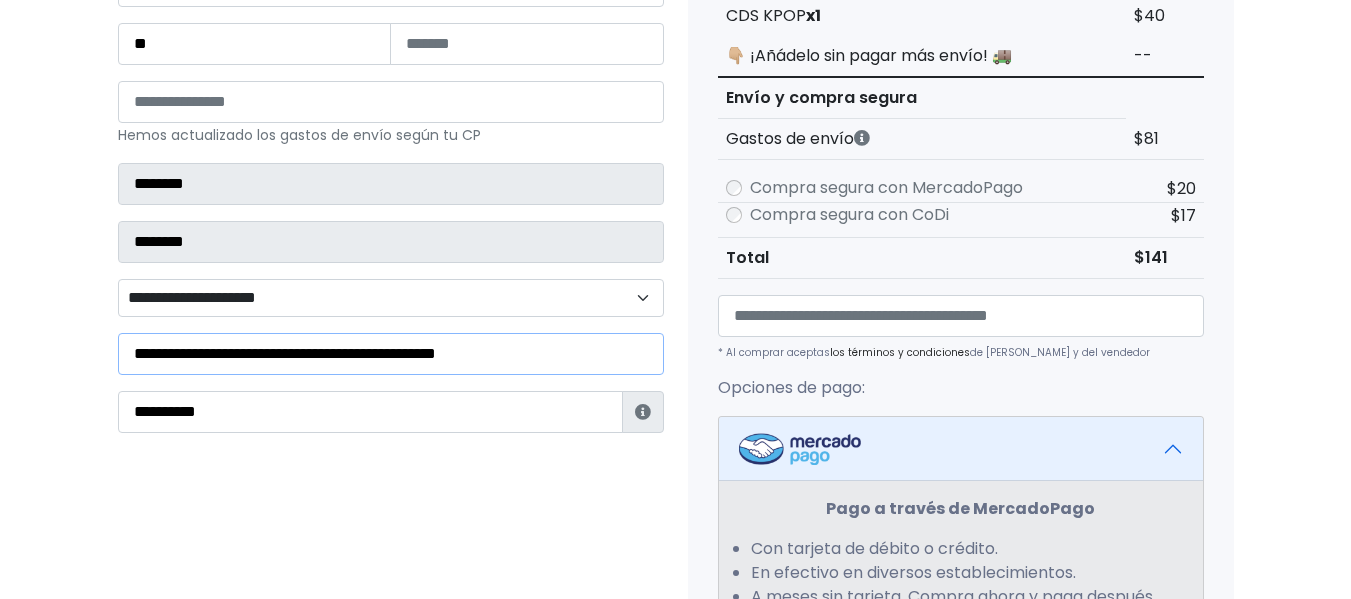 click on "**********" at bounding box center [391, 354] 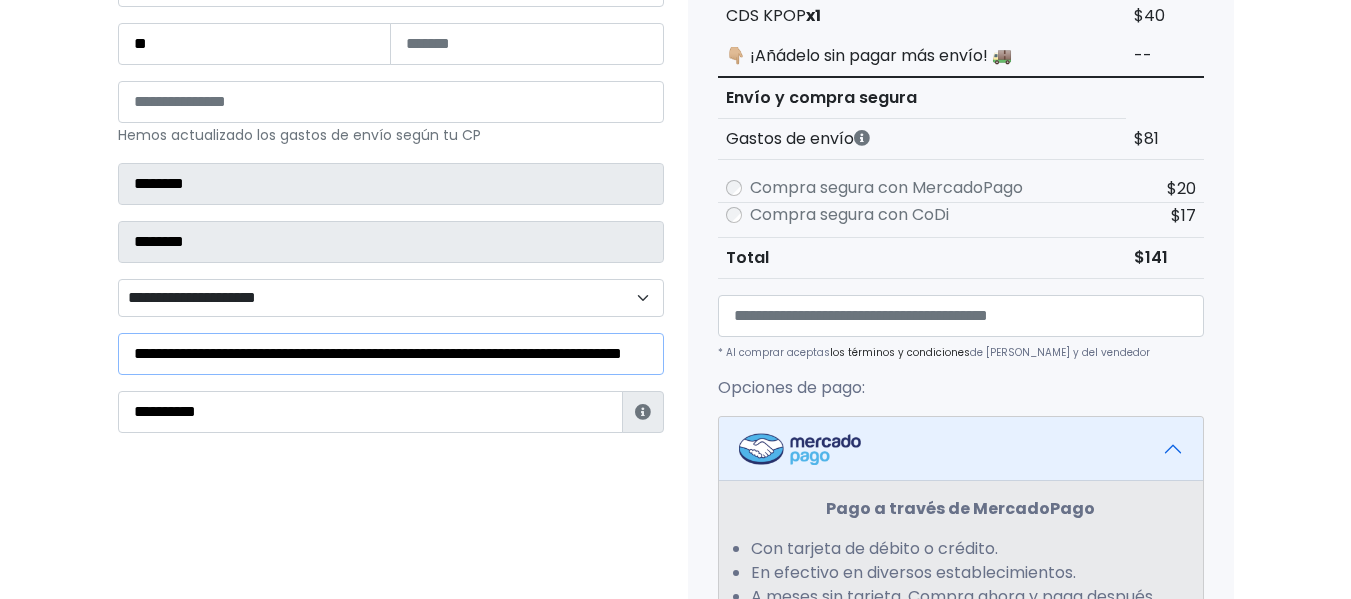scroll, scrollTop: 0, scrollLeft: 215, axis: horizontal 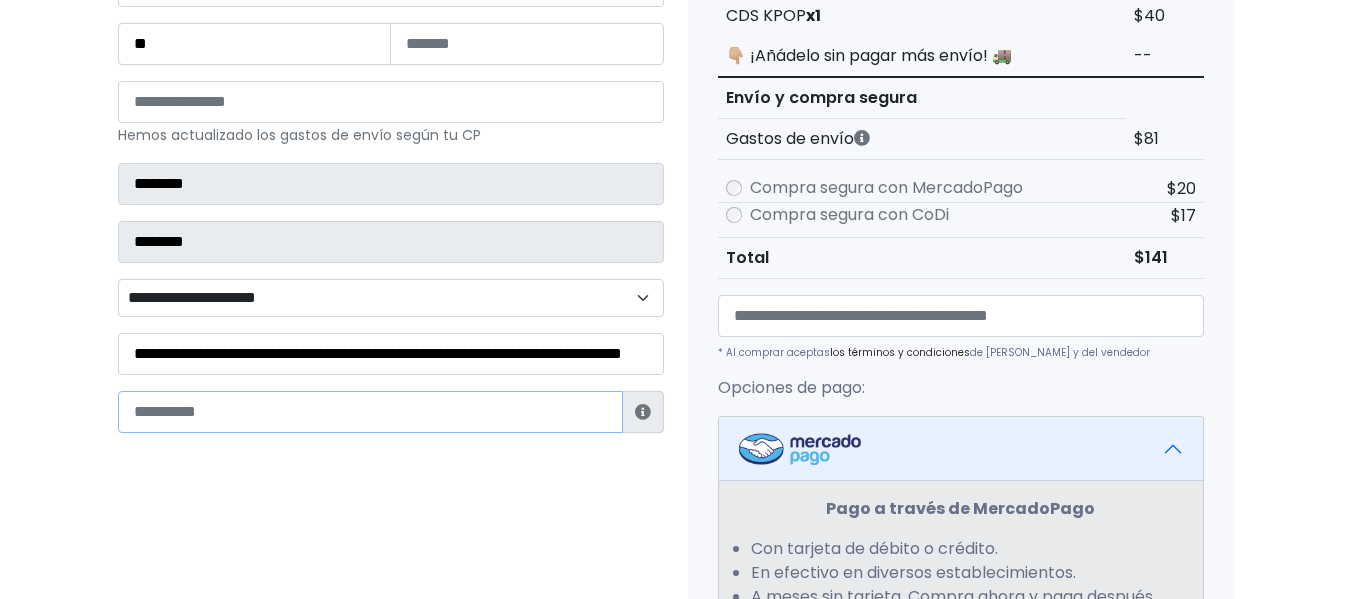 click at bounding box center (370, 412) 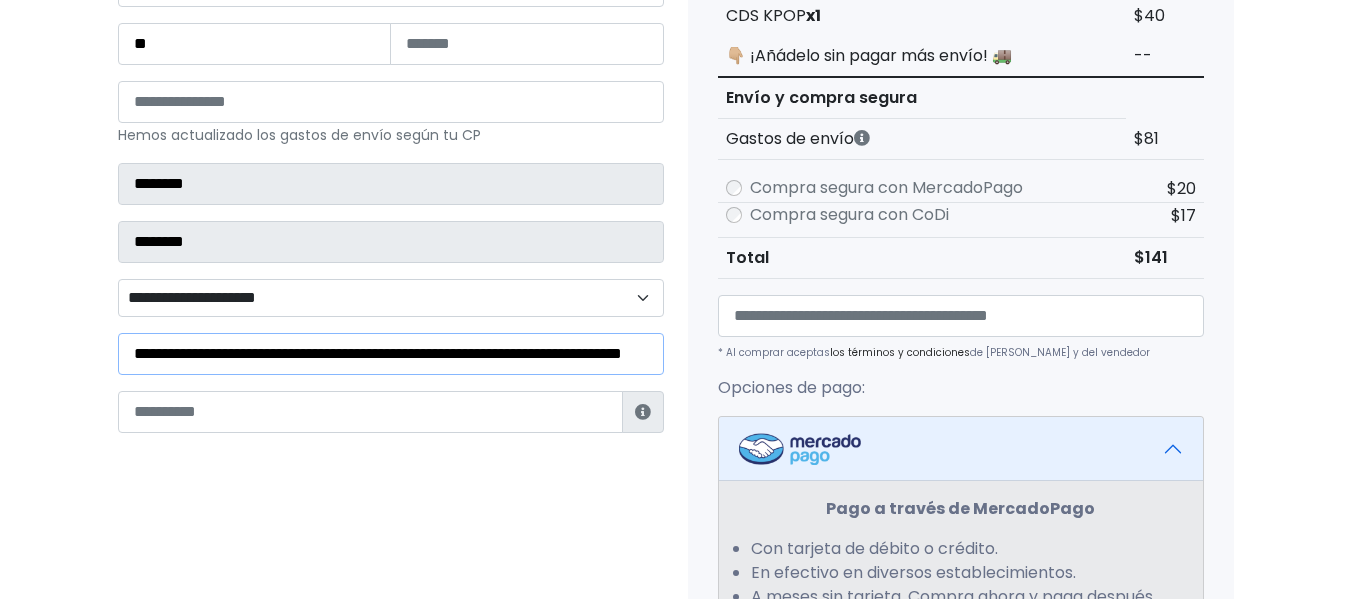 click on "**********" at bounding box center [391, 354] 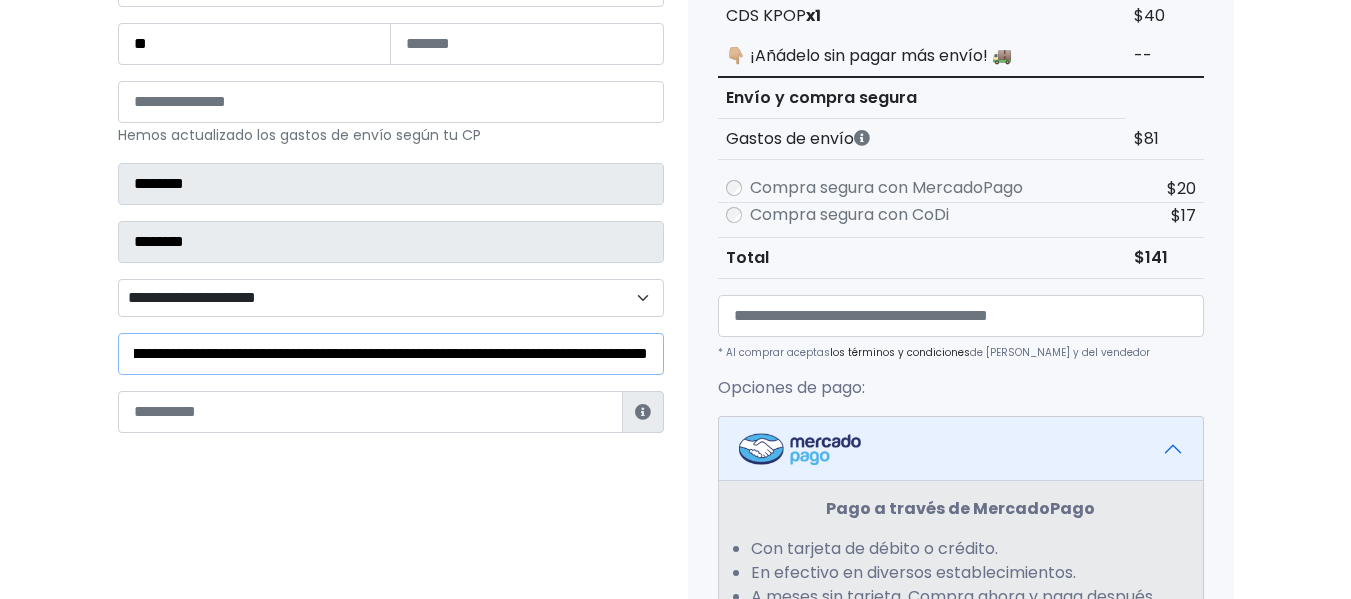 scroll, scrollTop: 0, scrollLeft: 373, axis: horizontal 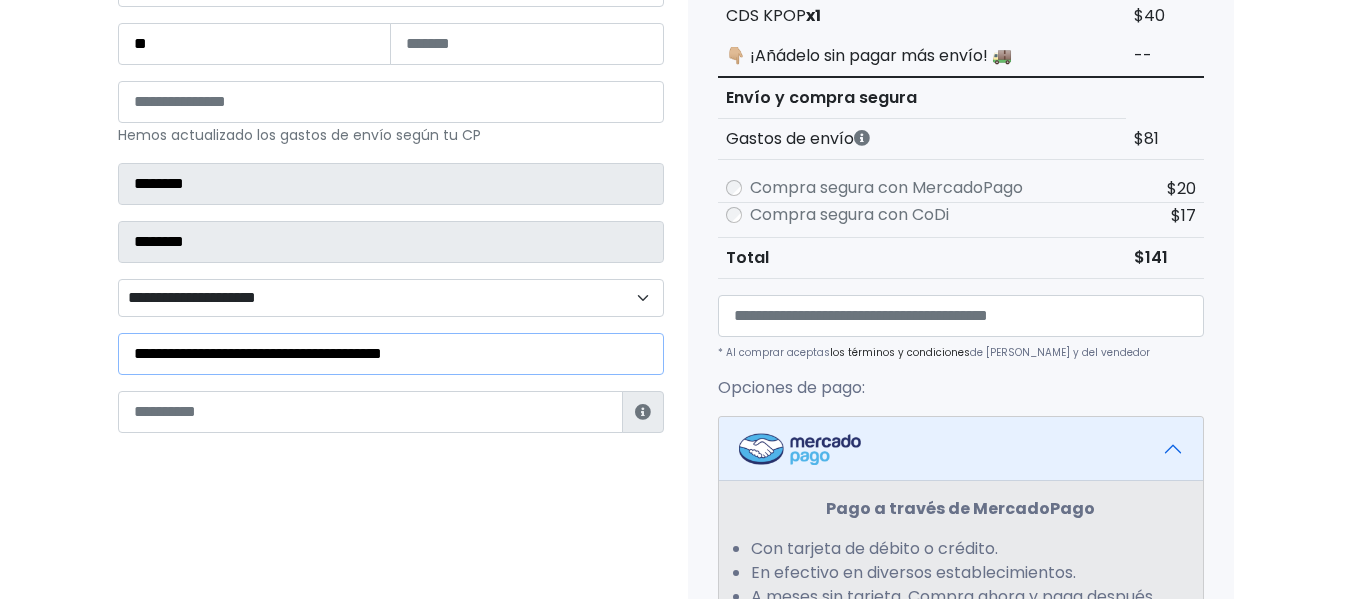 click on "**********" at bounding box center (391, 354) 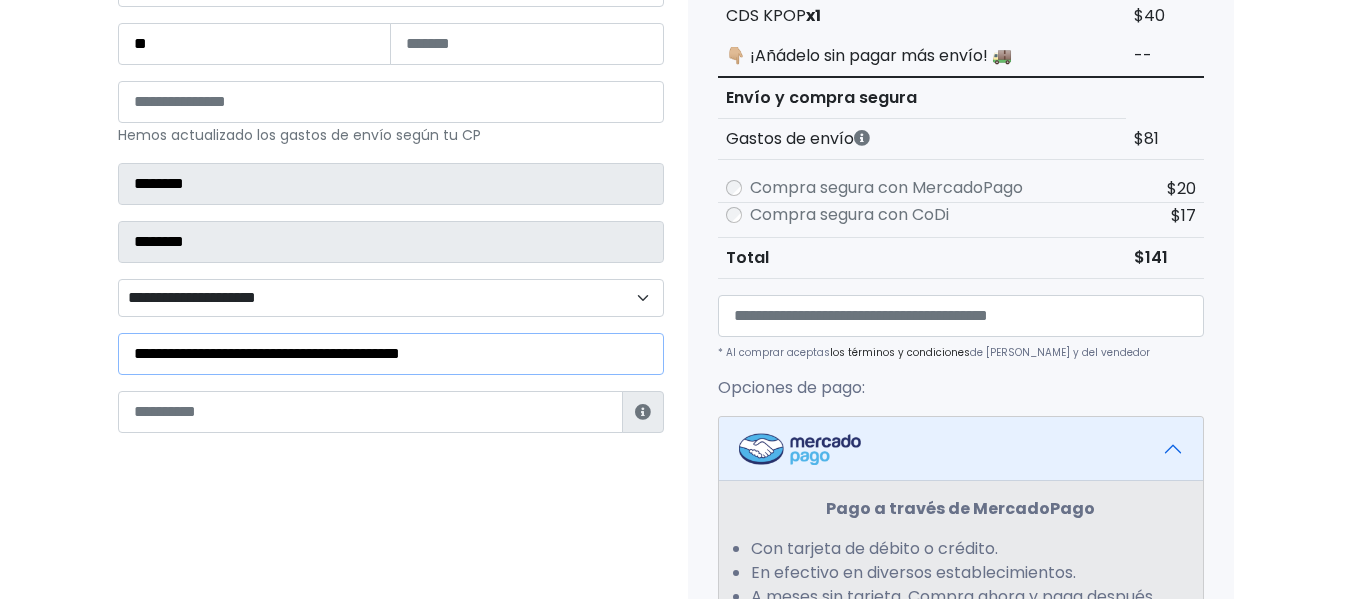 type on "**********" 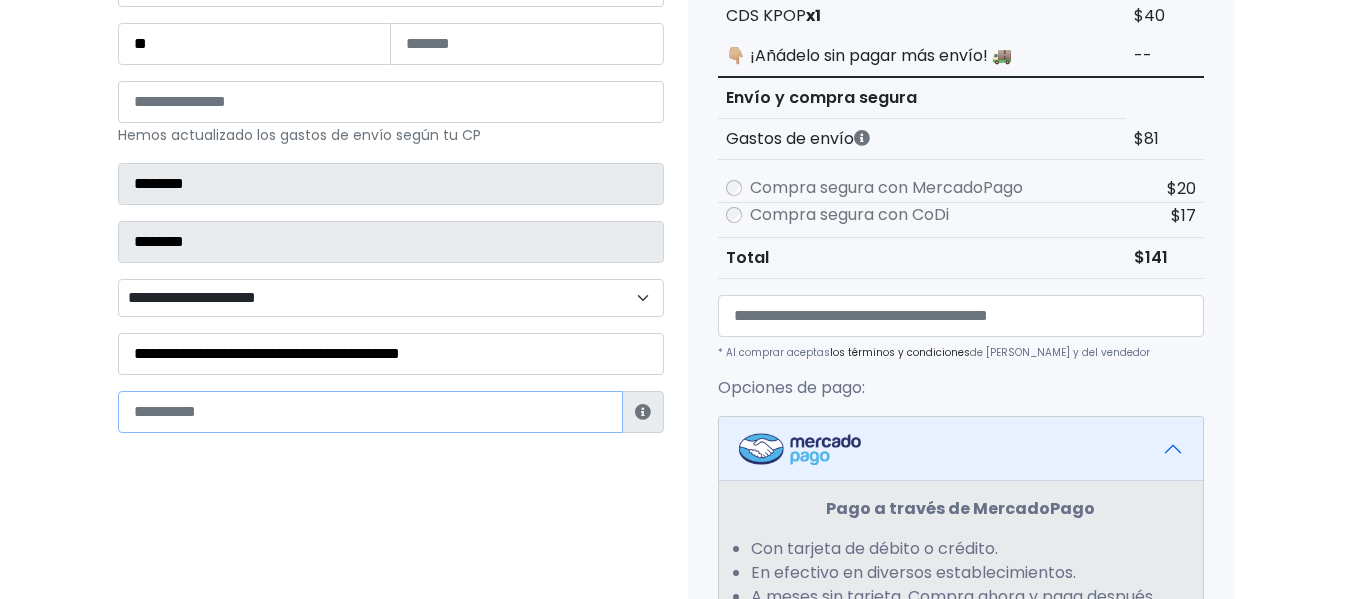 click at bounding box center [370, 412] 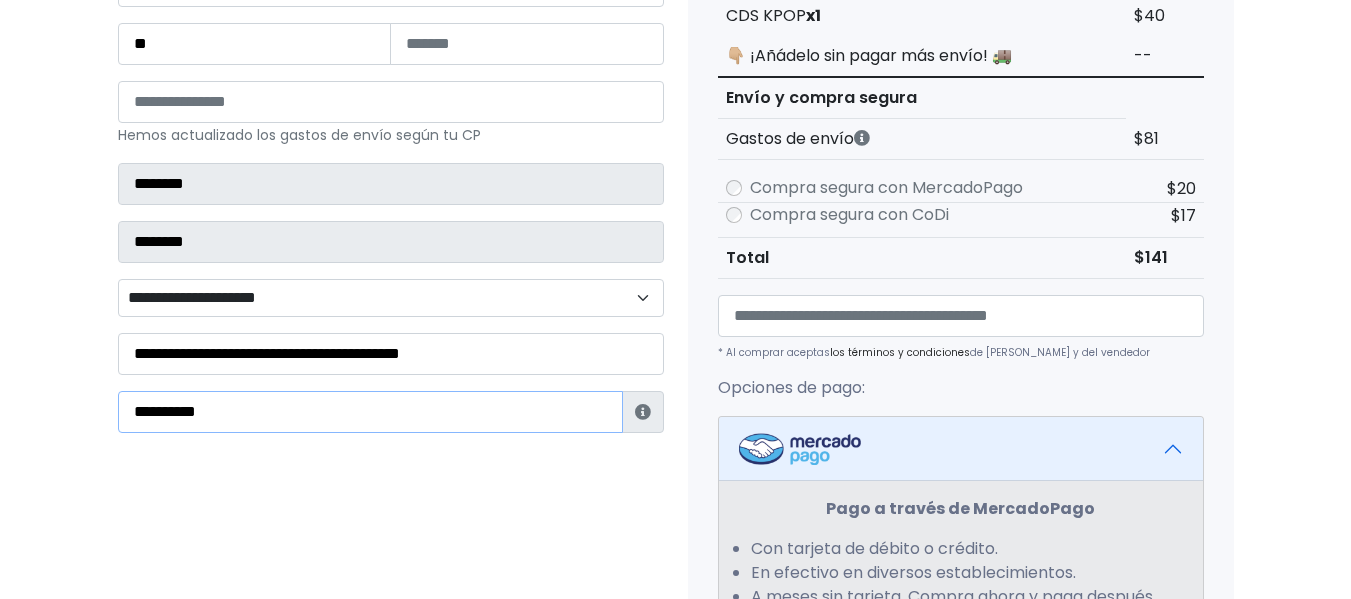 type on "**********" 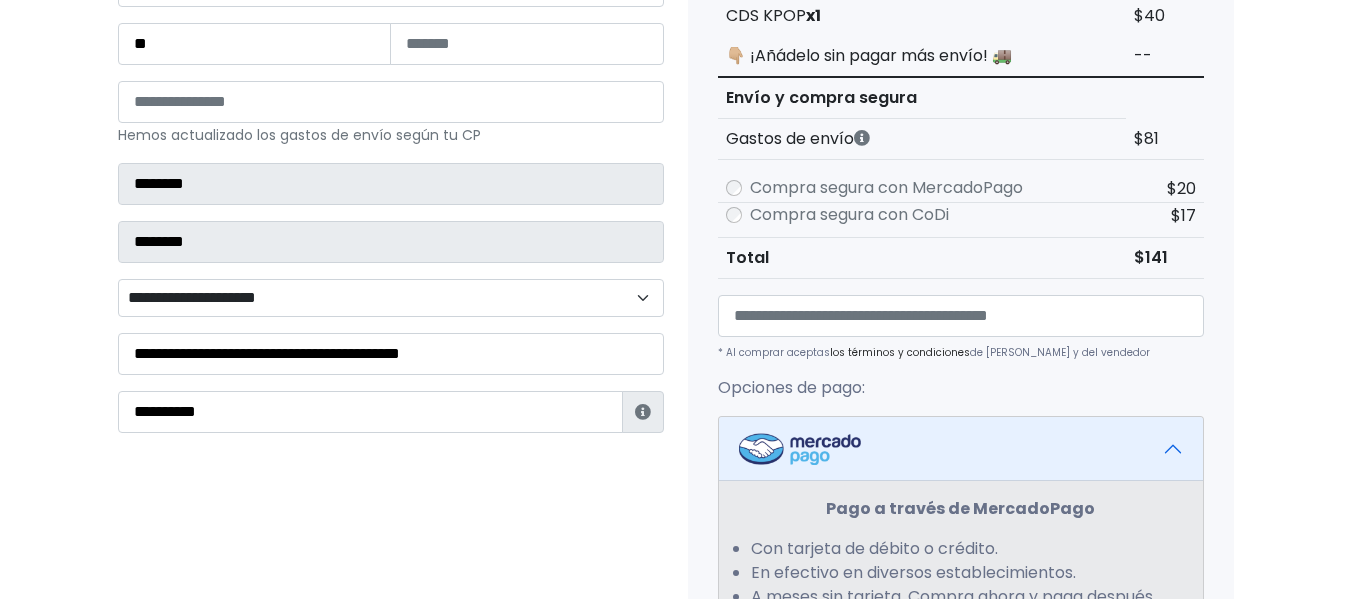 click on "Tu pedido
Producto
Total
CDS KPOP  x1
$40
Gastos de envío $0" at bounding box center [961, 479] 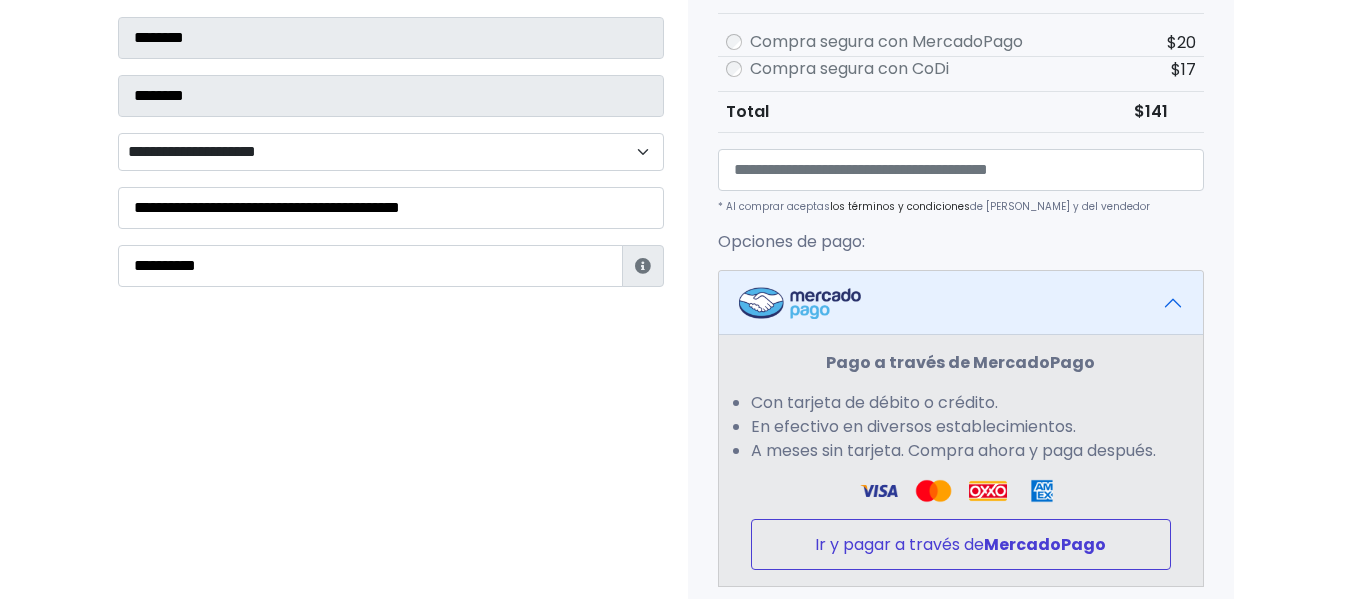 scroll, scrollTop: 634, scrollLeft: 0, axis: vertical 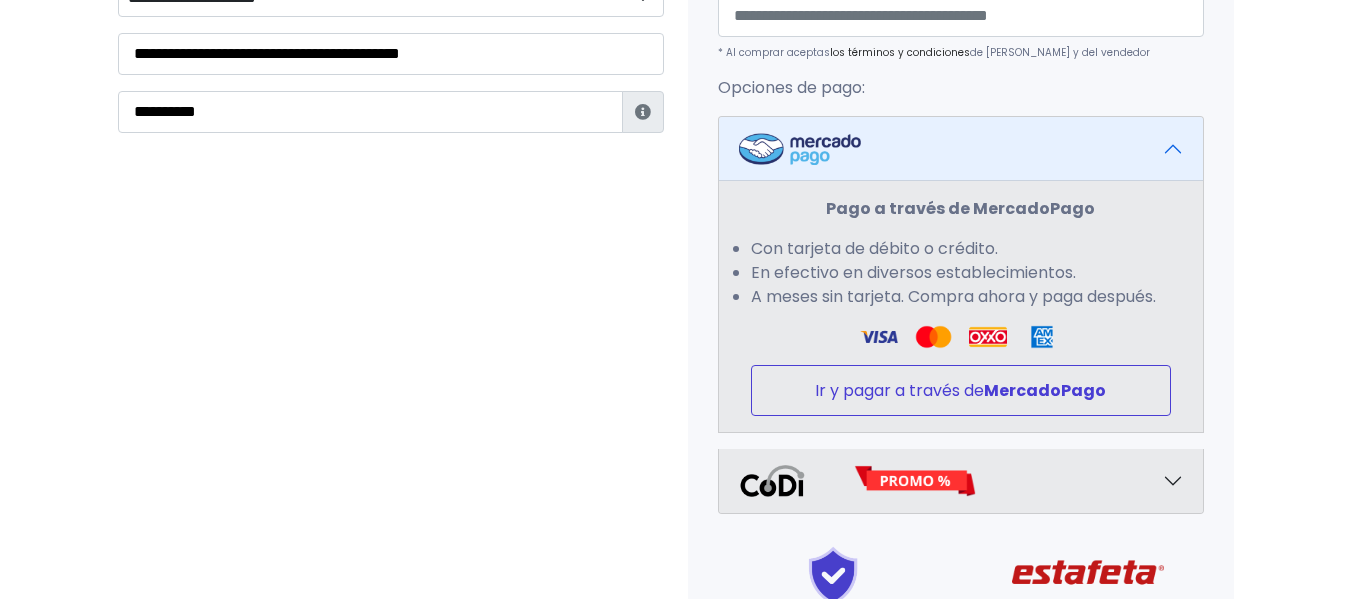 click on "Ir y pagar a través de  MercadoPago" at bounding box center [961, 390] 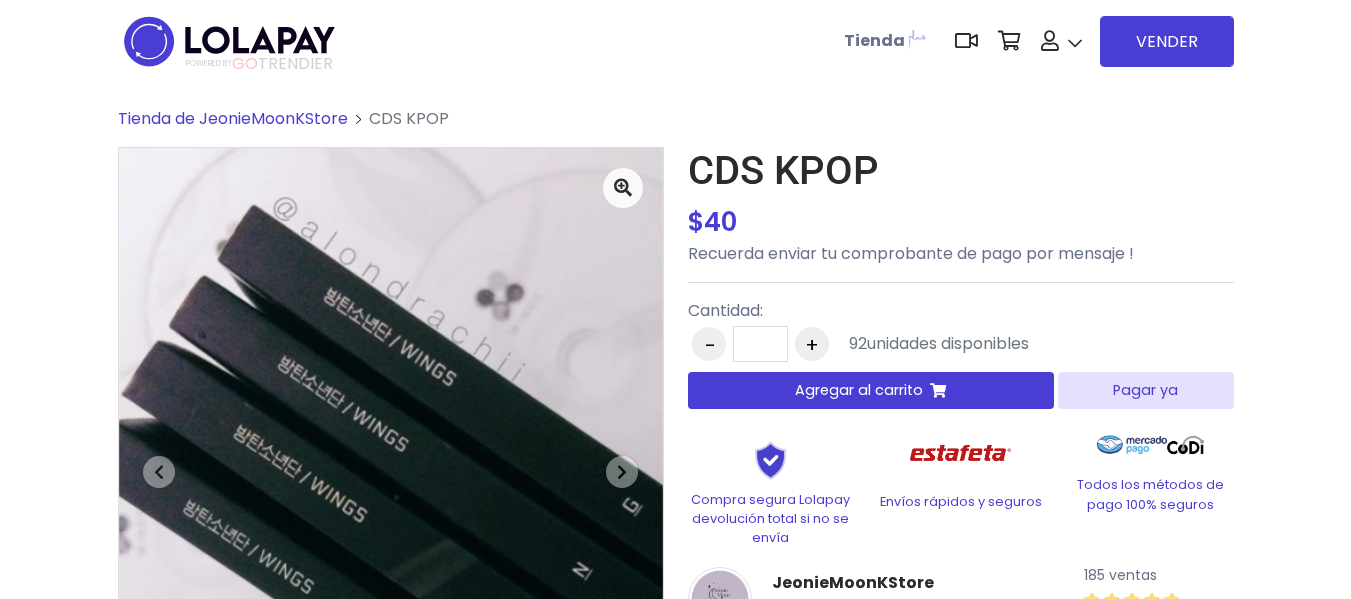 scroll, scrollTop: 0, scrollLeft: 0, axis: both 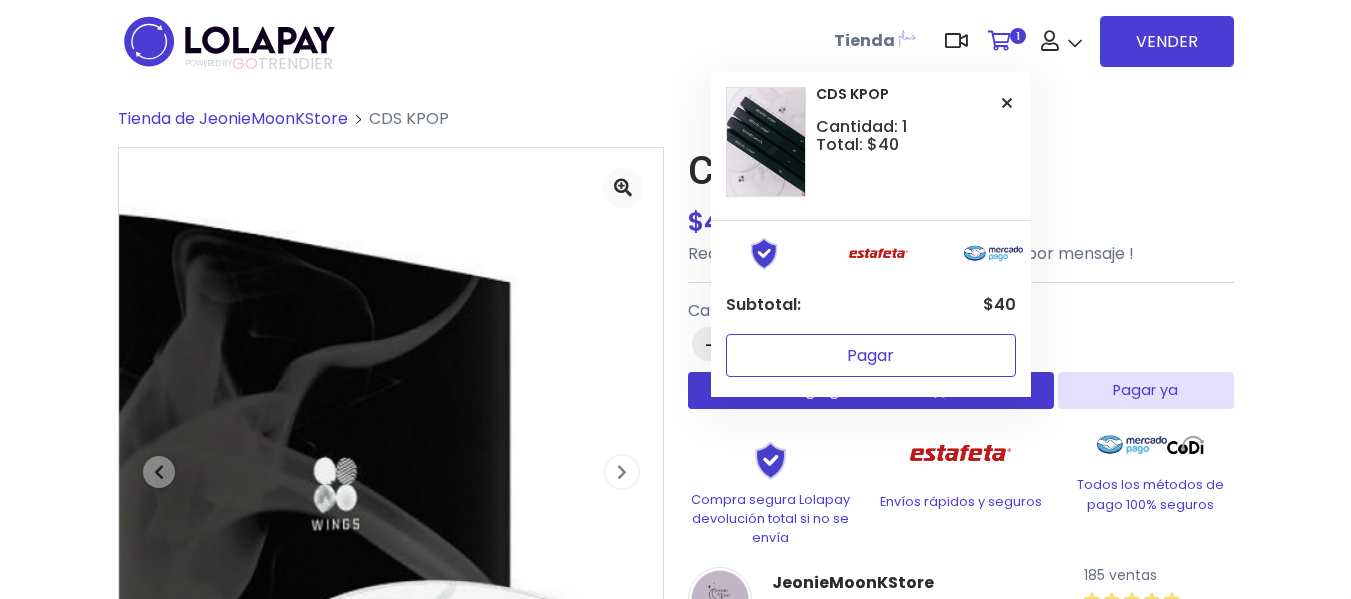 click on "Pagar" at bounding box center (871, 355) 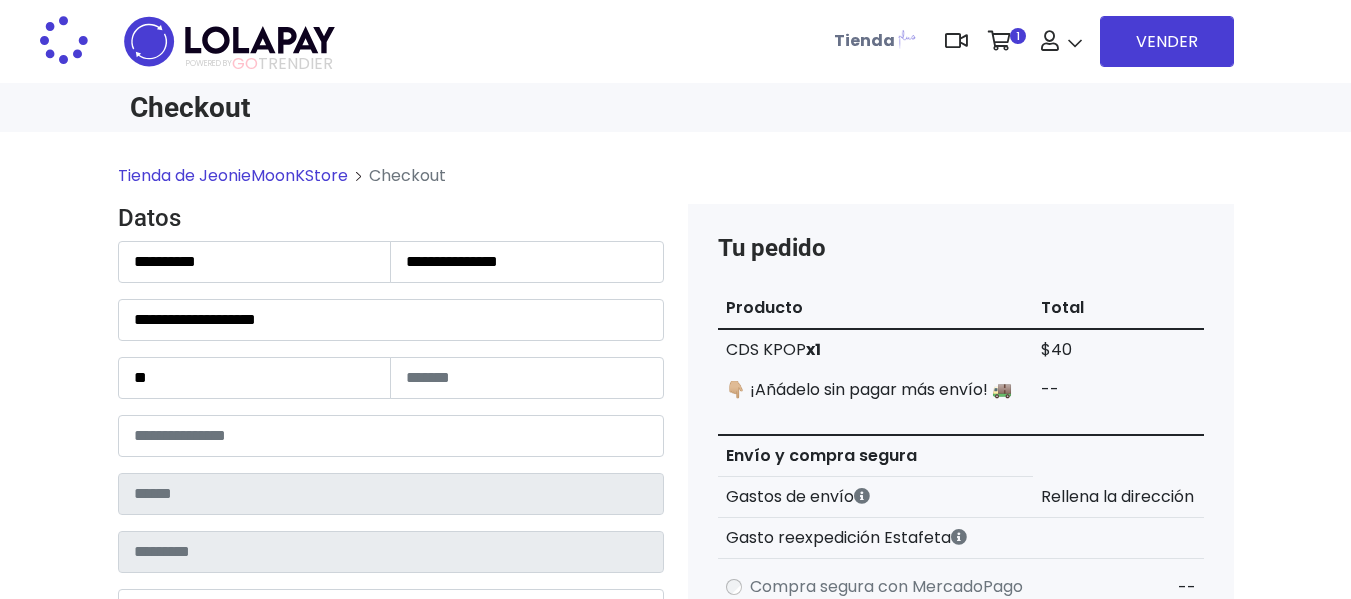 scroll, scrollTop: 0, scrollLeft: 0, axis: both 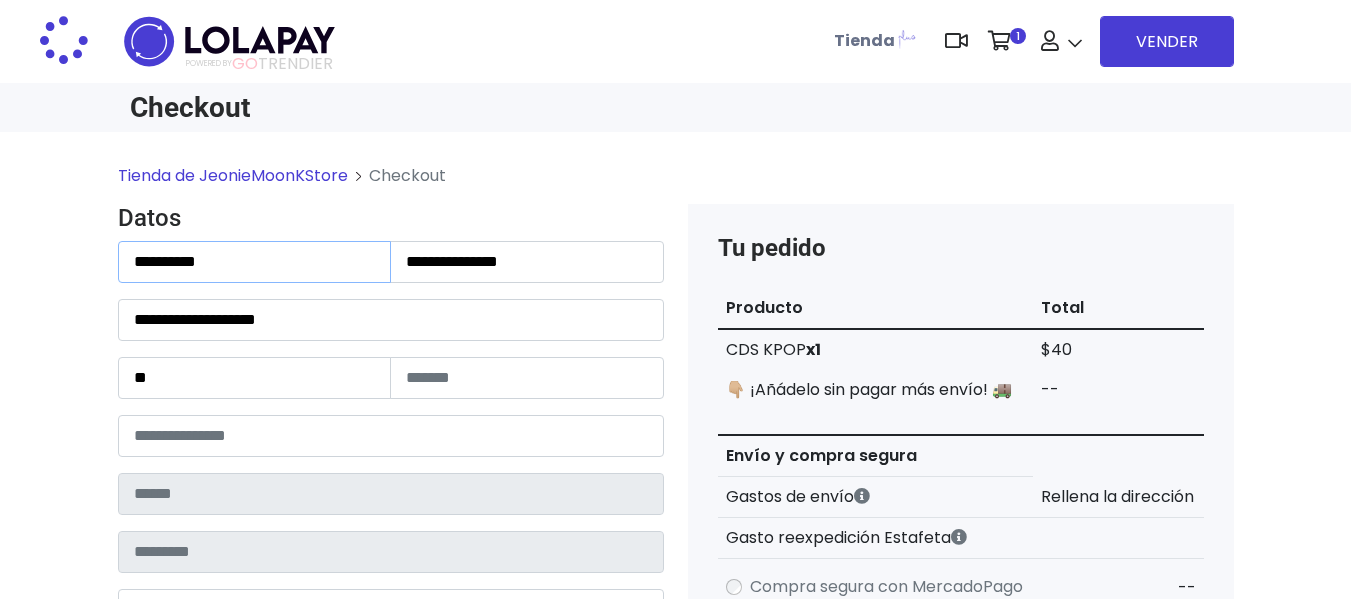 click on "Tienda de JeonieMoonKStore
Checkout
Datos
Información de Estafeta
Este CP es Ocurre Forzoso para Estafeta , por lo tanto es  responsabilidad del comprador hacer seguimiento del pedido y recogerlo en sucursal . No se hace devolución del costo de envío si el pedido regresa a remitente.
📦 ¿Dónde lo tengo que recoger?" at bounding box center (675, 826) 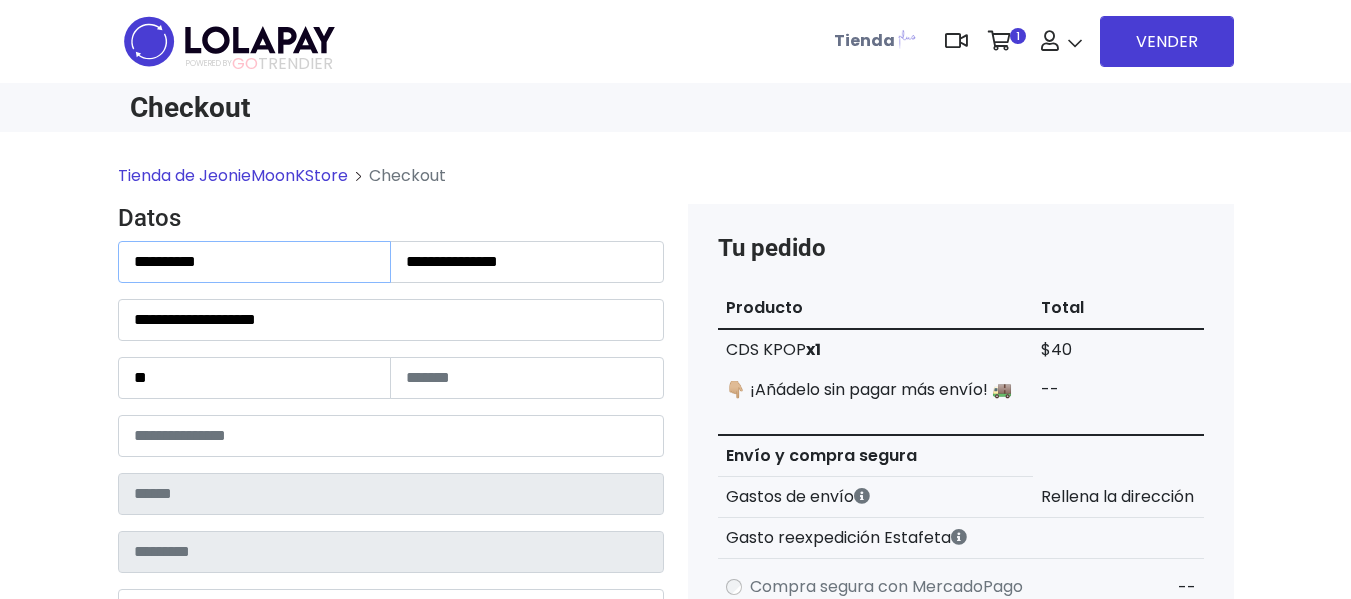 type on "********" 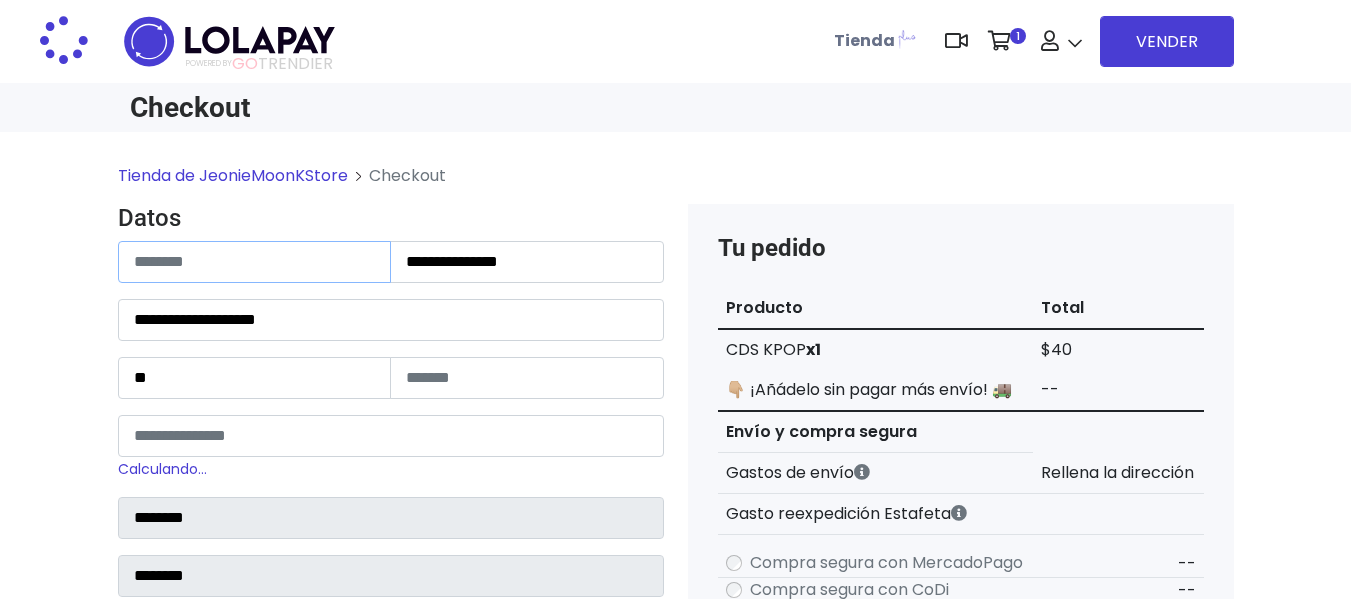 scroll, scrollTop: 1902, scrollLeft: 0, axis: vertical 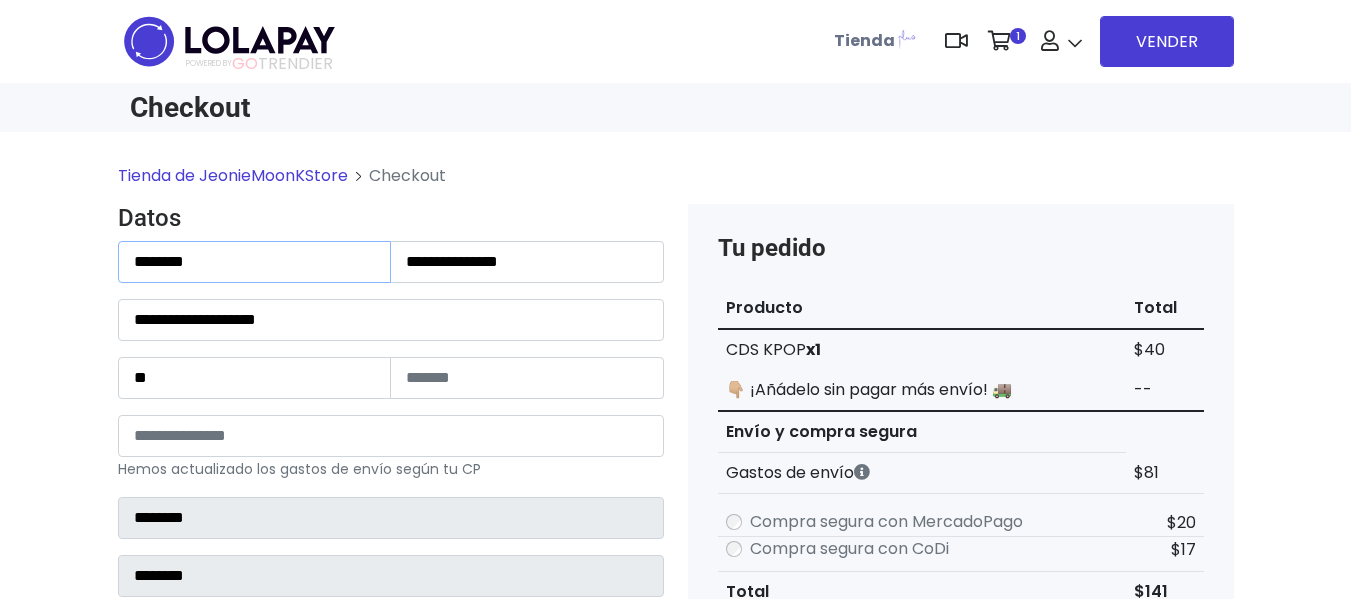 type on "********" 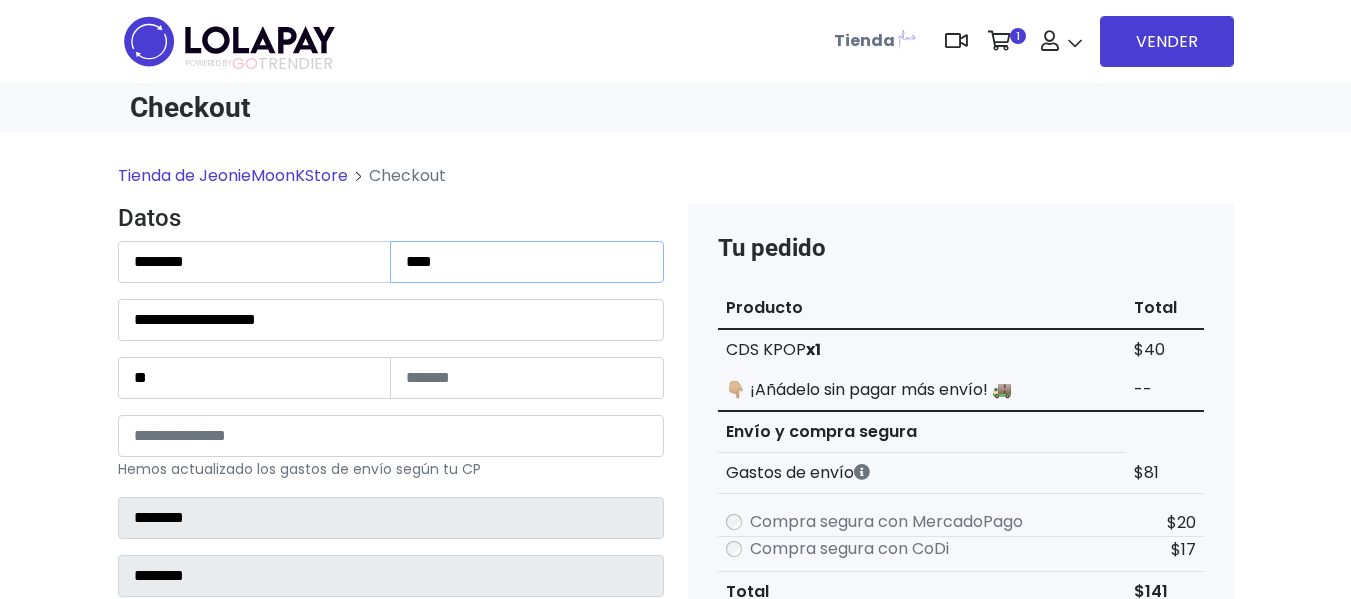 type on "********" 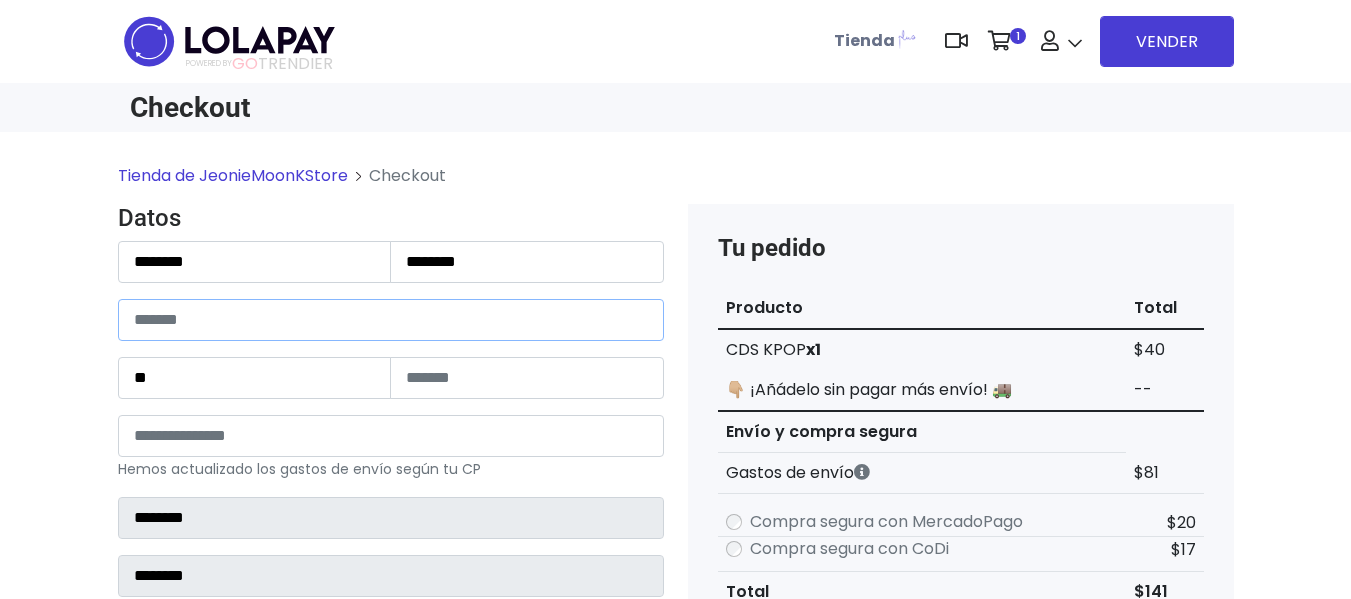 type on "*" 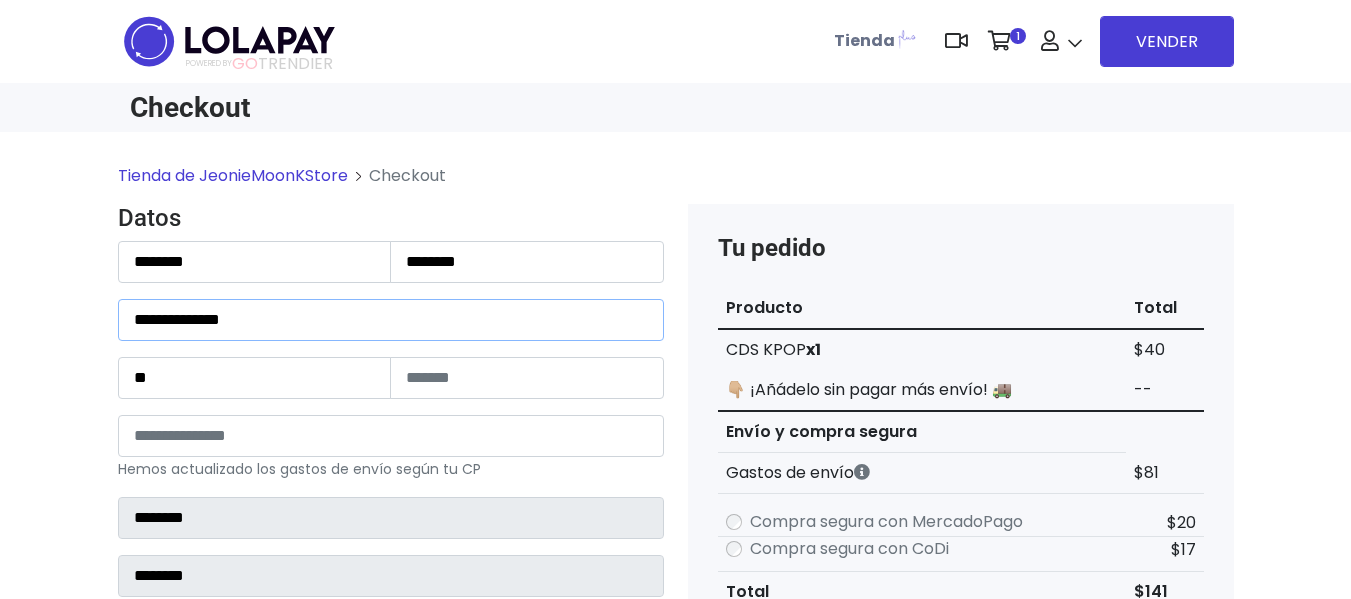 type on "**********" 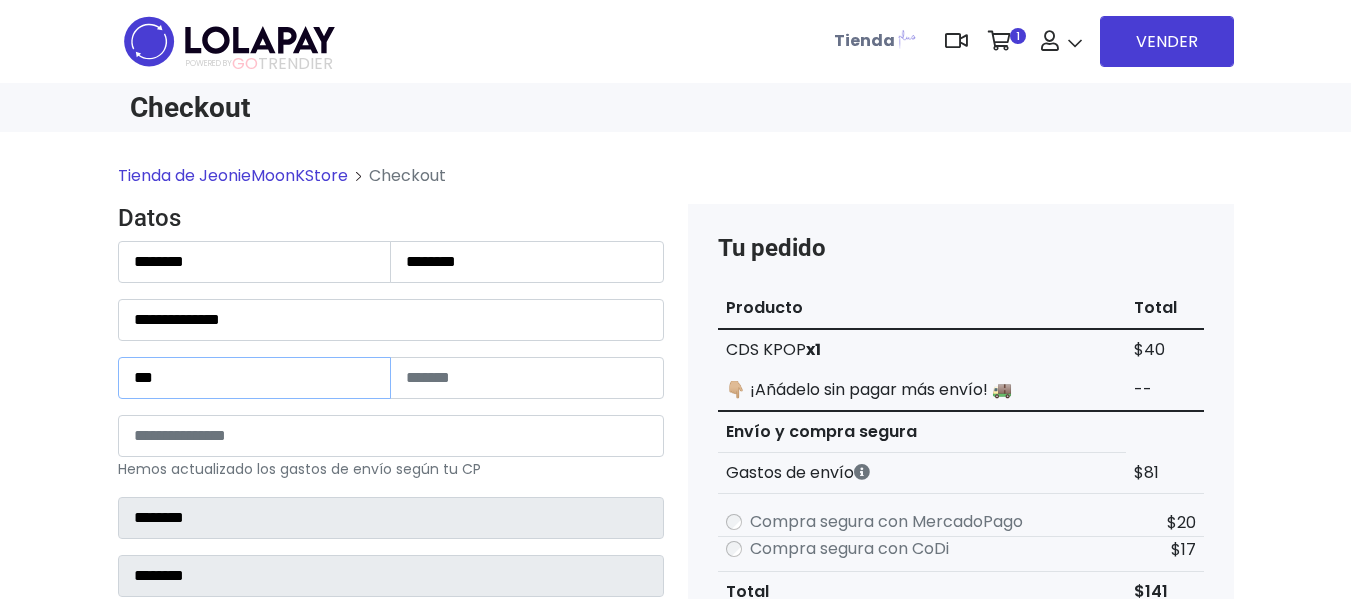 type on "***" 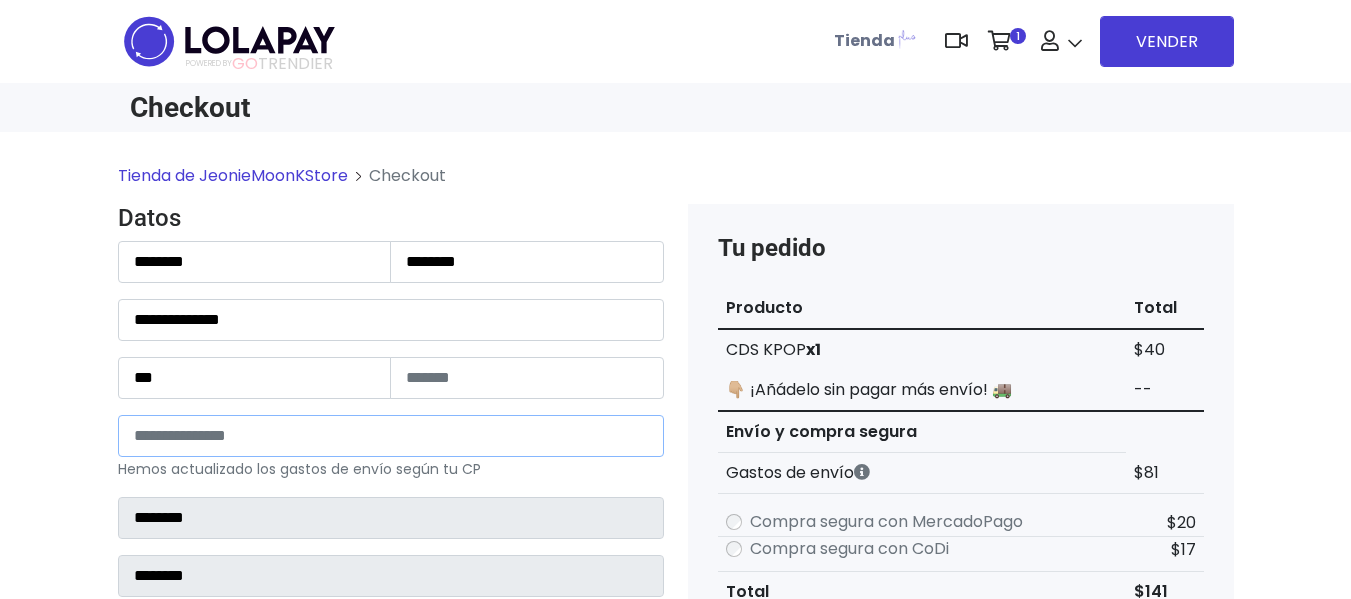 type on "*****" 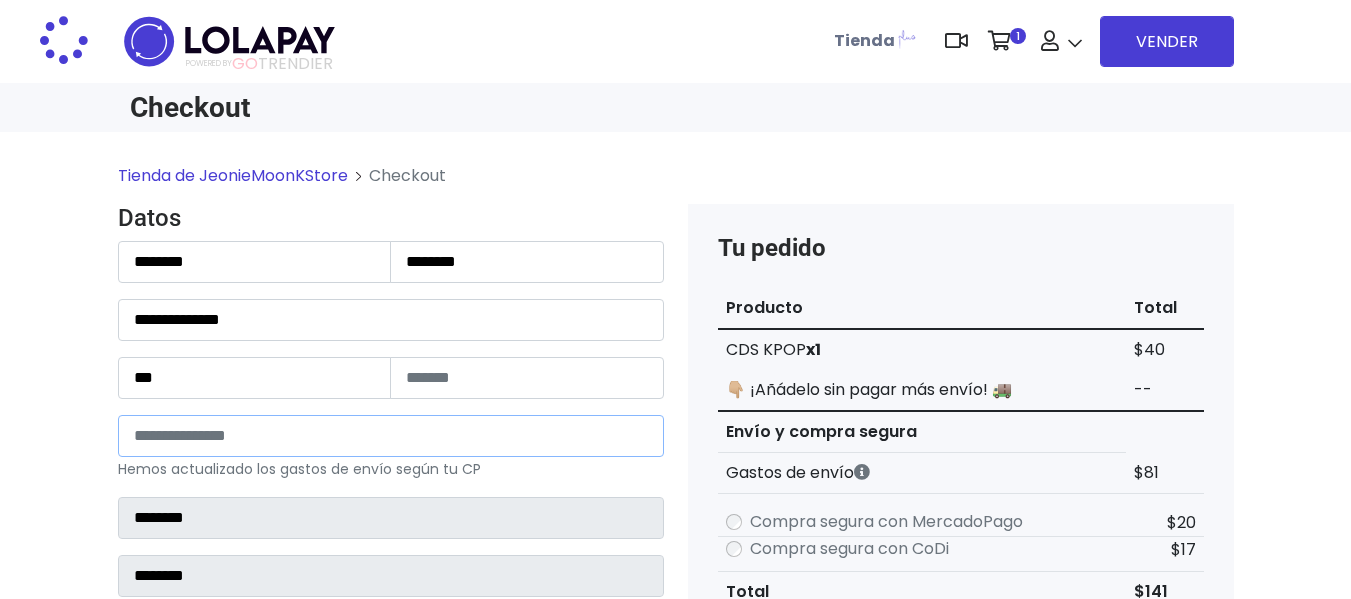 type on "**********" 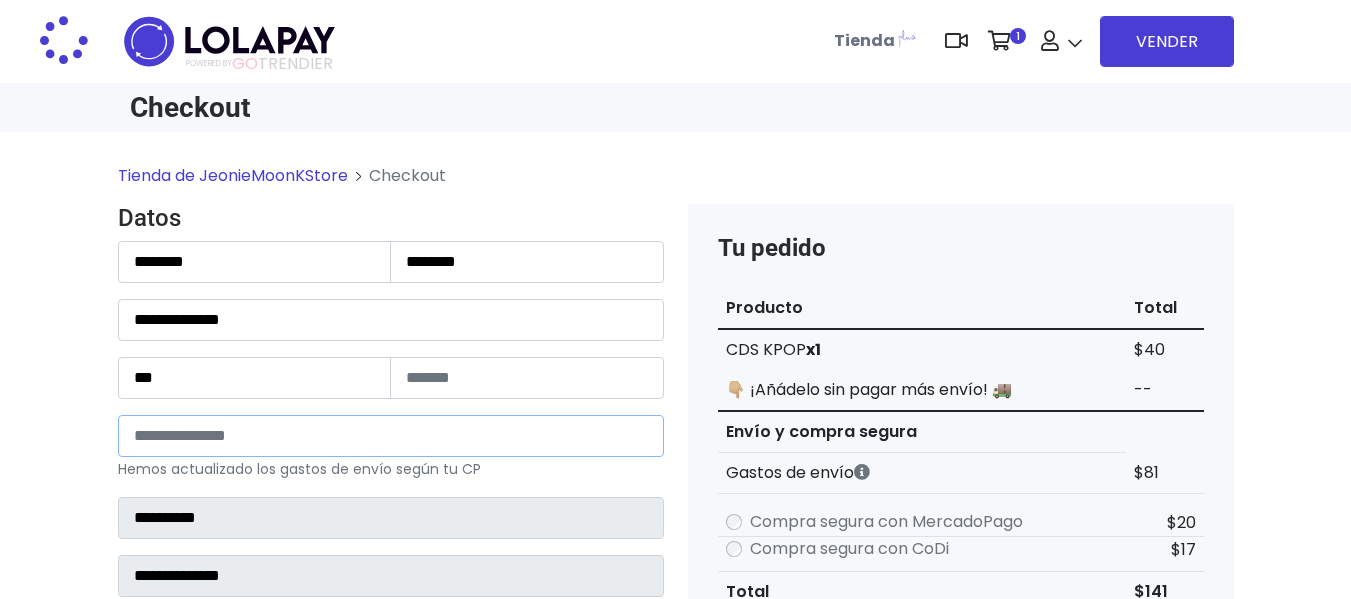 select 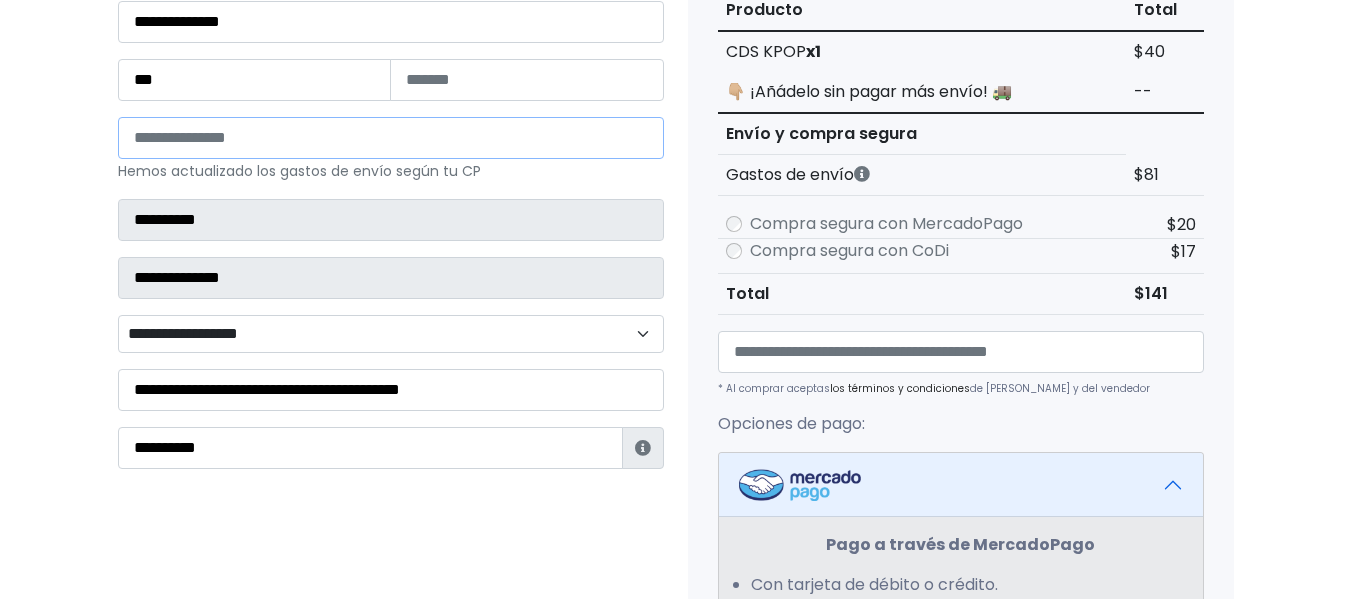 scroll, scrollTop: 300, scrollLeft: 0, axis: vertical 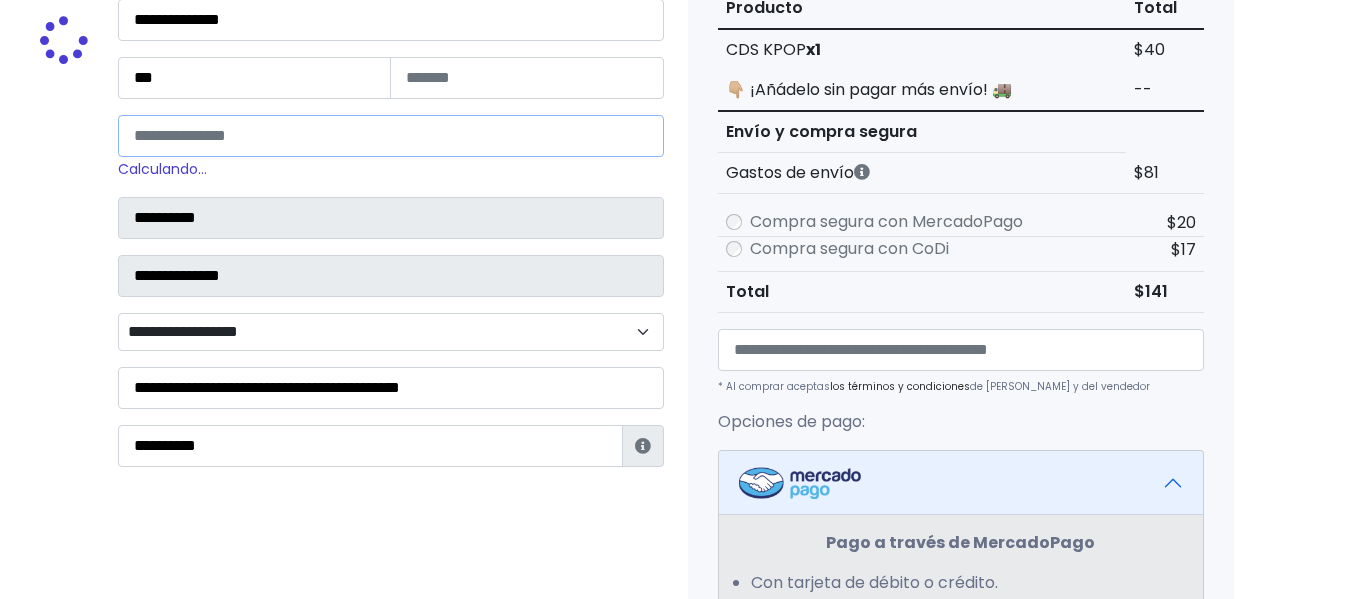 type on "*****" 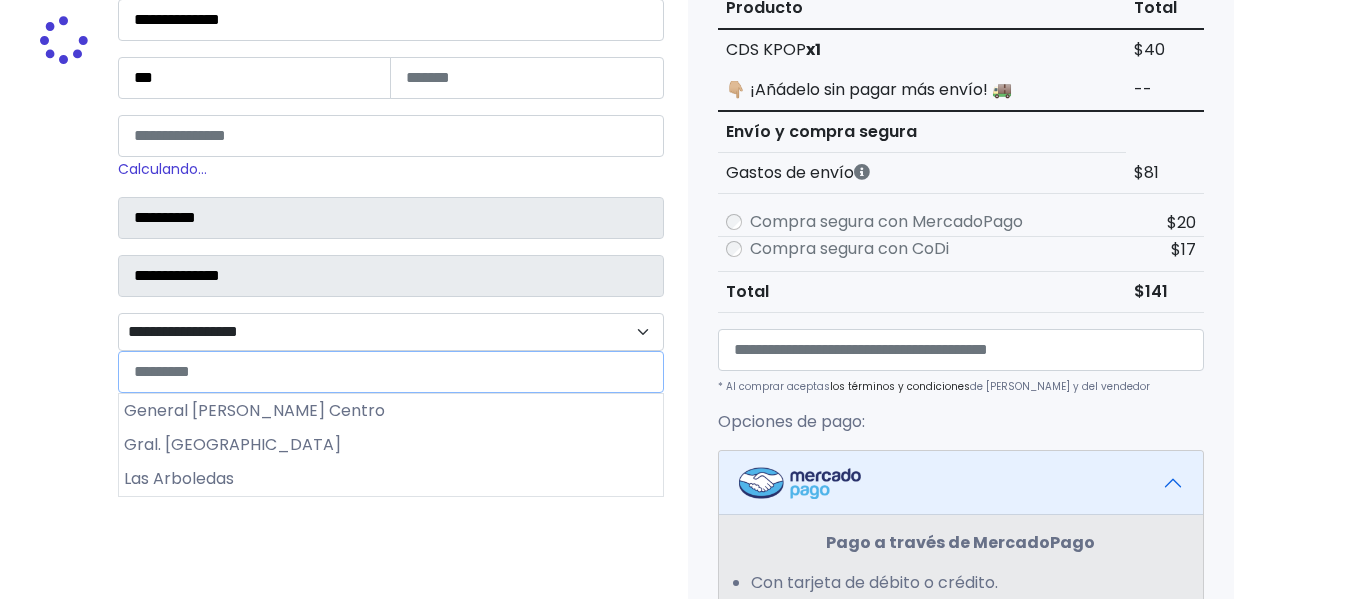 click on "**********" at bounding box center (391, 332) 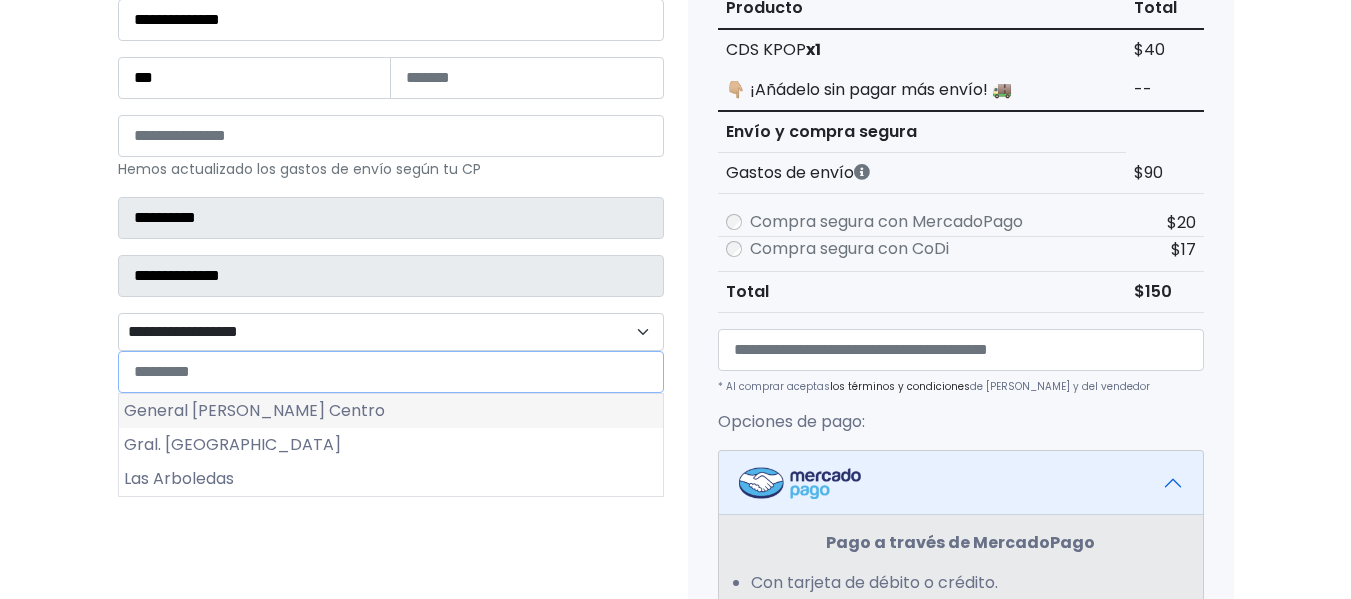 scroll, scrollTop: 400, scrollLeft: 0, axis: vertical 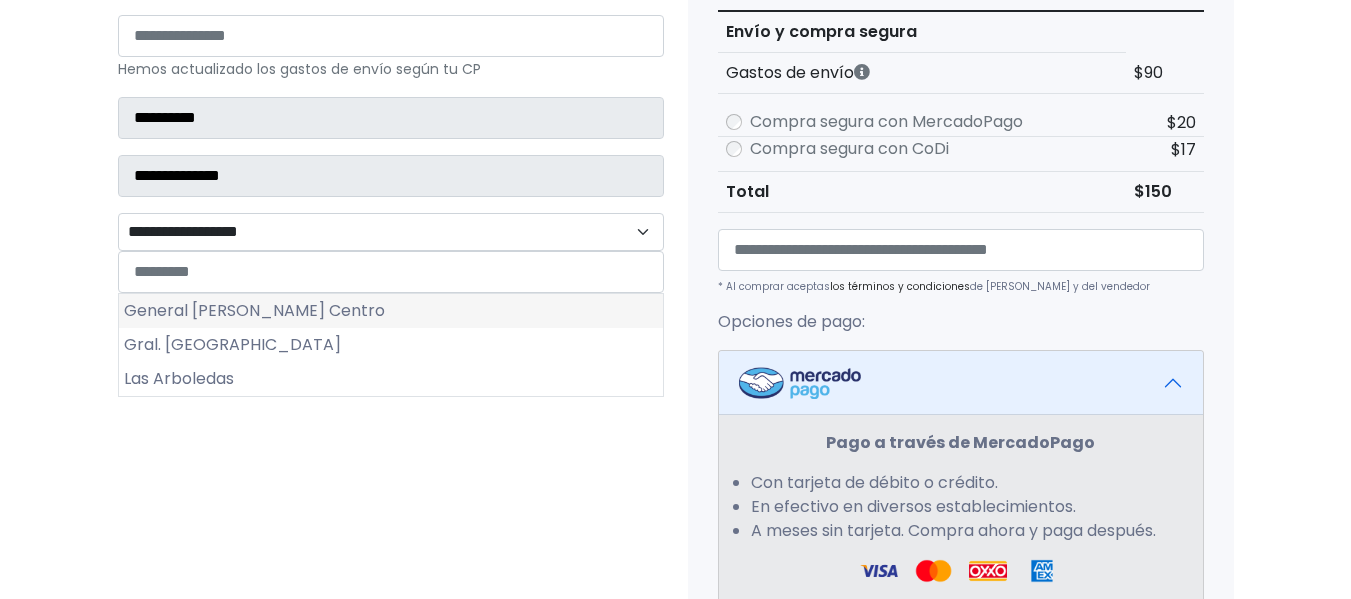 click on "General [PERSON_NAME] Centro" at bounding box center [391, 311] 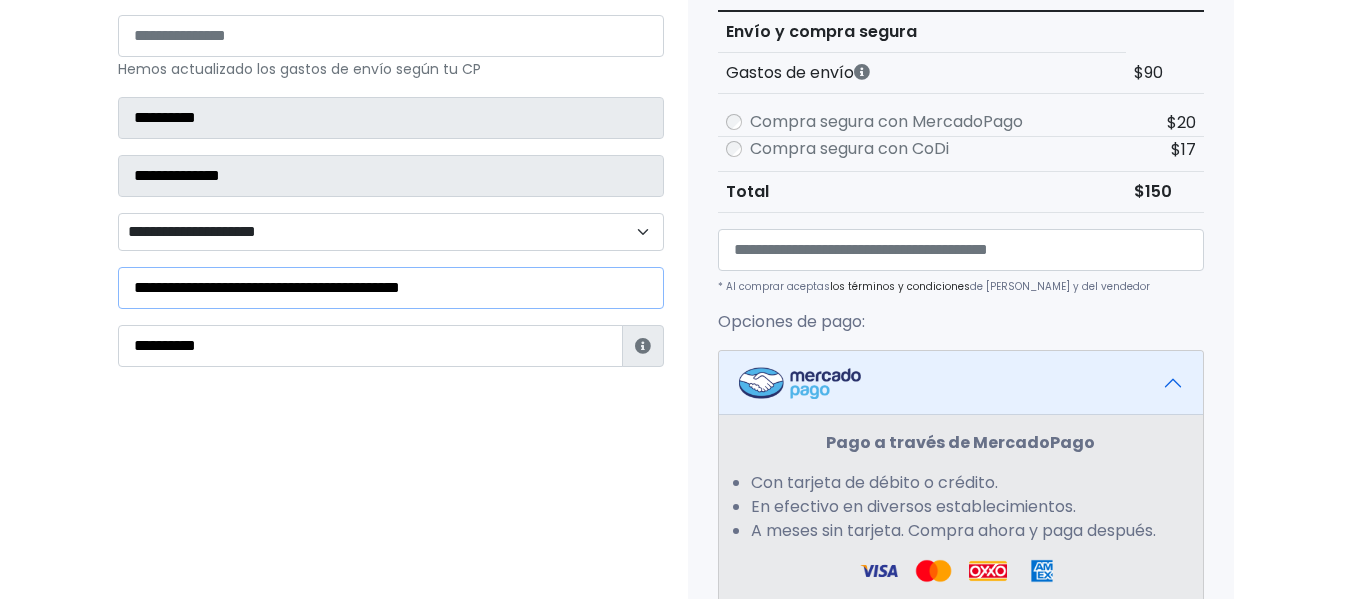 click on "**********" at bounding box center [391, 288] 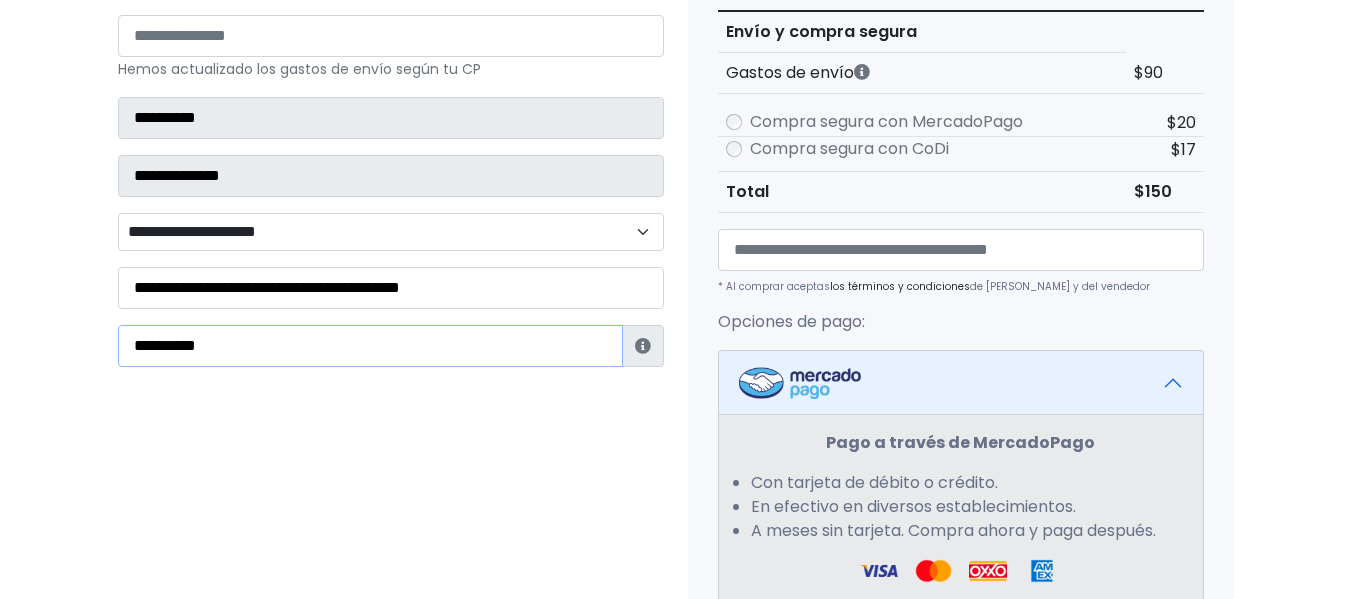 drag, startPoint x: 394, startPoint y: 353, endPoint x: 383, endPoint y: 352, distance: 11.045361 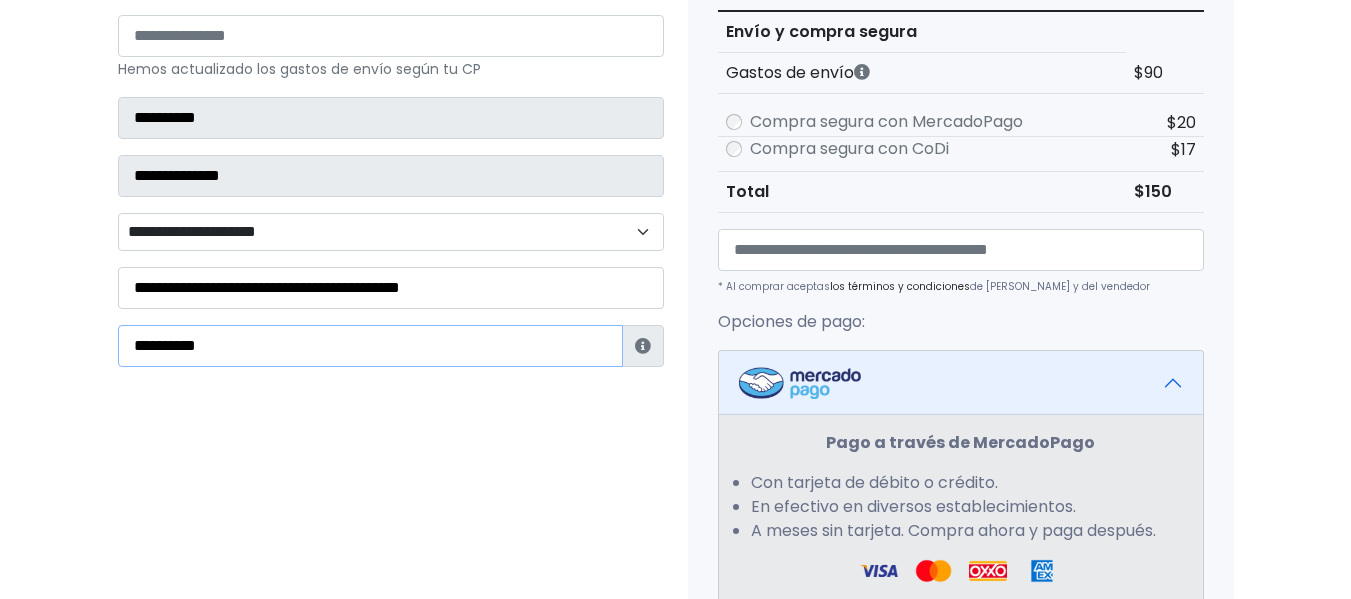 drag, startPoint x: 325, startPoint y: 350, endPoint x: 26, endPoint y: 351, distance: 299.00168 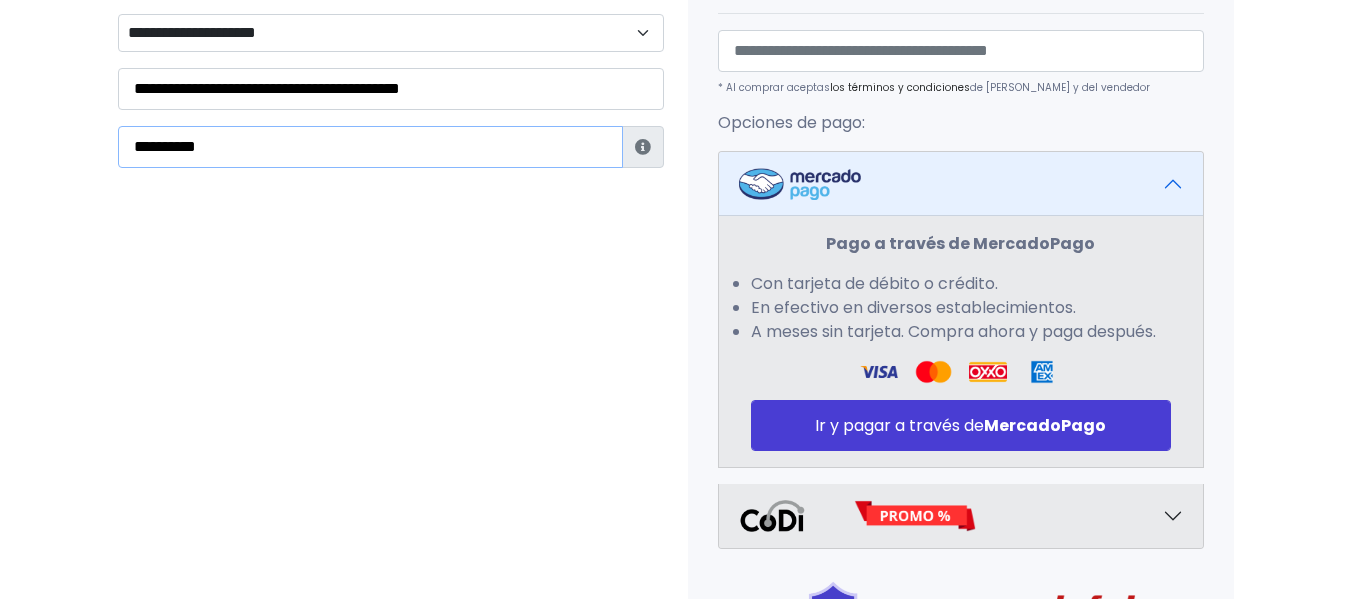 scroll, scrollTop: 600, scrollLeft: 0, axis: vertical 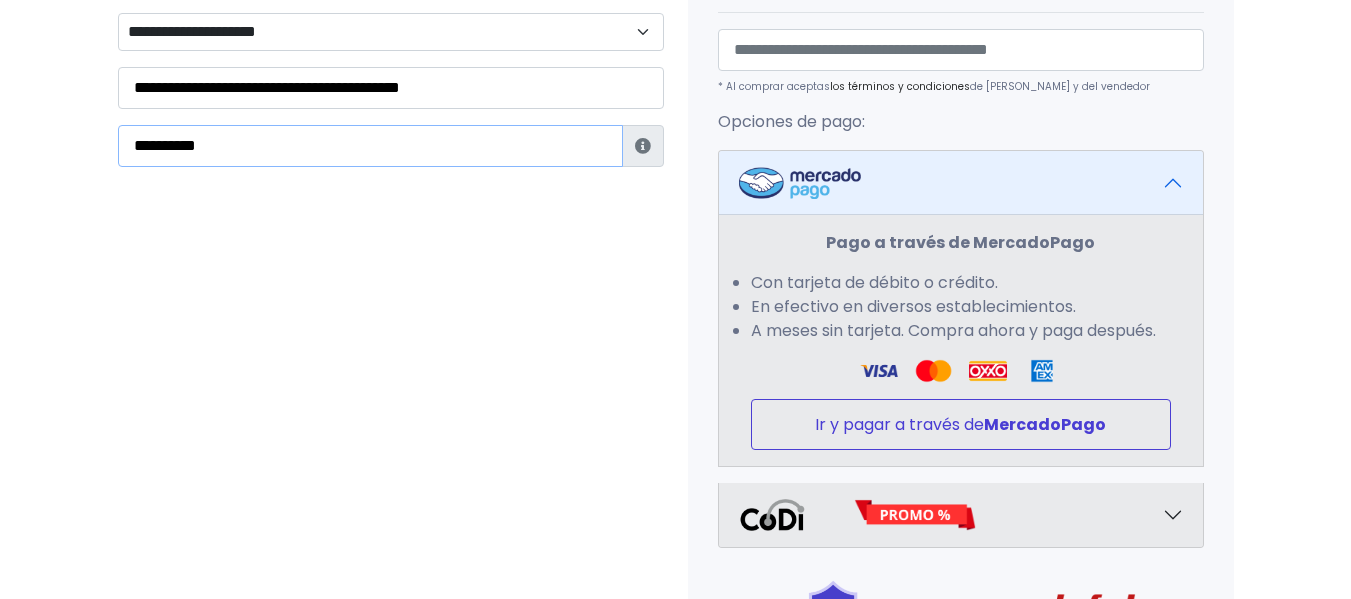 type on "**********" 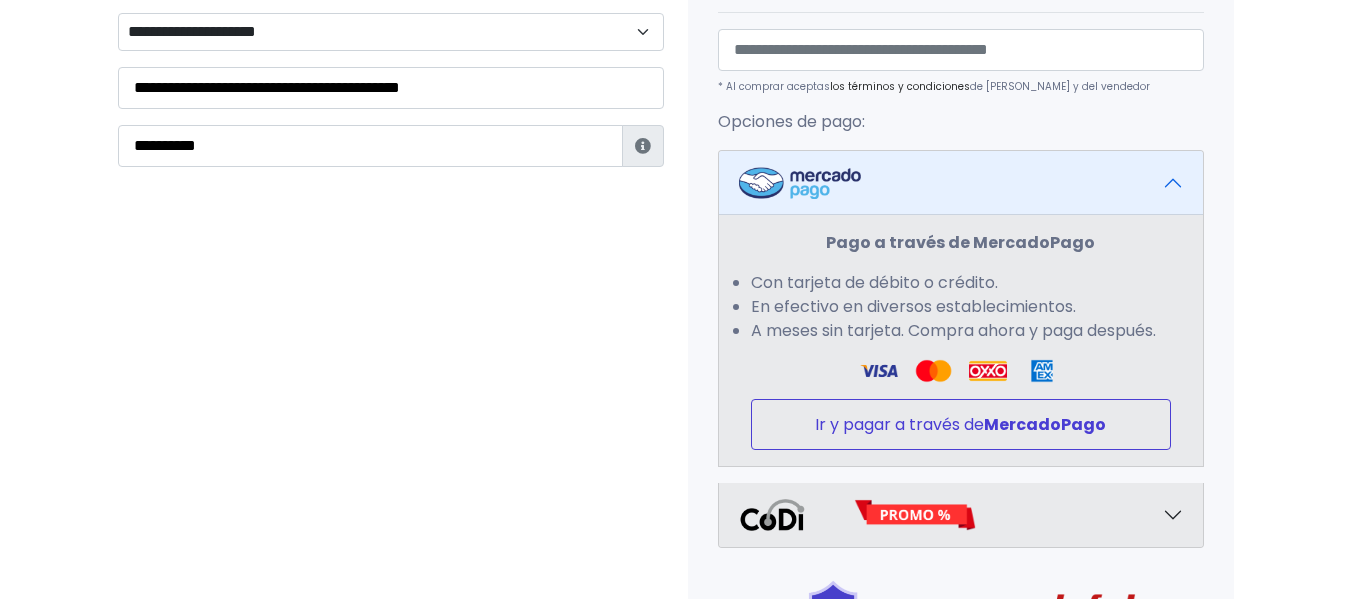 click on "Ir y pagar a través de  MercadoPago" at bounding box center [961, 424] 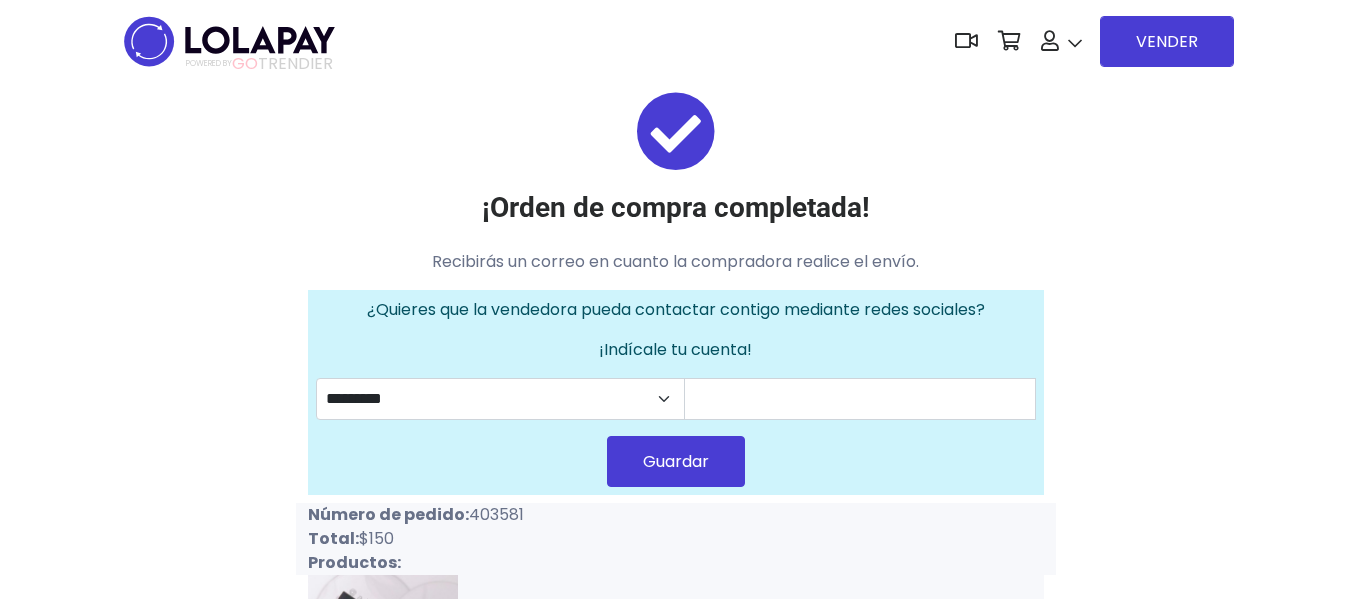 scroll, scrollTop: 0, scrollLeft: 0, axis: both 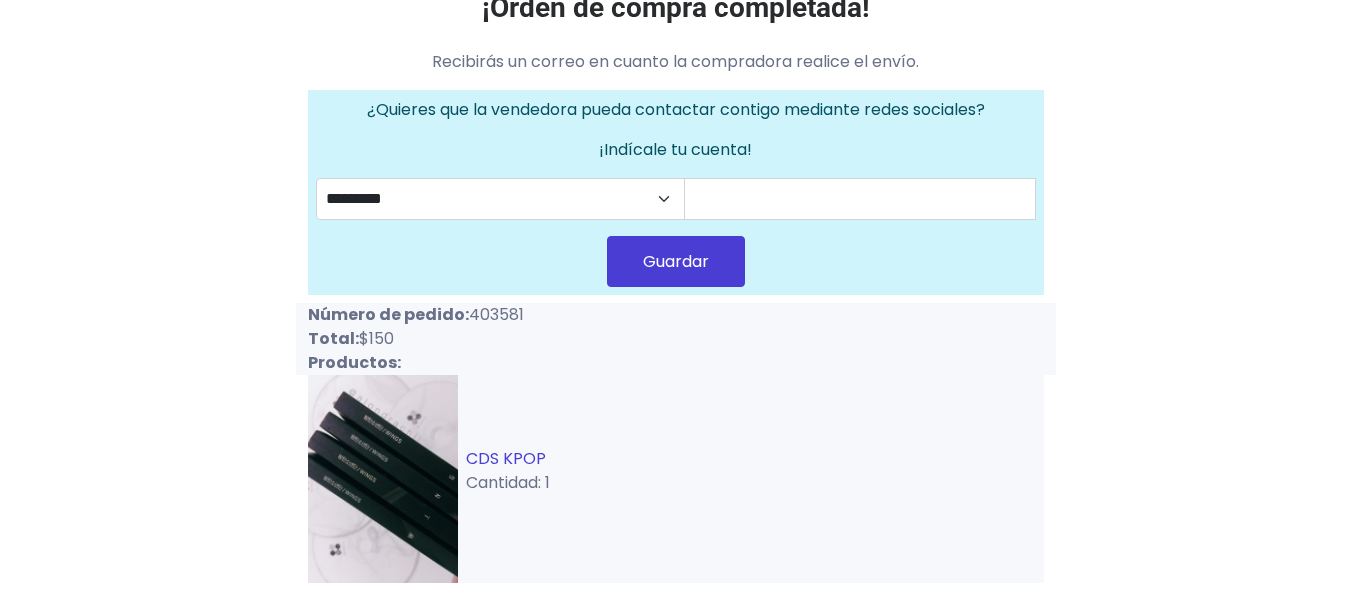 click on "CDS KPOP" at bounding box center [506, 458] 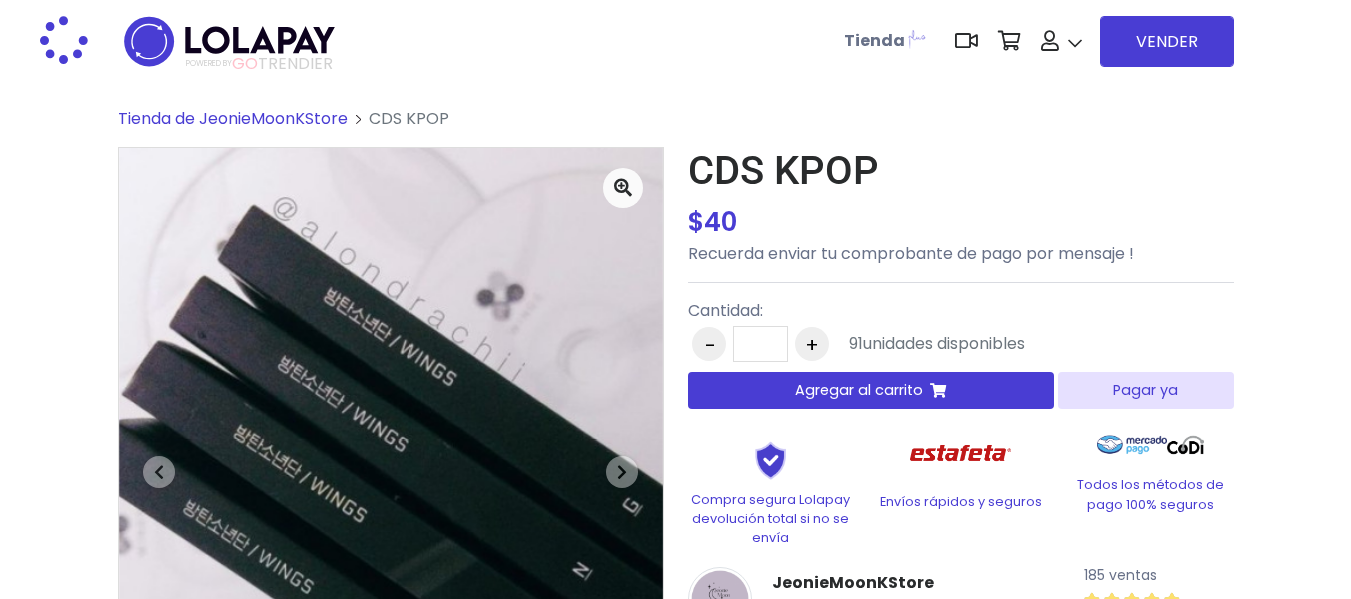 scroll, scrollTop: 0, scrollLeft: 0, axis: both 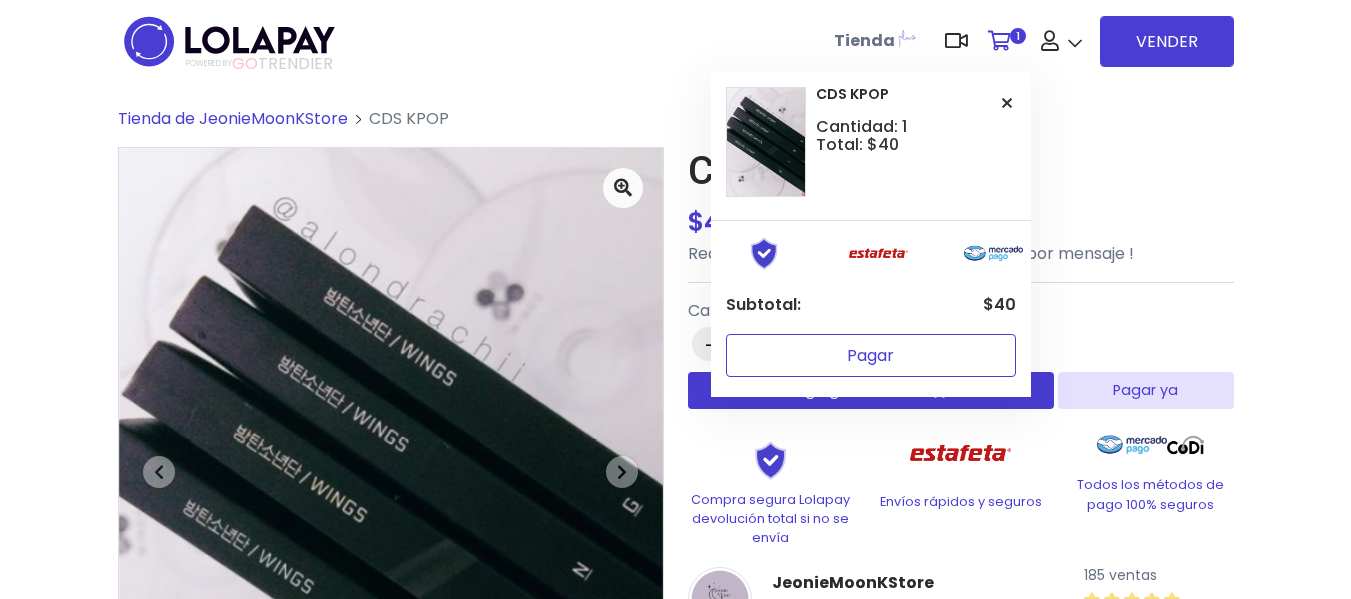 click on "Pagar" at bounding box center (871, 355) 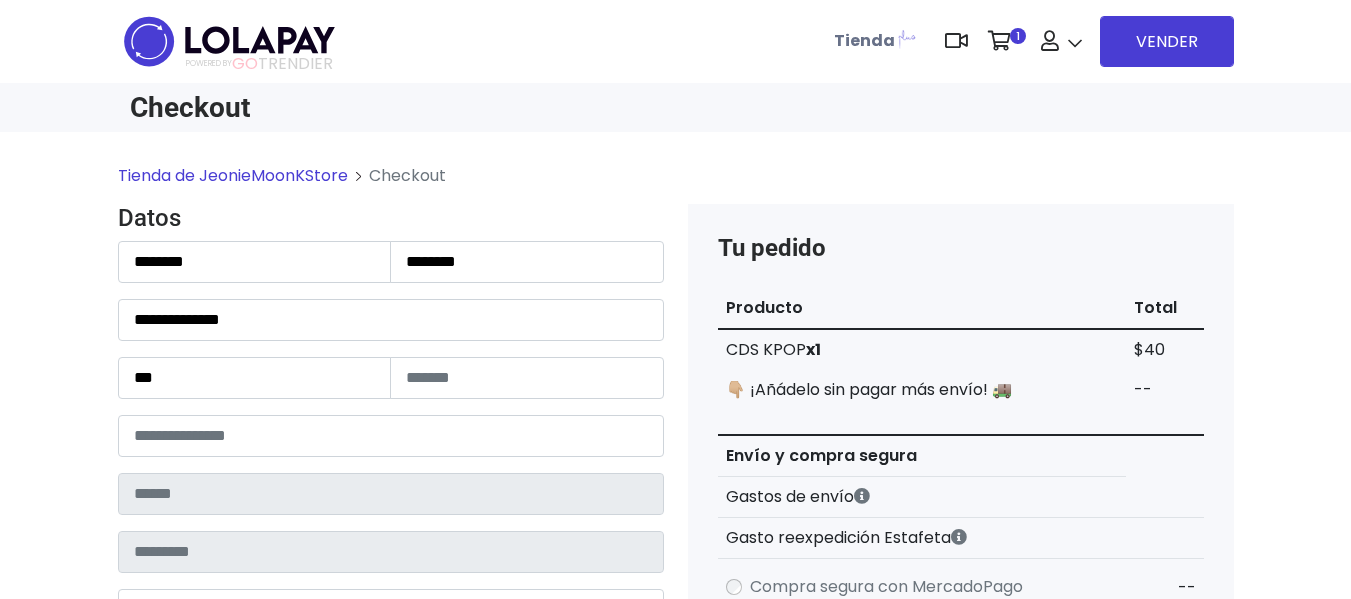 scroll, scrollTop: 0, scrollLeft: 0, axis: both 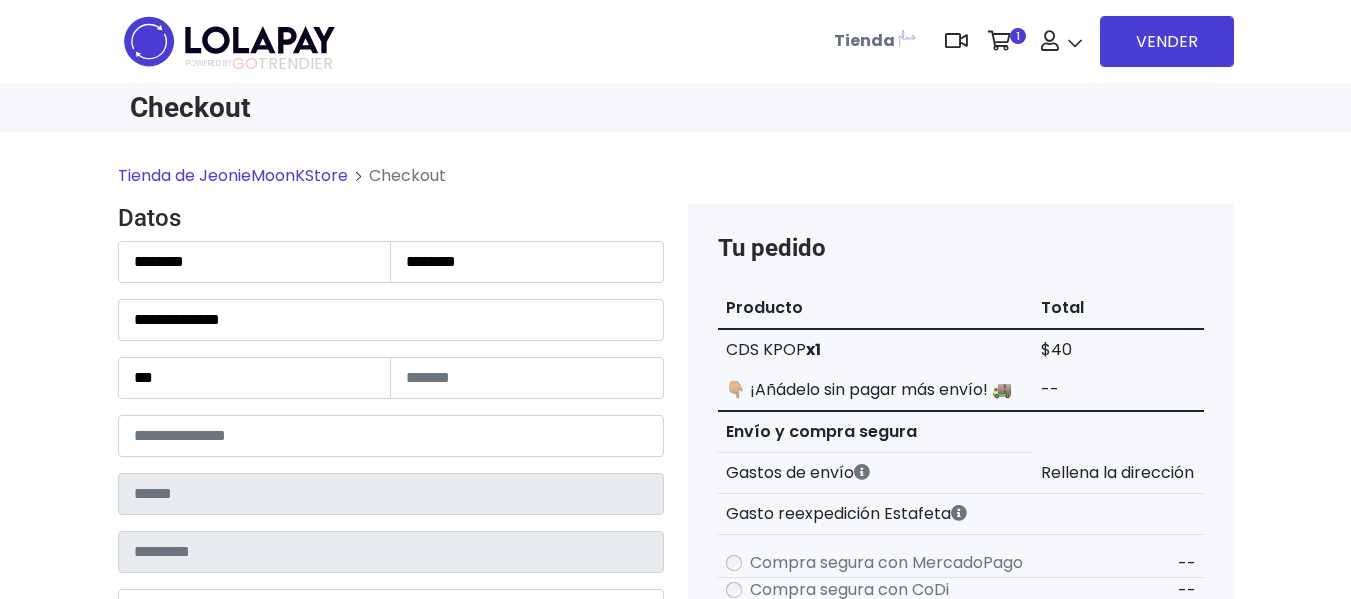type on "**********" 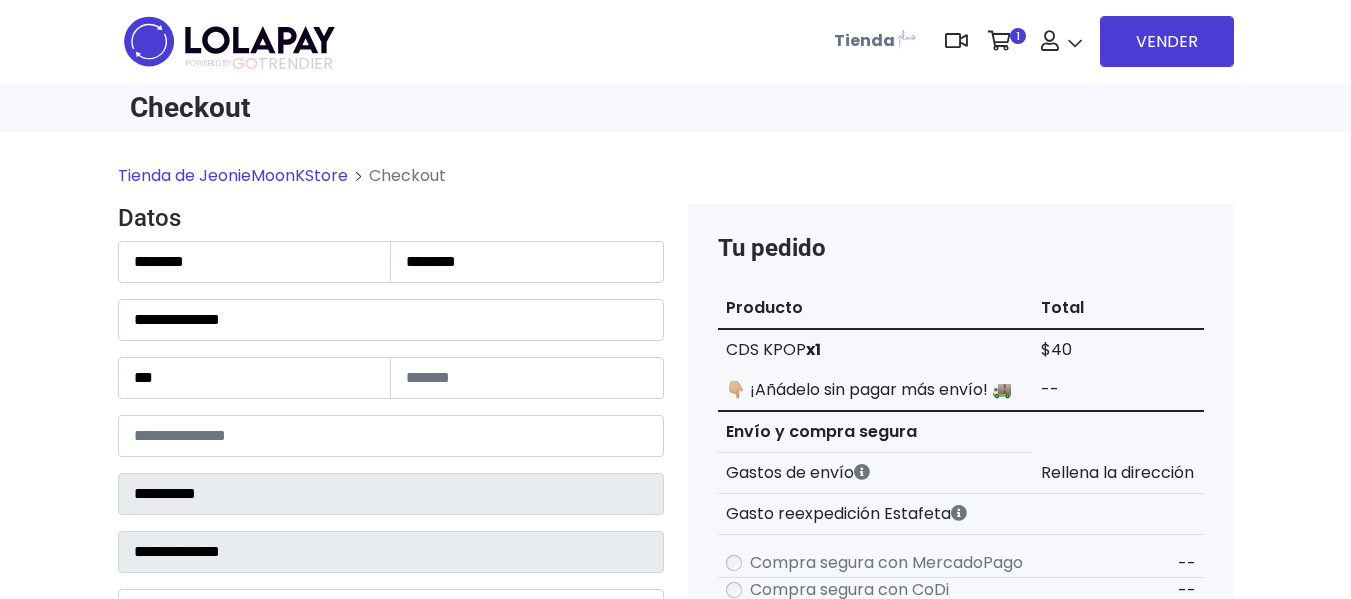 select on "**********" 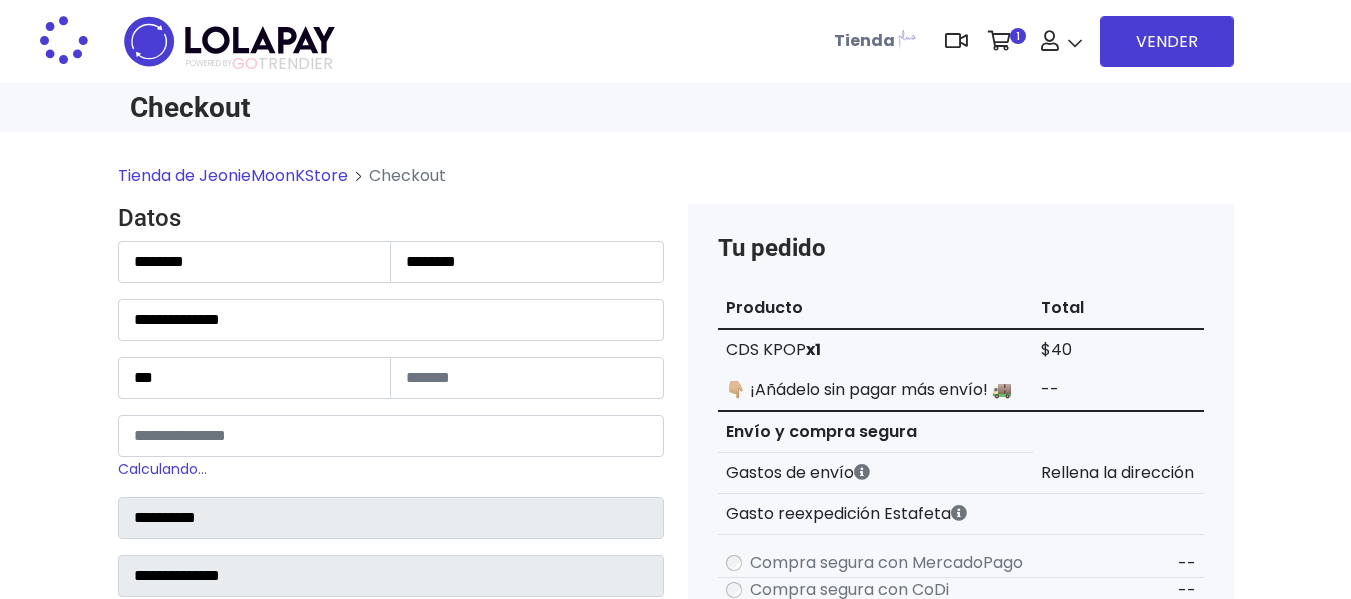 scroll, scrollTop: 1902, scrollLeft: 0, axis: vertical 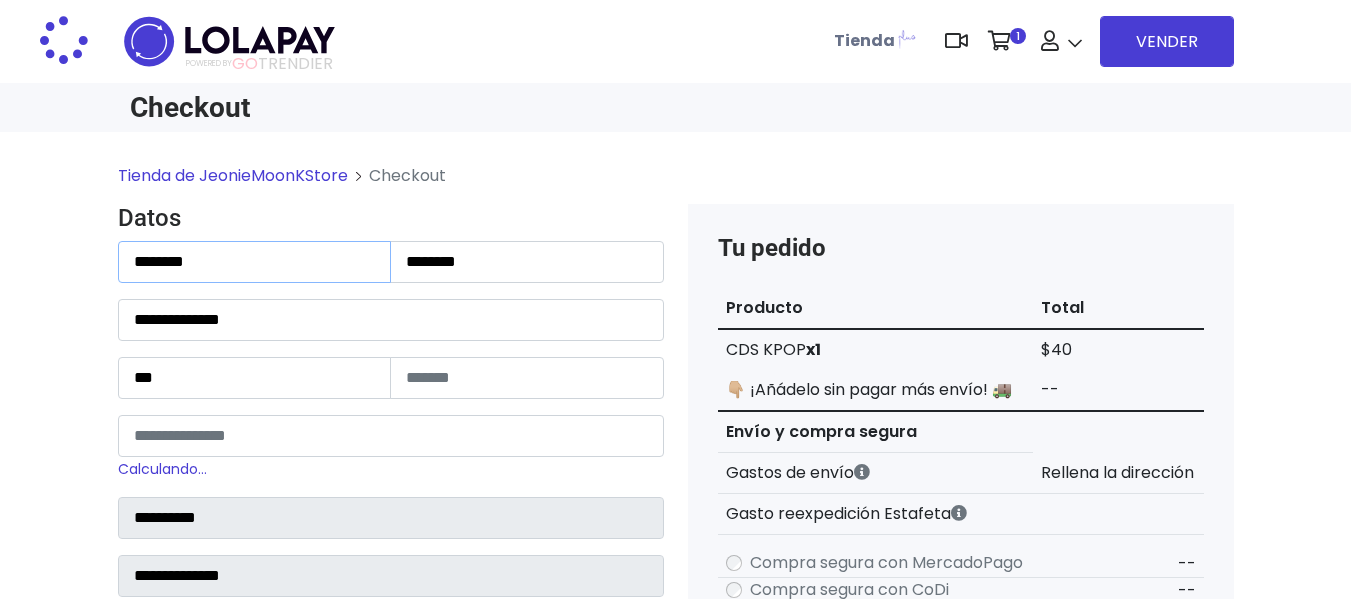 drag, startPoint x: 252, startPoint y: 254, endPoint x: 0, endPoint y: 296, distance: 255.47603 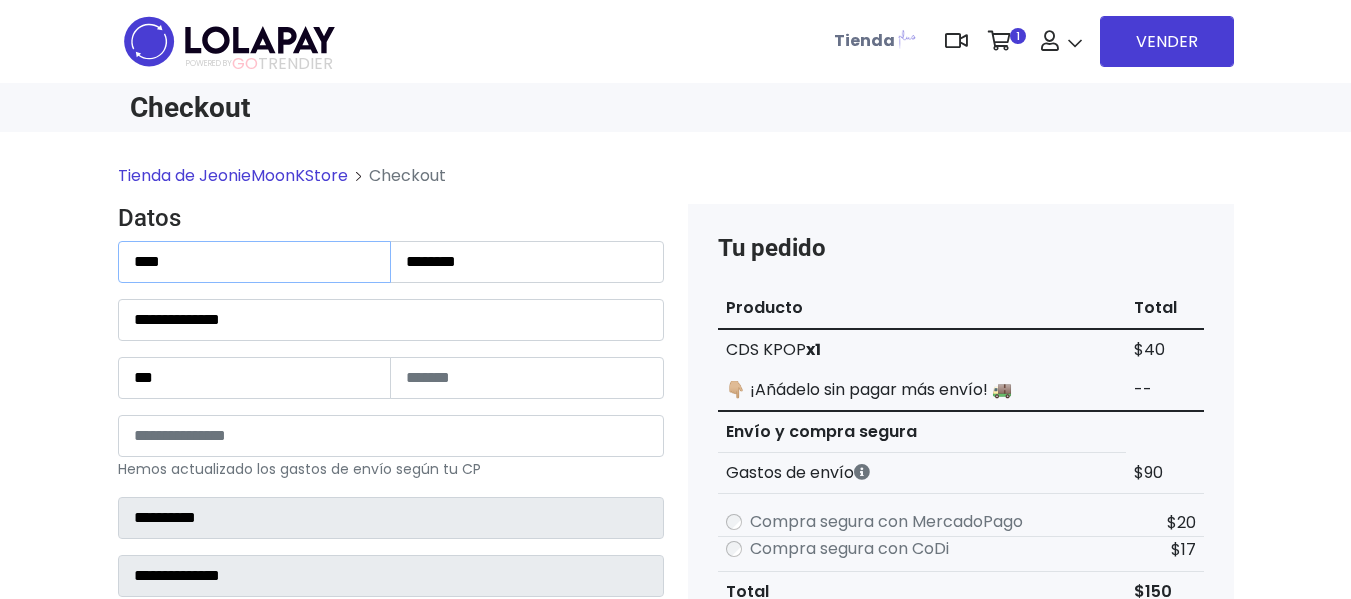 type on "****" 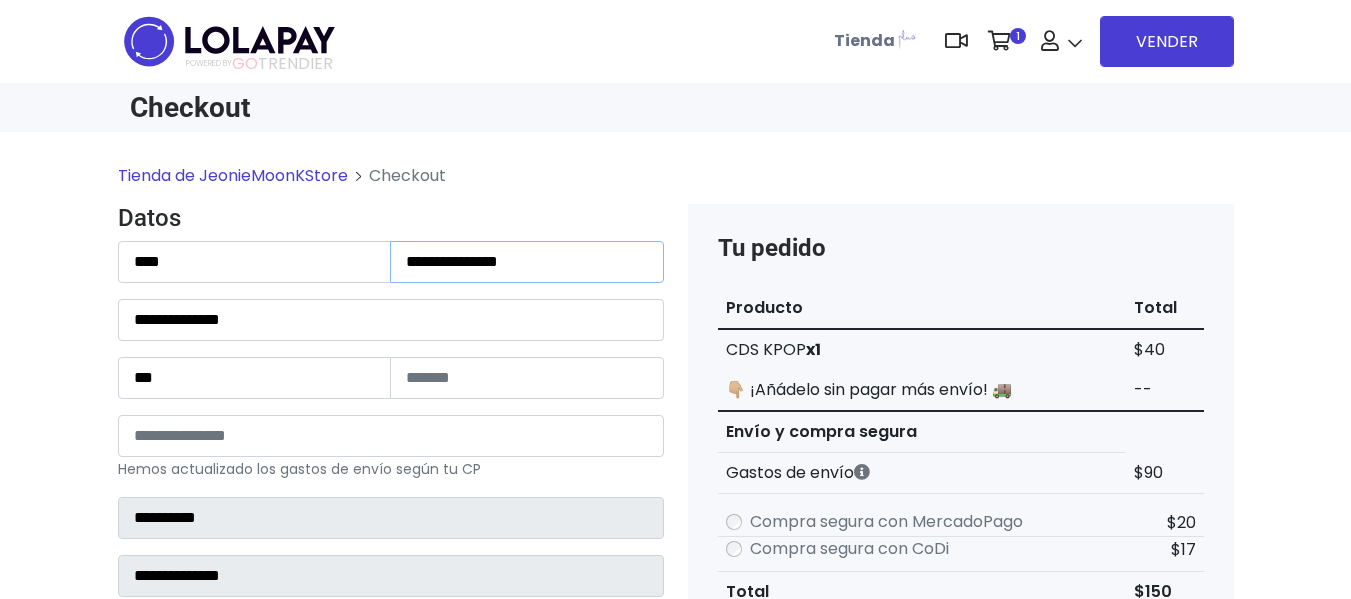 type on "**********" 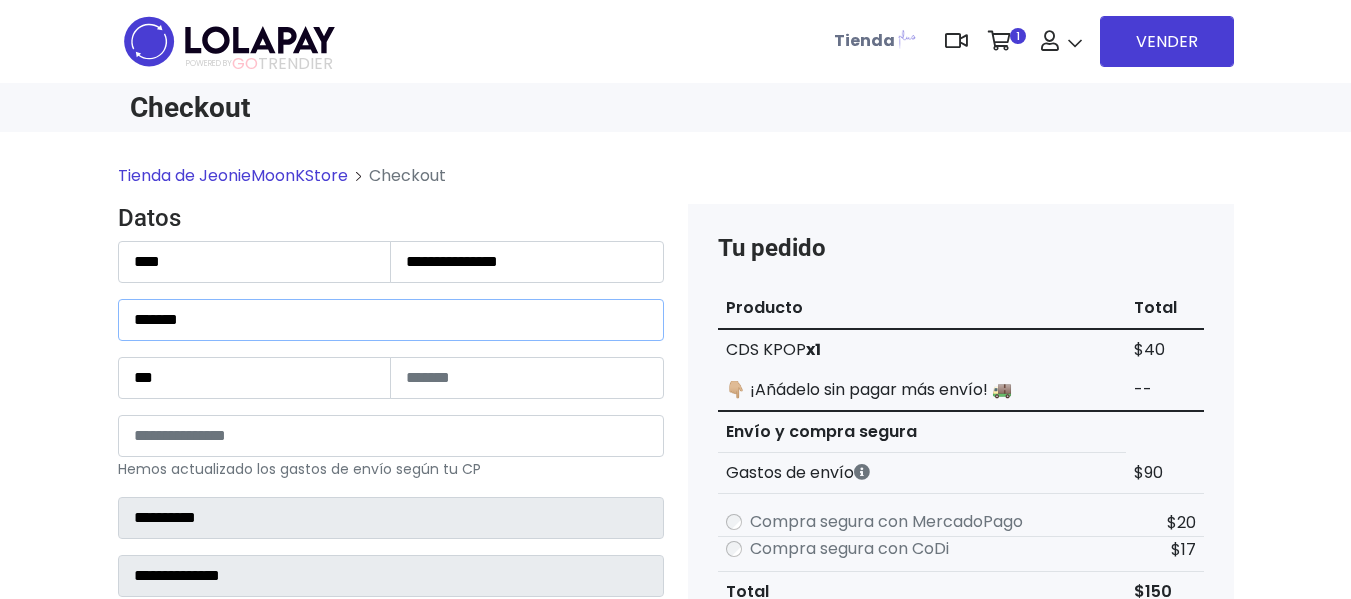 type on "*******" 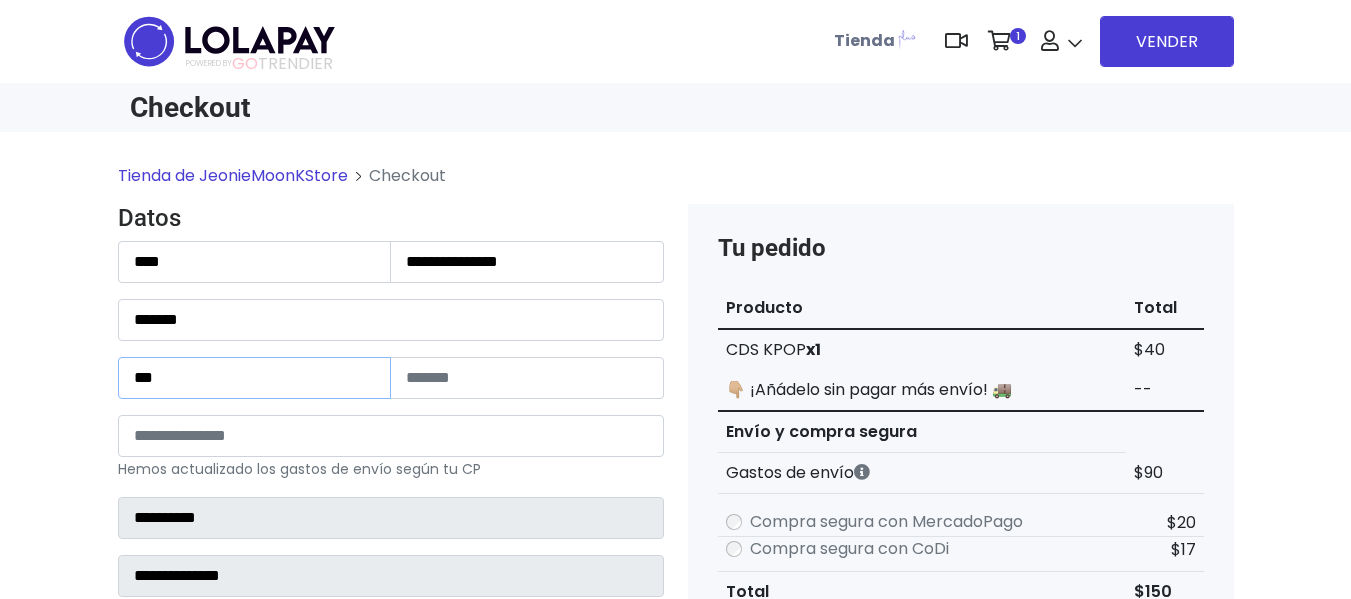 type on "*" 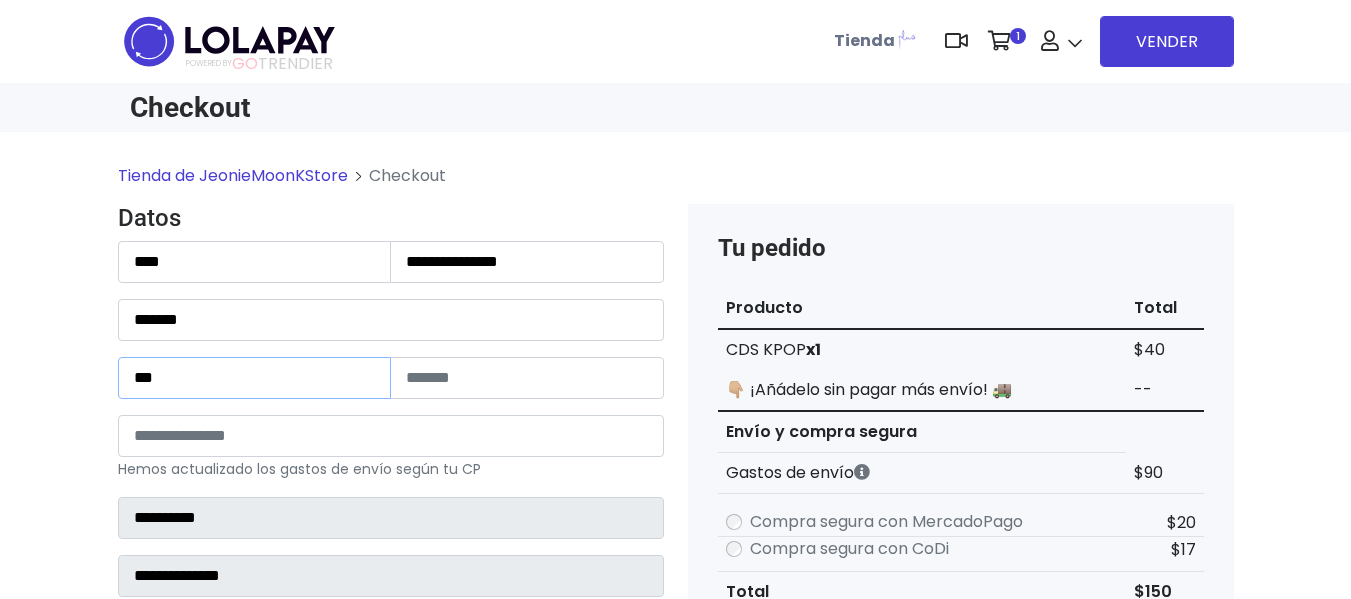 type on "***" 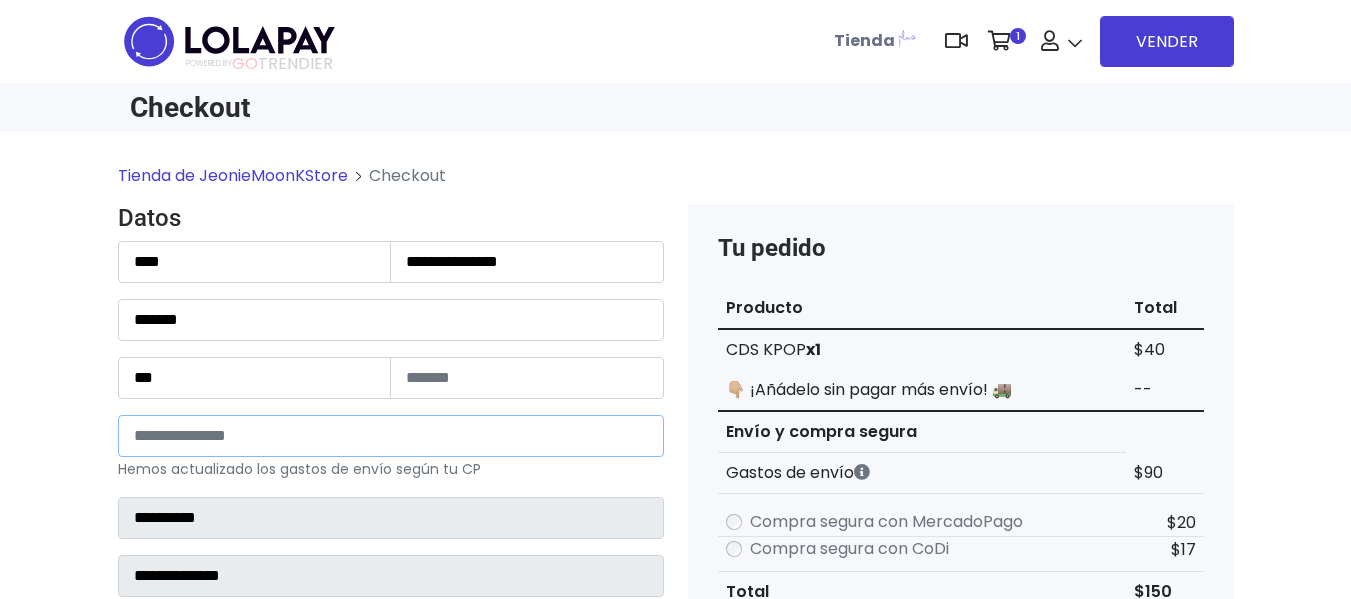 type on "*****" 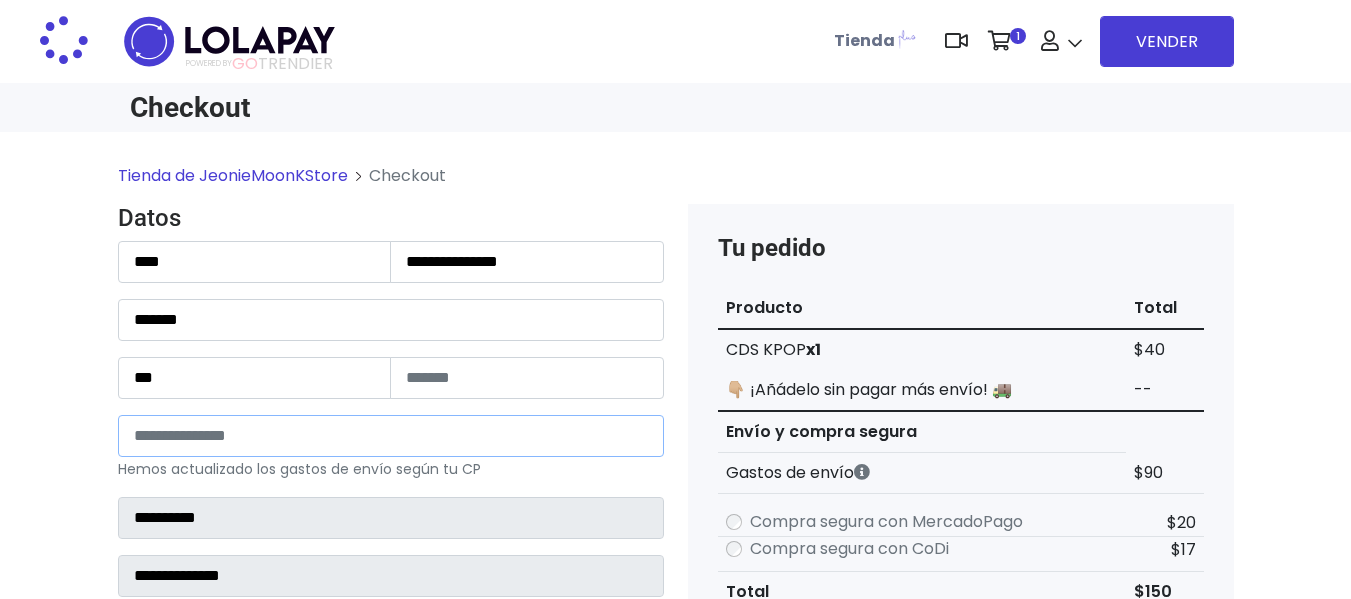type on "**********" 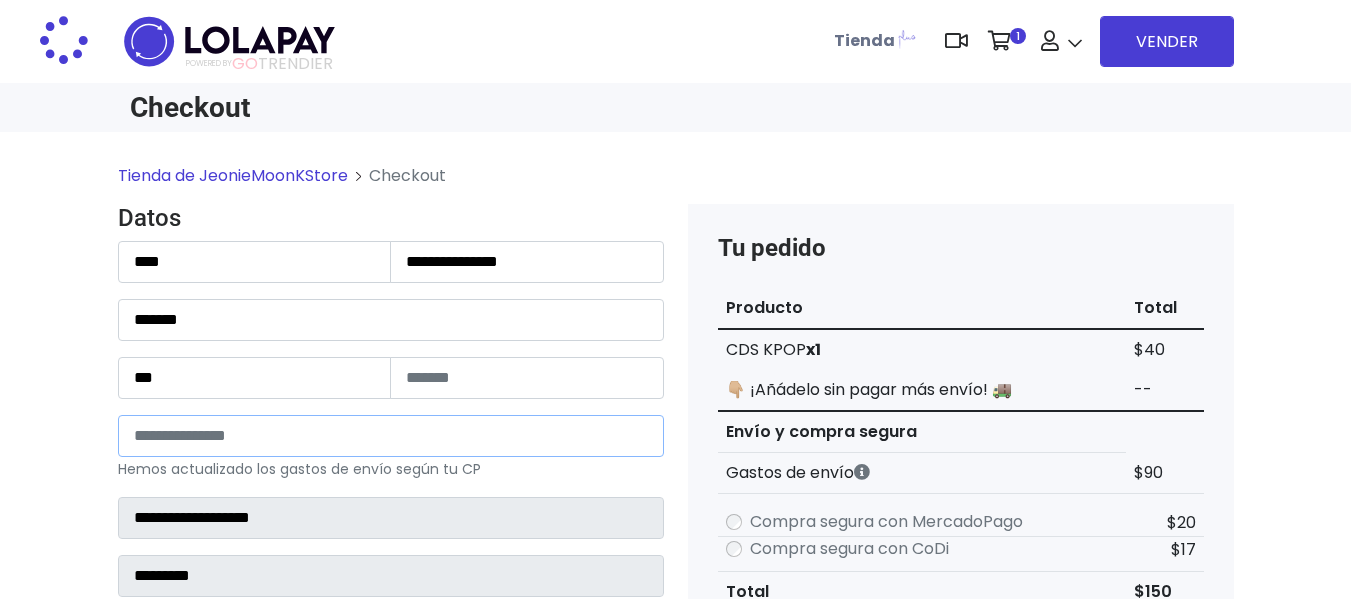 select 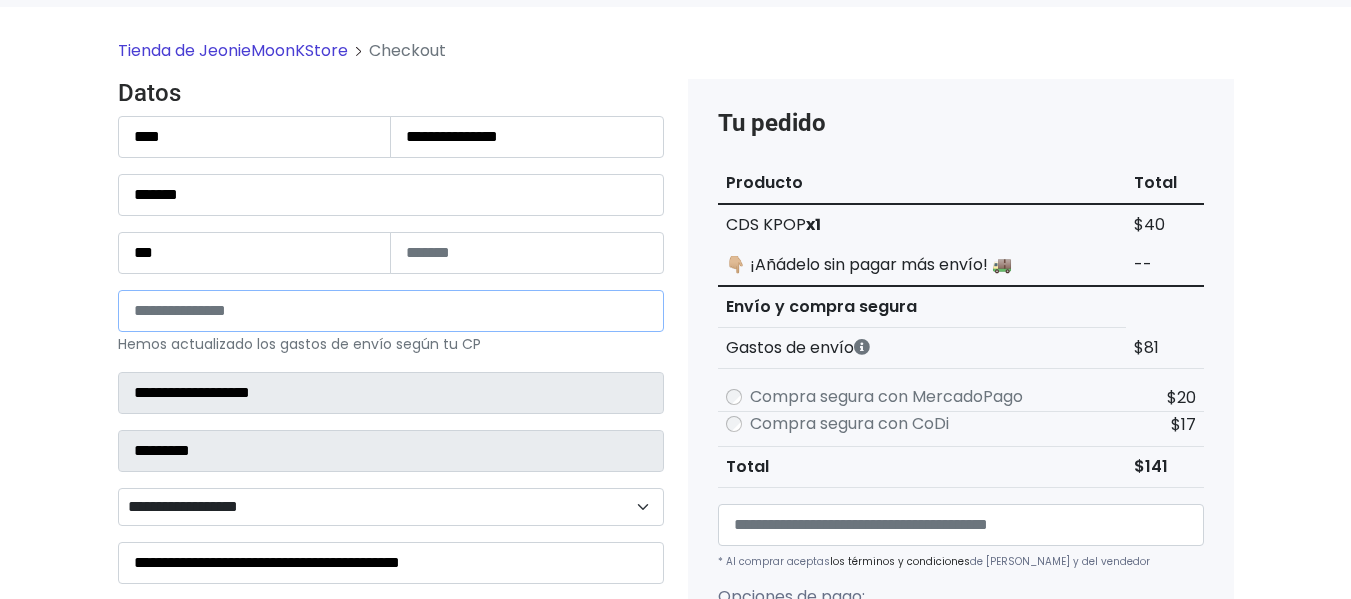 scroll, scrollTop: 200, scrollLeft: 0, axis: vertical 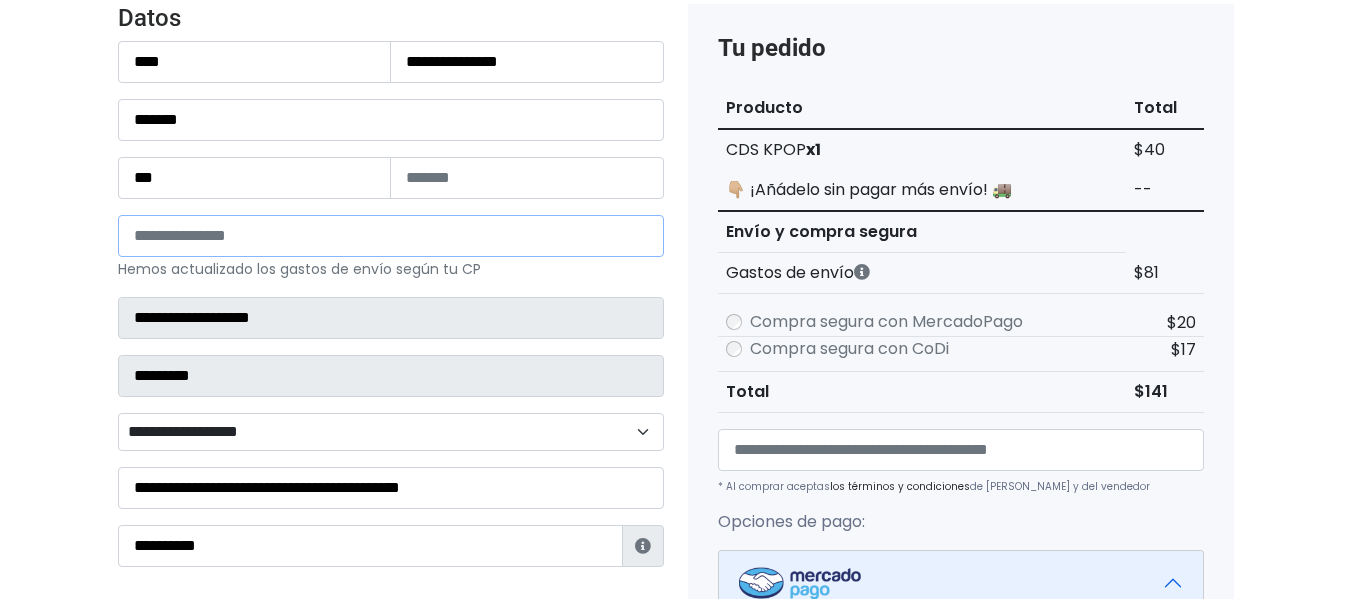 type on "*****" 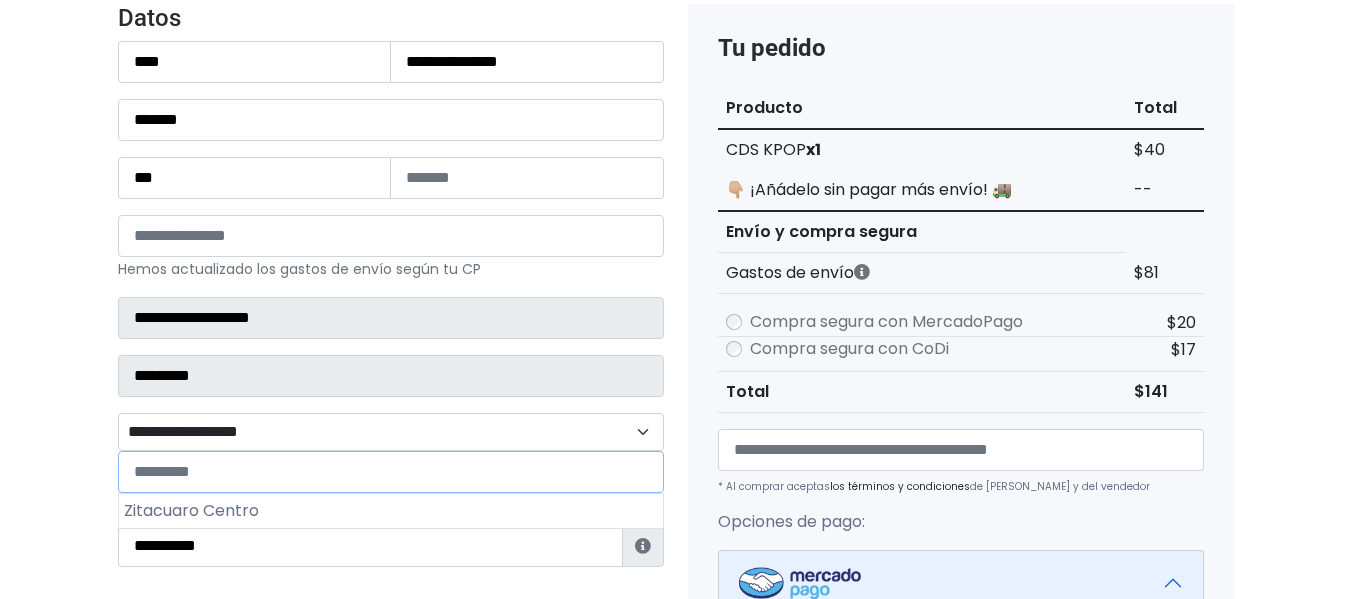 click on "**********" at bounding box center [391, 432] 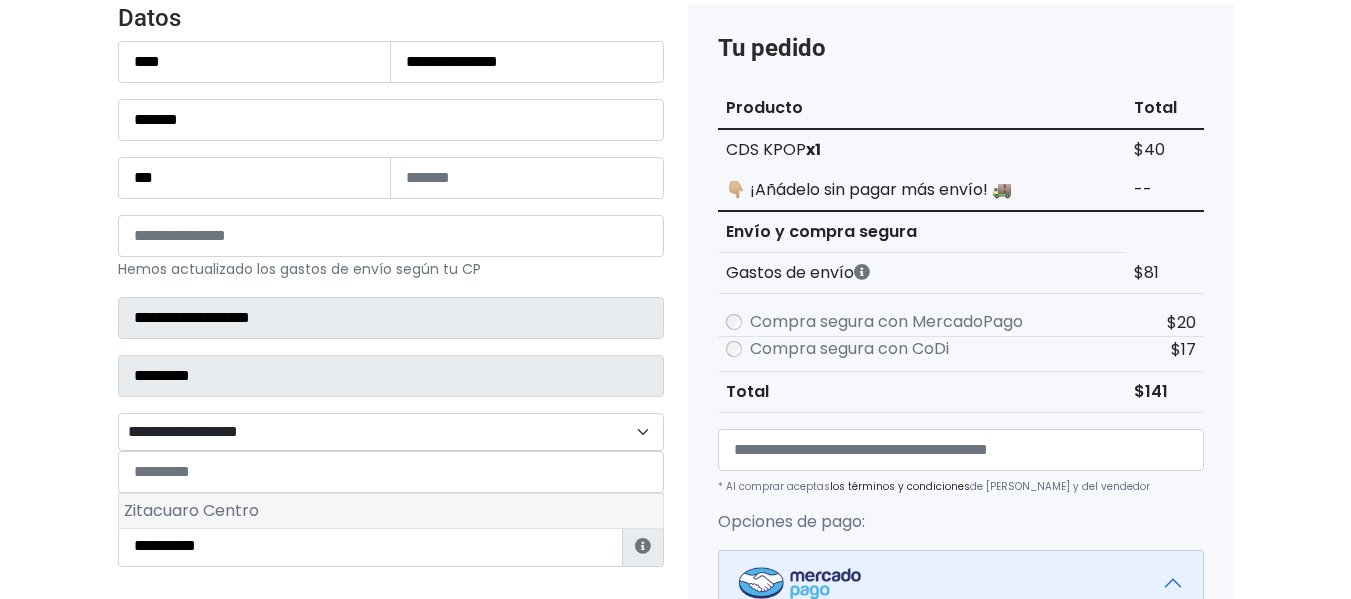 click on "Zitacuaro Centro" at bounding box center [391, 511] 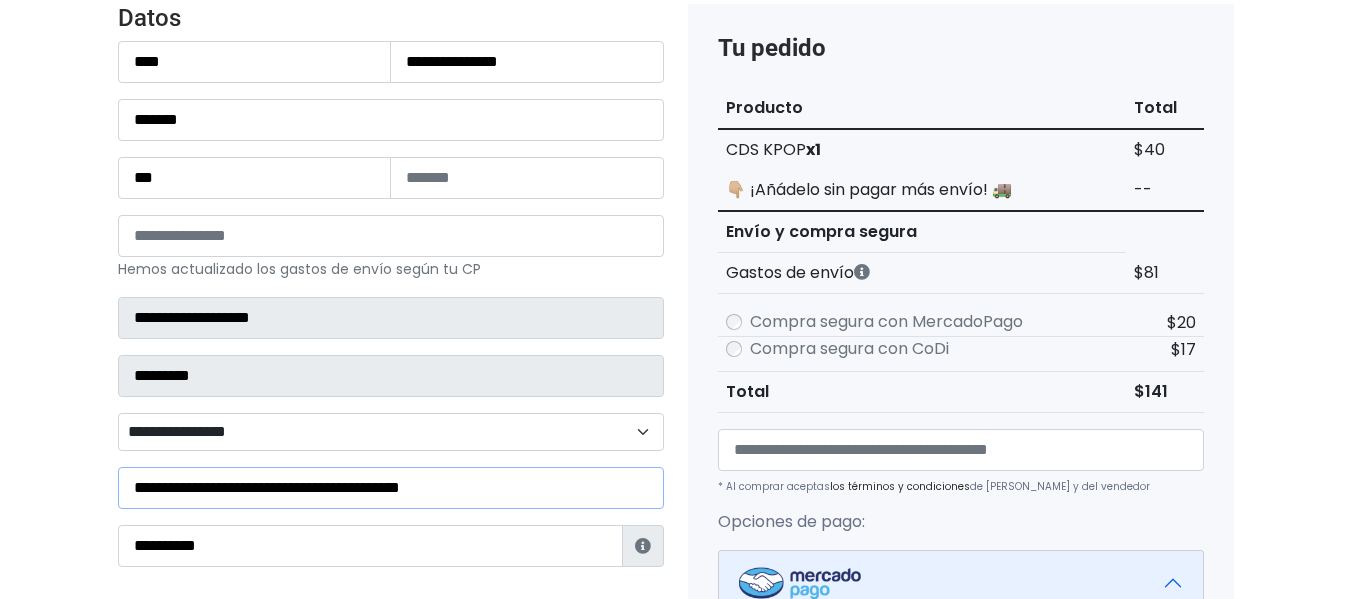 click on "**********" at bounding box center [391, 488] 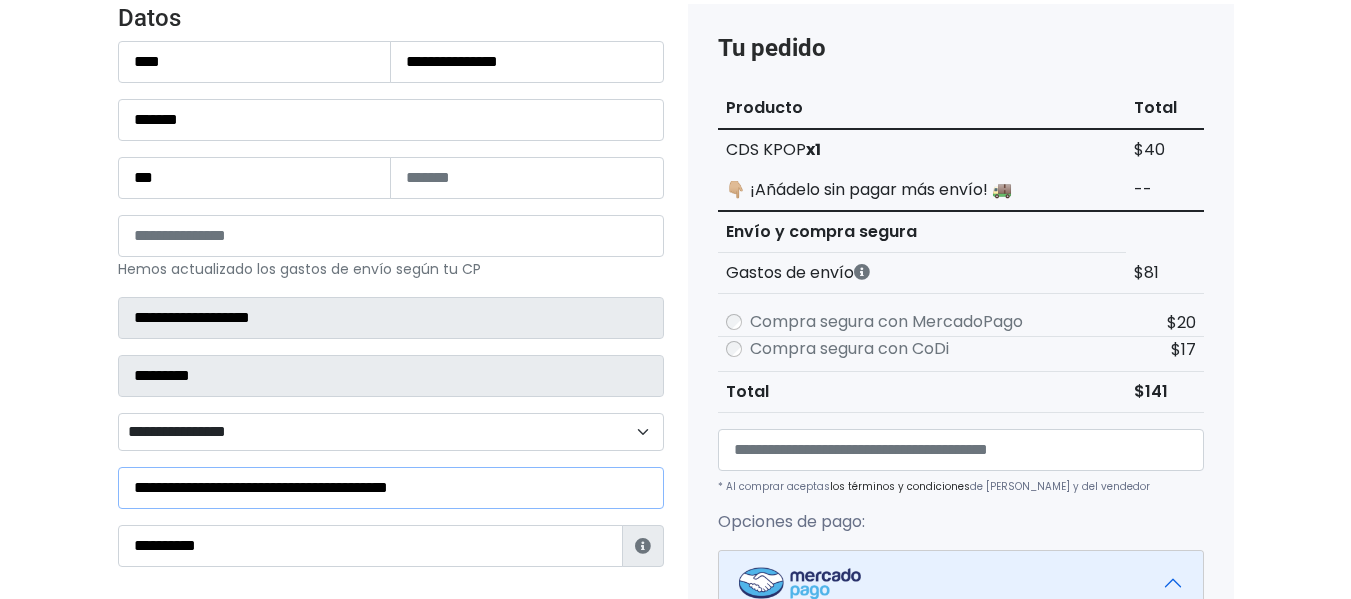 type on "**********" 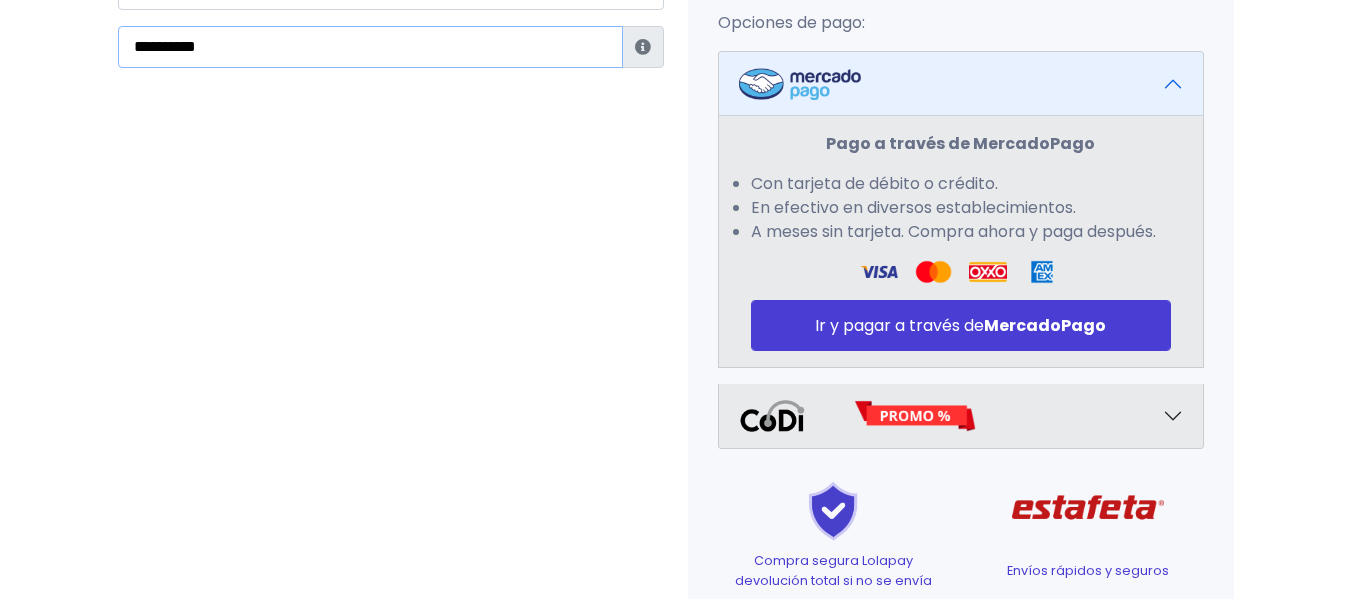 scroll, scrollTop: 700, scrollLeft: 0, axis: vertical 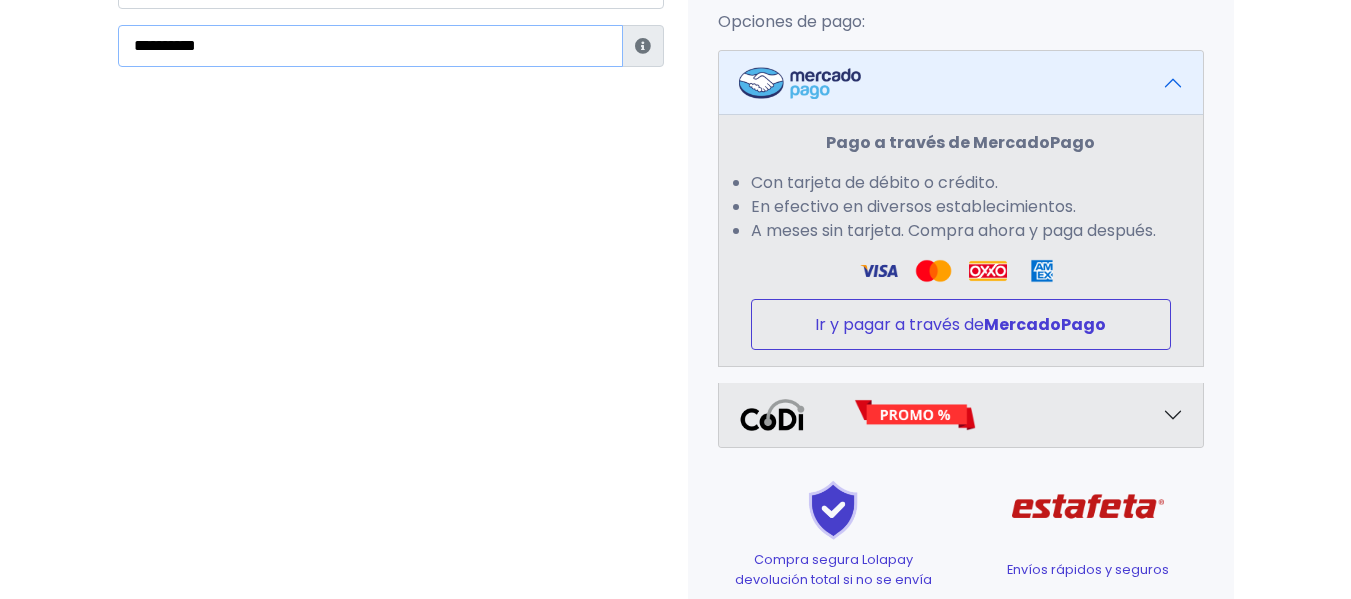 type on "**********" 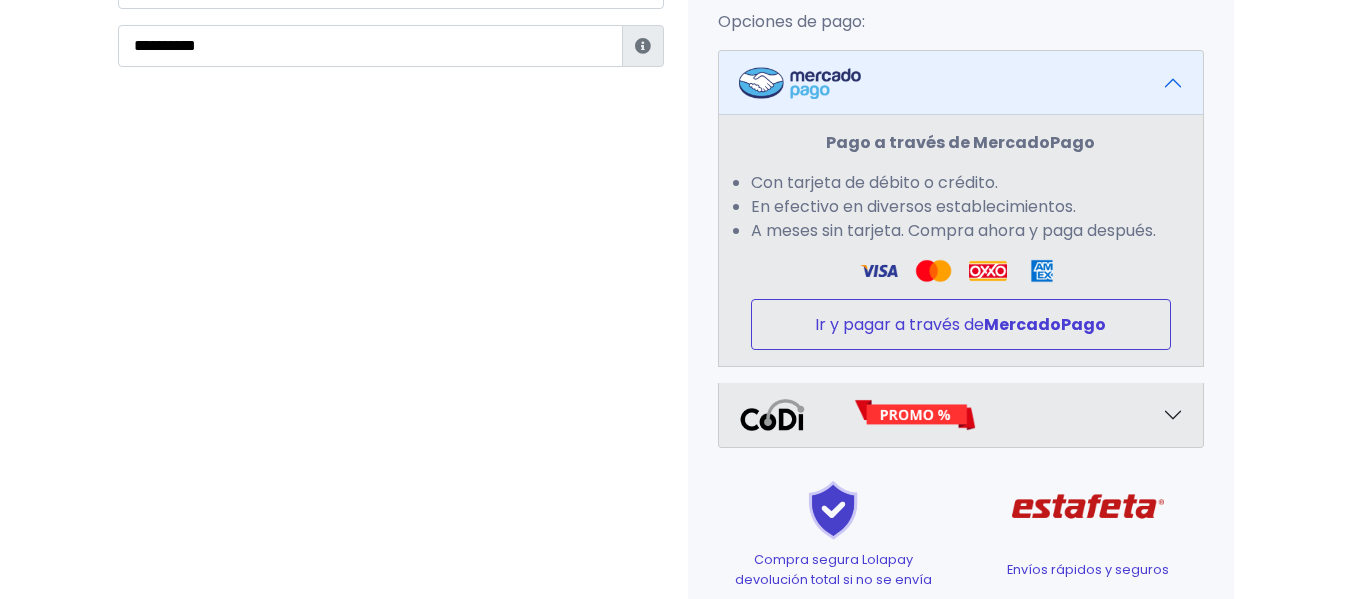 click on "Ir y pagar a través de  MercadoPago" at bounding box center (961, 324) 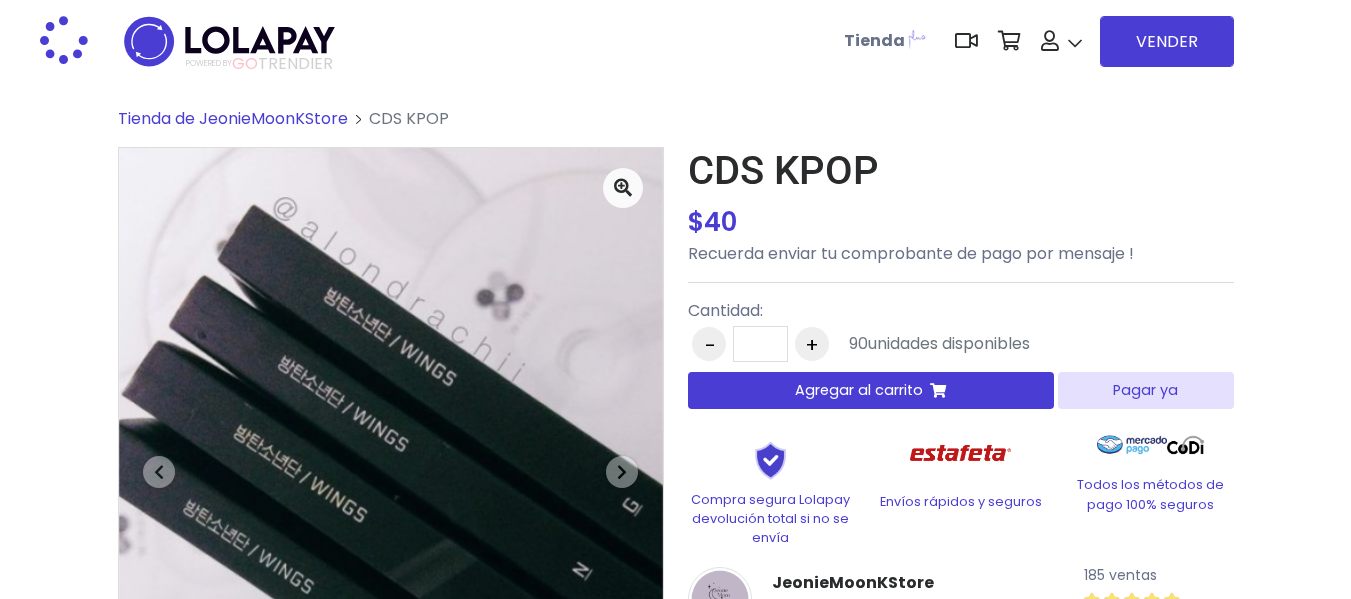 scroll, scrollTop: 0, scrollLeft: 0, axis: both 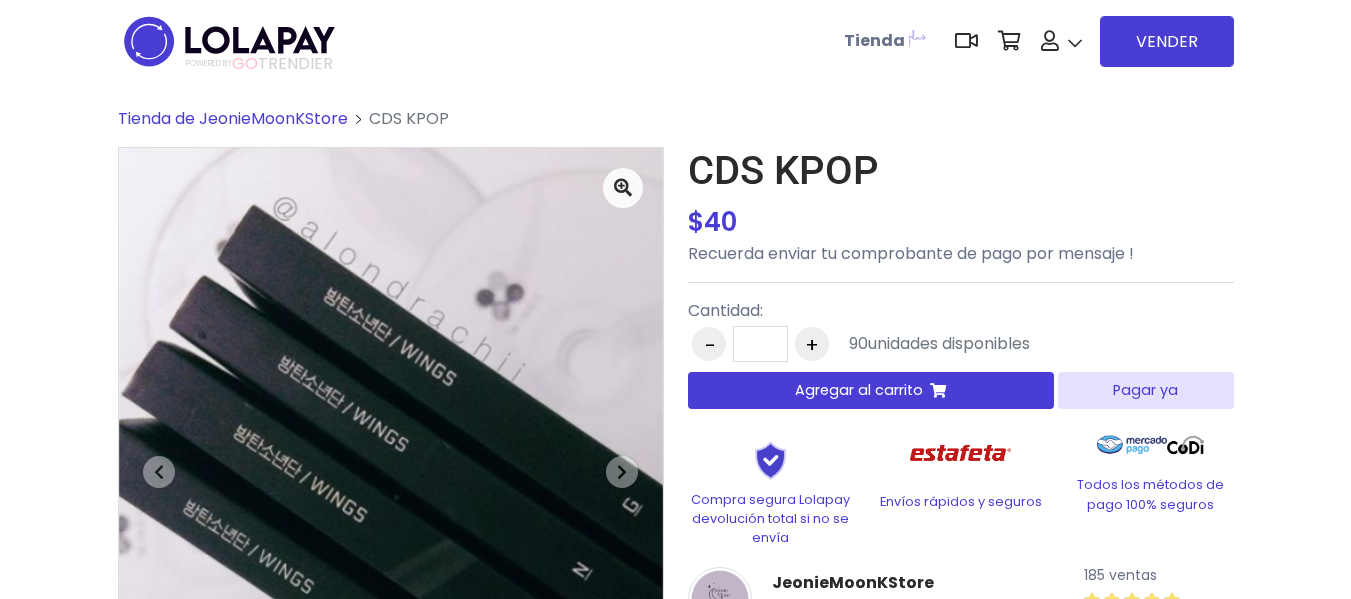 click on "Agregar al carrito" at bounding box center (859, 390) 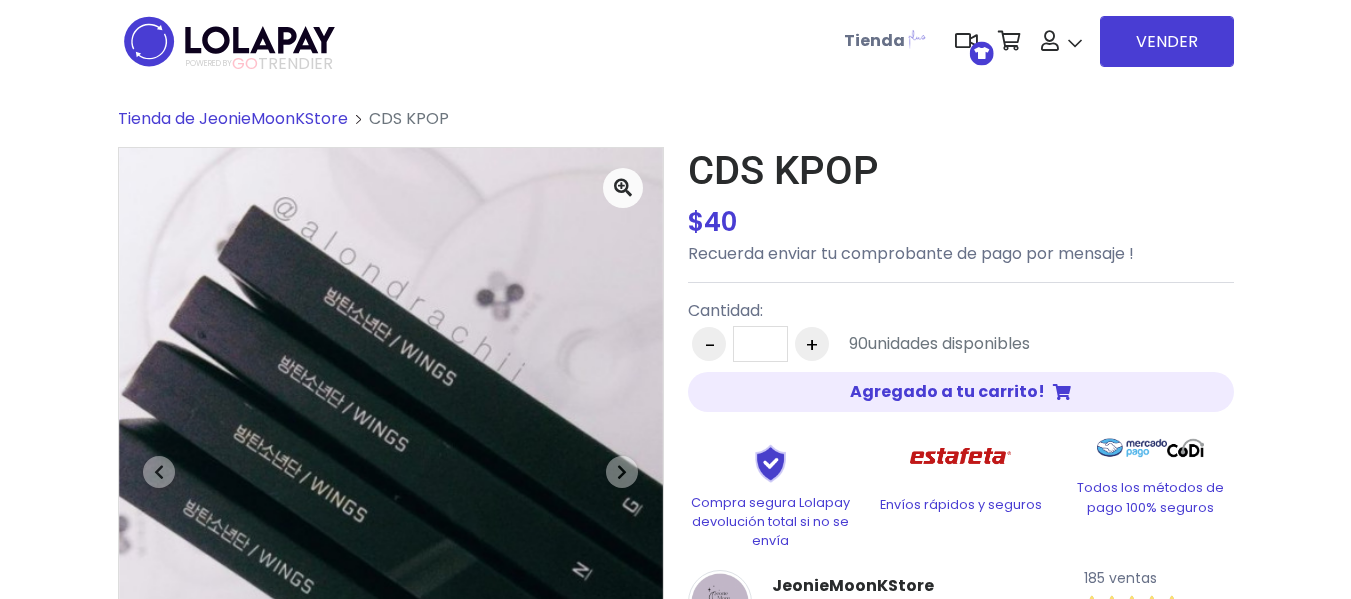 scroll, scrollTop: 1902, scrollLeft: 0, axis: vertical 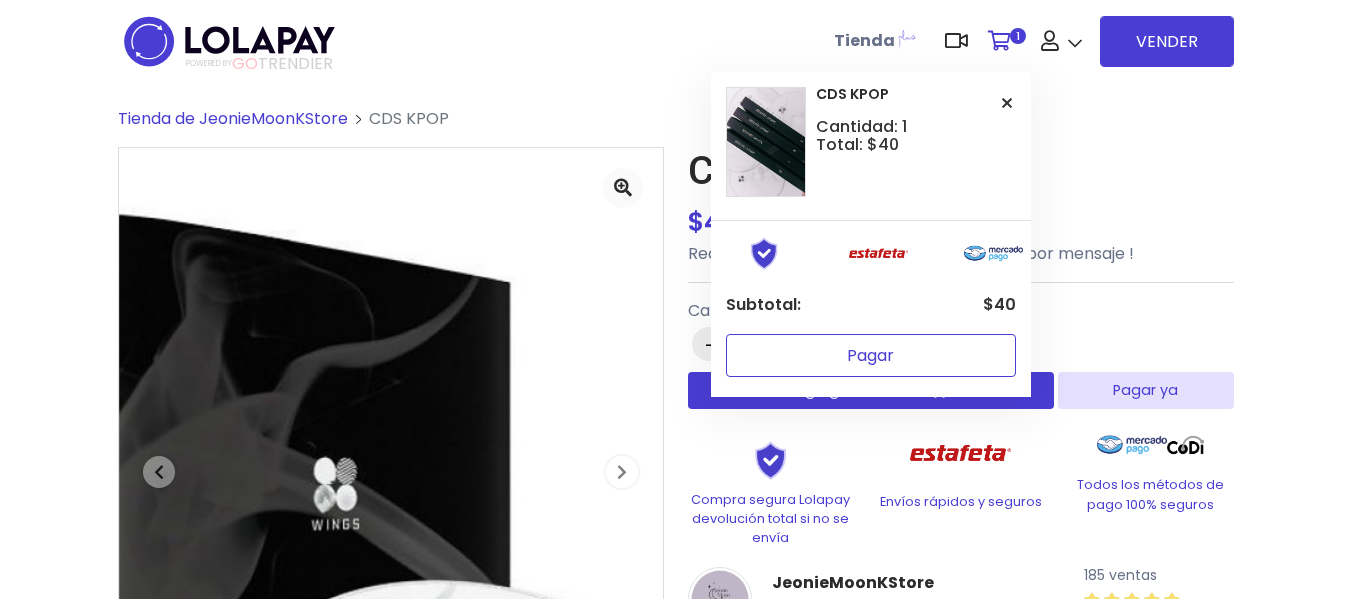 click on "Pagar" at bounding box center (871, 355) 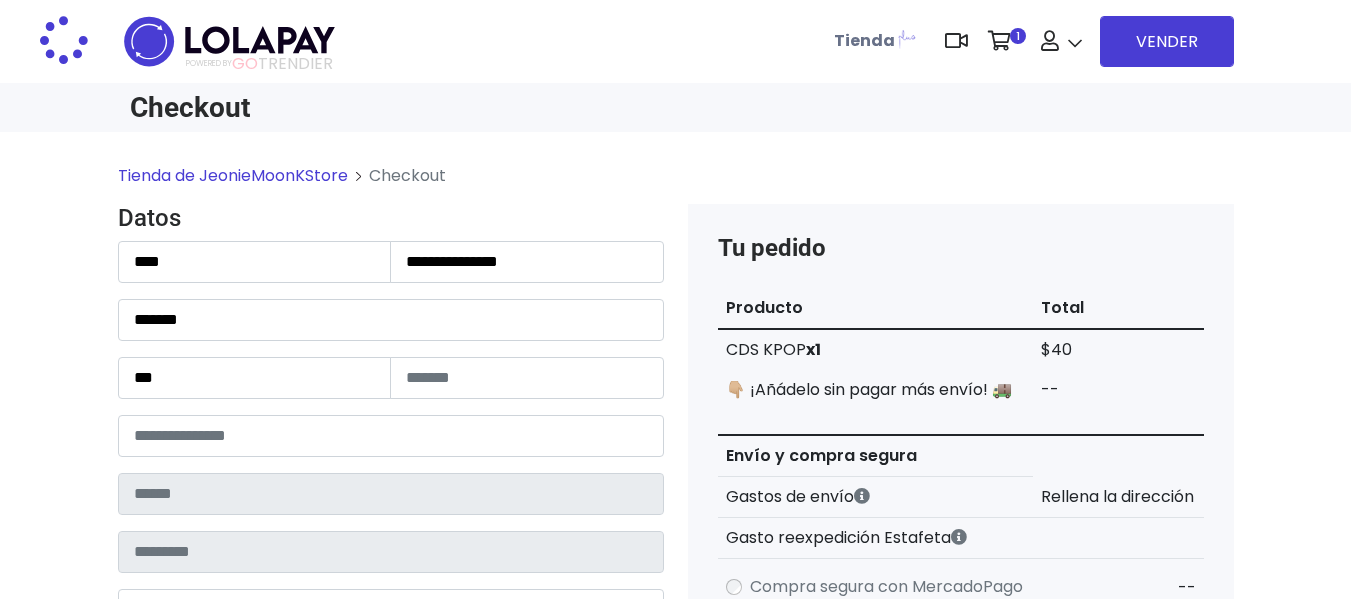 scroll, scrollTop: 0, scrollLeft: 0, axis: both 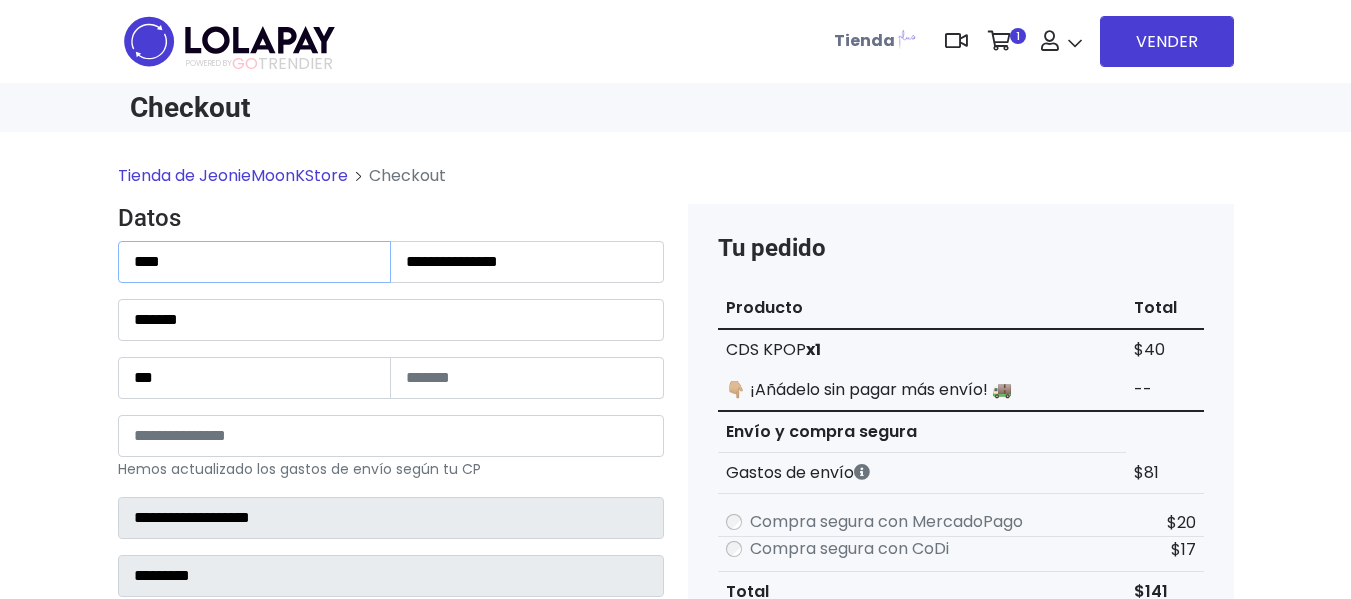 drag, startPoint x: 22, startPoint y: 292, endPoint x: 4, endPoint y: 292, distance: 18 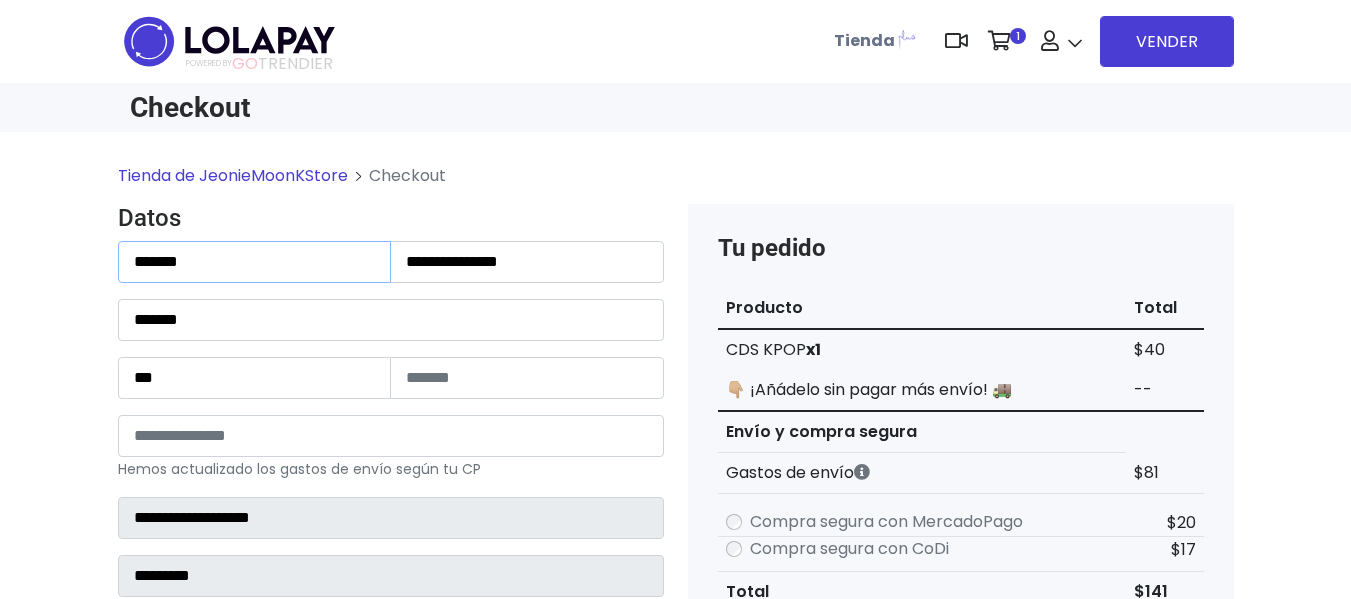 type on "*******" 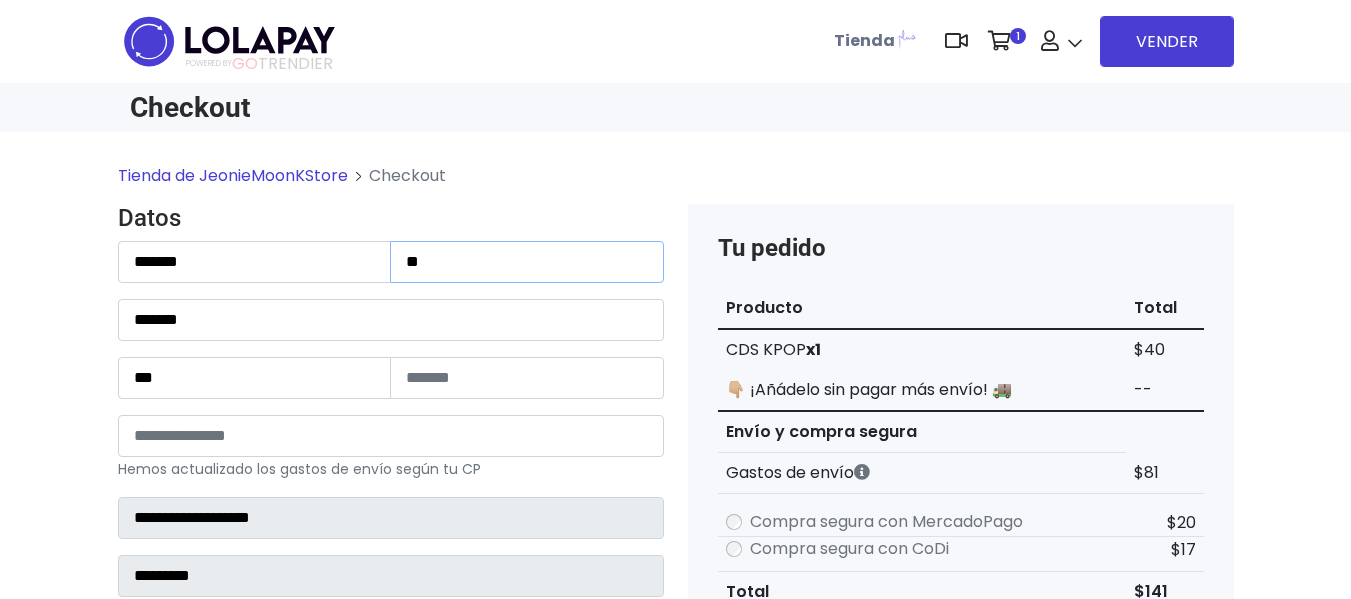 type on "**********" 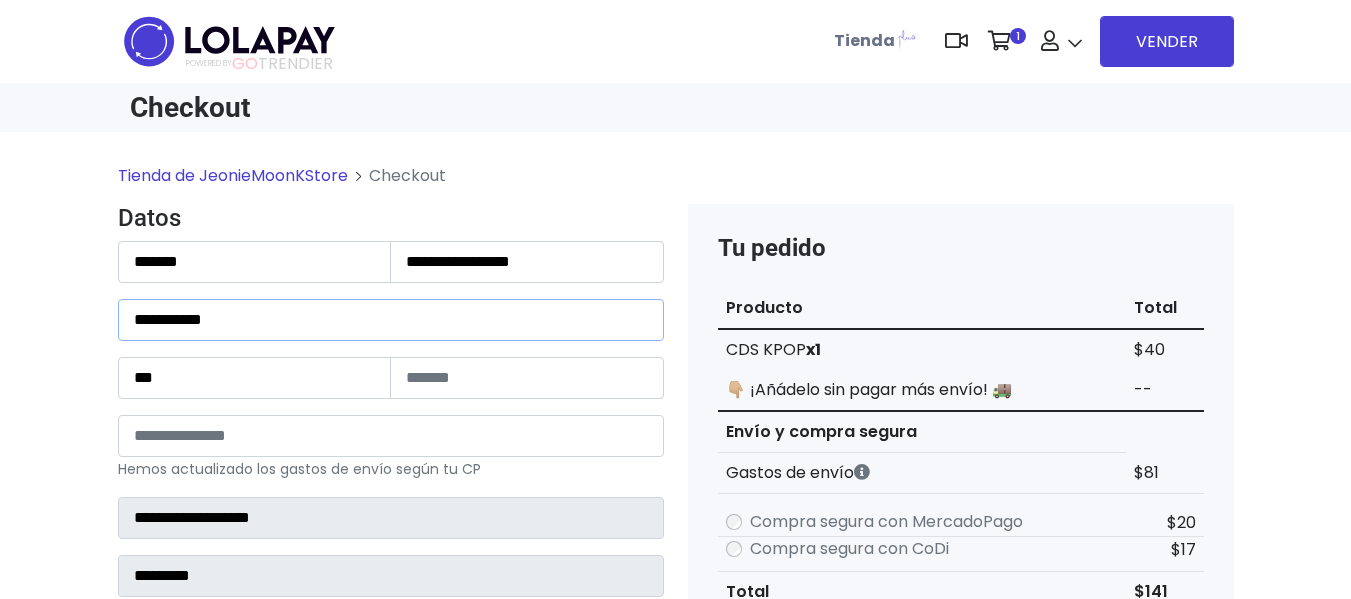 type on "**********" 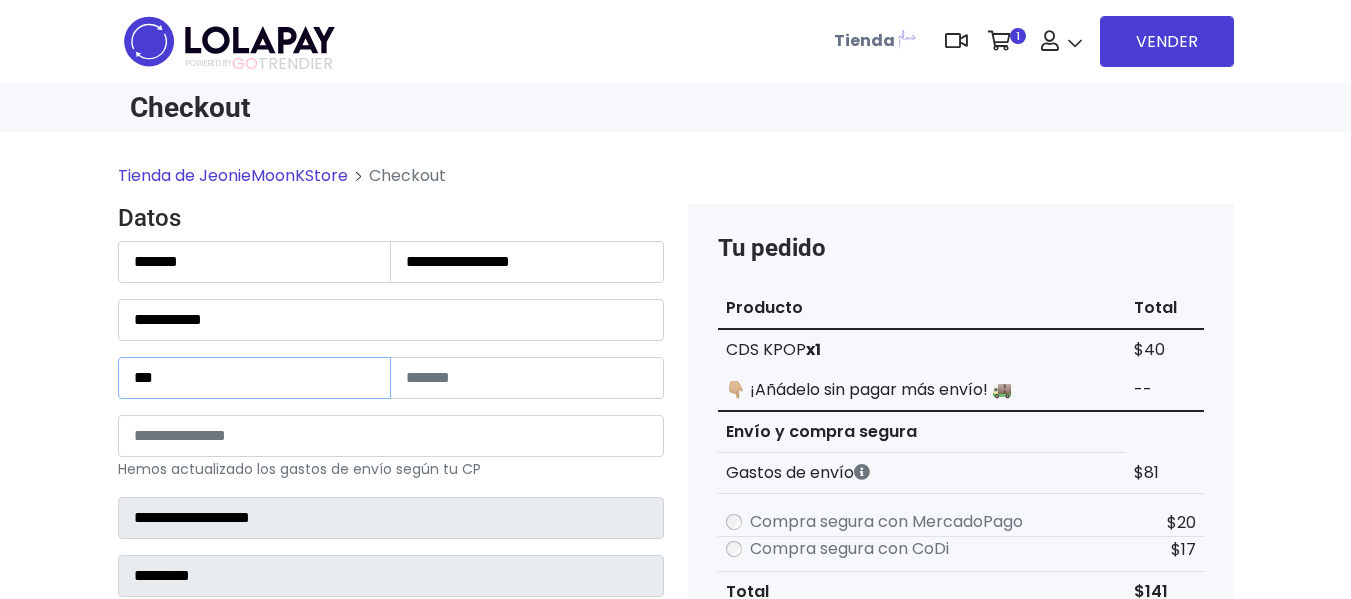 type on "***" 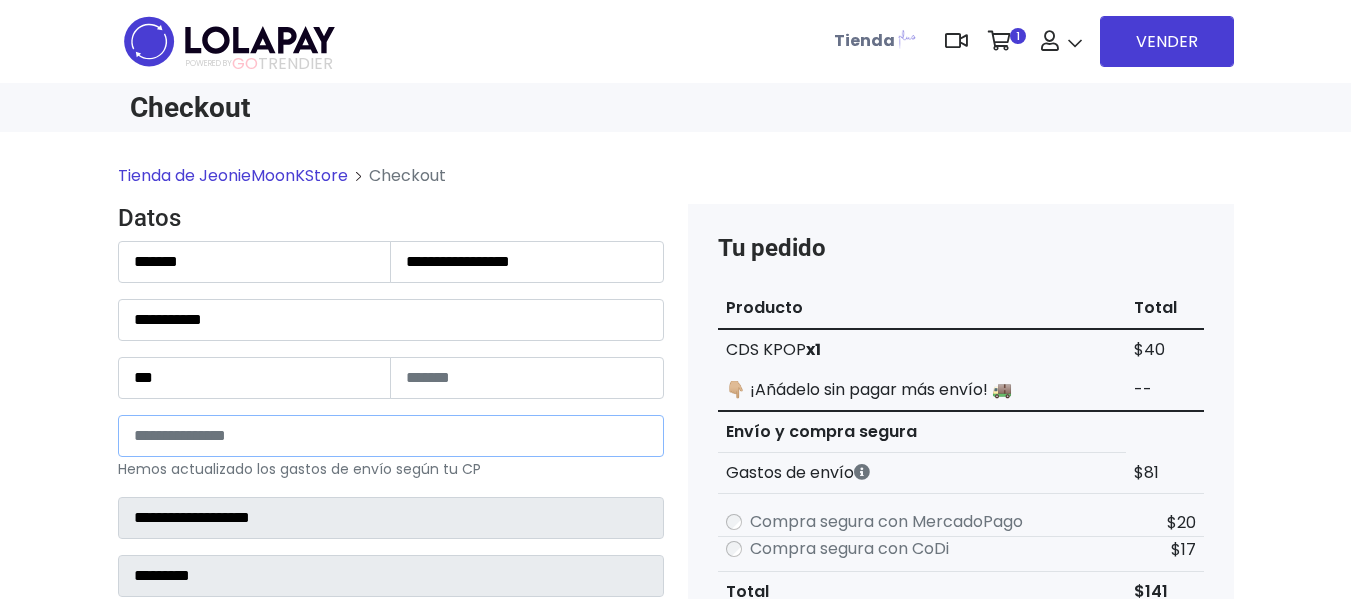 type on "*****" 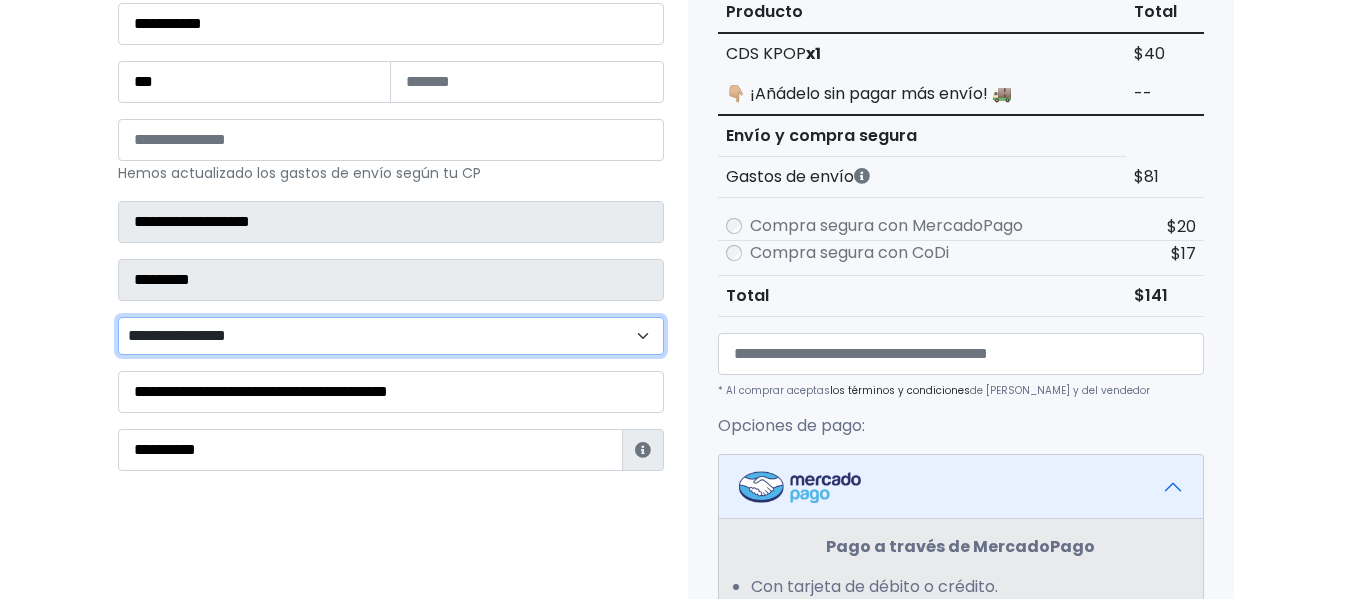 scroll, scrollTop: 334, scrollLeft: 0, axis: vertical 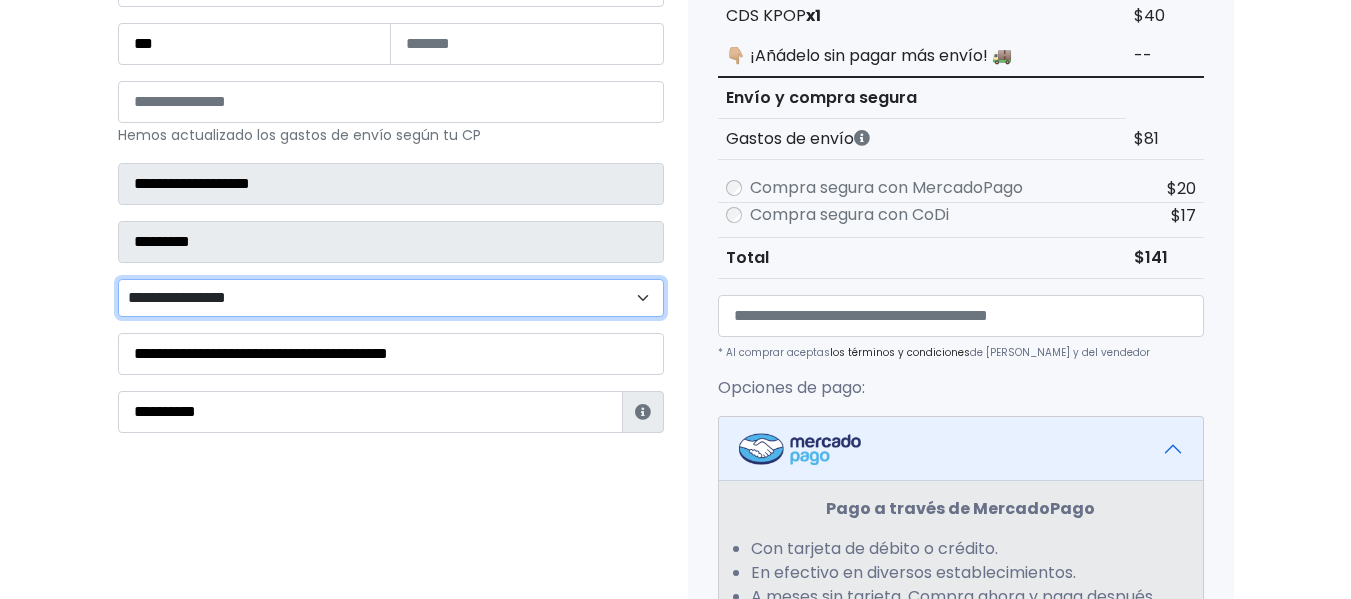 type on "**********" 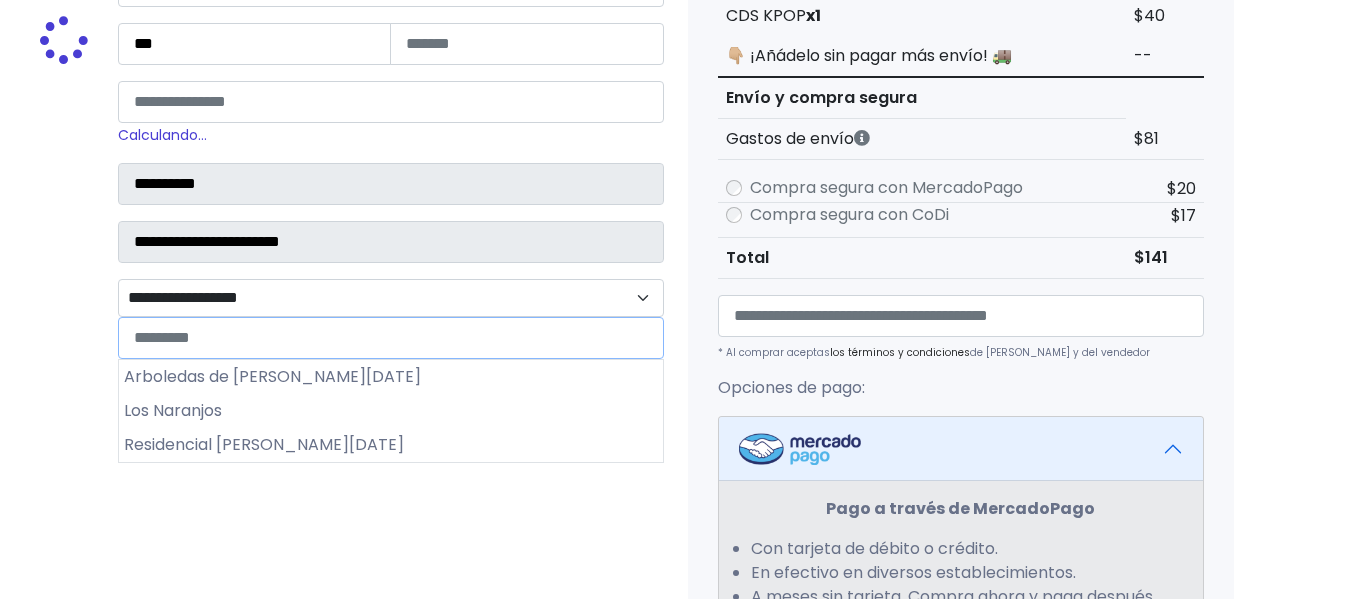 click on "**********" at bounding box center (391, 298) 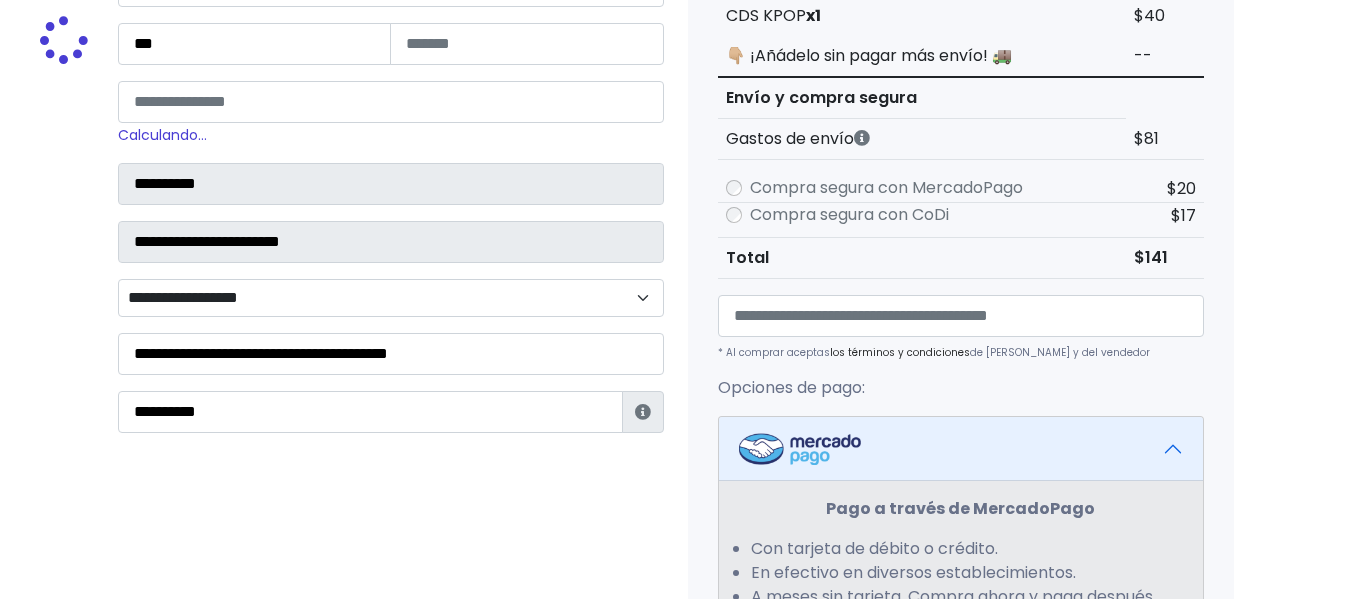 click on "**********" at bounding box center [391, 298] 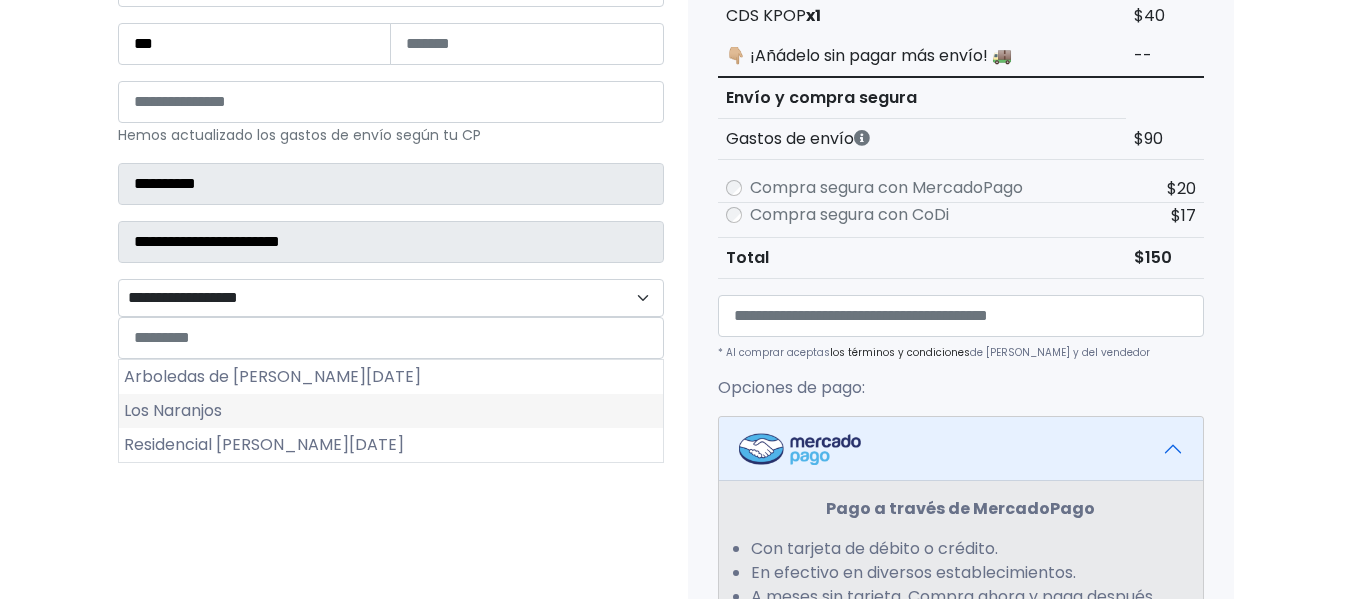 click on "Los Naranjos" at bounding box center [391, 411] 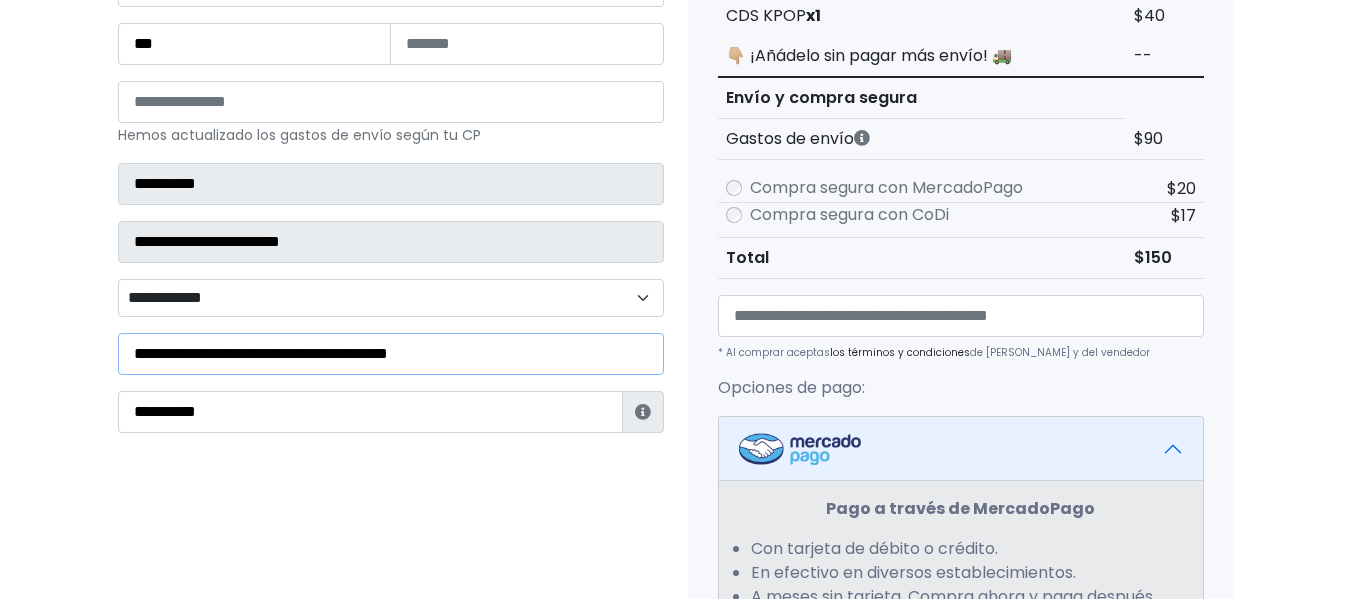 click on "**********" at bounding box center [391, 354] 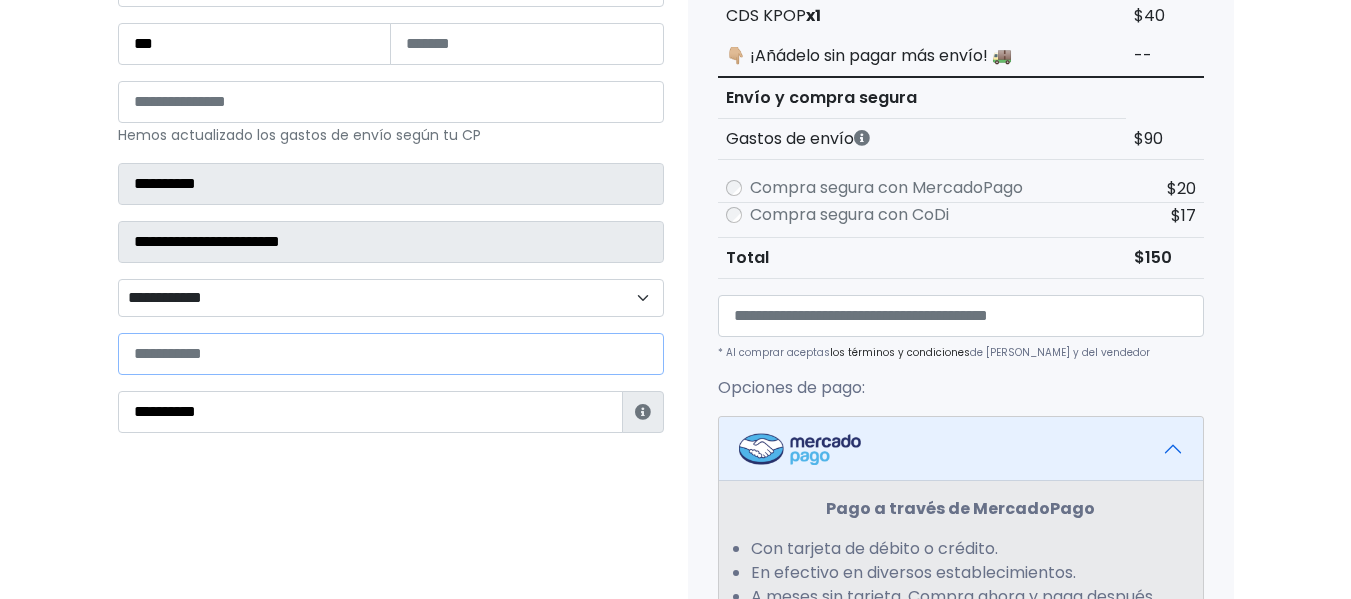 type 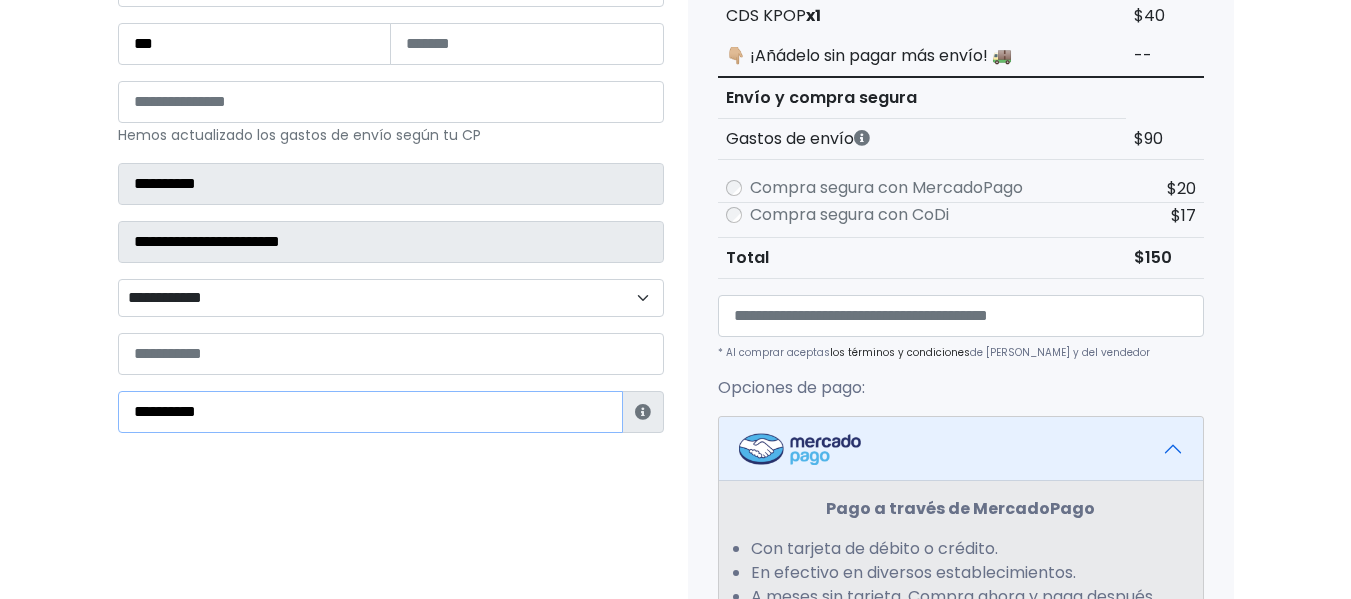 type on "**********" 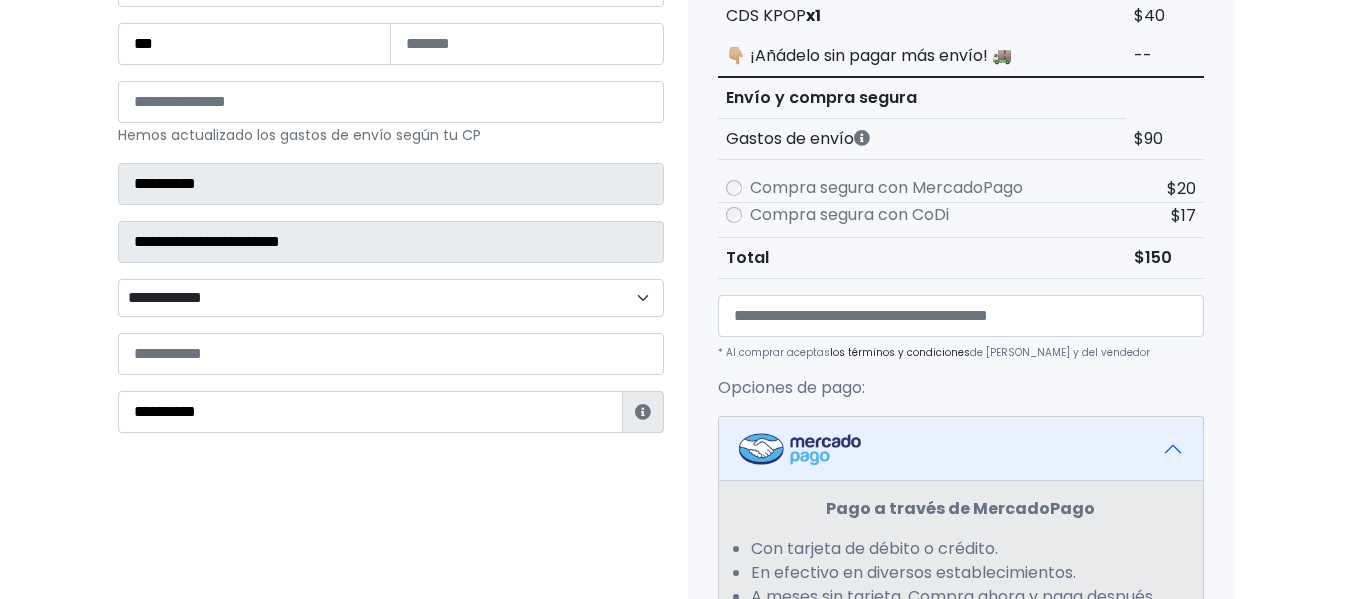 click on "Datos
Información de Estafeta
Este CP es Ocurre Forzoso para Estafeta , por lo tanto es  responsabilidad del comprador hacer seguimiento del pedido y recogerlo en sucursal . No se hace devolución del costo de envío si el pedido regresa a remitente.
📦 ¿Dónde lo tengo que recoger?
Con tu número de seguimiento podrás ingresar al sitio de Estafeta para rastrearlo, una vez en sucursal se indicará la dirección exacta de recolección. Será una sucursal cercana a tu domicilio.
📦 ¿Cómo obtengo mi número de seguimiento?
Después de tu compra te llegará un correo con el número de seguimiento y link Estafeta.
📦 ¿Cómo sé cuándo llegará?
Cerrar" at bounding box center [391, 479] 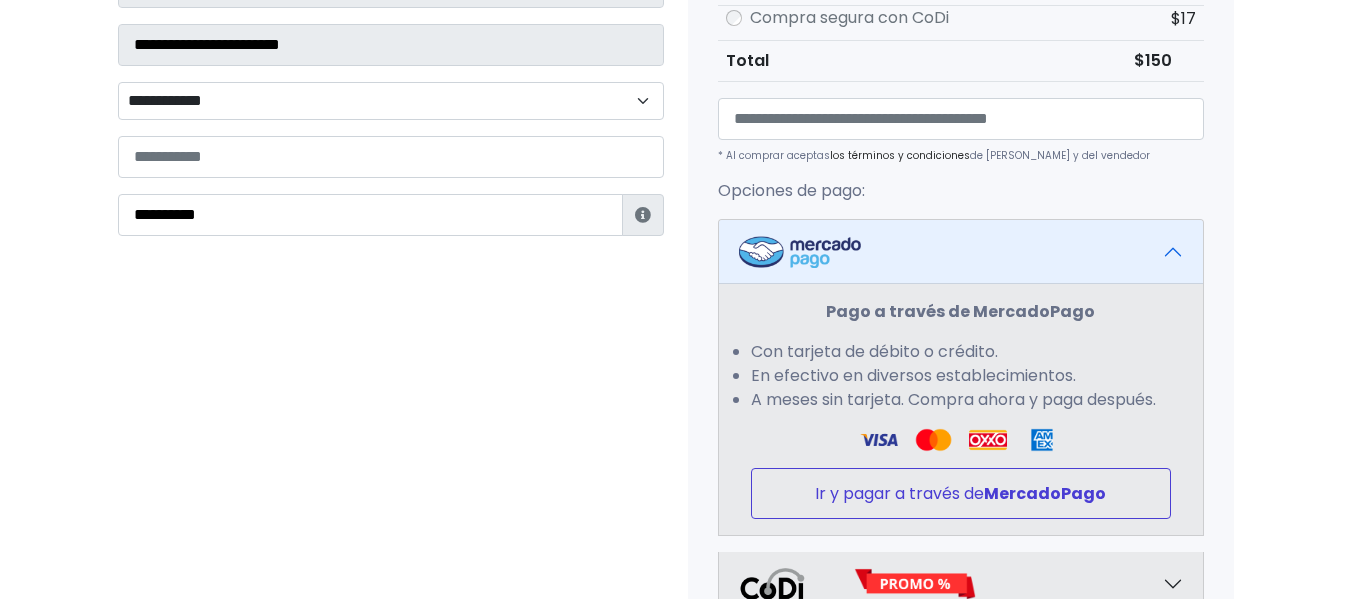 scroll, scrollTop: 534, scrollLeft: 0, axis: vertical 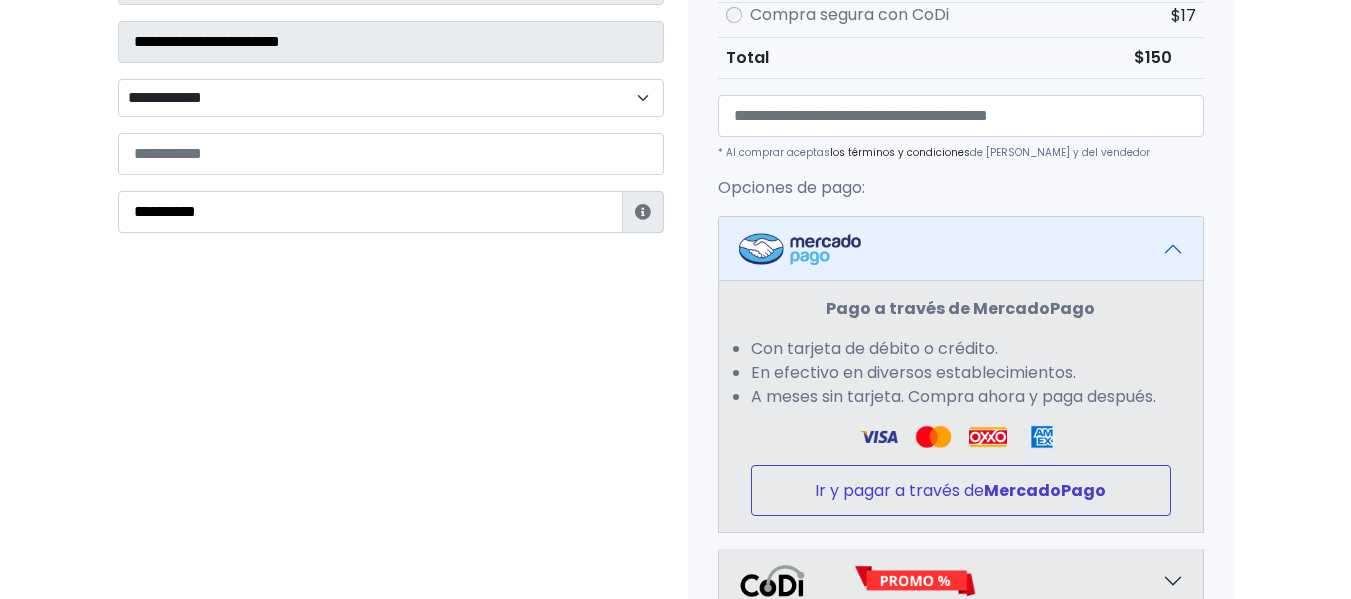click on "Ir y pagar a través de  MercadoPago" at bounding box center (961, 490) 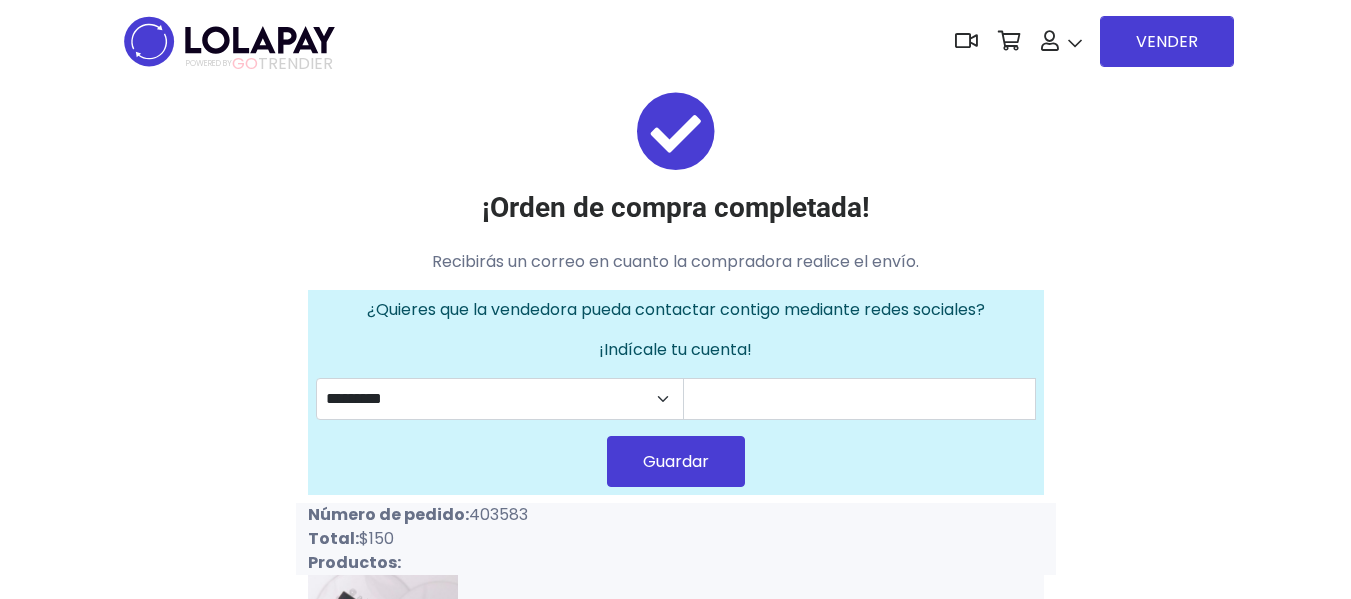 click on "CDS KPOP" at bounding box center (506, 658) 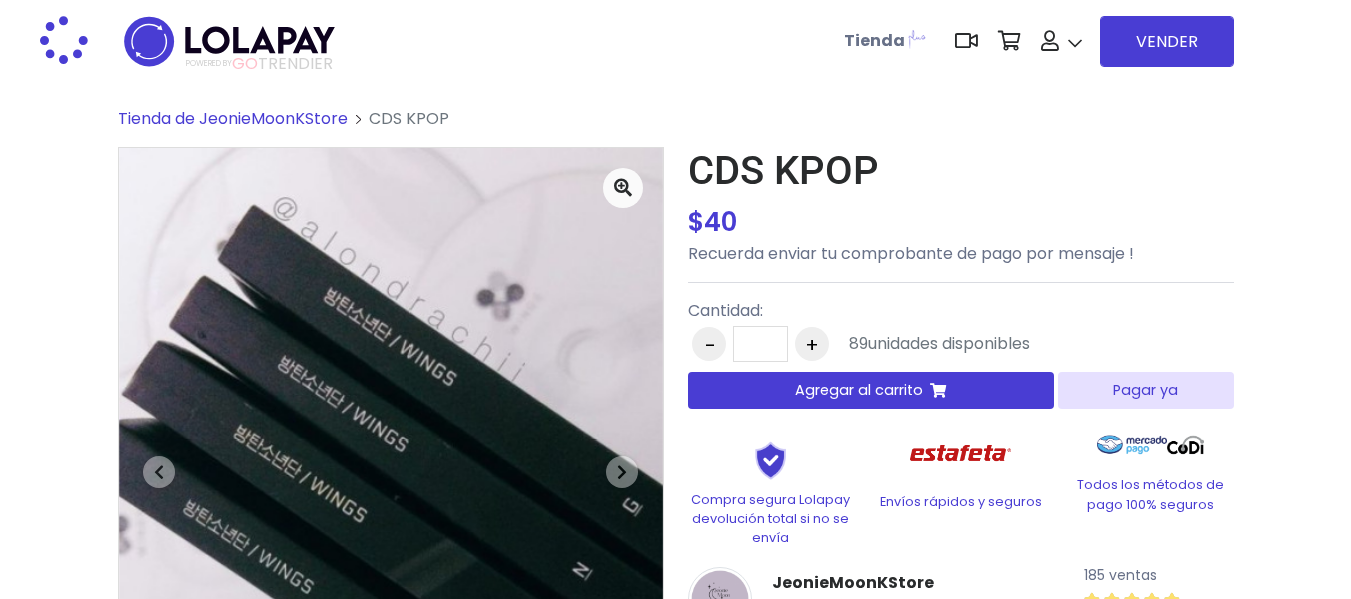 scroll, scrollTop: 0, scrollLeft: 0, axis: both 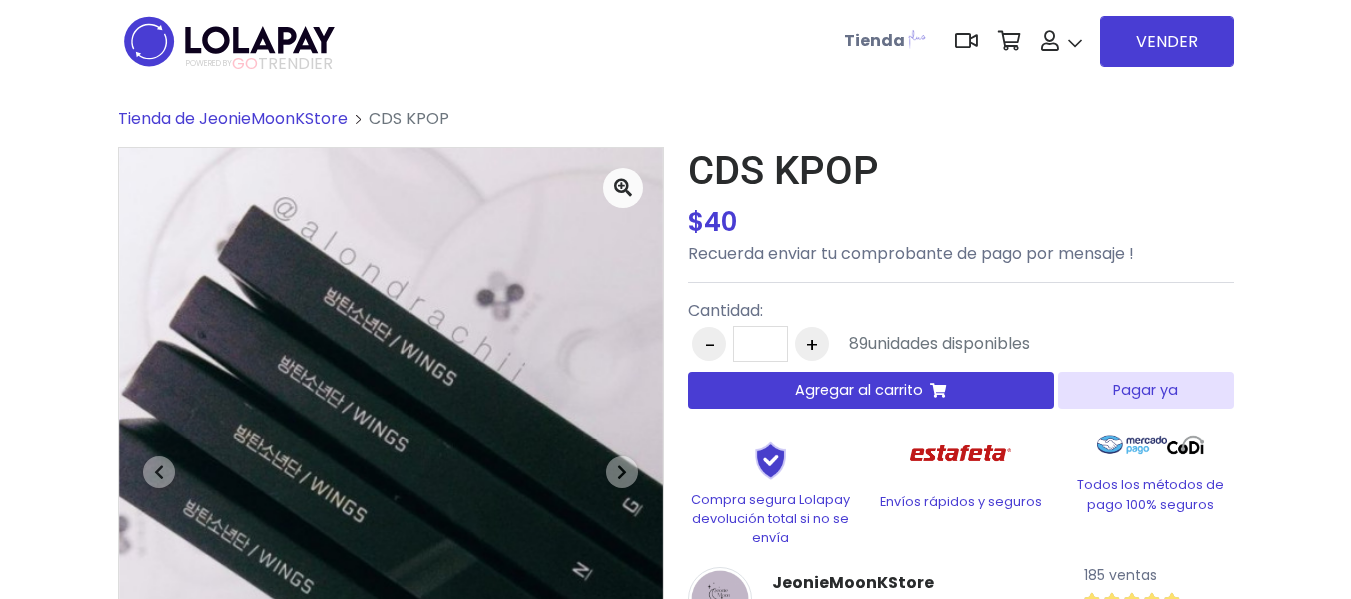 click on "Agregar al carrito" at bounding box center [859, 390] 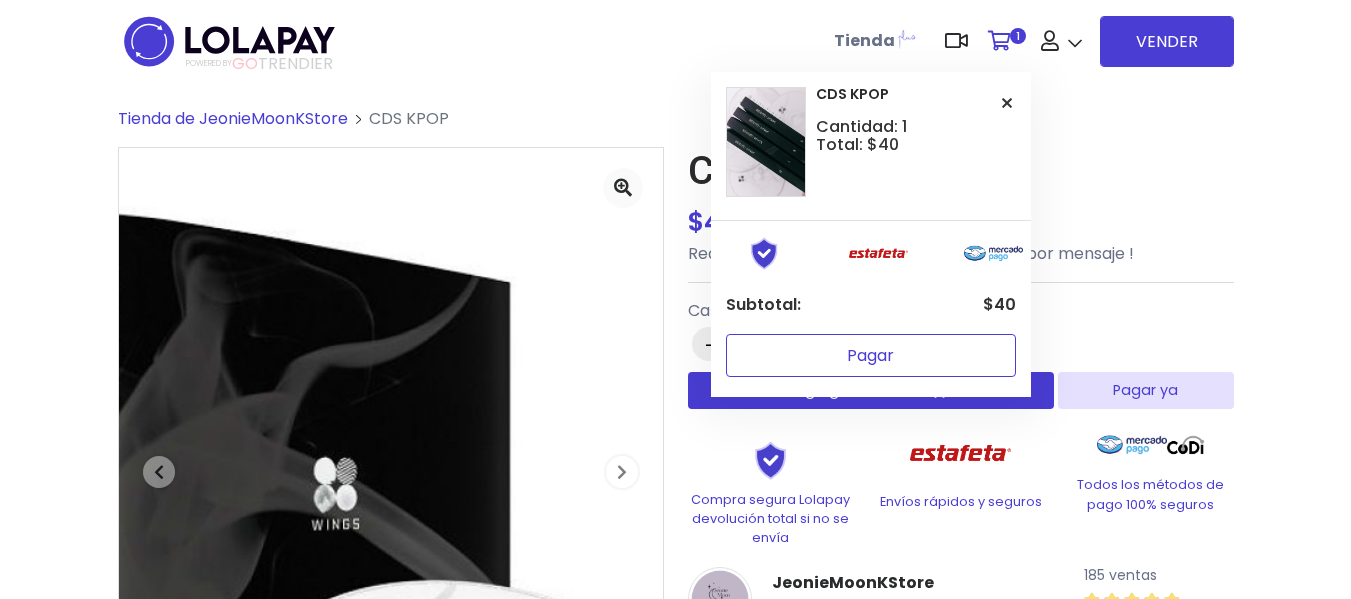 click on "Pagar" at bounding box center [871, 355] 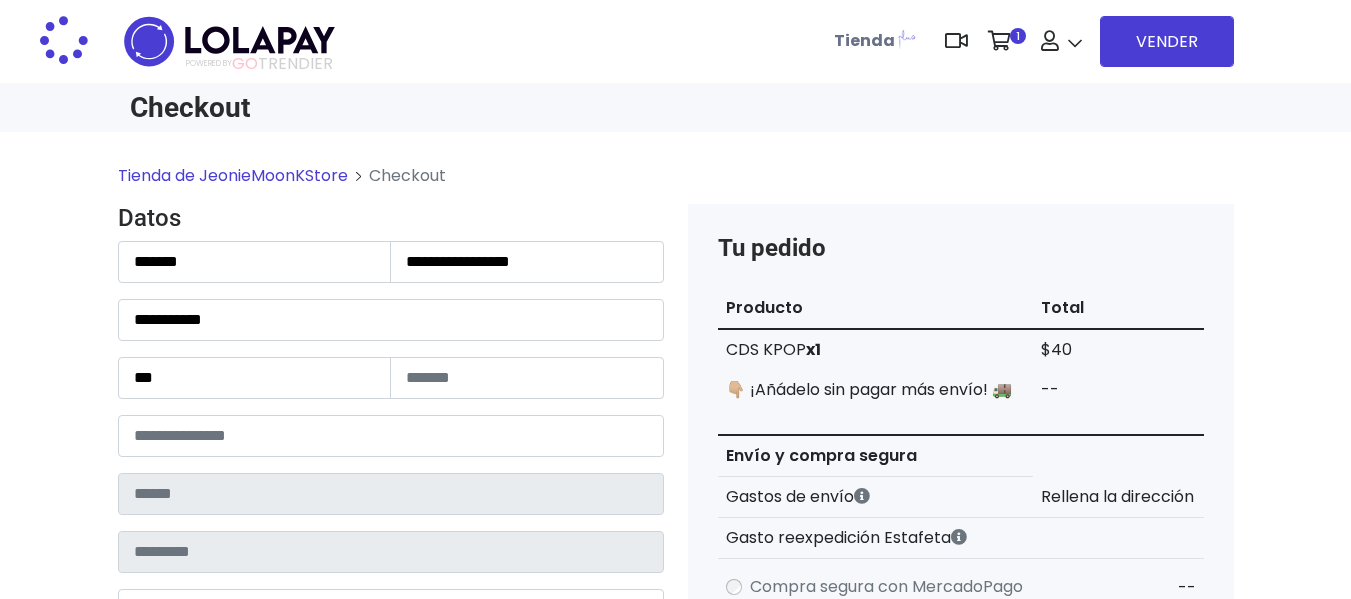 scroll, scrollTop: 0, scrollLeft: 0, axis: both 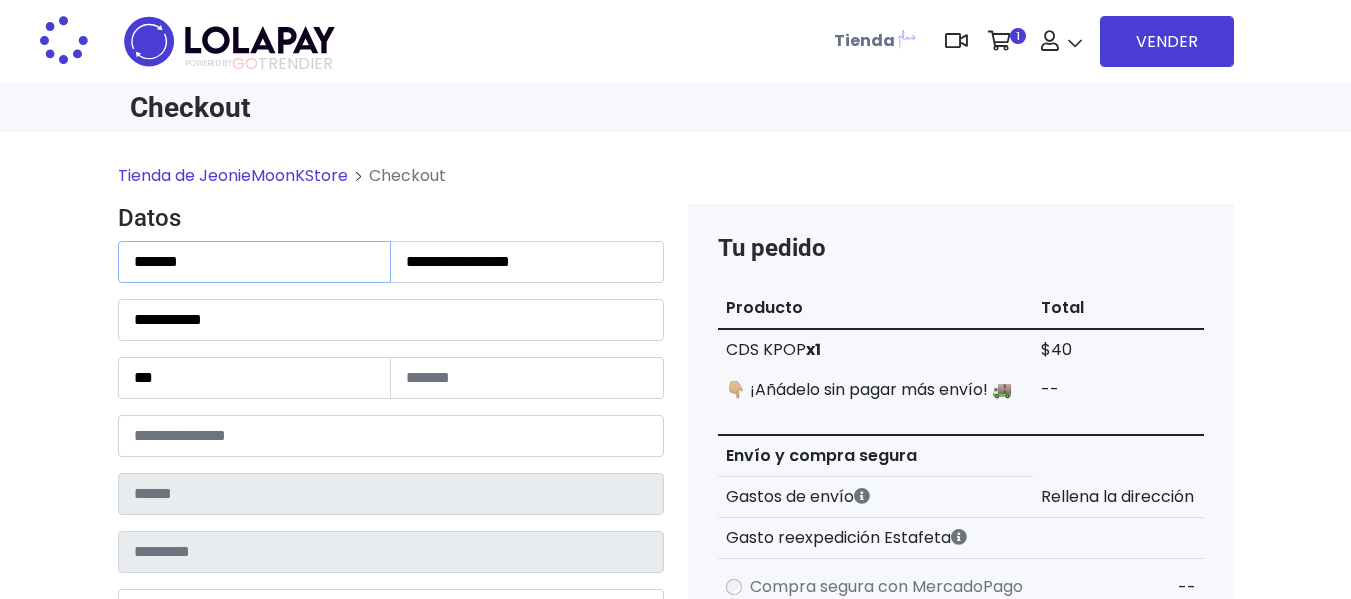 drag, startPoint x: 265, startPoint y: 280, endPoint x: 0, endPoint y: 312, distance: 266.92508 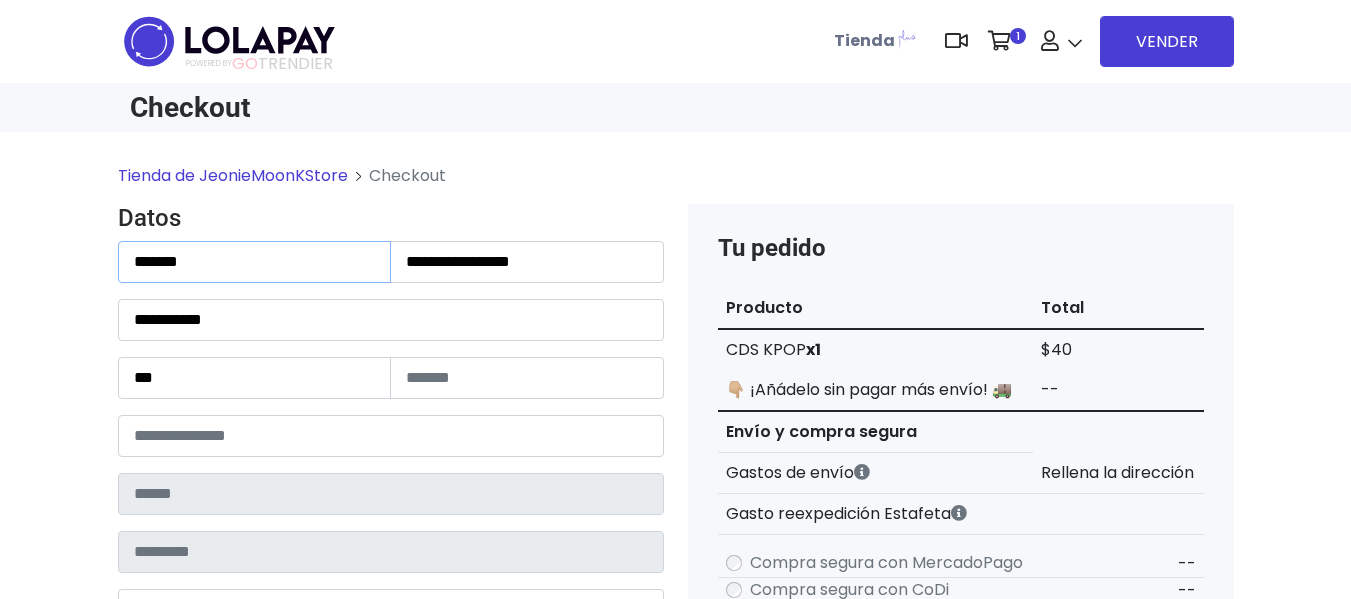 type on "**********" 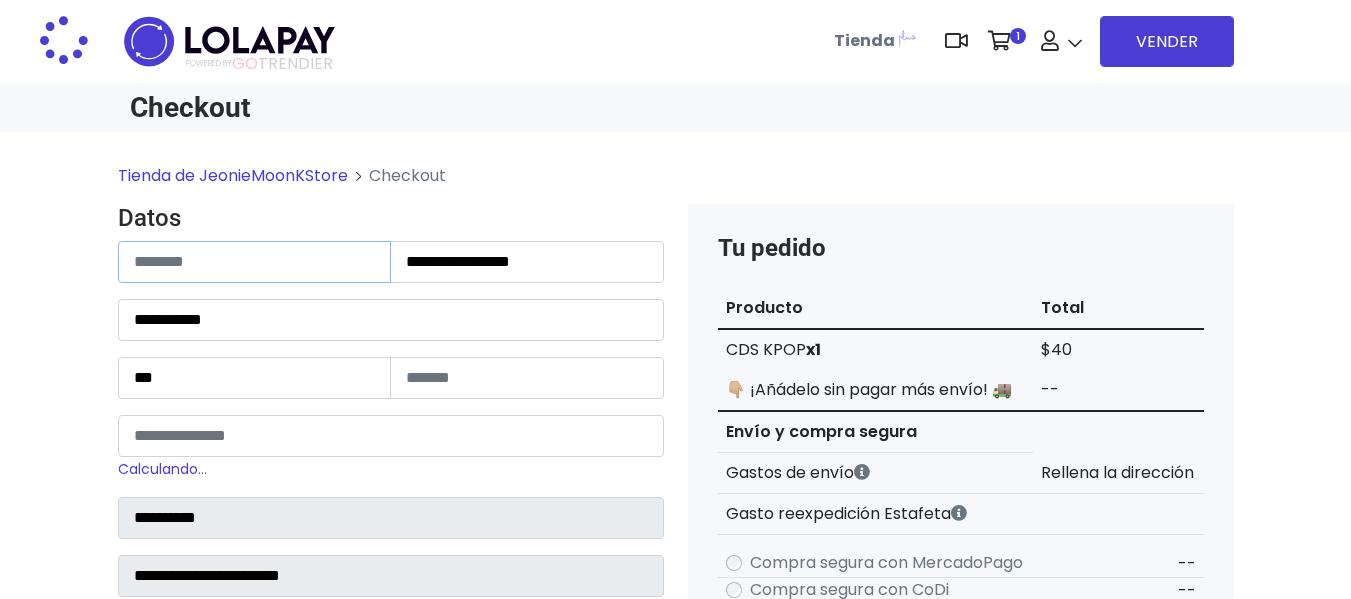 scroll, scrollTop: 1902, scrollLeft: 0, axis: vertical 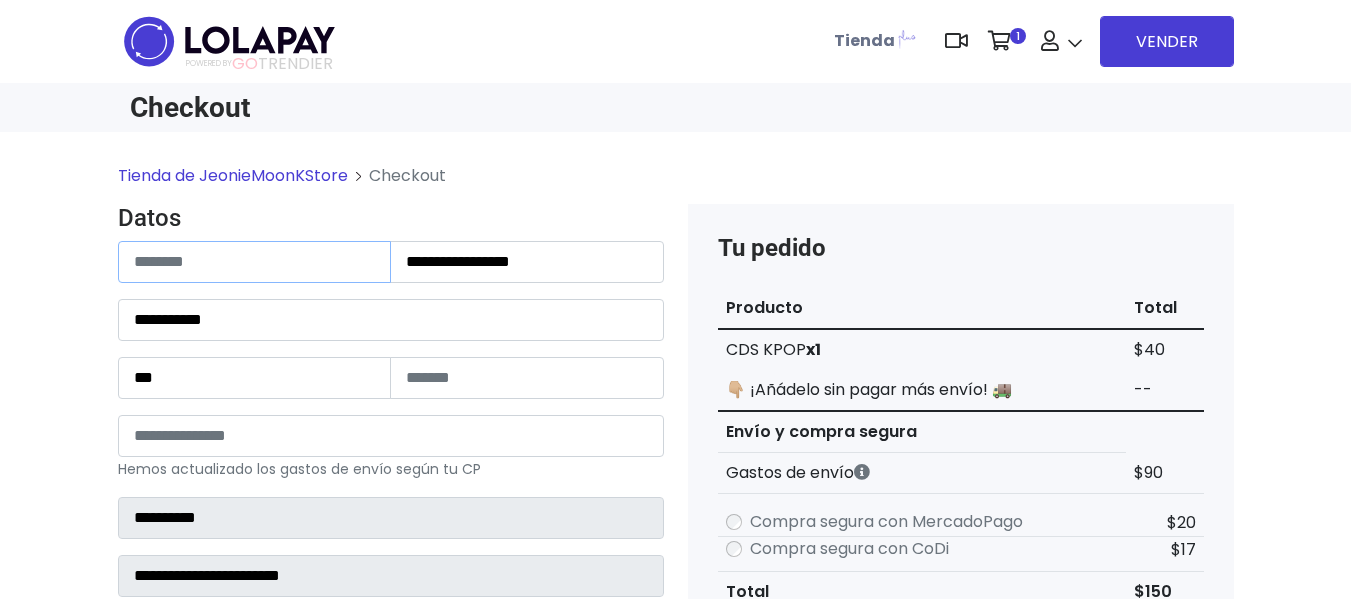 click at bounding box center (255, 262) 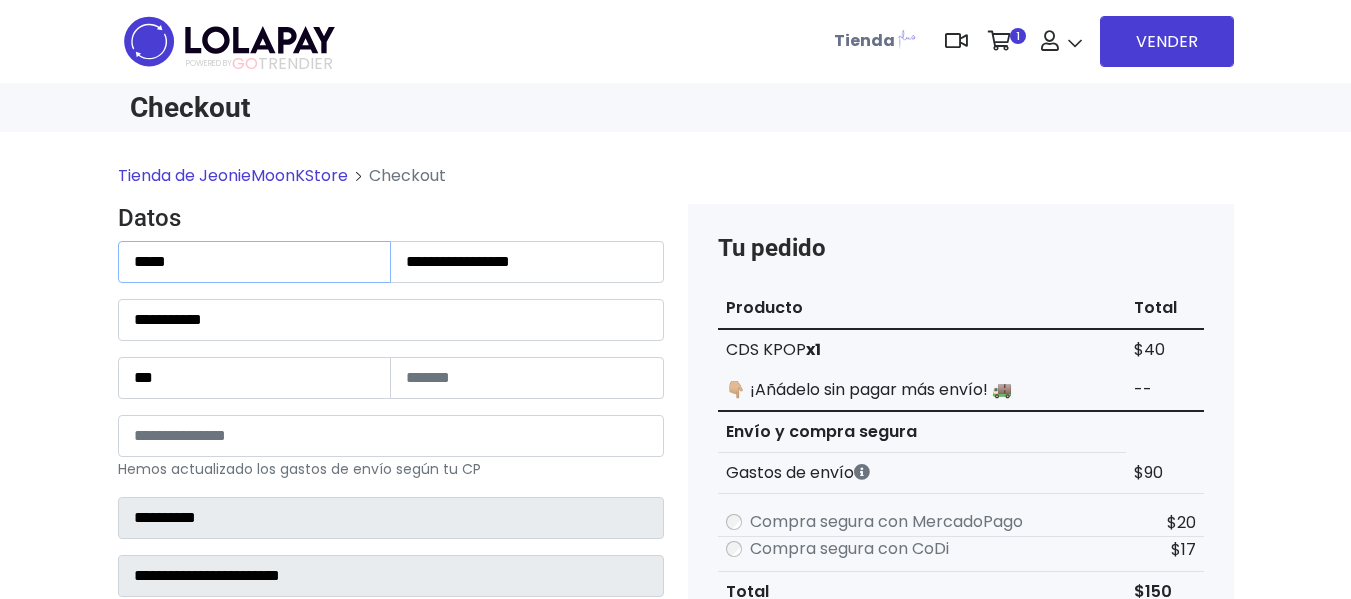 type on "**********" 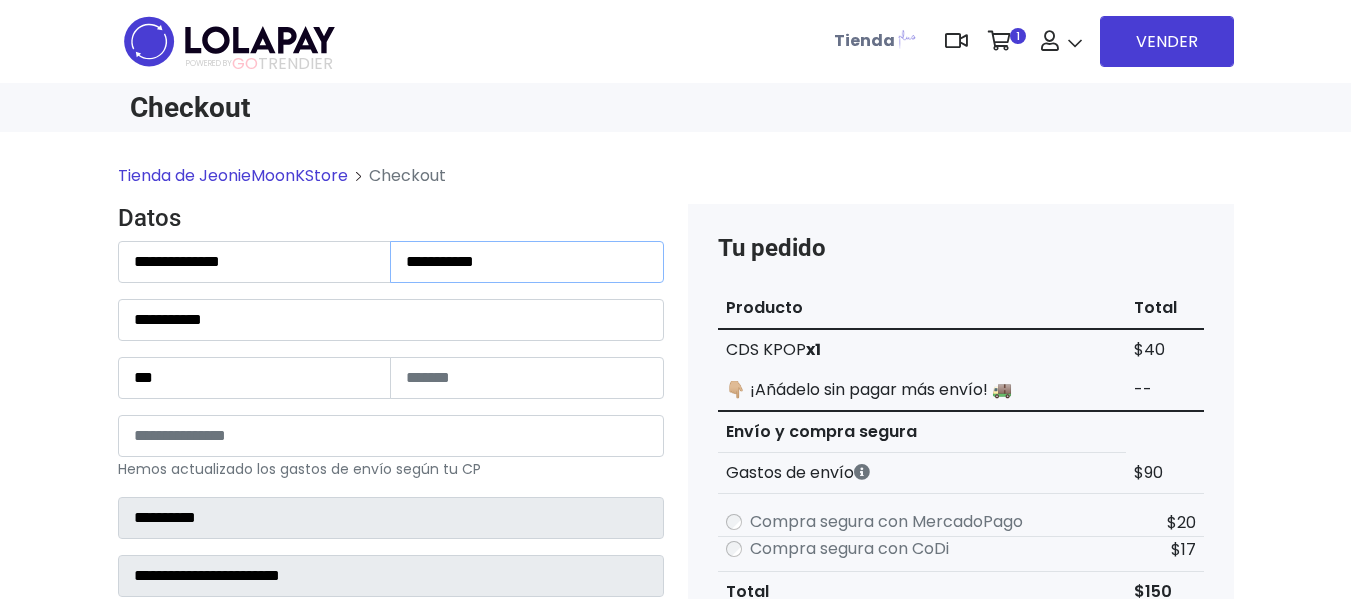 type on "**********" 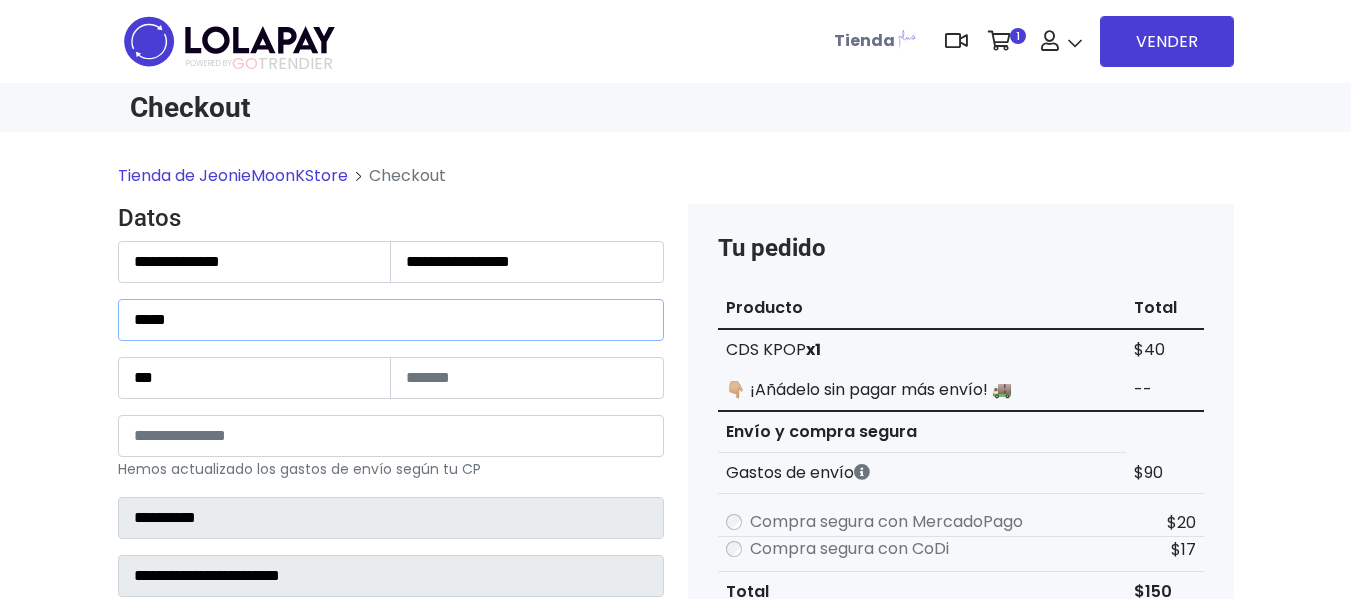 type on "**********" 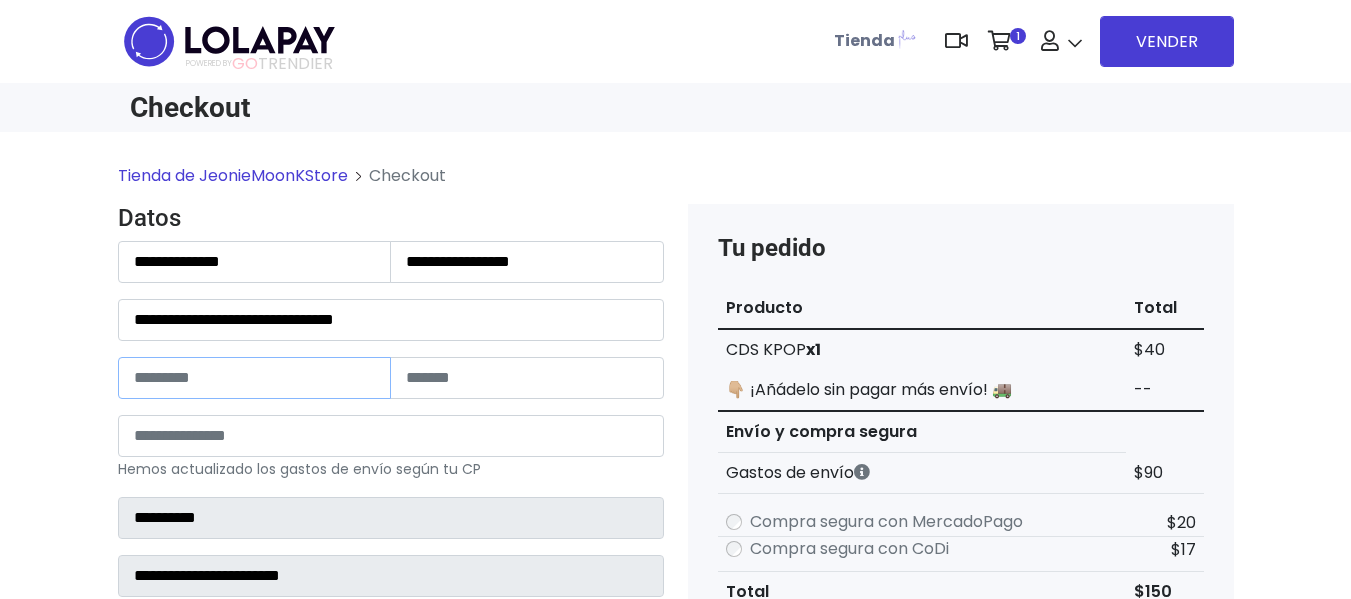type 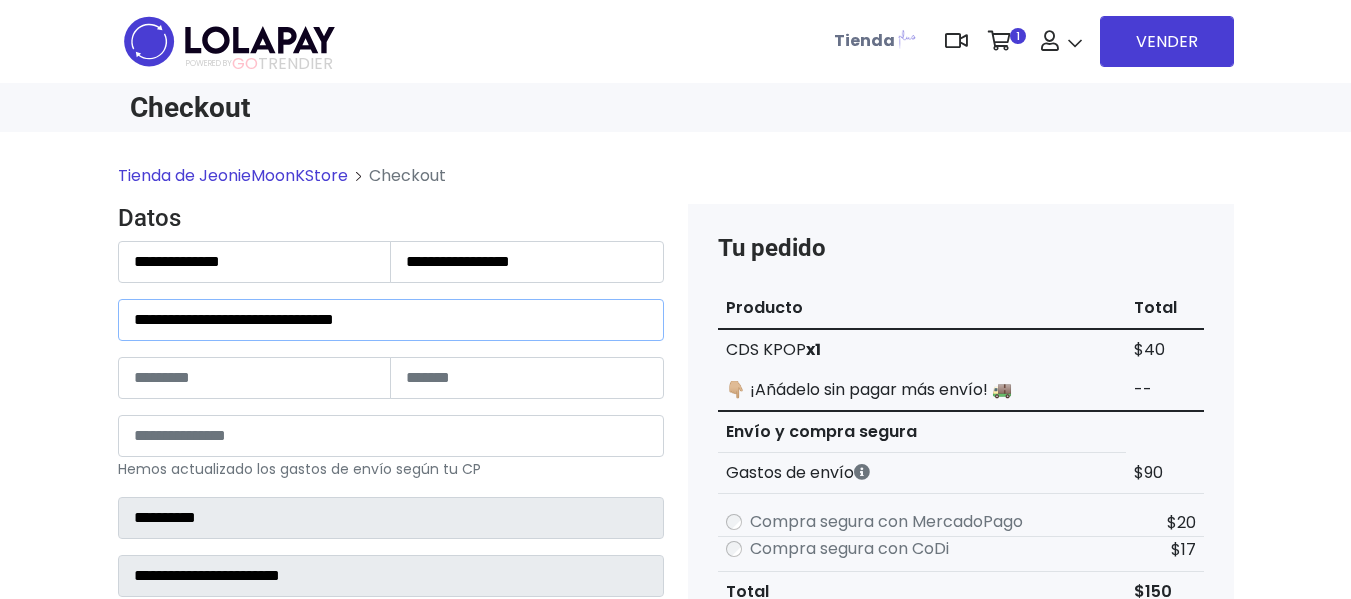 click on "**********" at bounding box center (391, 320) 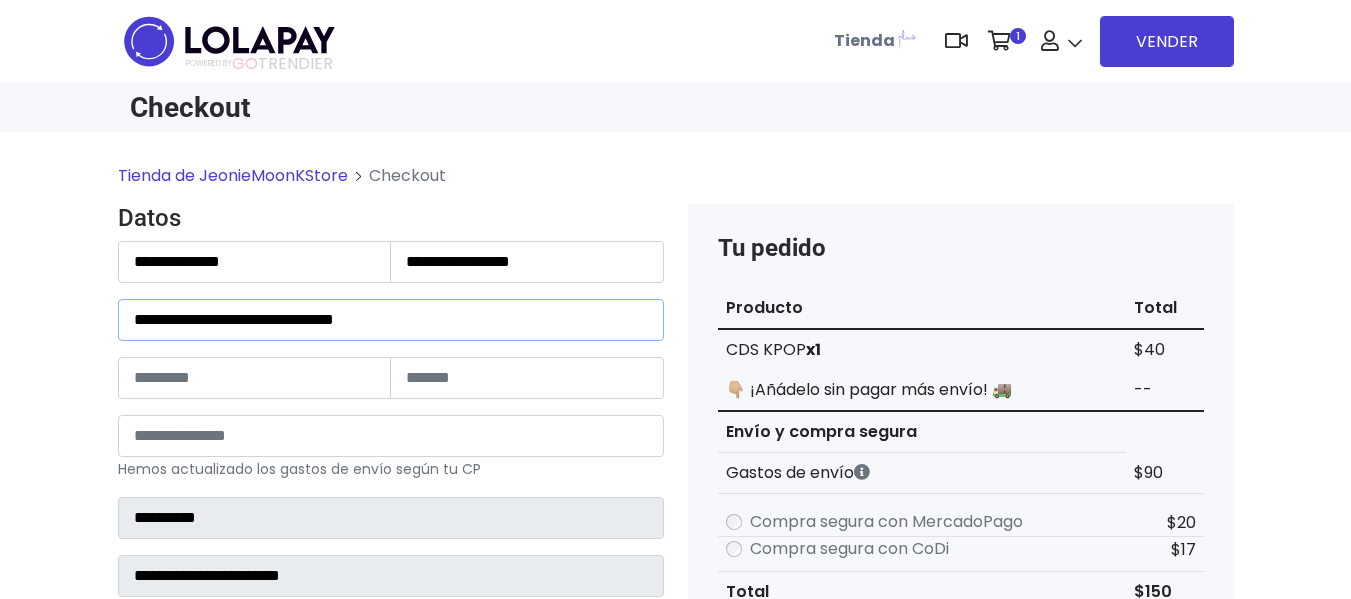 click on "**********" at bounding box center [391, 320] 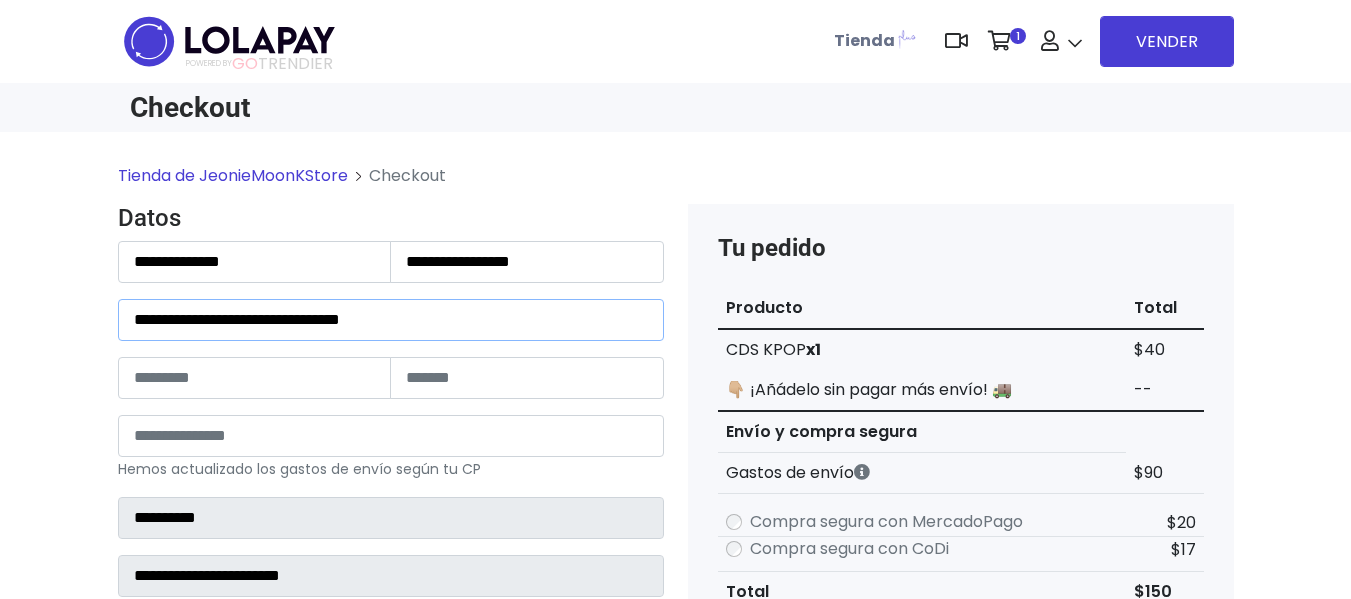 type on "**********" 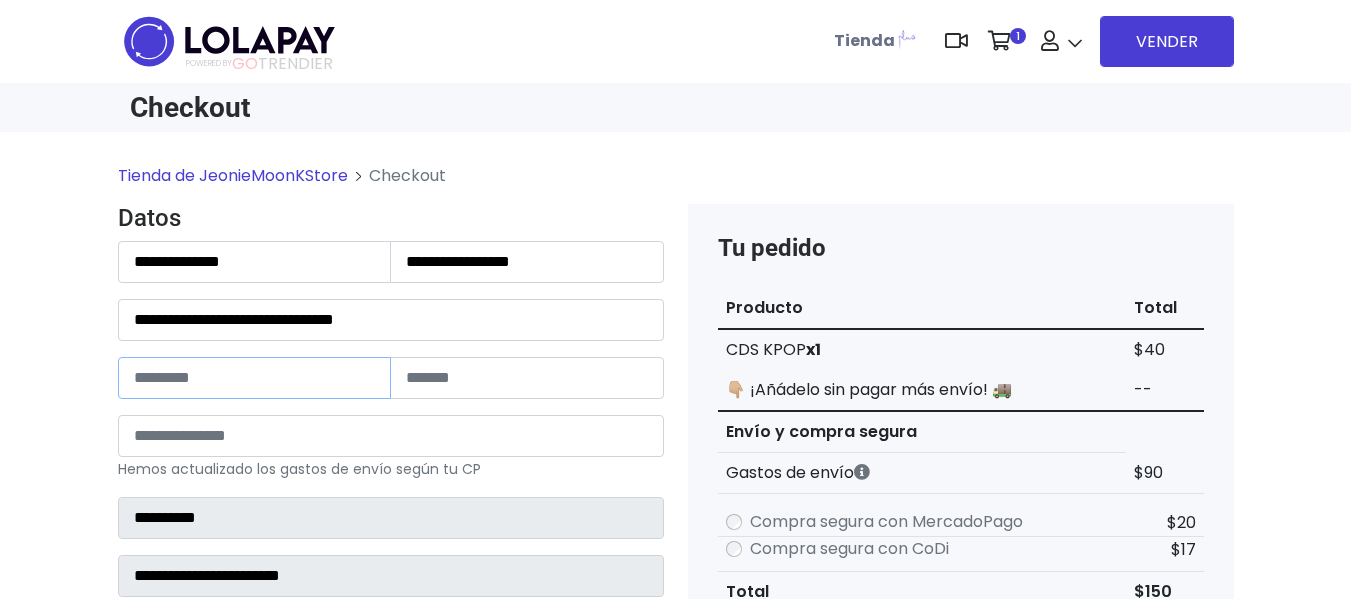 click at bounding box center [255, 378] 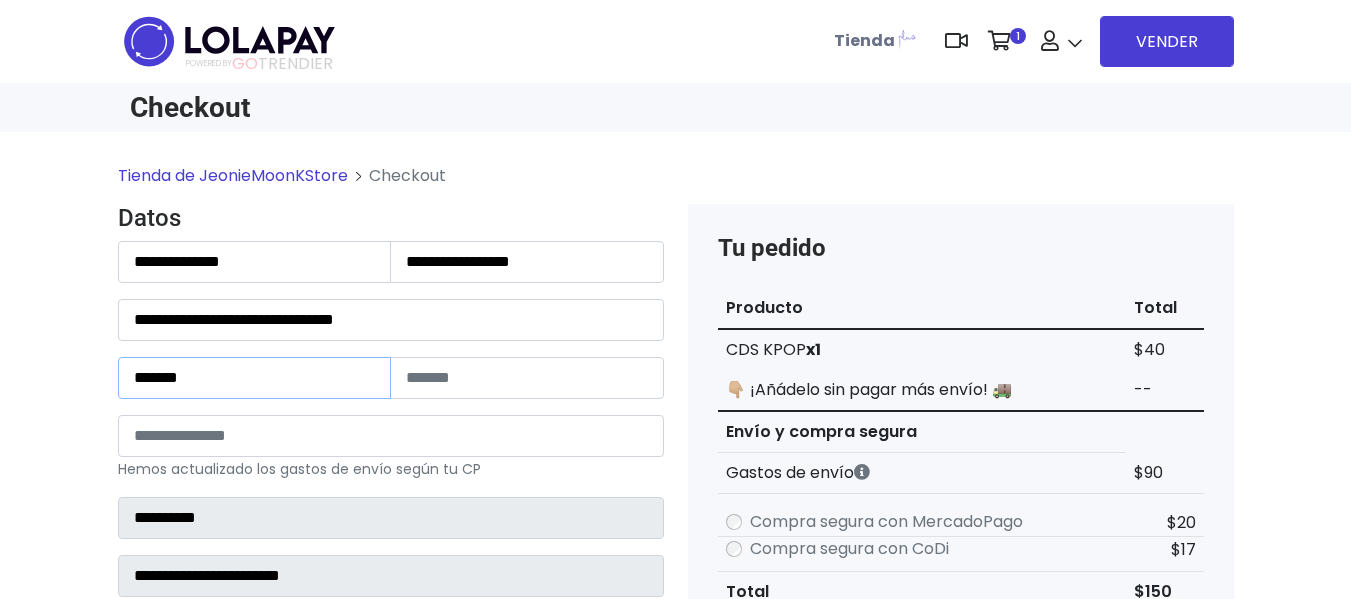 click on "*******" at bounding box center (255, 378) 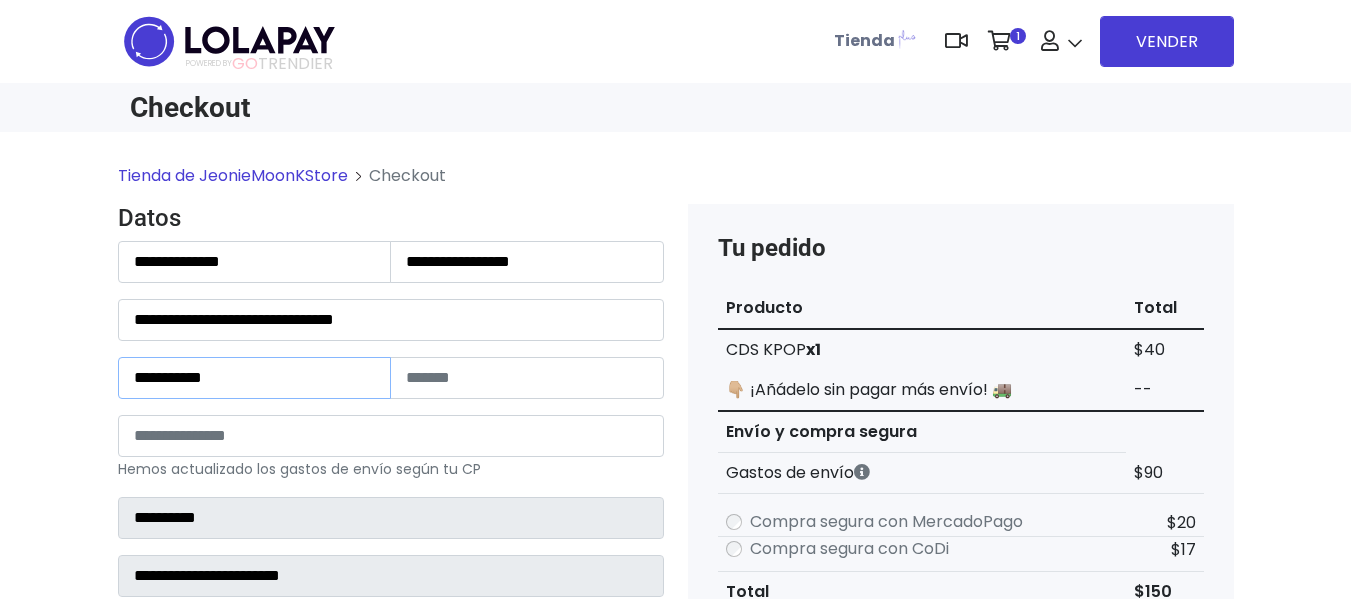 type on "**********" 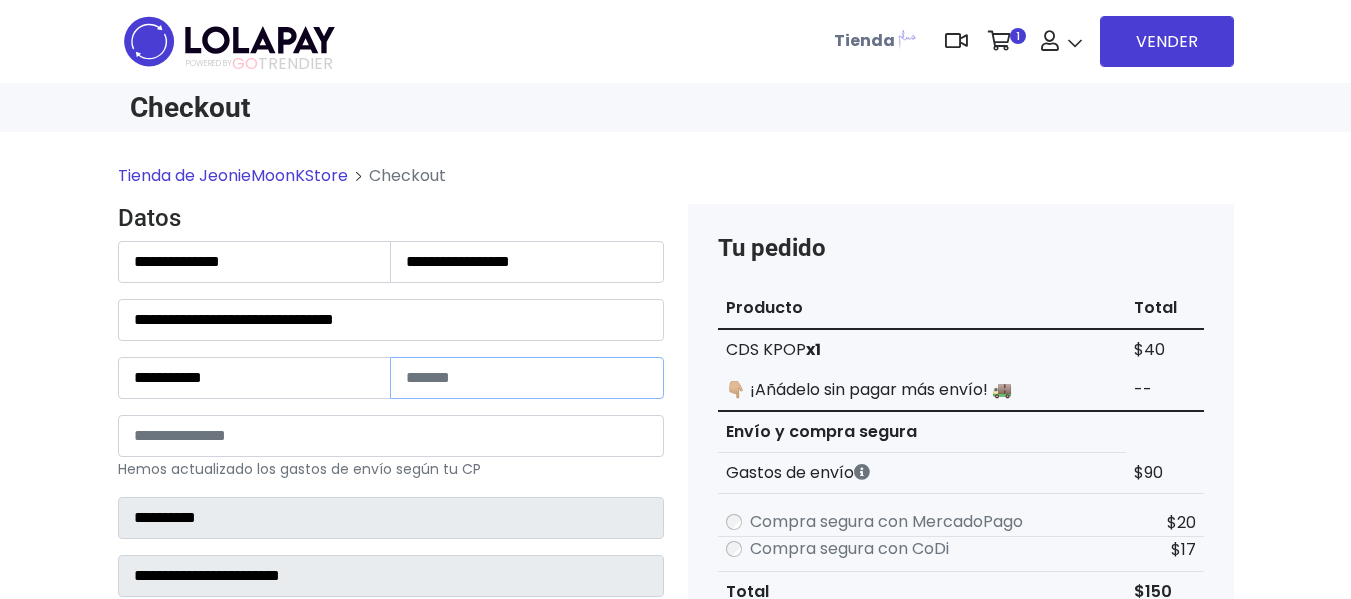 click at bounding box center [527, 378] 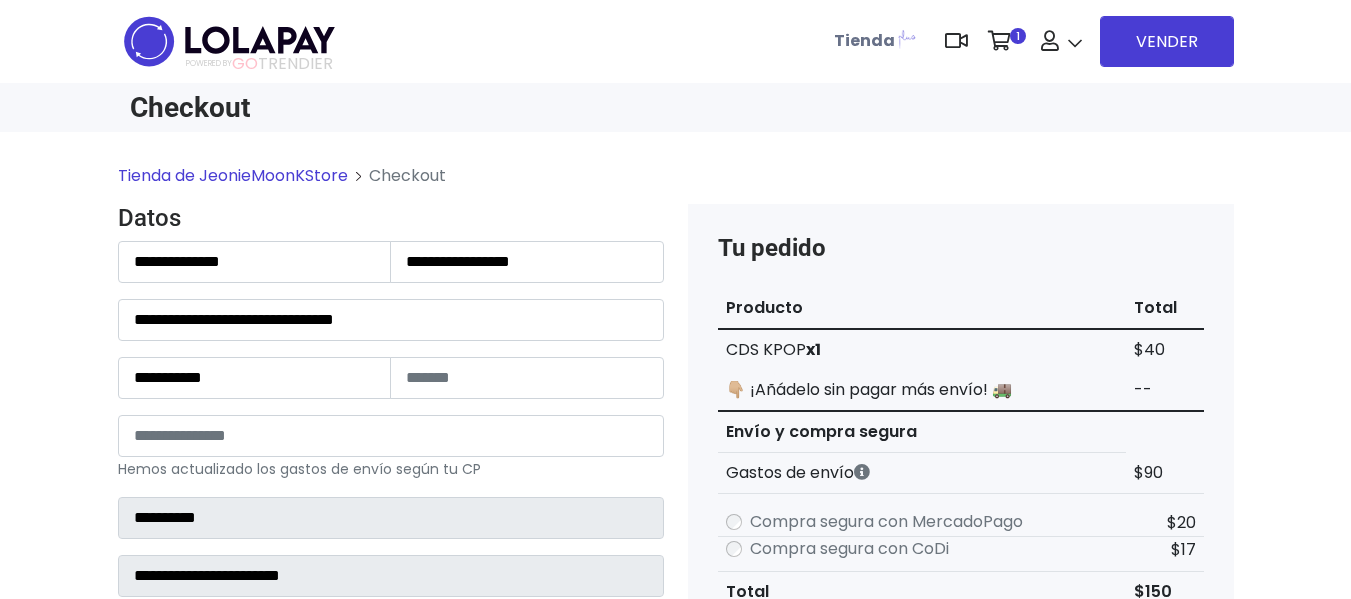 drag, startPoint x: 273, startPoint y: 405, endPoint x: 247, endPoint y: 393, distance: 28.635643 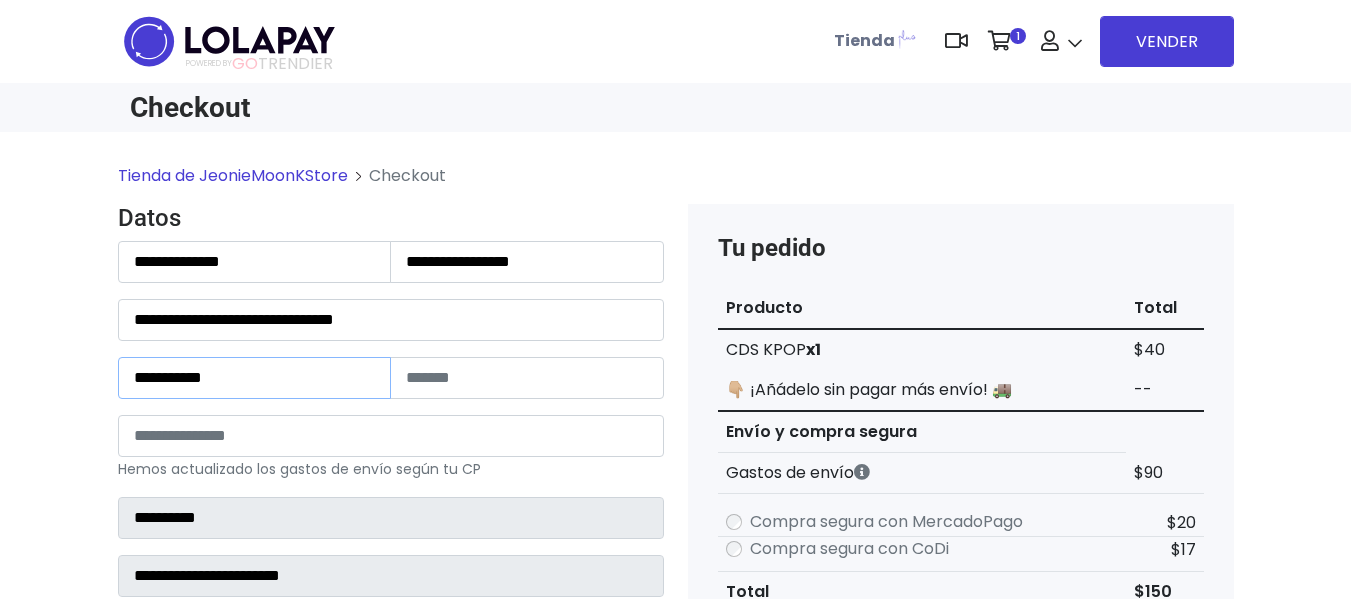 type on "***" 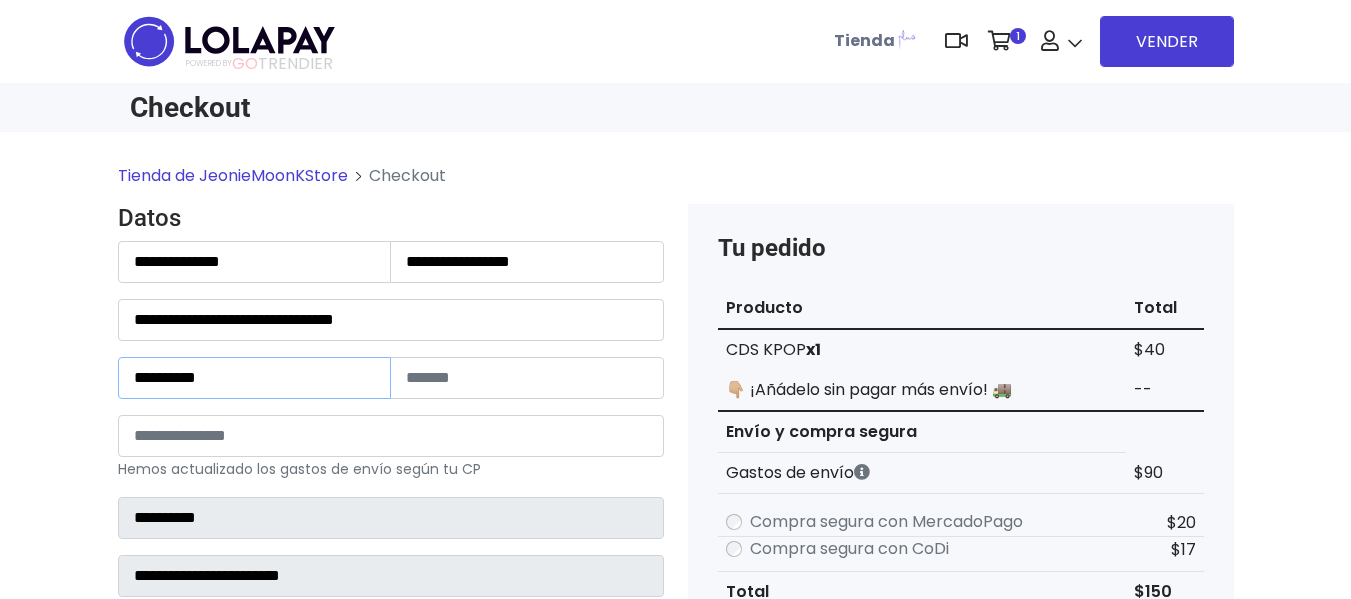 type on "**********" 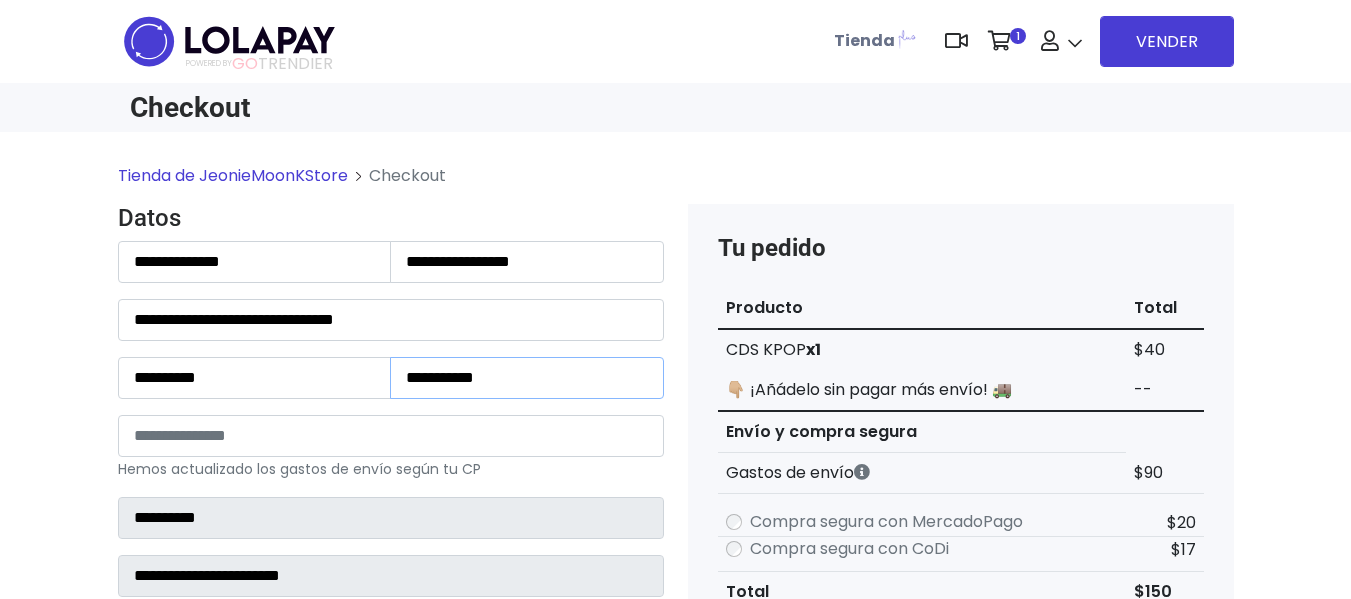 type on "**********" 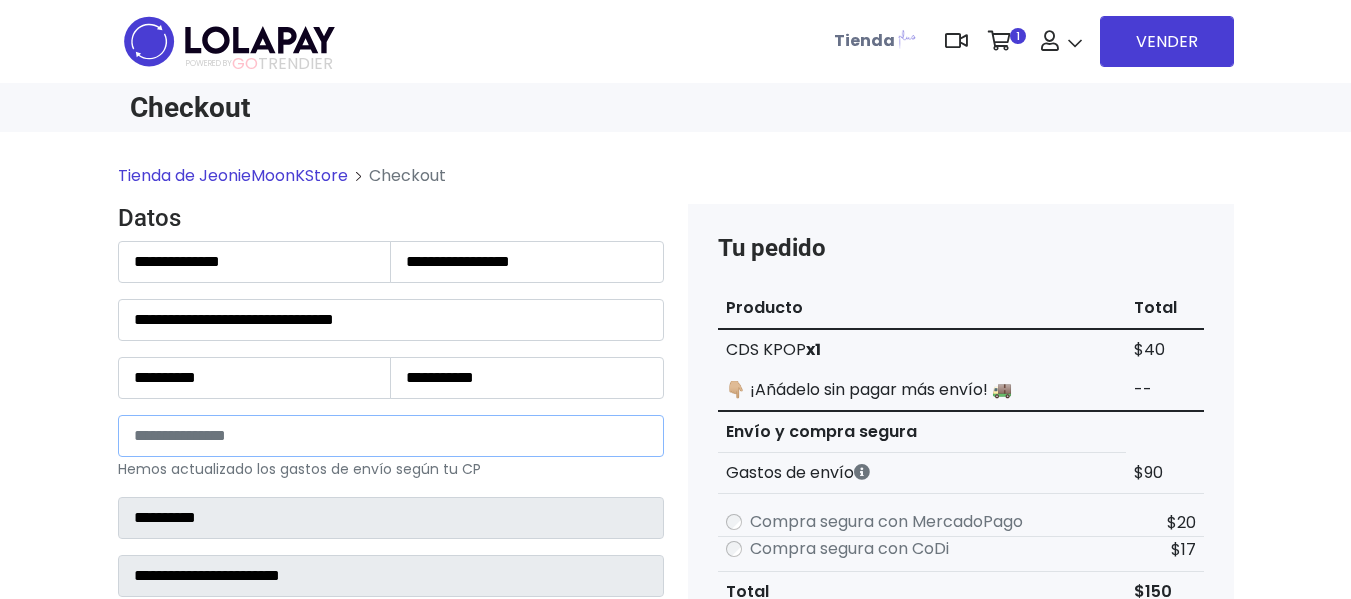type on "*****" 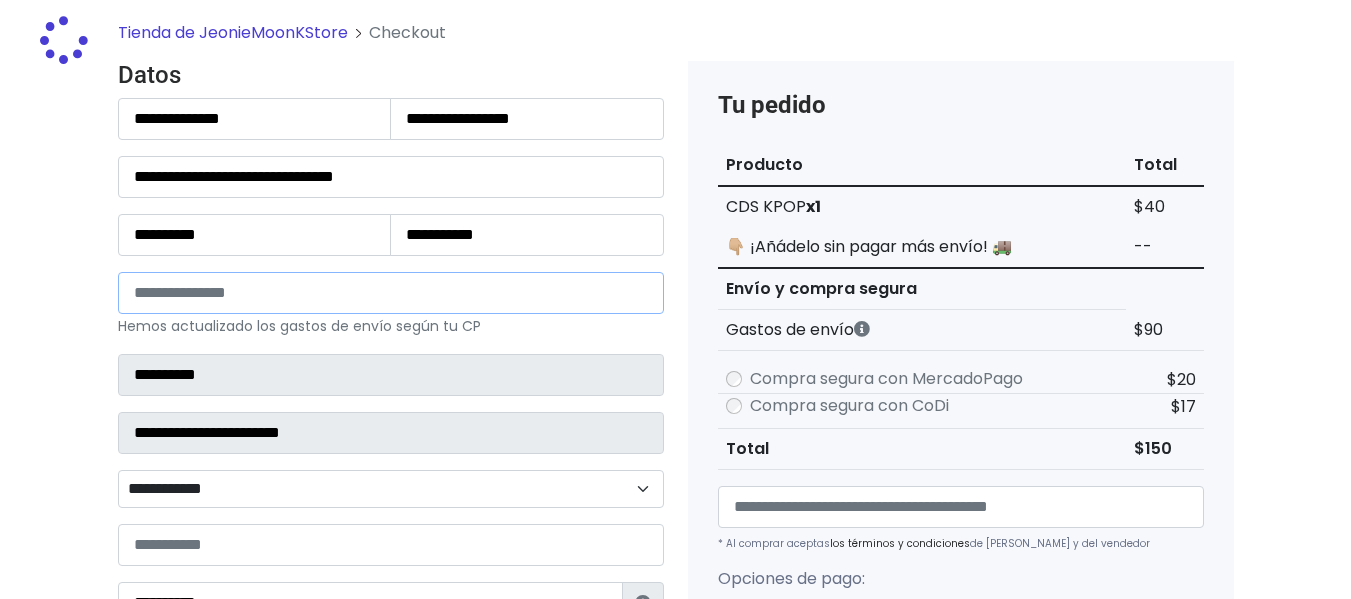 scroll, scrollTop: 200, scrollLeft: 0, axis: vertical 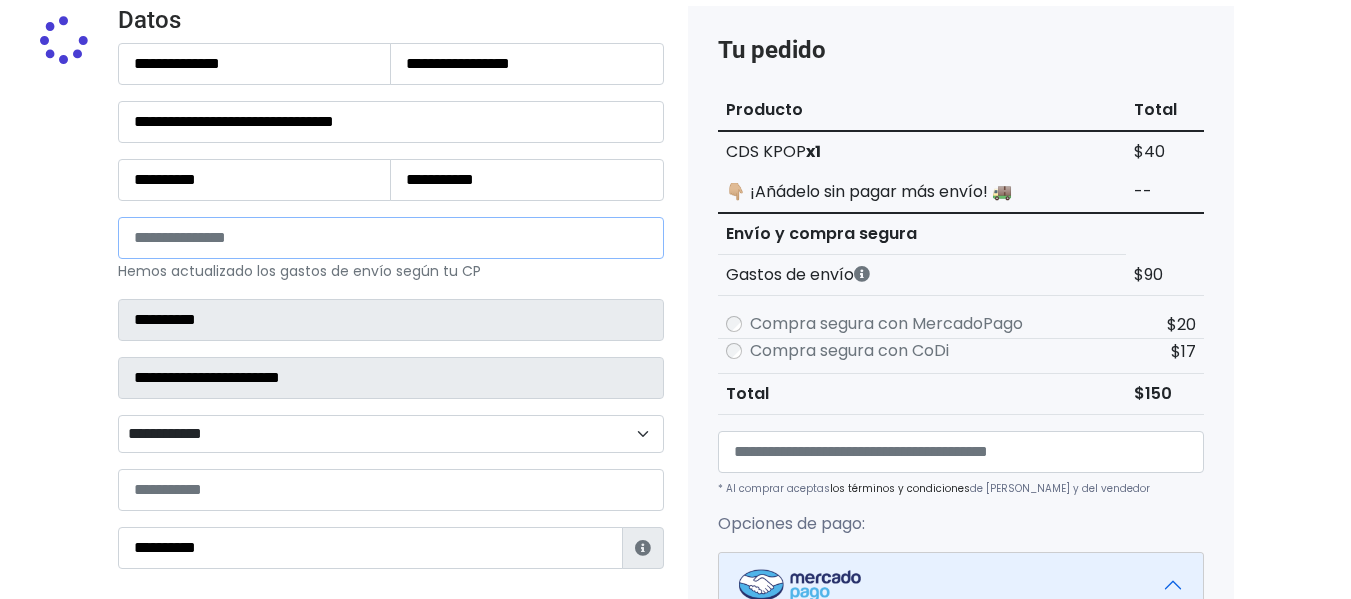 type on "******" 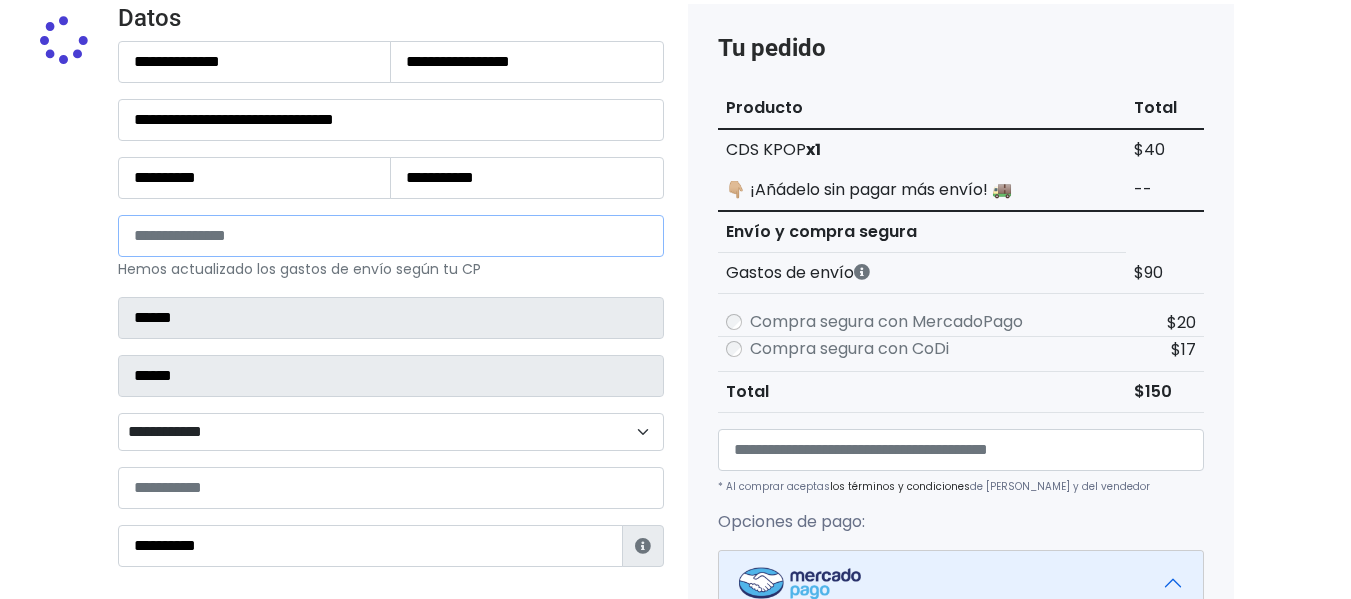 select 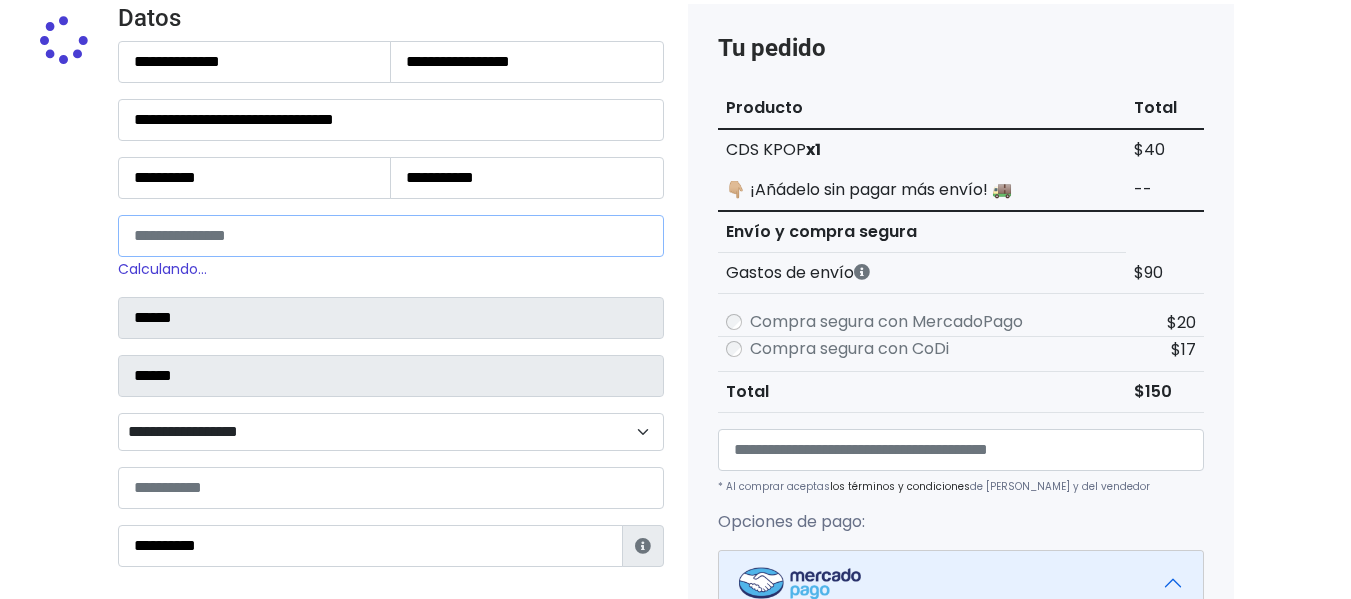 type on "*****" 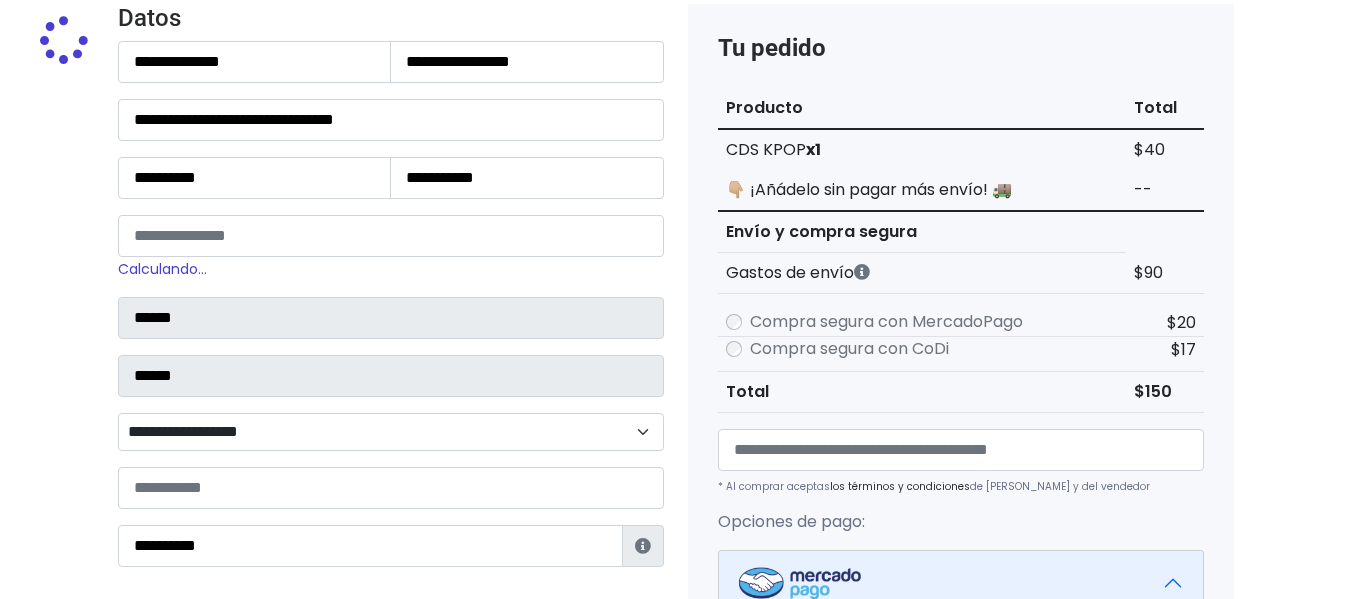 click on "**********" at bounding box center (391, 432) 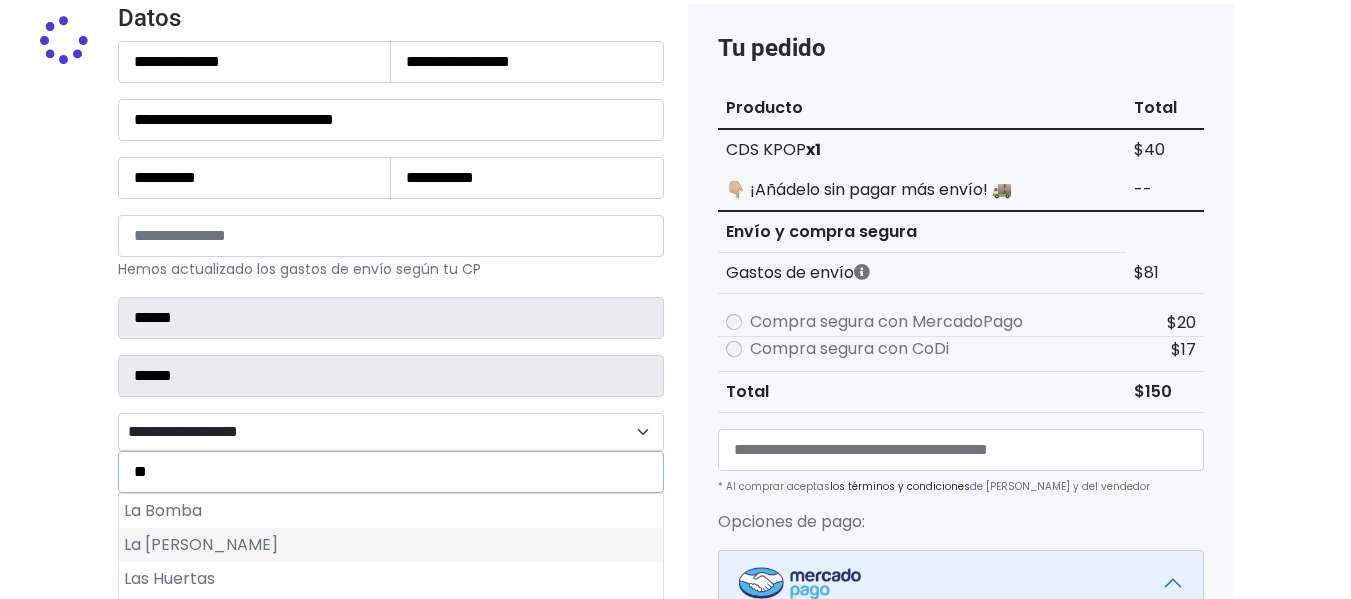 type on "**" 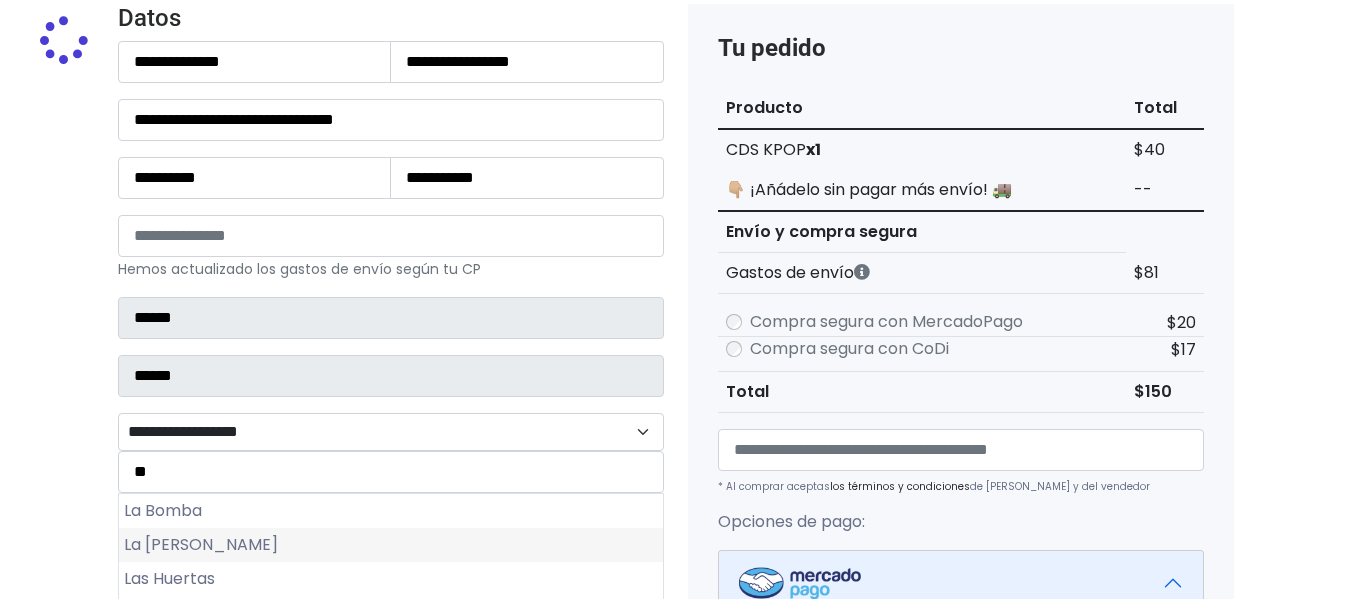 click on "La Conchita" at bounding box center [391, 545] 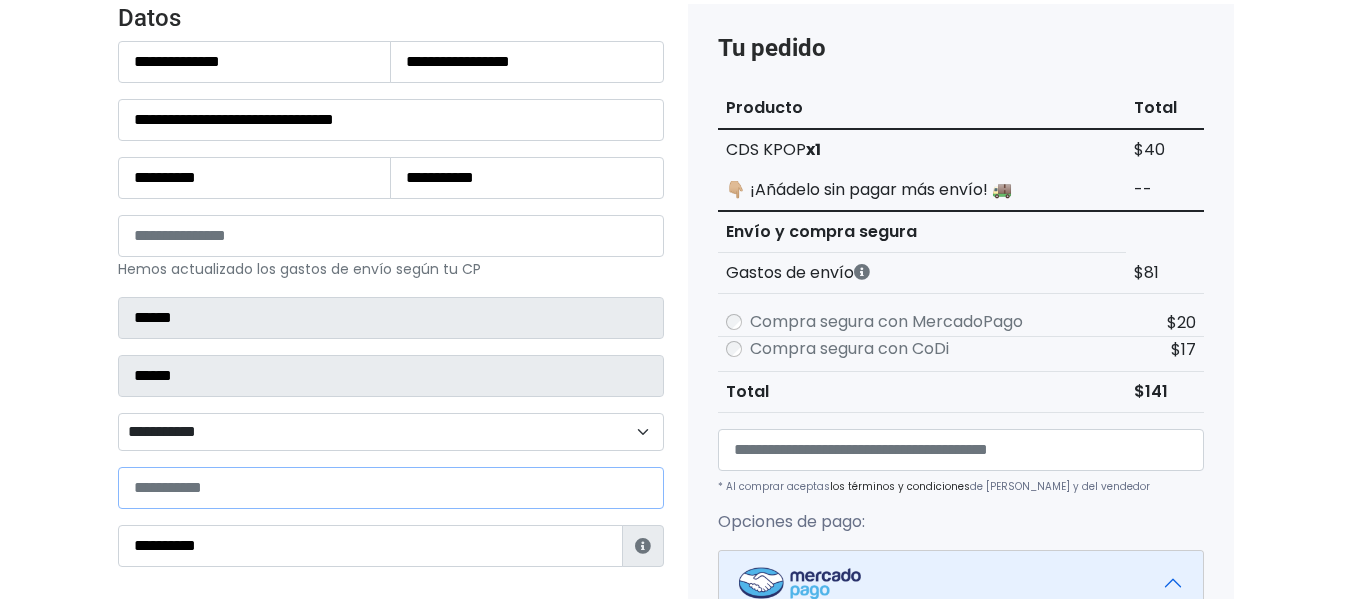 click at bounding box center (391, 488) 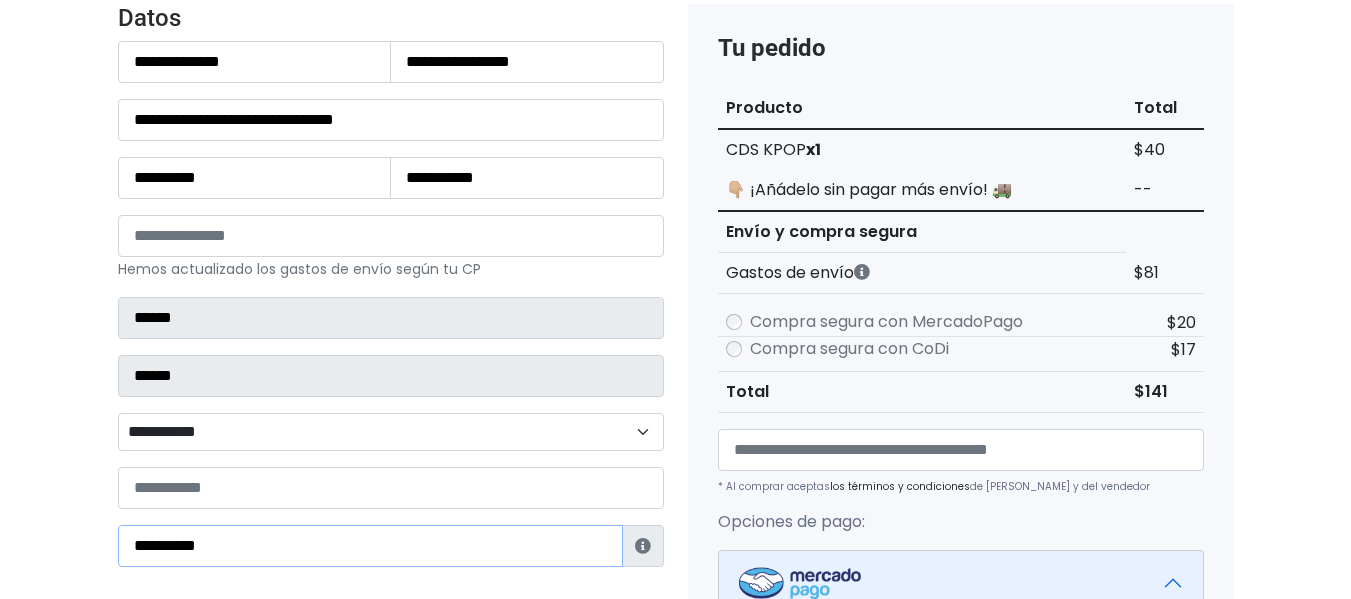 click on "**********" at bounding box center [370, 546] 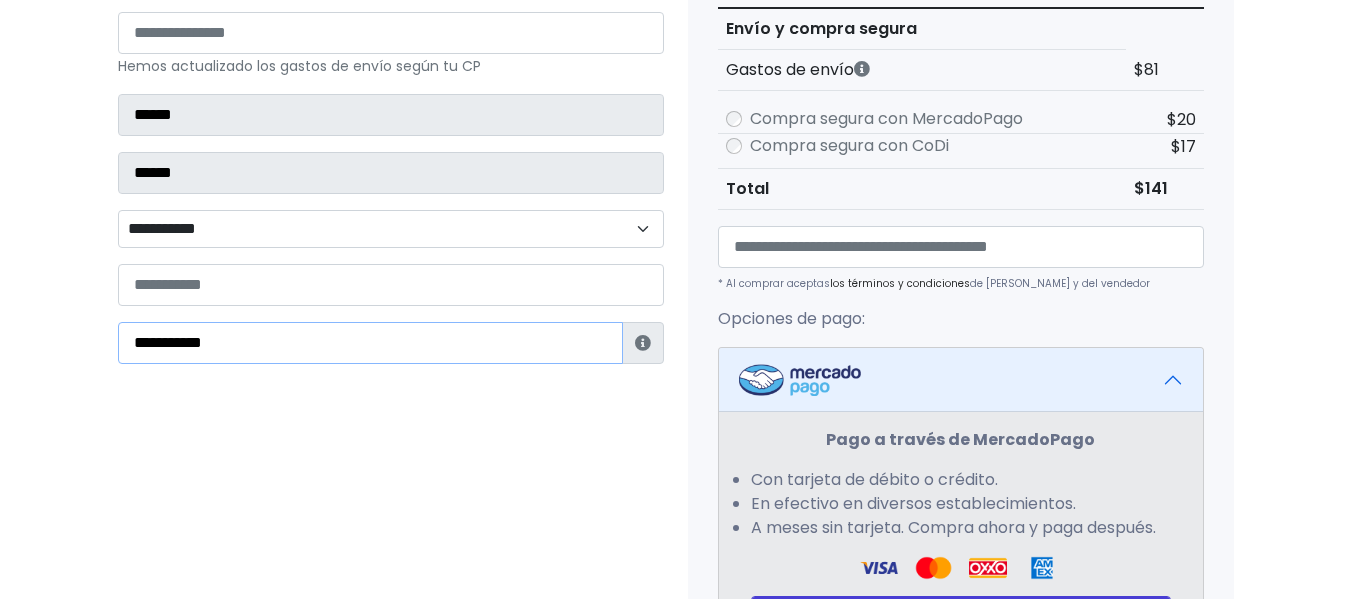 scroll, scrollTop: 500, scrollLeft: 0, axis: vertical 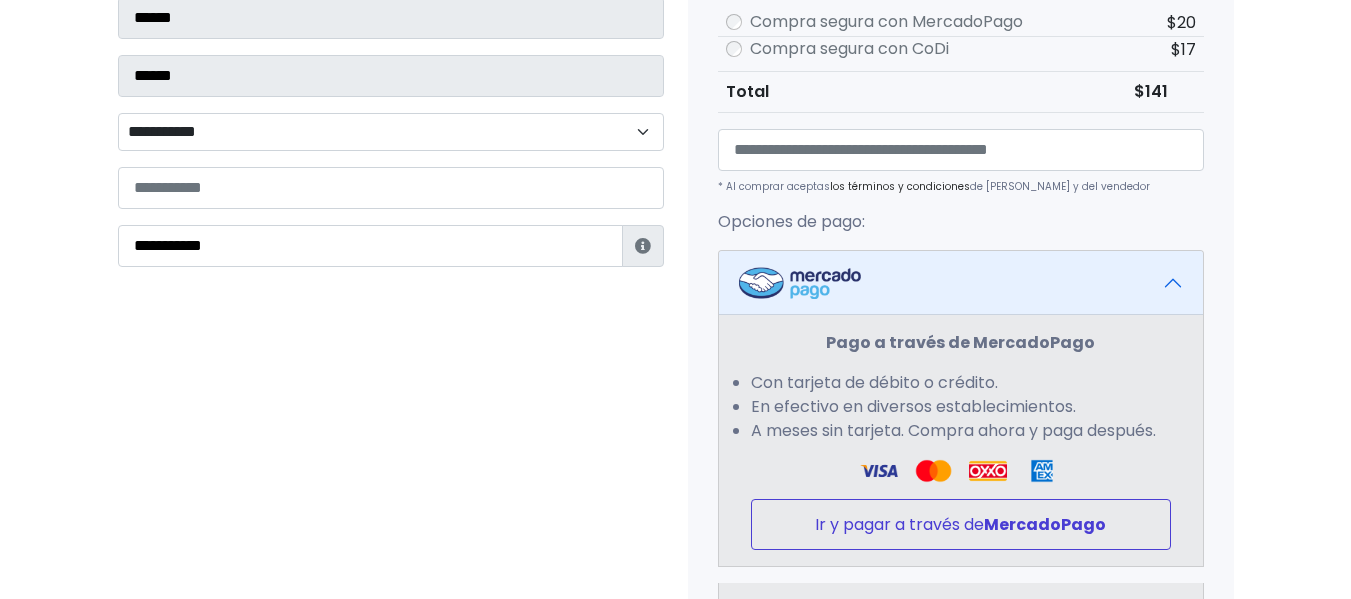 click on "Ir y pagar a través de  MercadoPago" at bounding box center [961, 524] 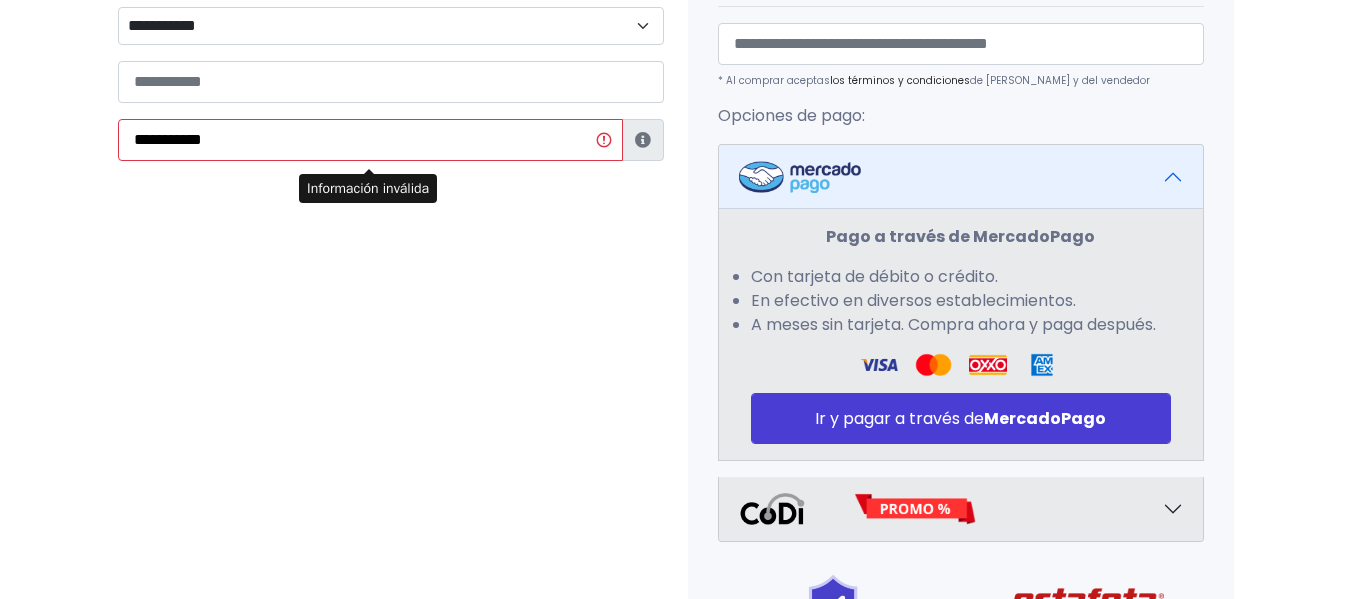 scroll, scrollTop: 426, scrollLeft: 0, axis: vertical 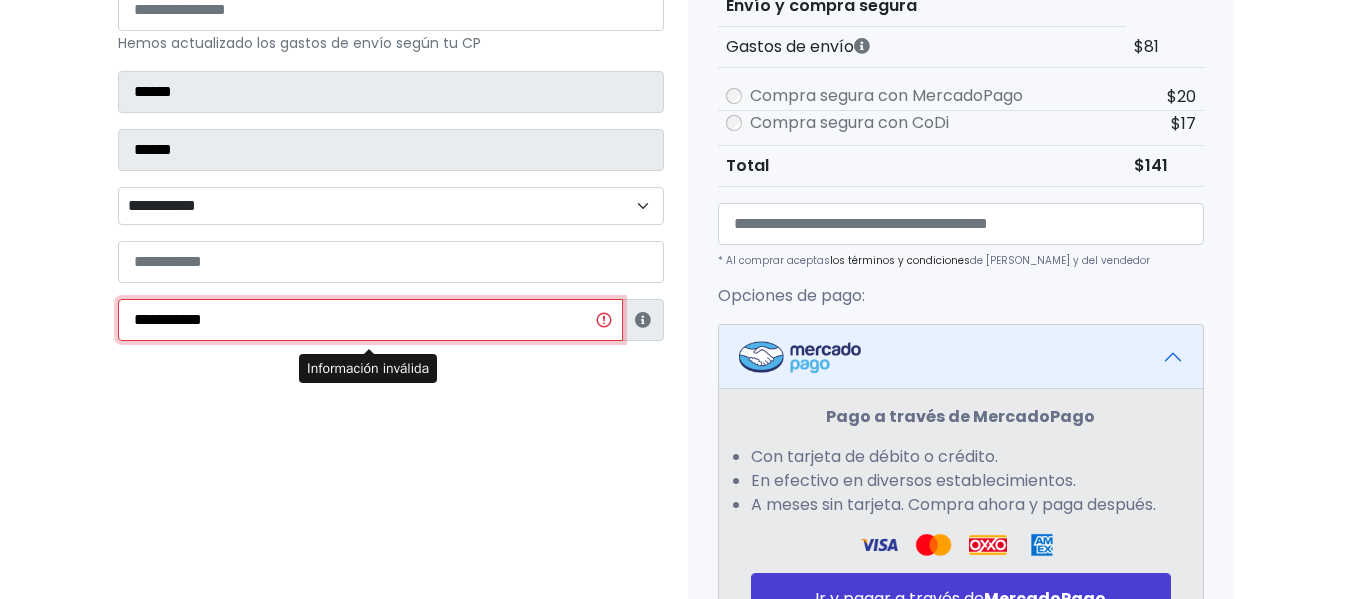 click on "**********" at bounding box center (370, 320) 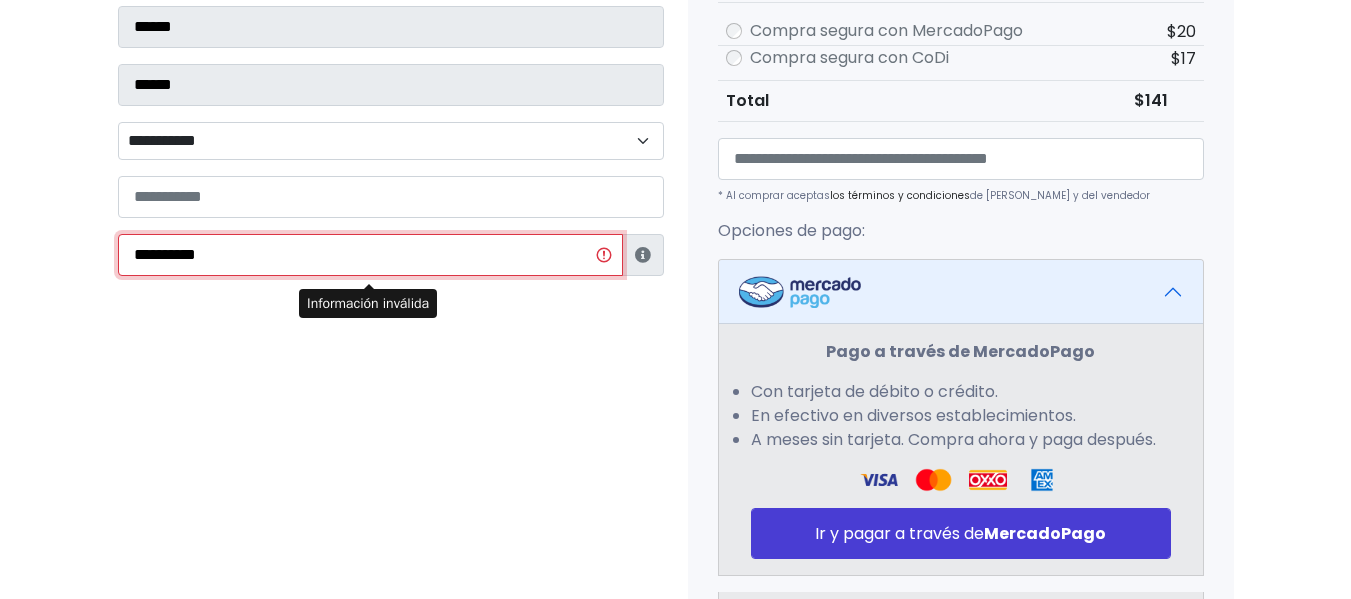 scroll, scrollTop: 526, scrollLeft: 0, axis: vertical 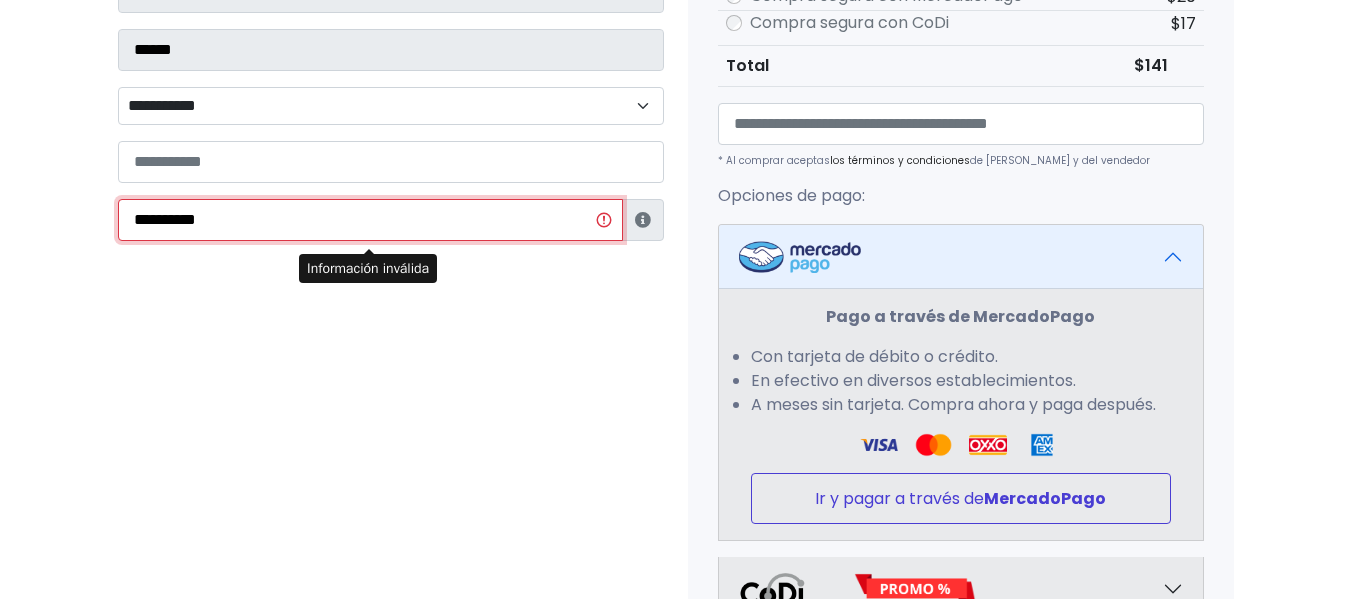 type on "**********" 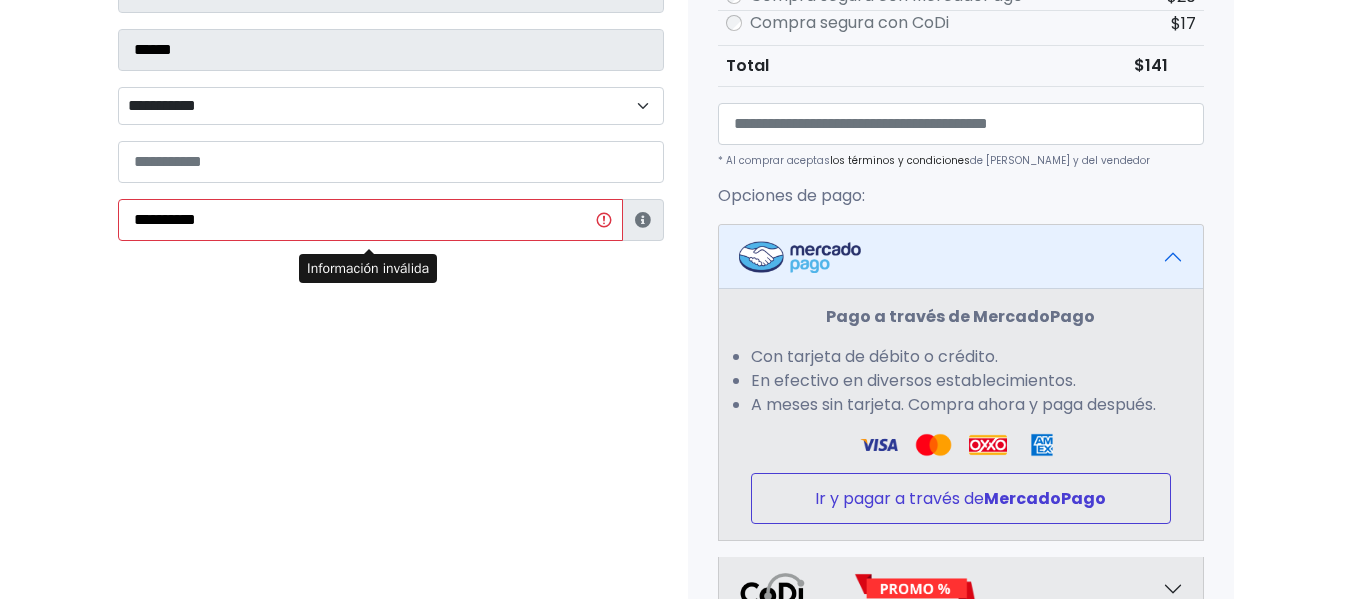 click on "Ir y pagar a través de  MercadoPago" at bounding box center [961, 498] 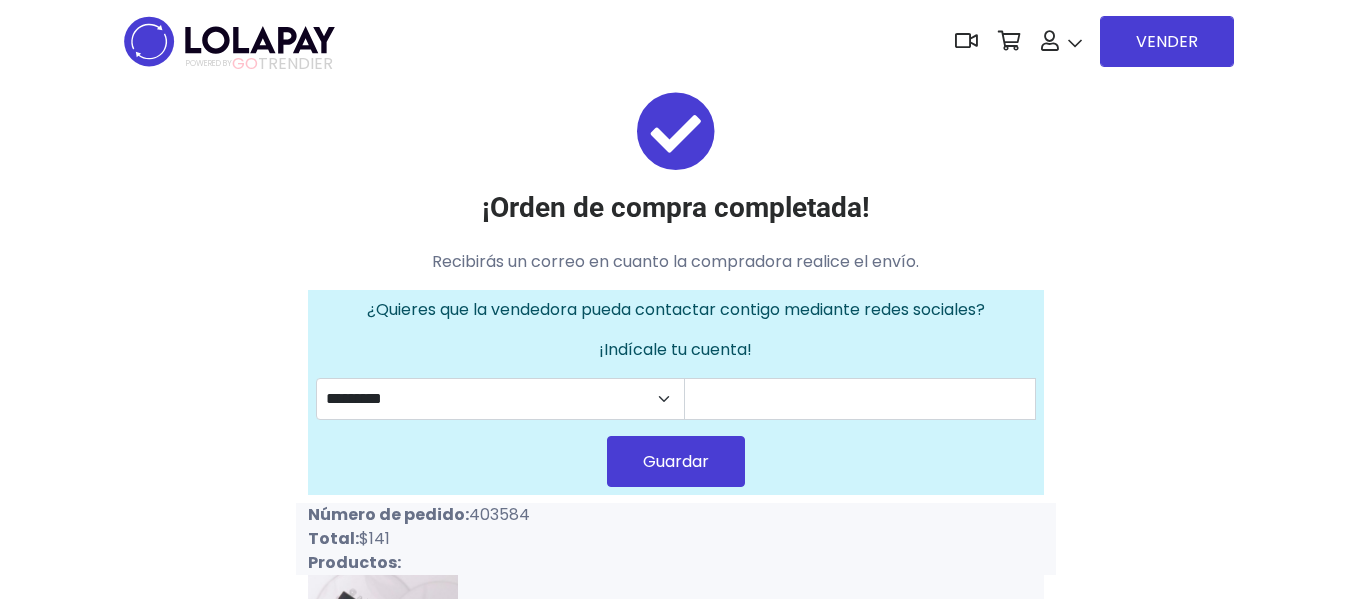 scroll, scrollTop: 0, scrollLeft: 0, axis: both 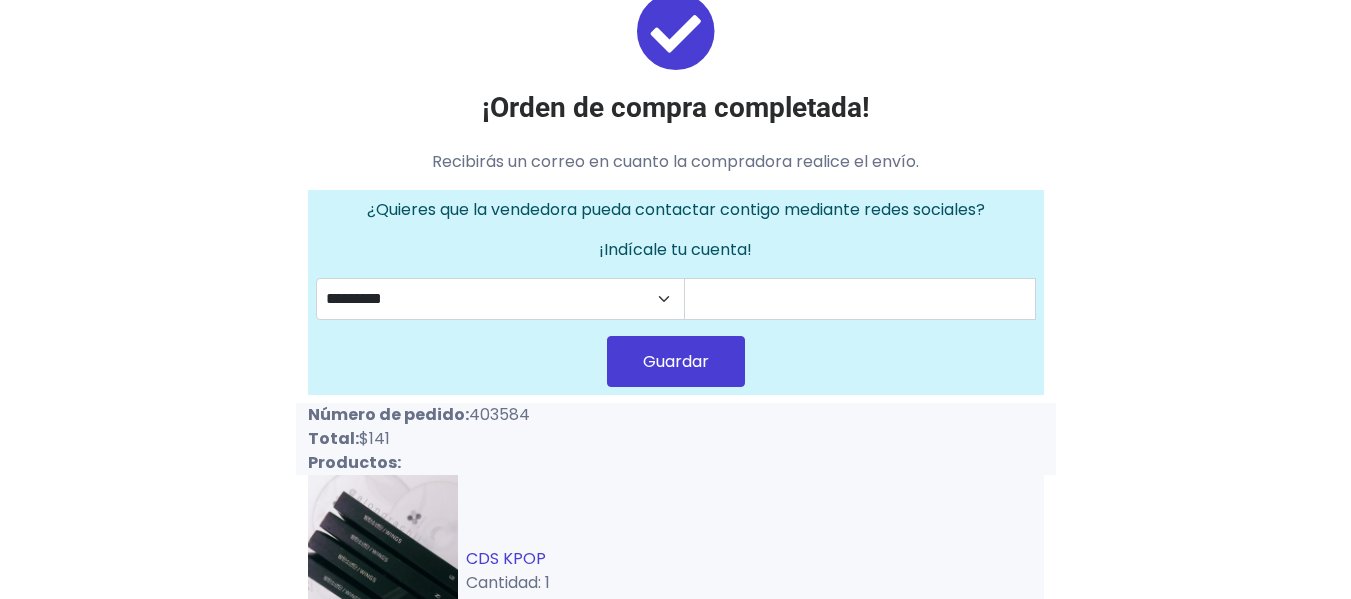 click on "CDS KPOP" at bounding box center (506, 558) 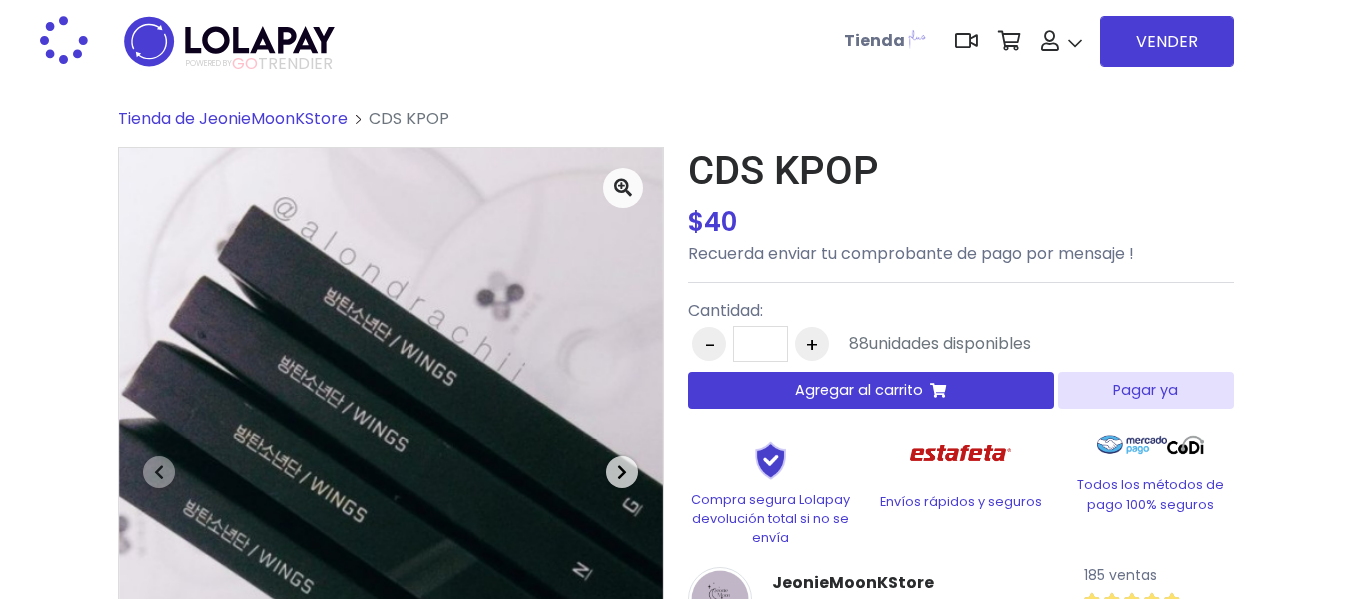 scroll, scrollTop: 0, scrollLeft: 0, axis: both 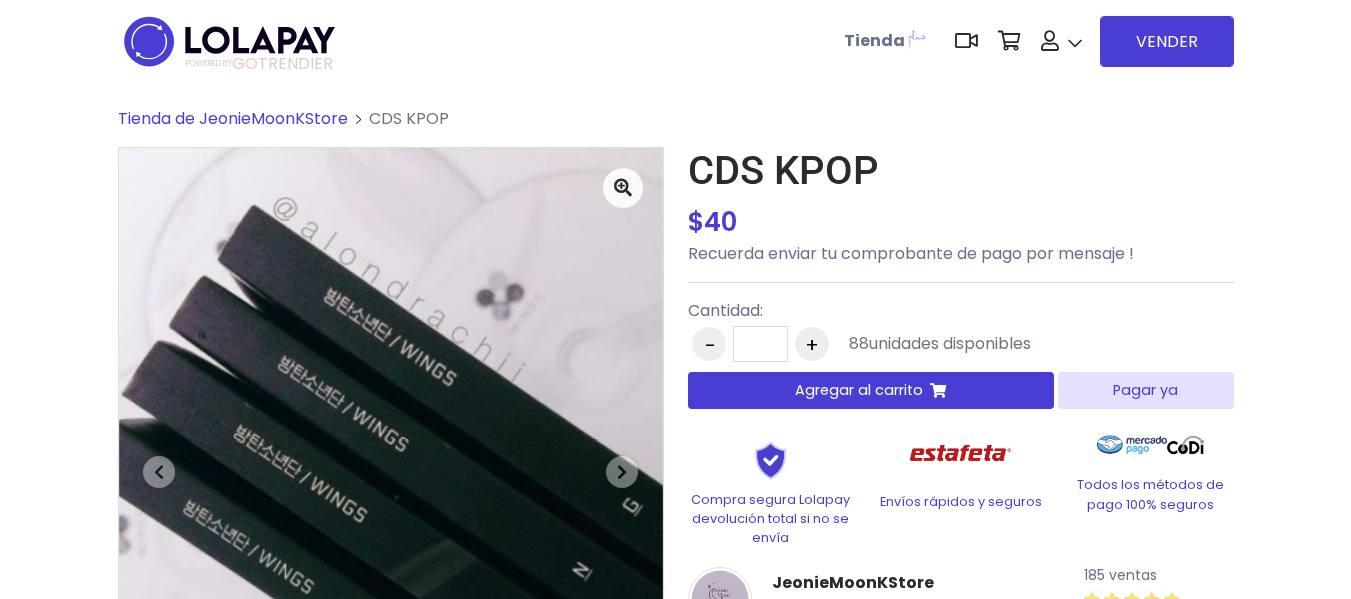 click on "Agregar al carrito" at bounding box center (859, 390) 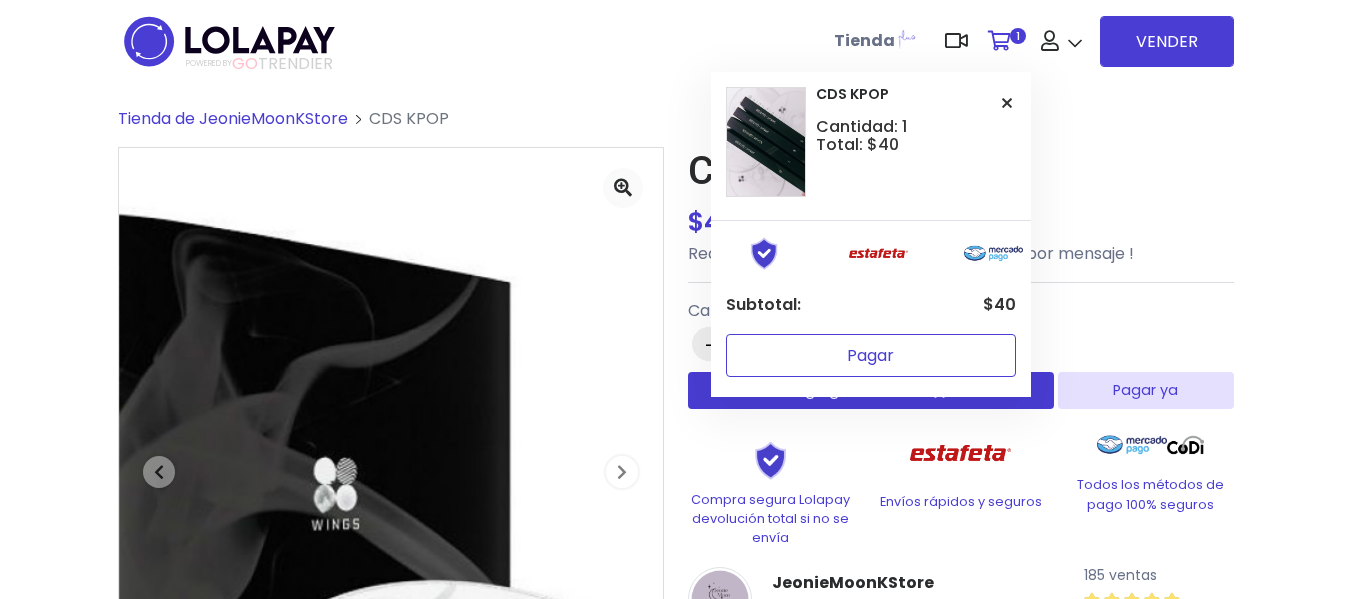 click on "Pagar" at bounding box center [871, 355] 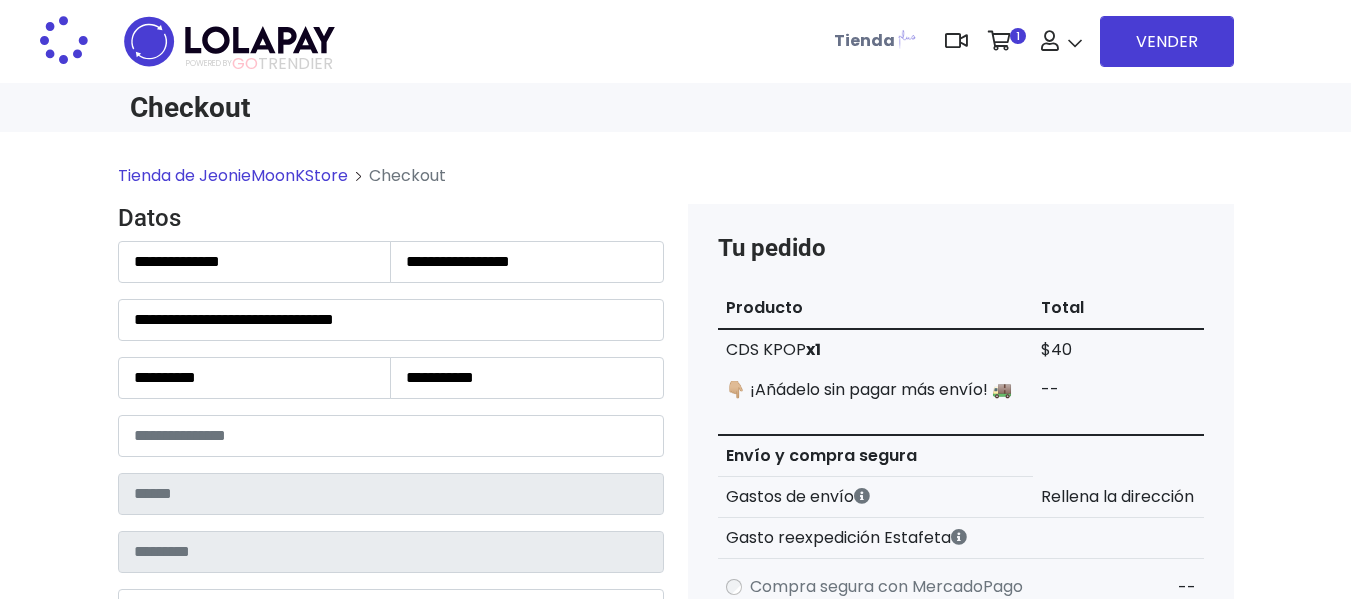 scroll, scrollTop: 0, scrollLeft: 0, axis: both 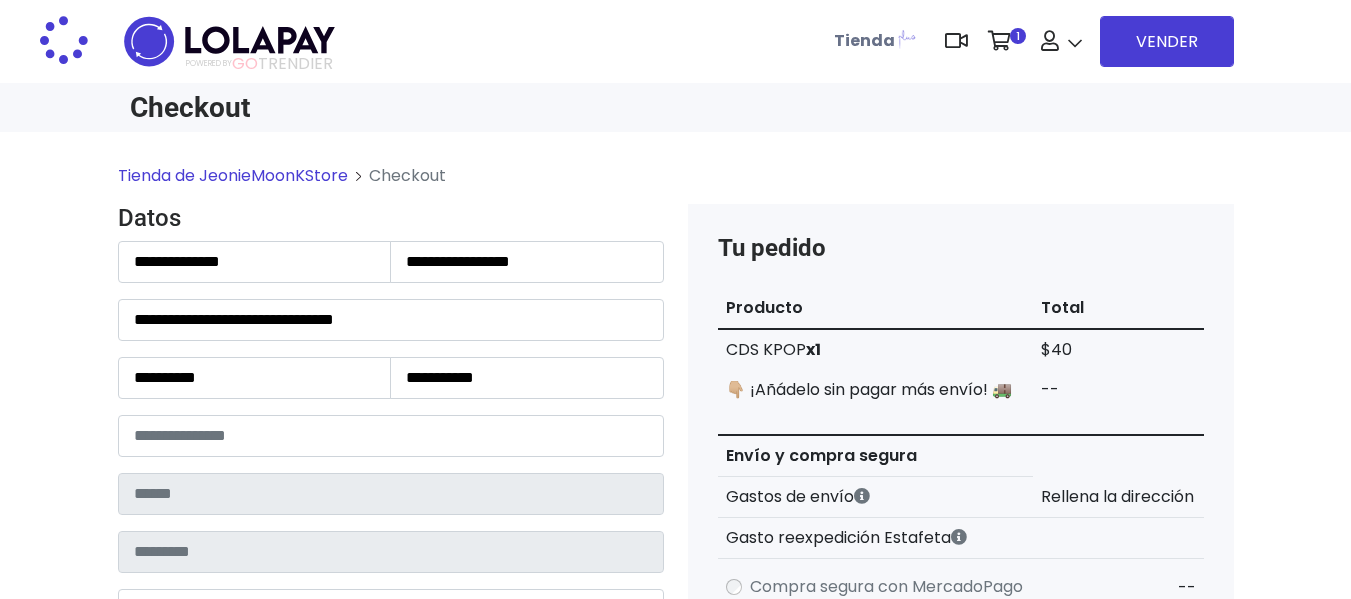 type on "******" 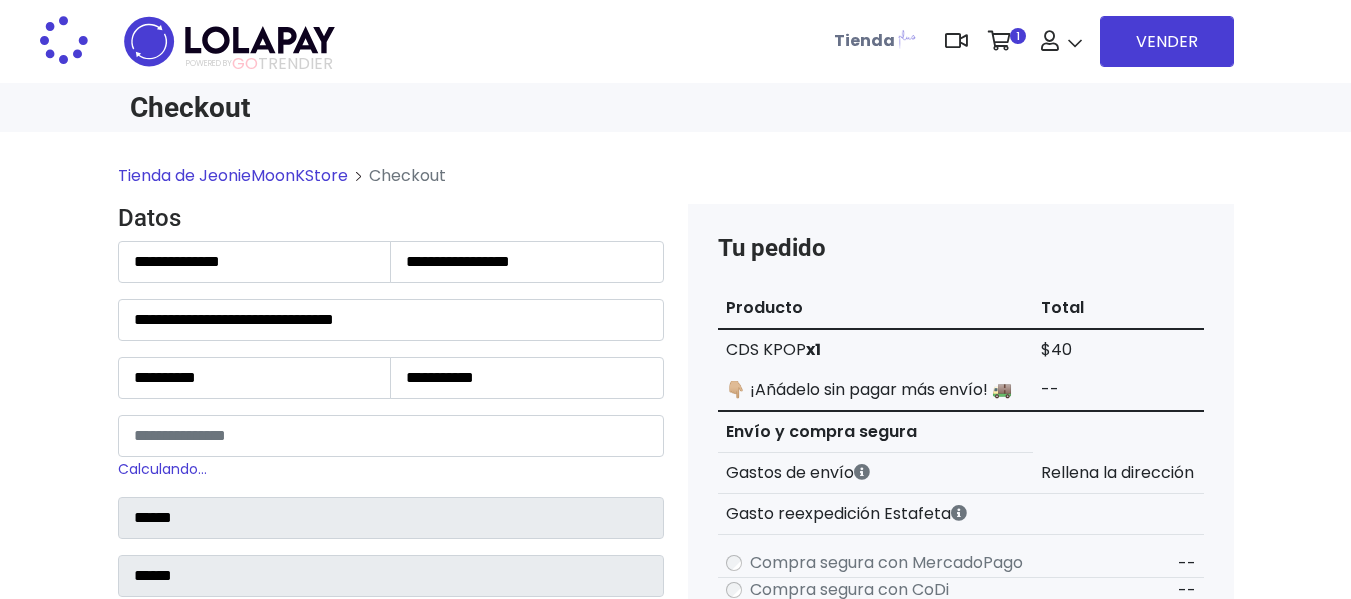 scroll, scrollTop: 1902, scrollLeft: 0, axis: vertical 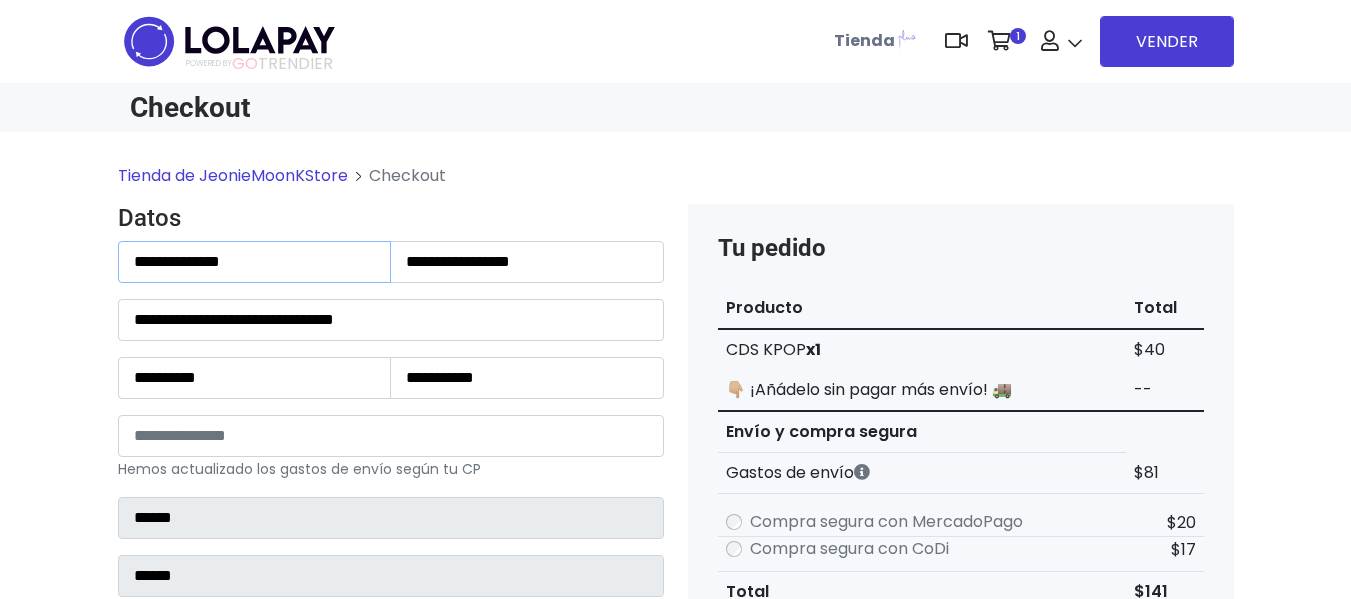 drag, startPoint x: 313, startPoint y: 263, endPoint x: 0, endPoint y: 273, distance: 313.1597 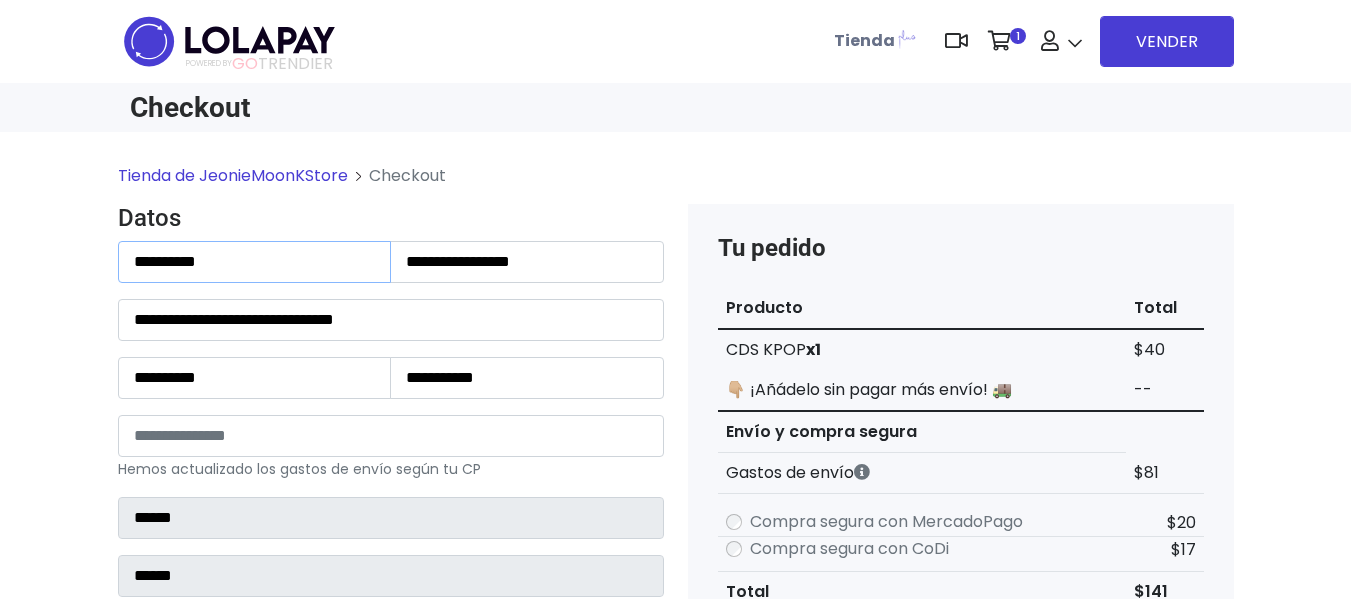 type on "**********" 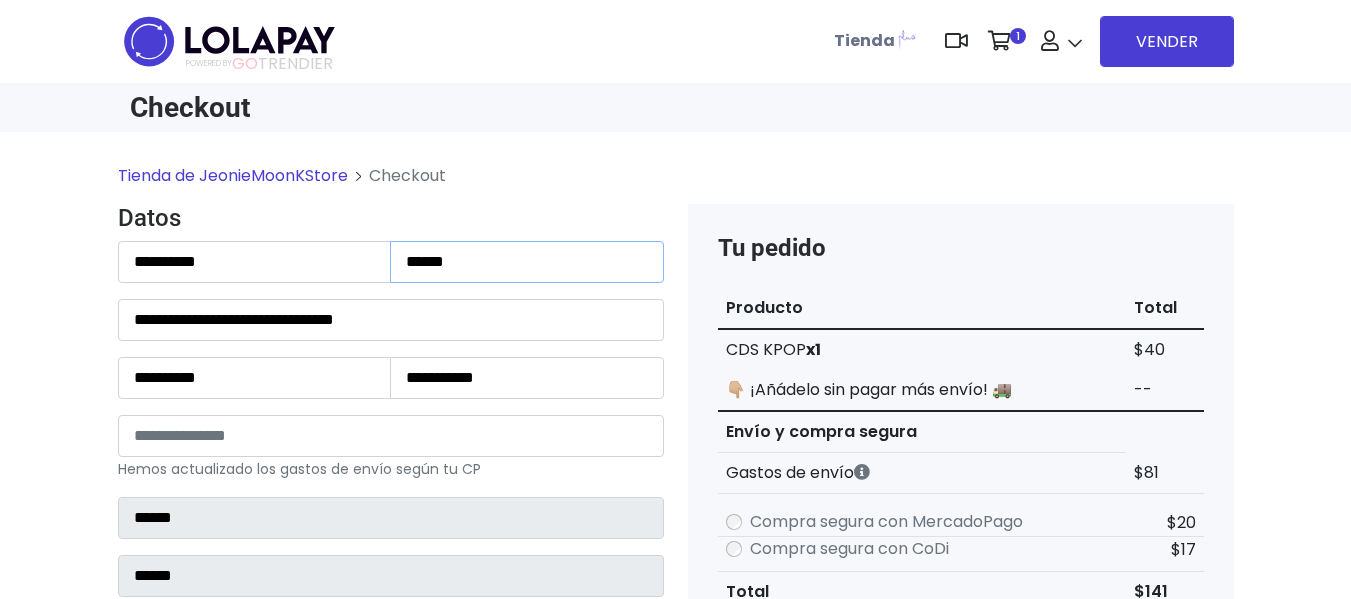 type on "******" 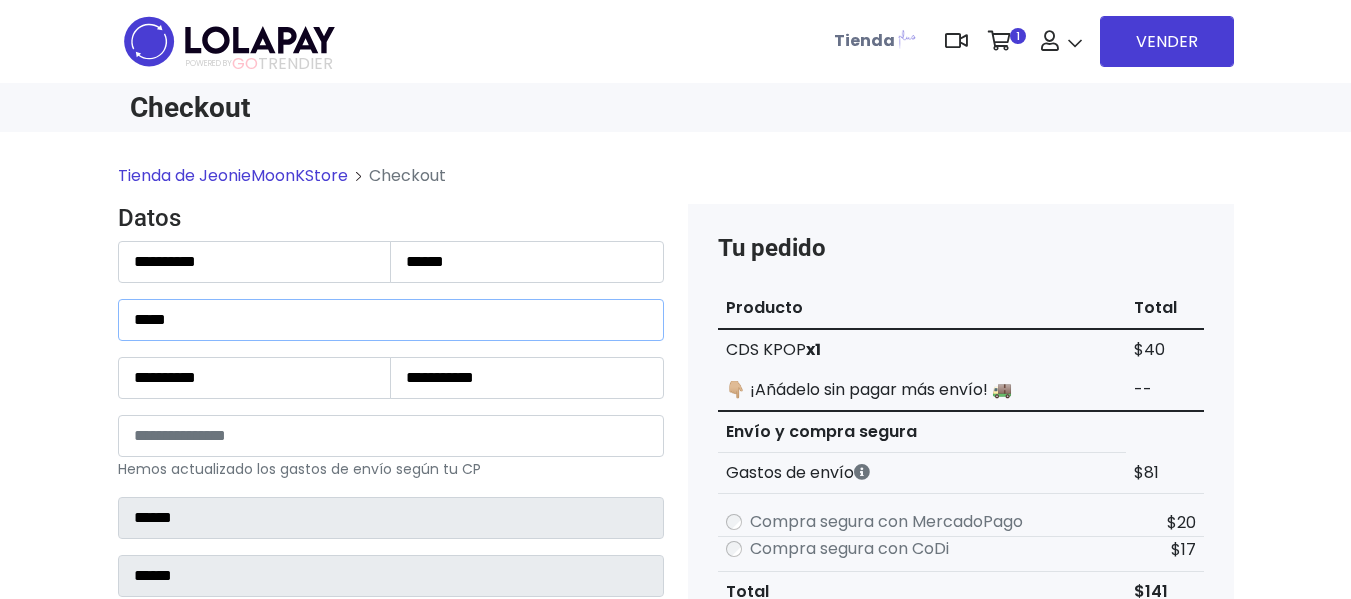 type on "**********" 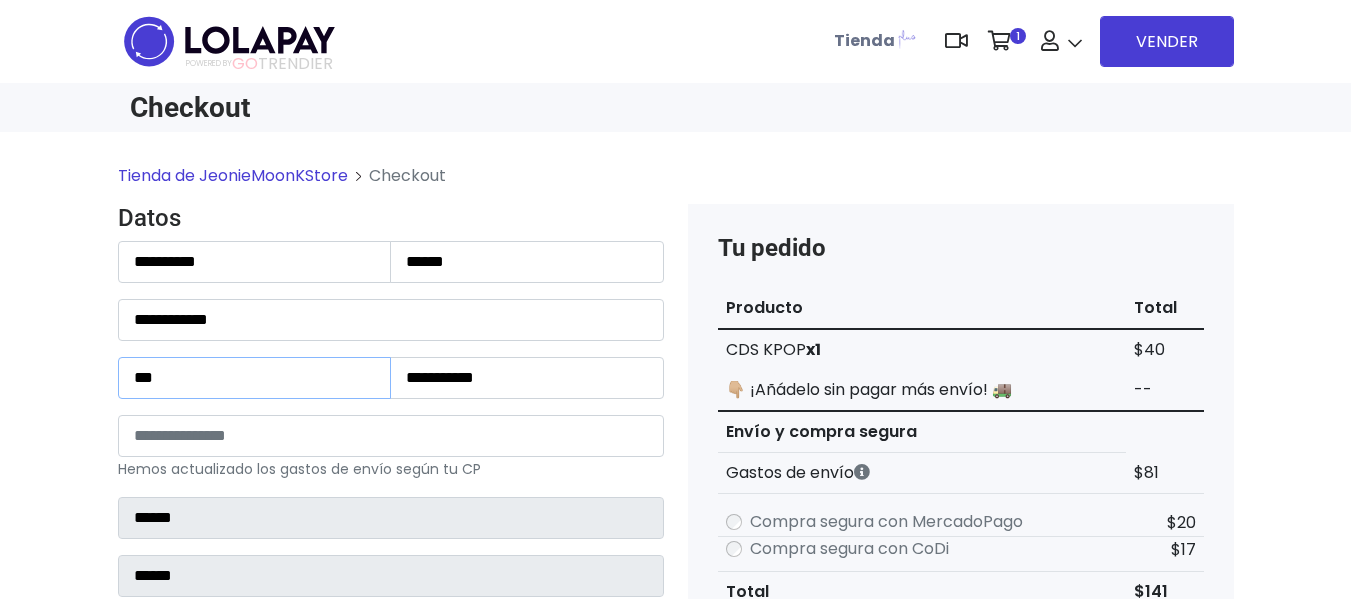 type on "***" 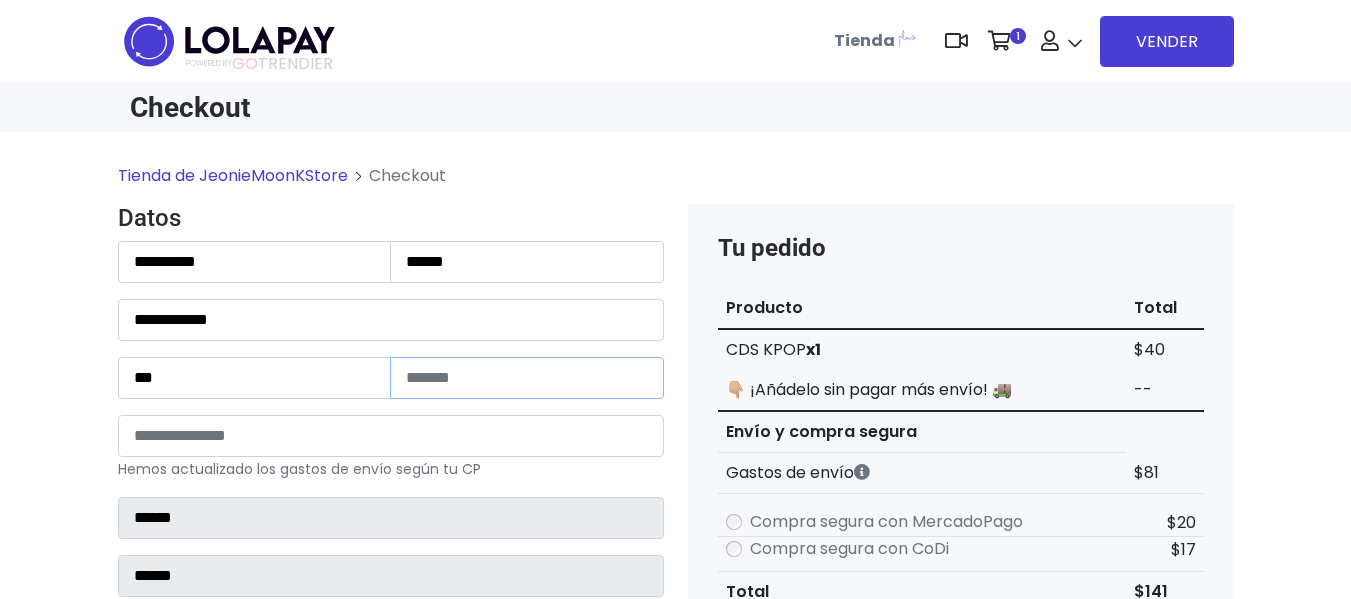 type 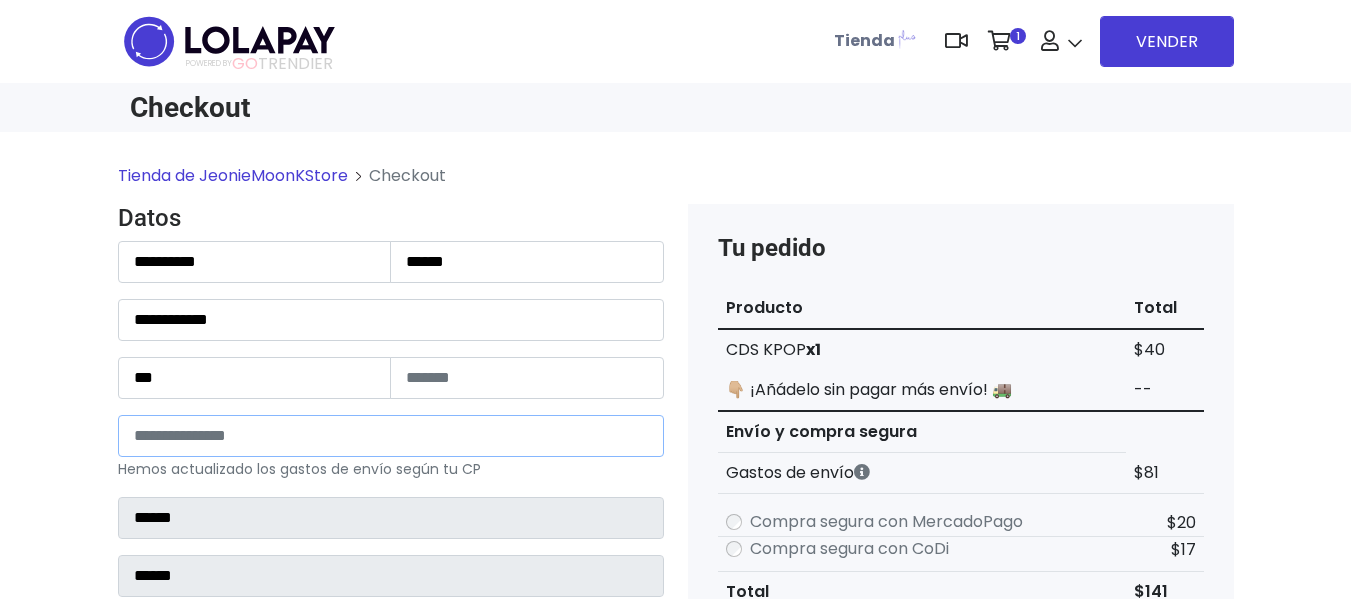 type on "*" 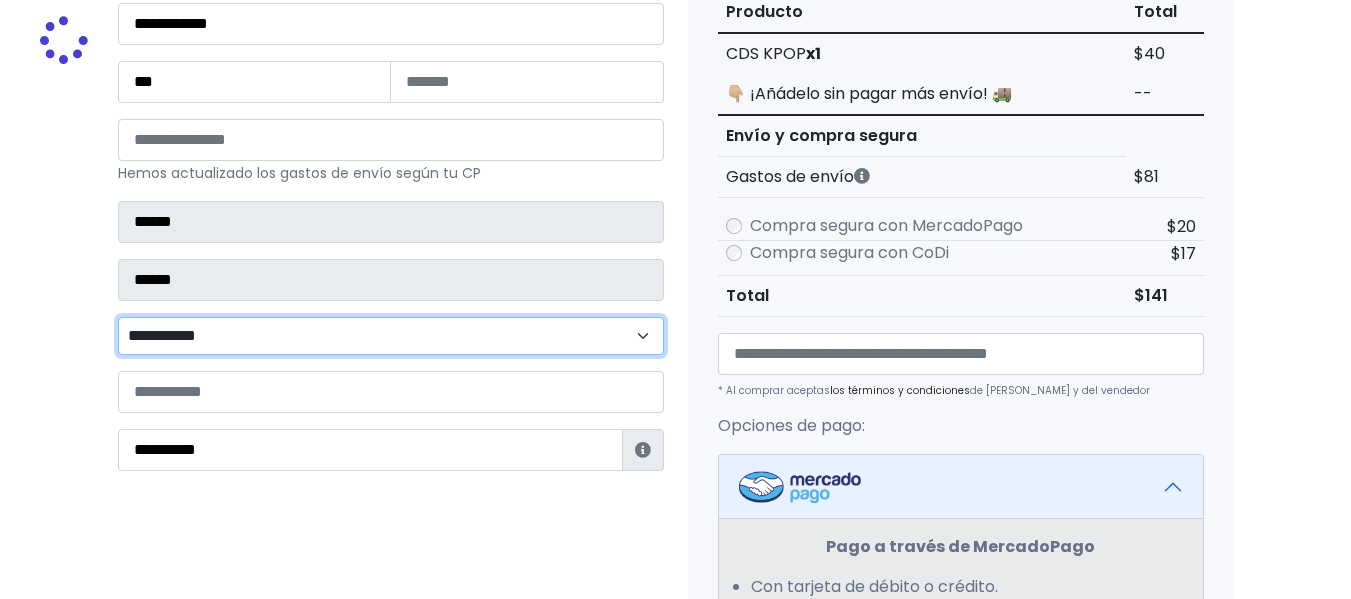 scroll, scrollTop: 334, scrollLeft: 0, axis: vertical 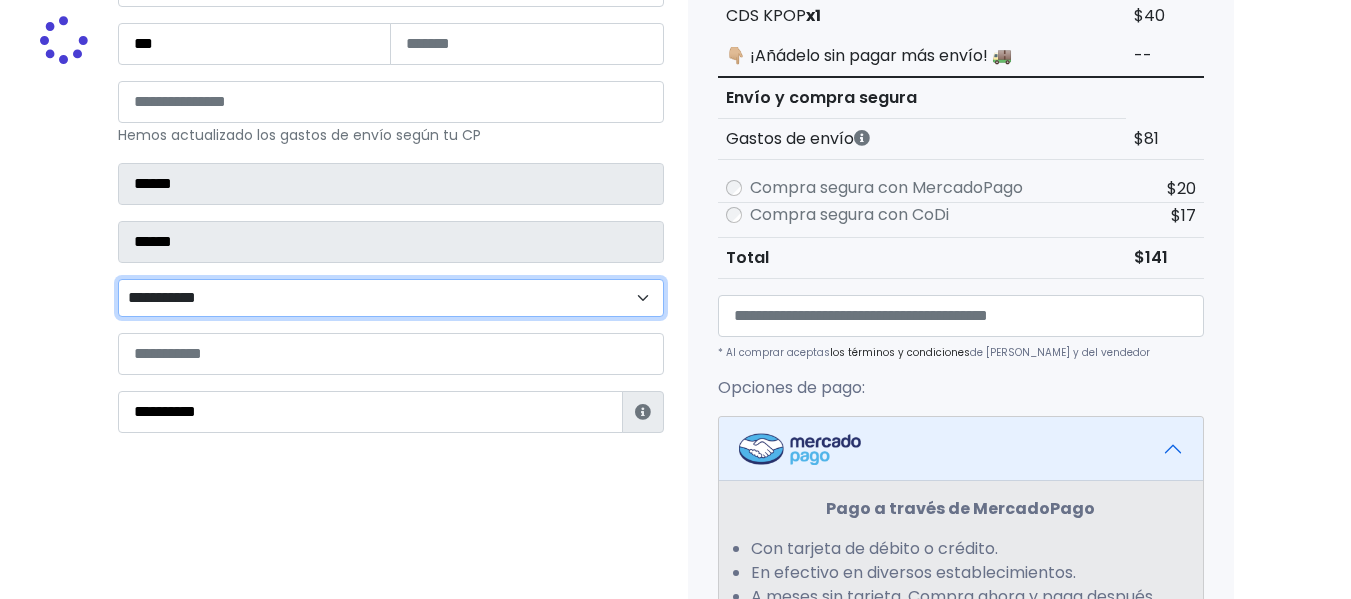 type on "**********" 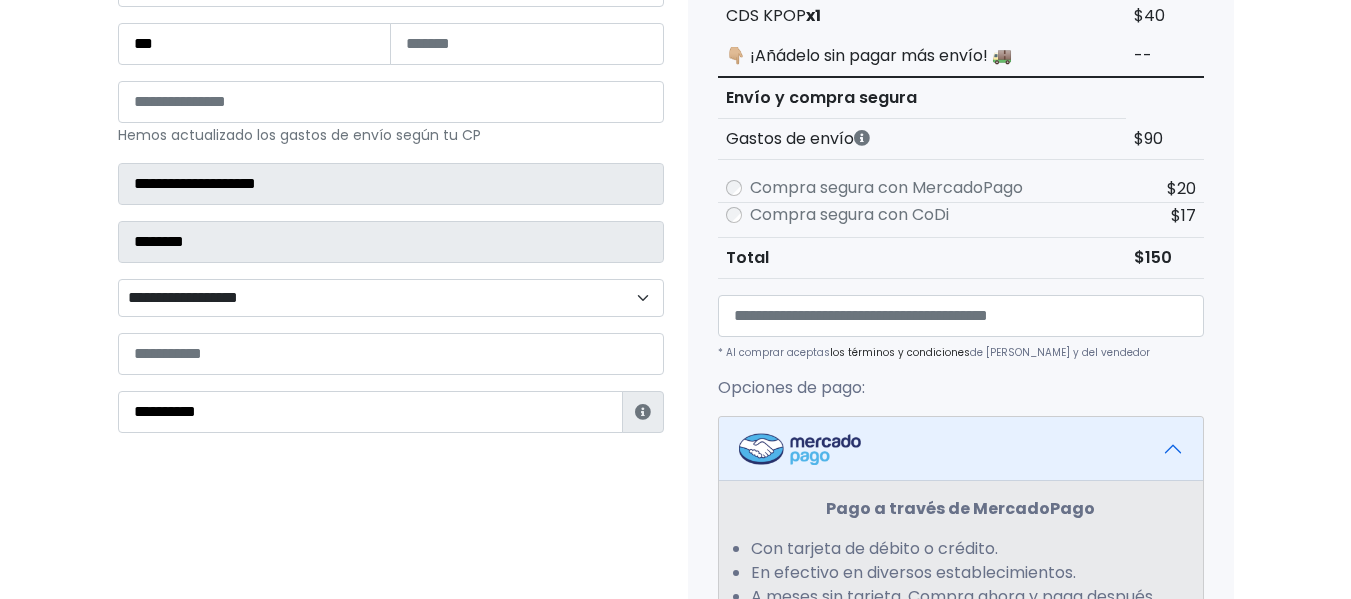 click on "**********" at bounding box center (391, 298) 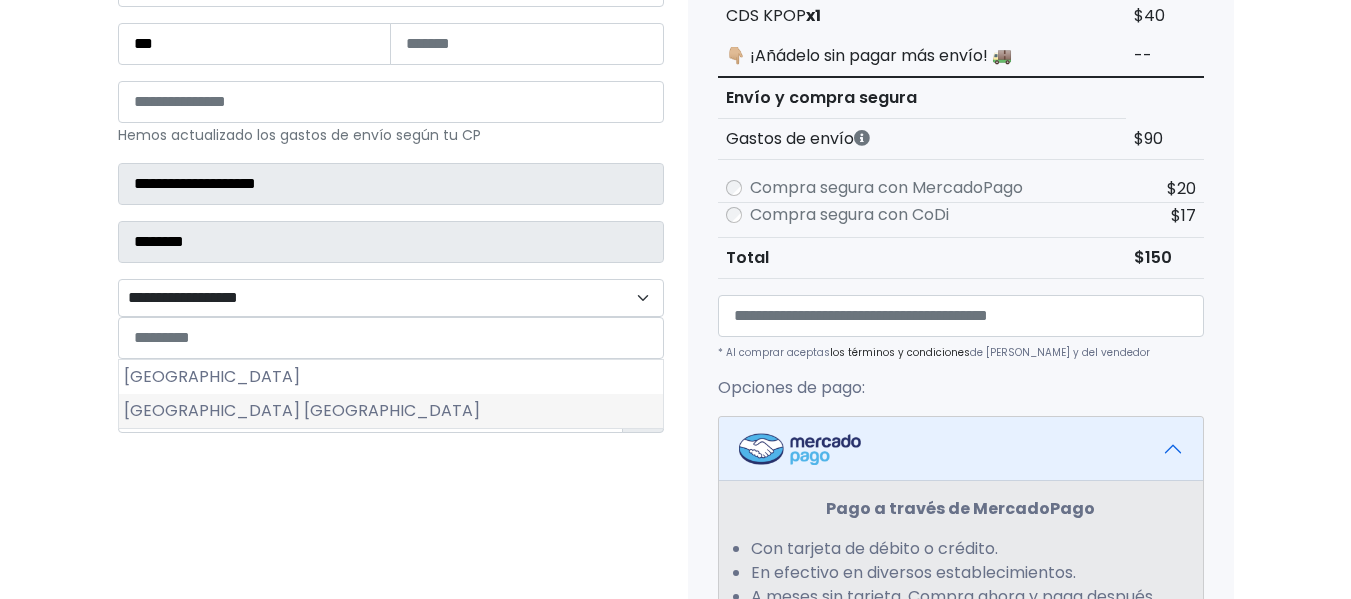 click on "Saltillo Zona Centro" at bounding box center [391, 411] 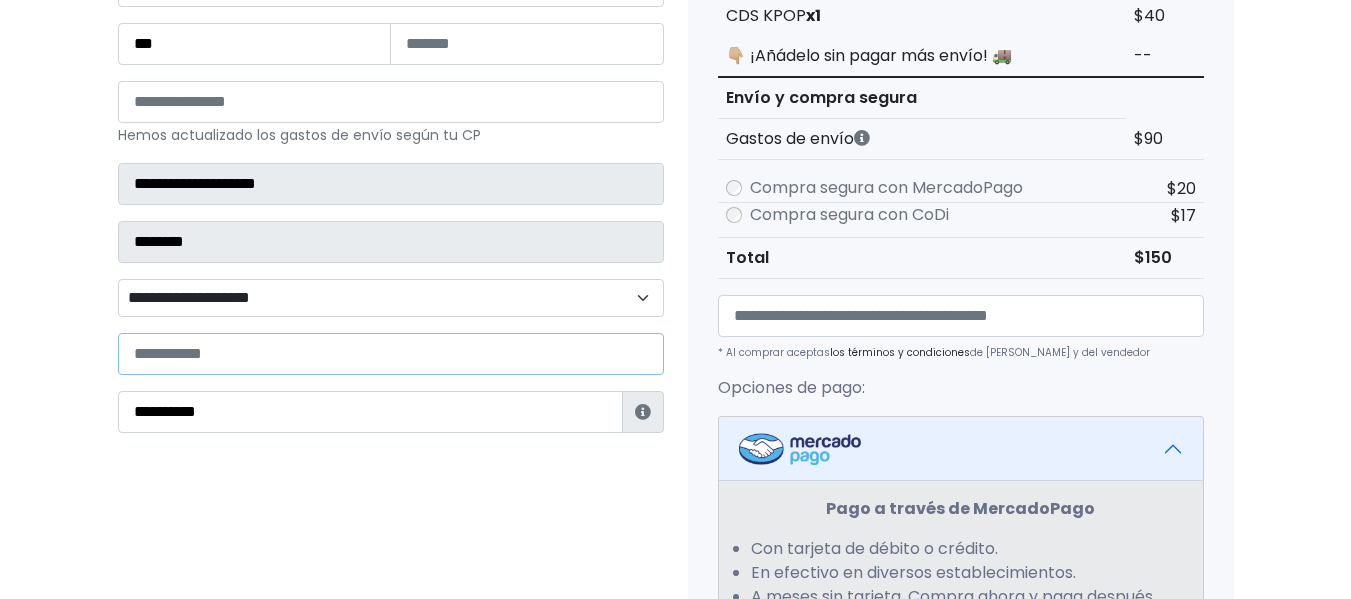 click at bounding box center [391, 354] 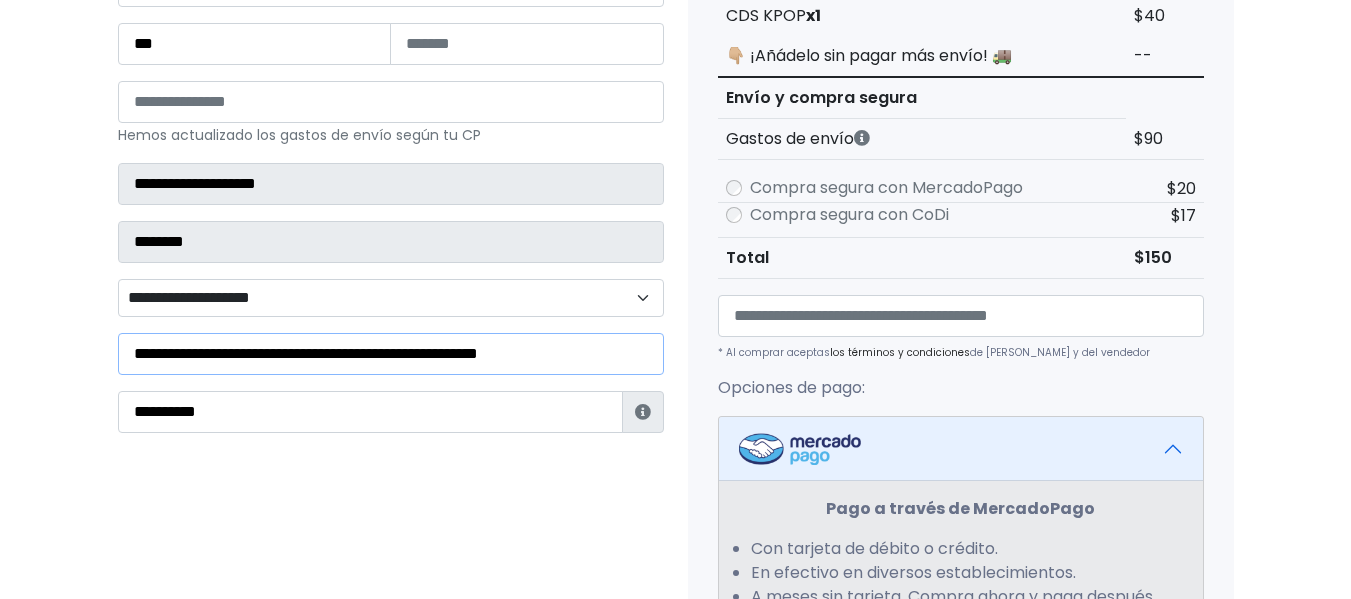 click on "**********" at bounding box center [391, 354] 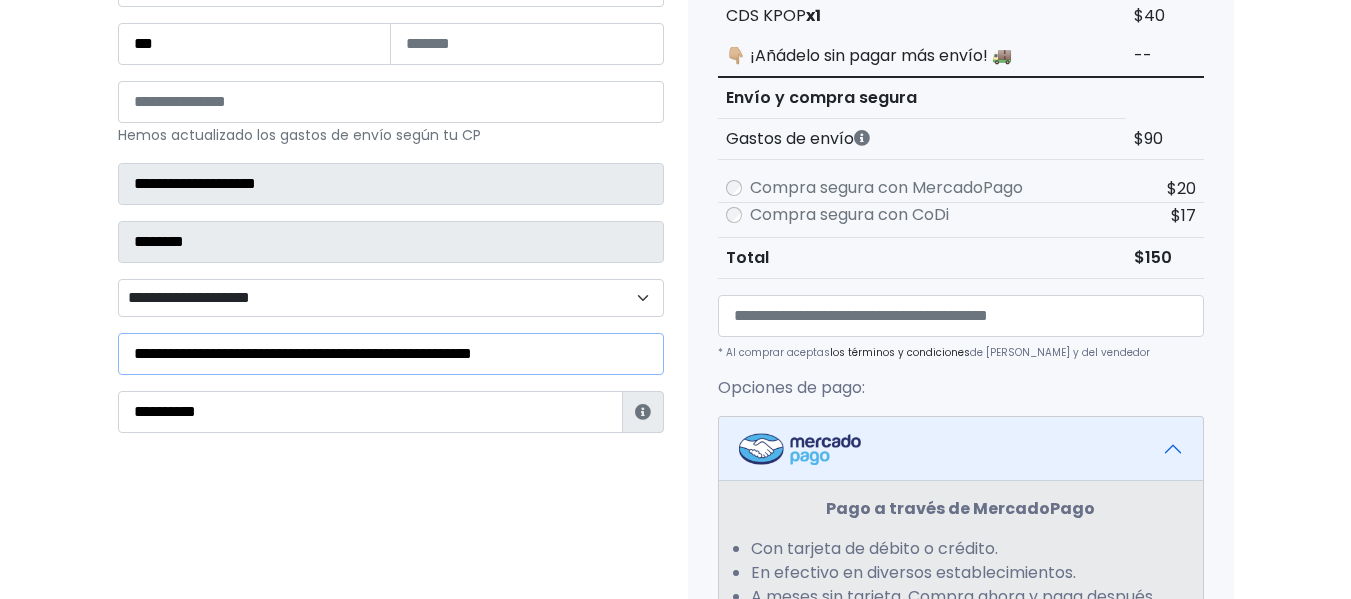 type on "**********" 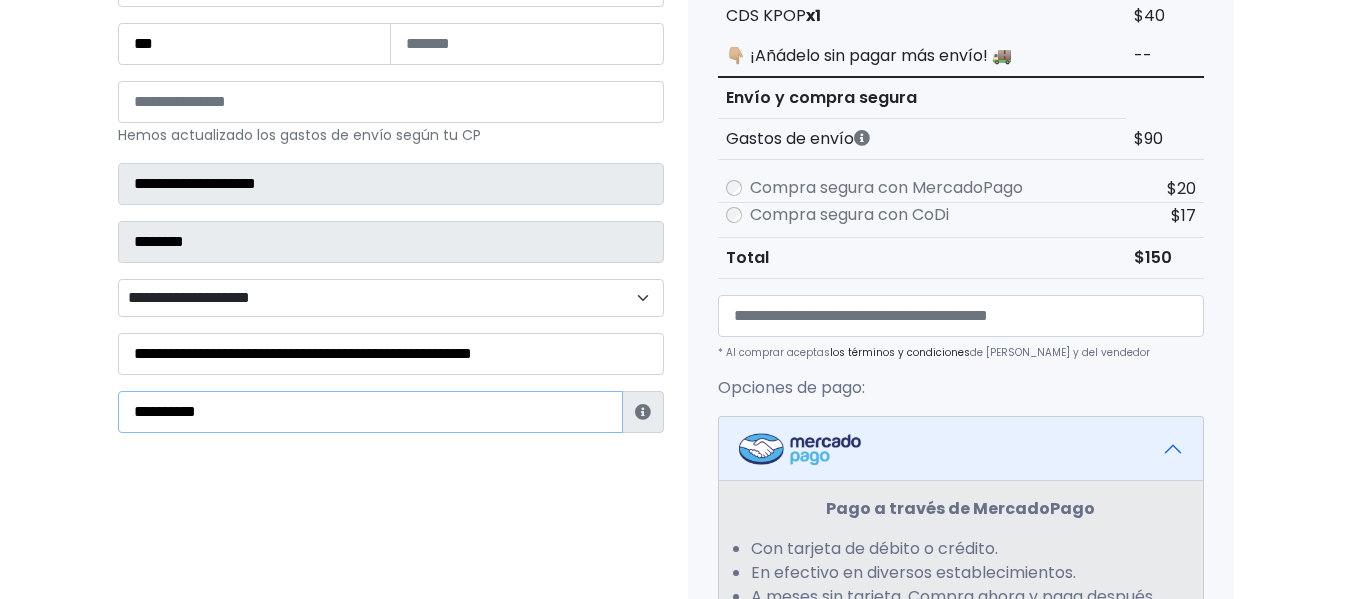 click on "**********" at bounding box center [370, 412] 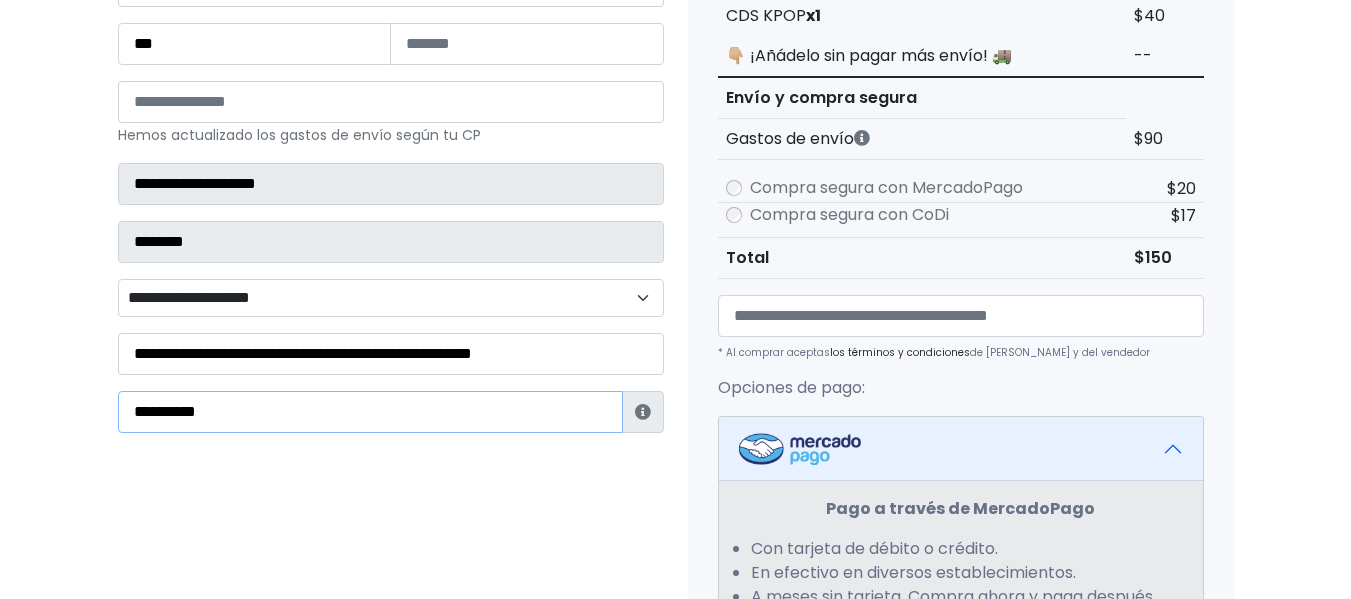 type on "*****" 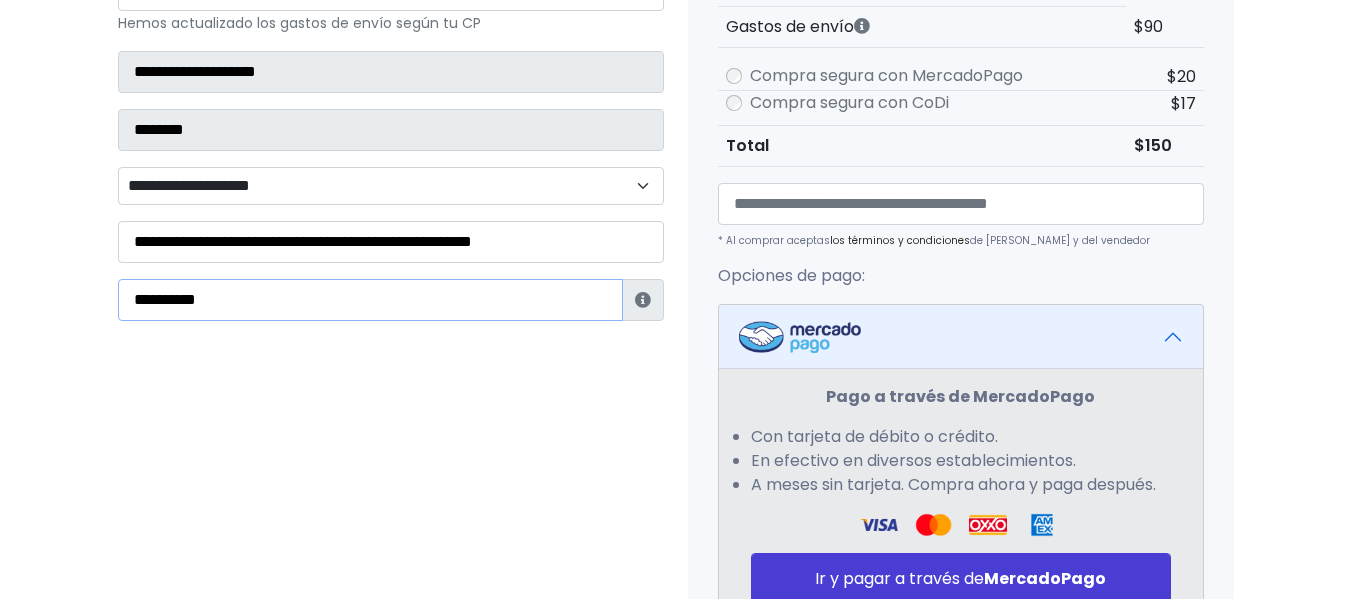 scroll, scrollTop: 534, scrollLeft: 0, axis: vertical 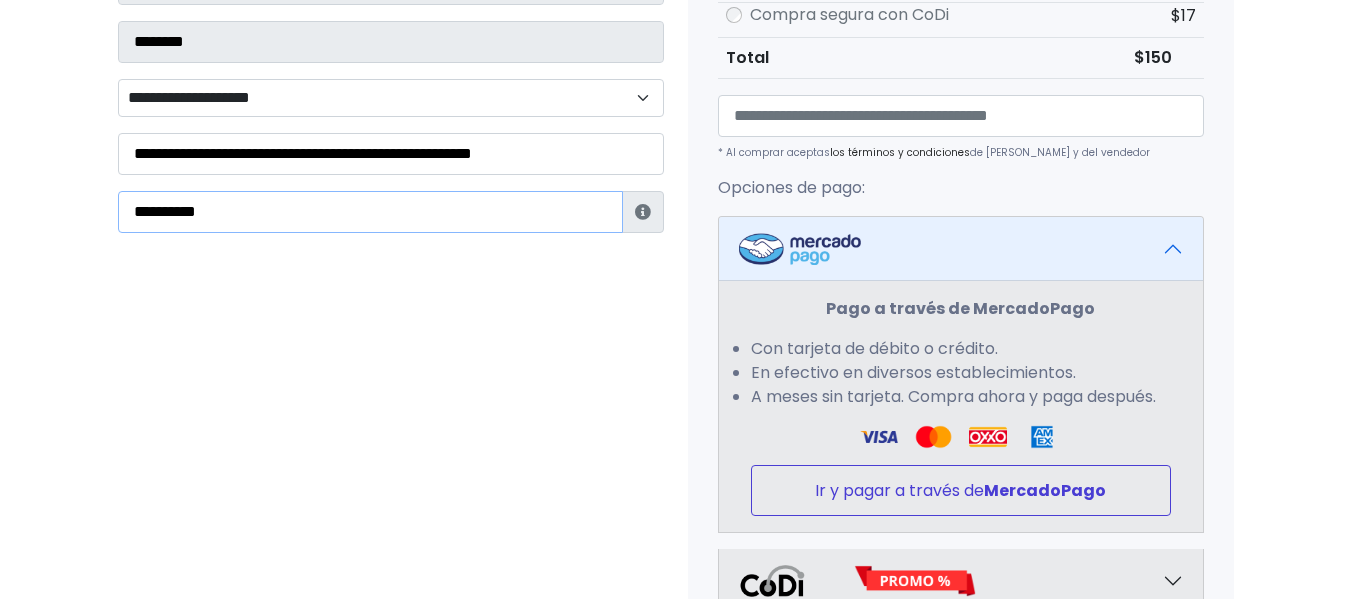 type on "**********" 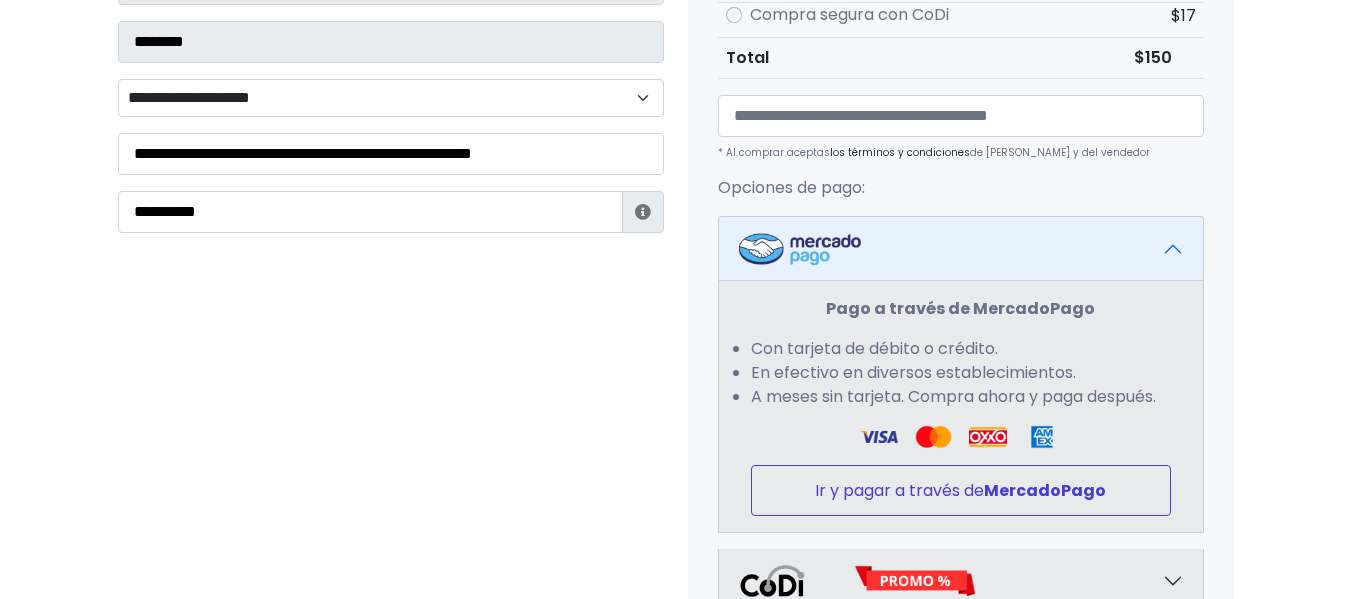 click on "Ir y pagar a través de  MercadoPago" at bounding box center [961, 490] 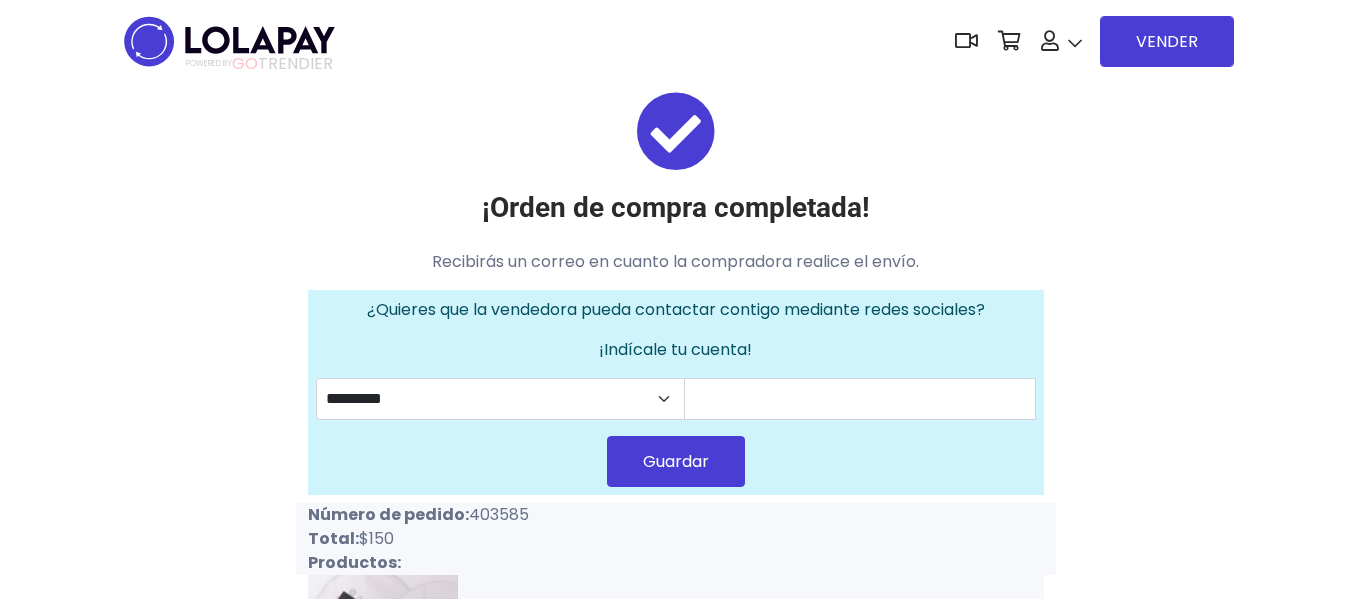 scroll, scrollTop: 0, scrollLeft: 0, axis: both 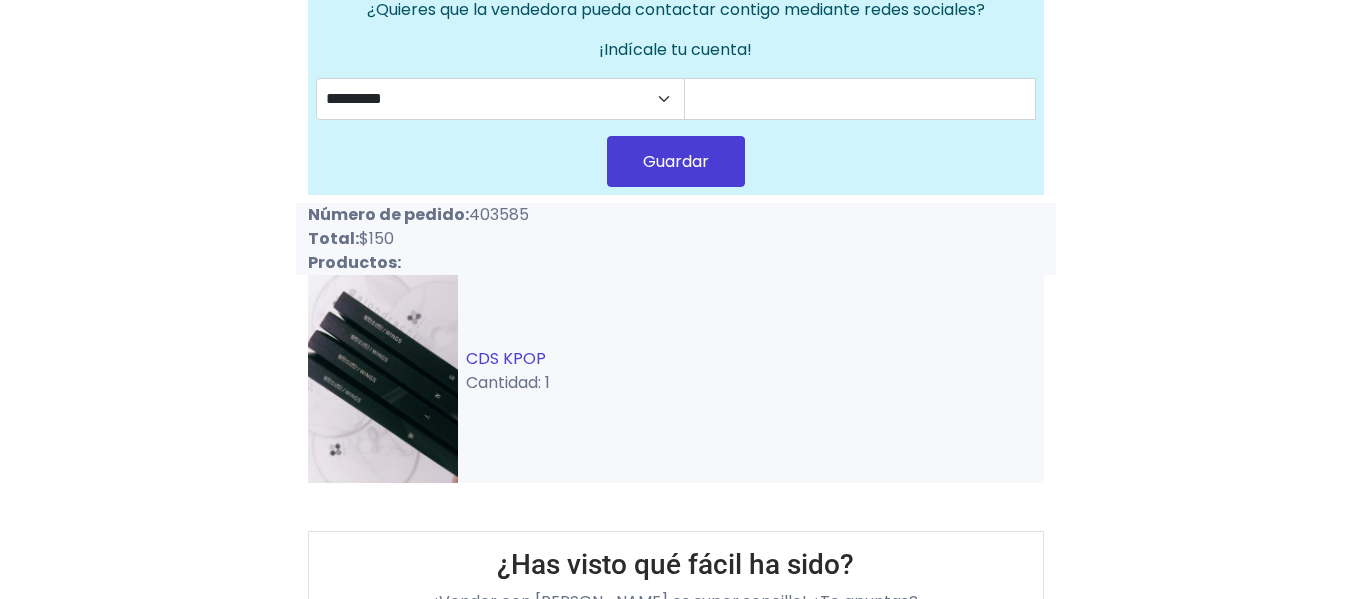 click on "CDS KPOP" at bounding box center [506, 358] 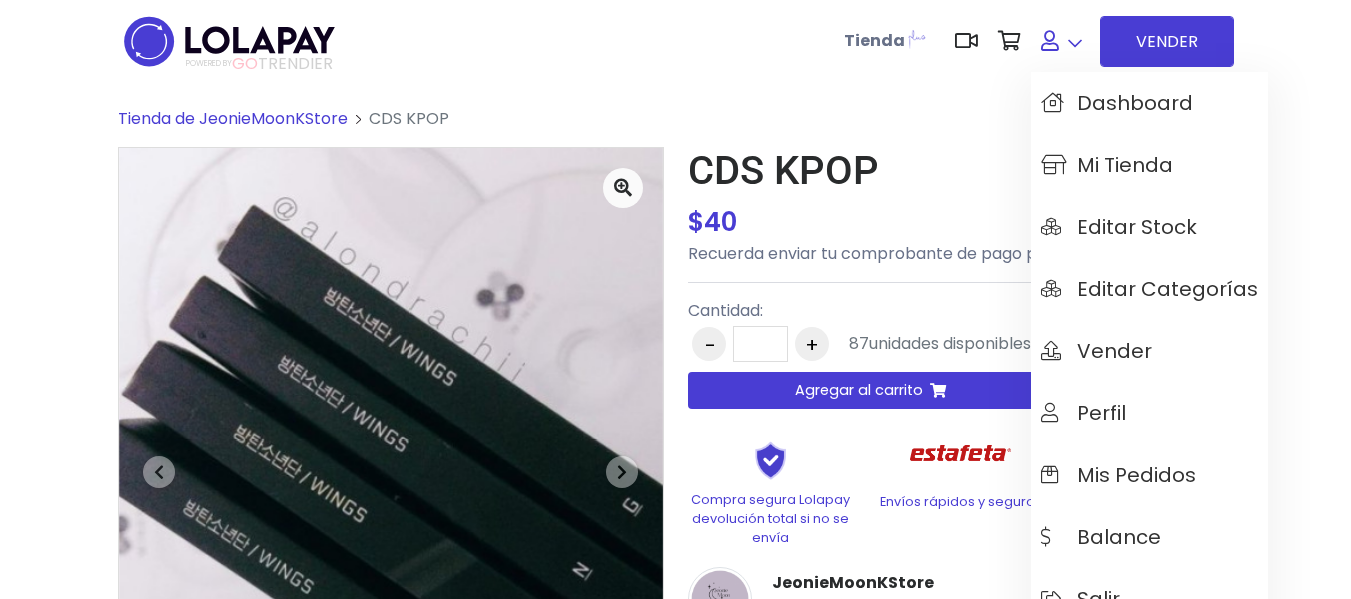 scroll, scrollTop: 0, scrollLeft: 0, axis: both 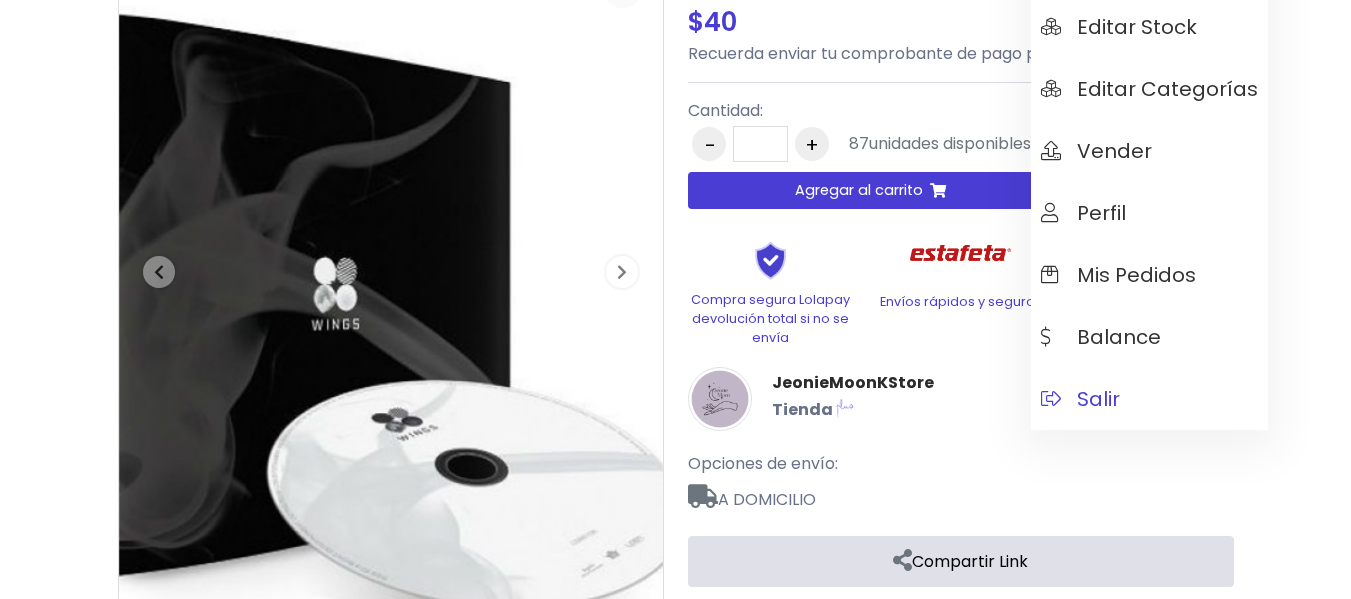 click on "Salir" at bounding box center (1080, 399) 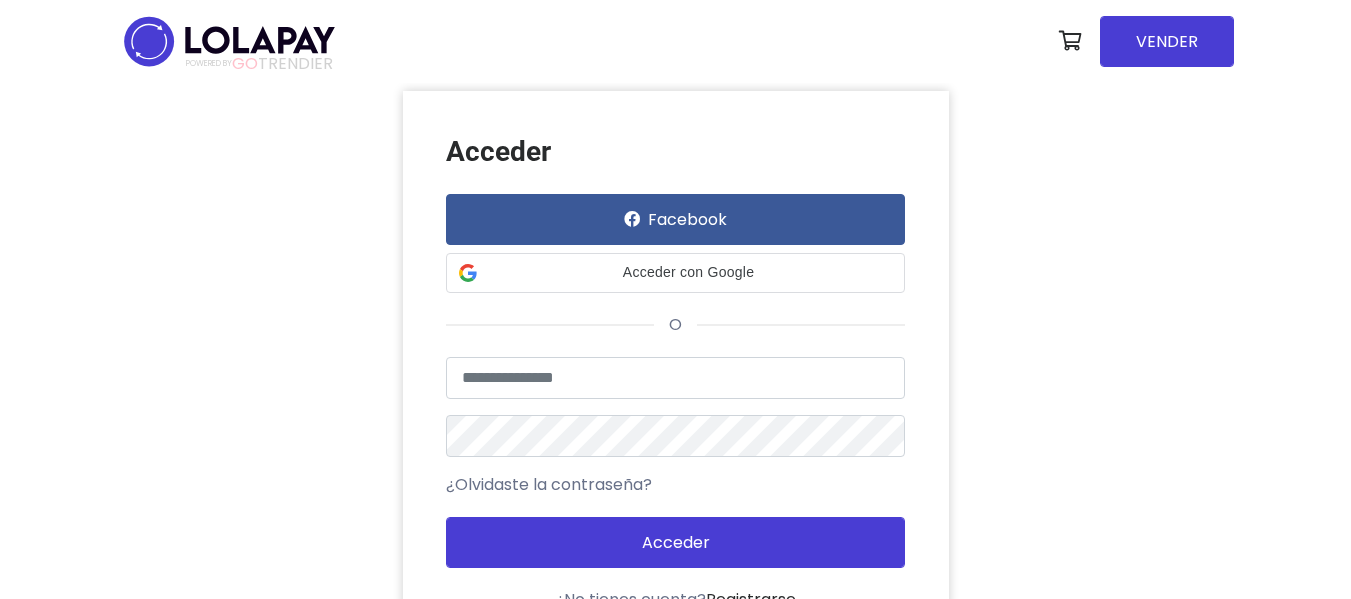 scroll, scrollTop: 0, scrollLeft: 0, axis: both 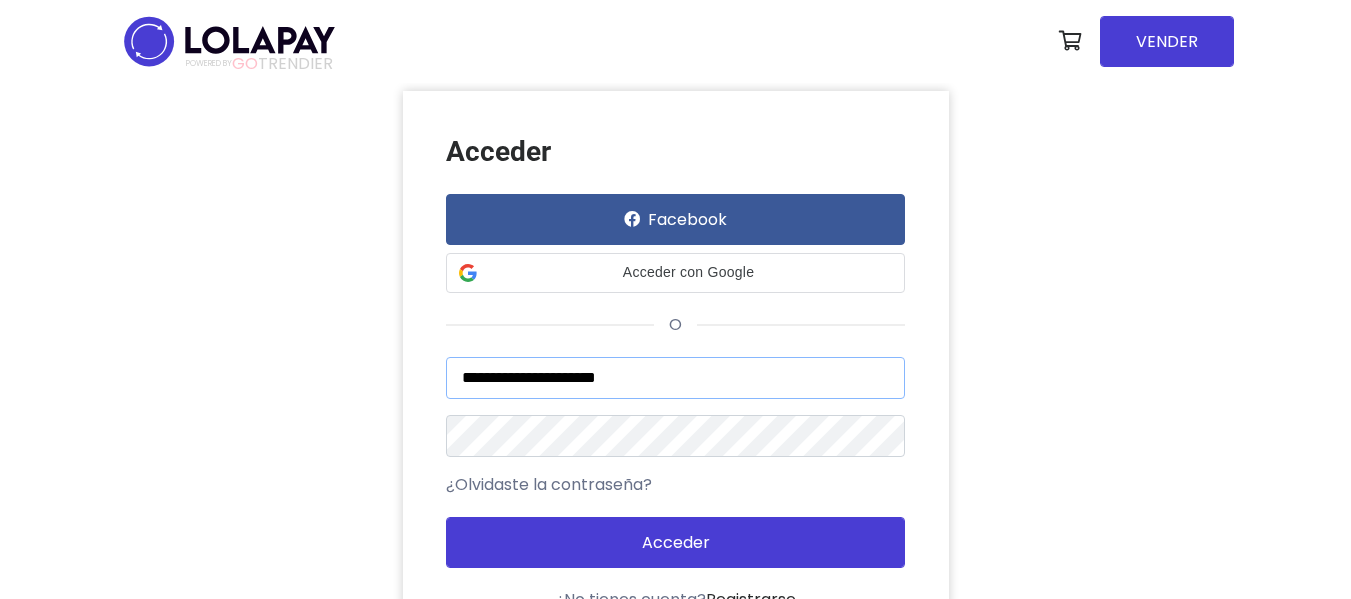 click on "**********" at bounding box center [675, 378] 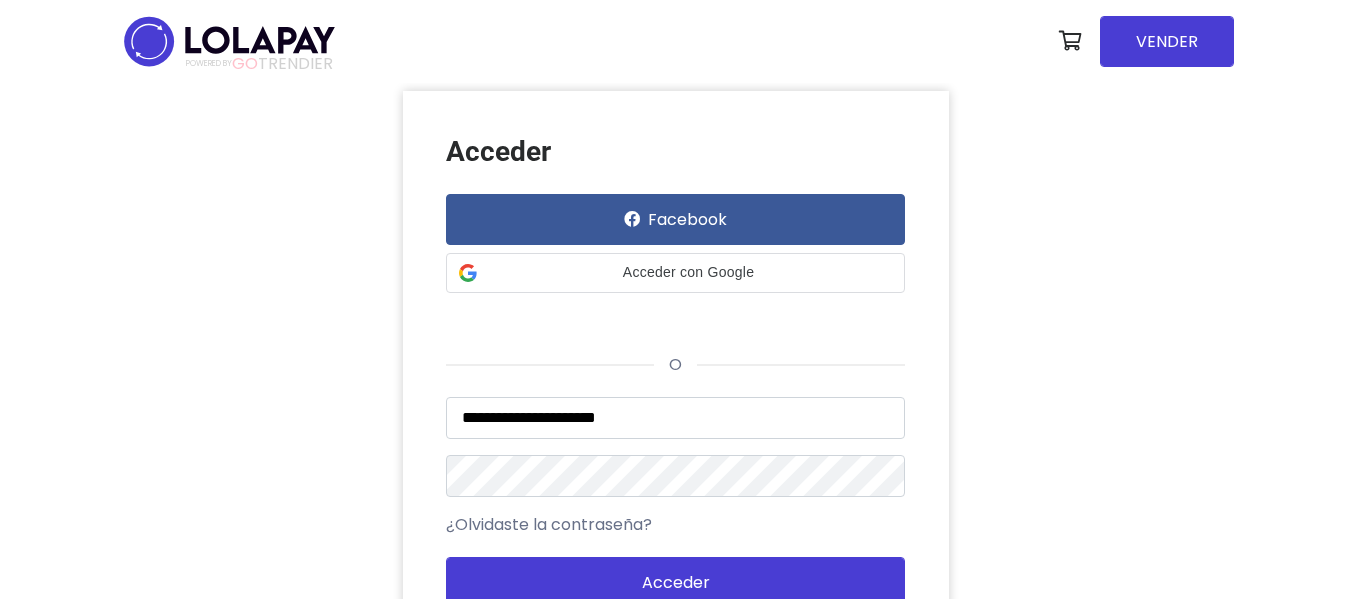 drag, startPoint x: 655, startPoint y: 369, endPoint x: 612, endPoint y: 392, distance: 48.76474 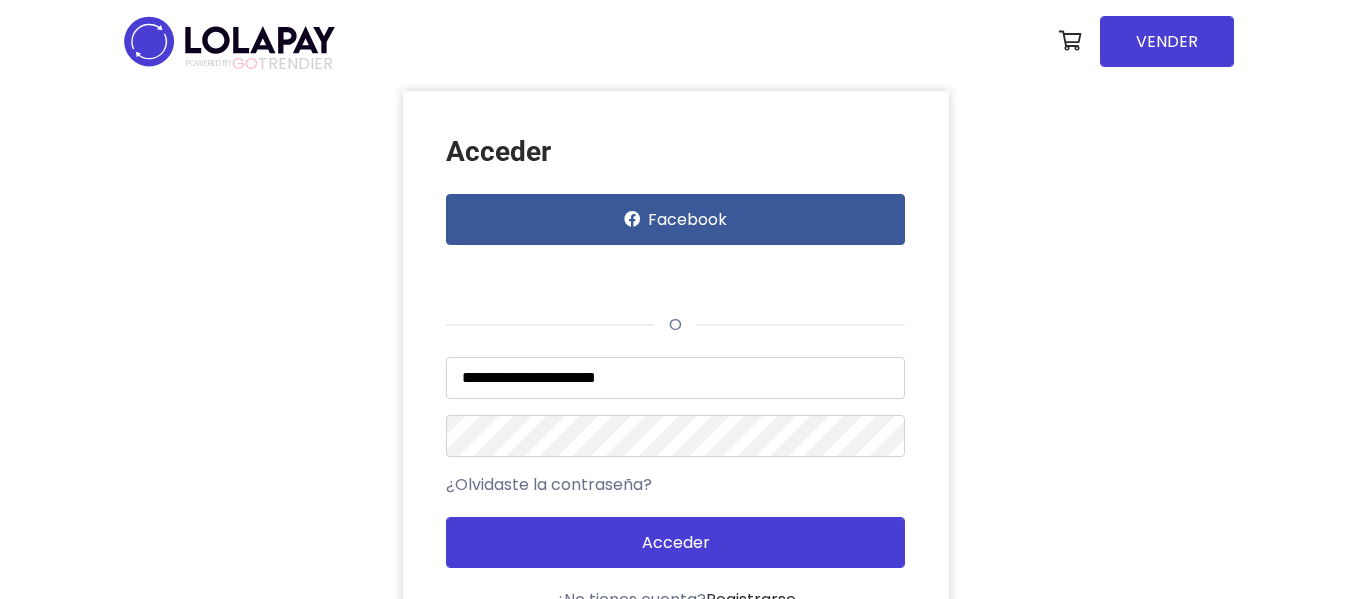 scroll, scrollTop: 1902, scrollLeft: 0, axis: vertical 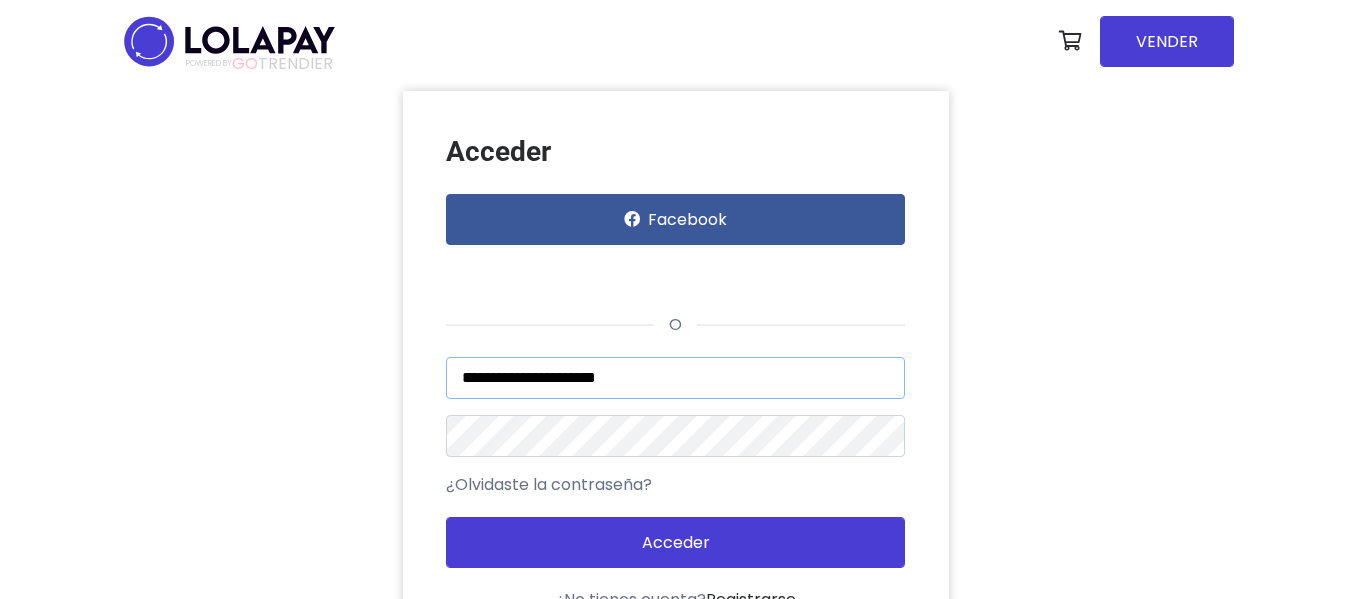 drag, startPoint x: 696, startPoint y: 380, endPoint x: 268, endPoint y: 381, distance: 428.00116 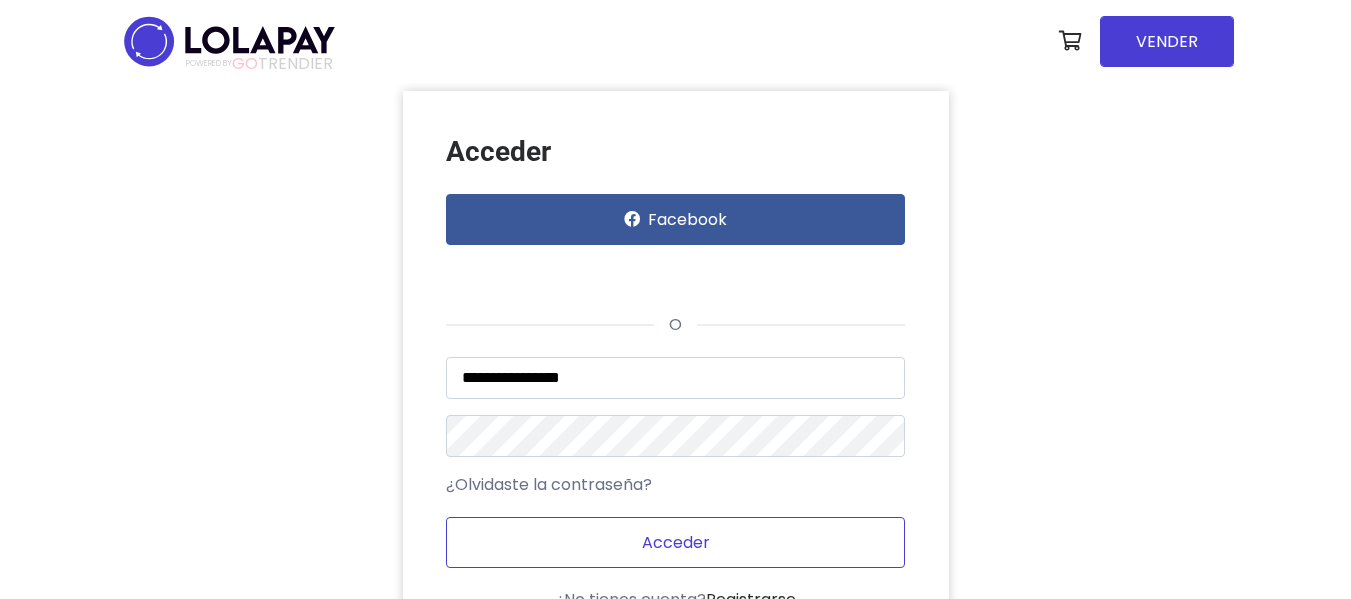 click on "Acceder" at bounding box center (675, 542) 